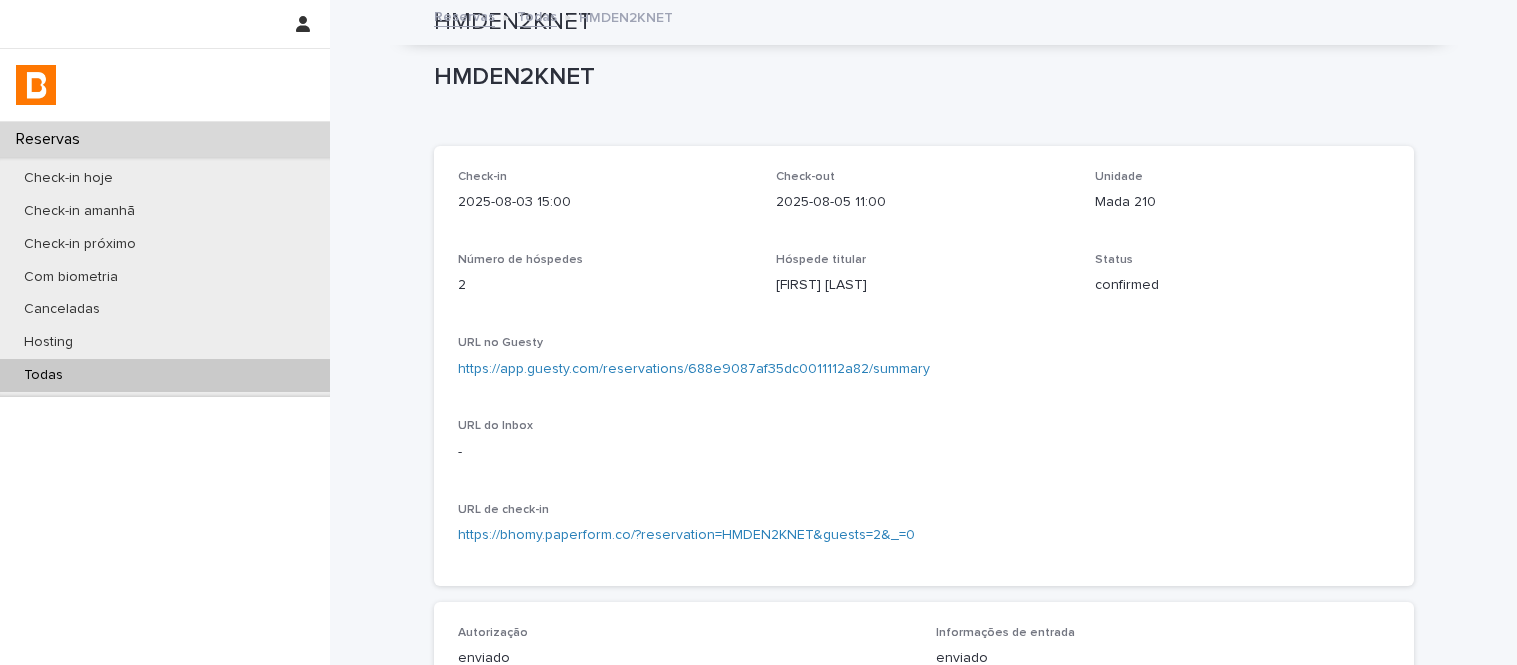 scroll, scrollTop: 0, scrollLeft: 0, axis: both 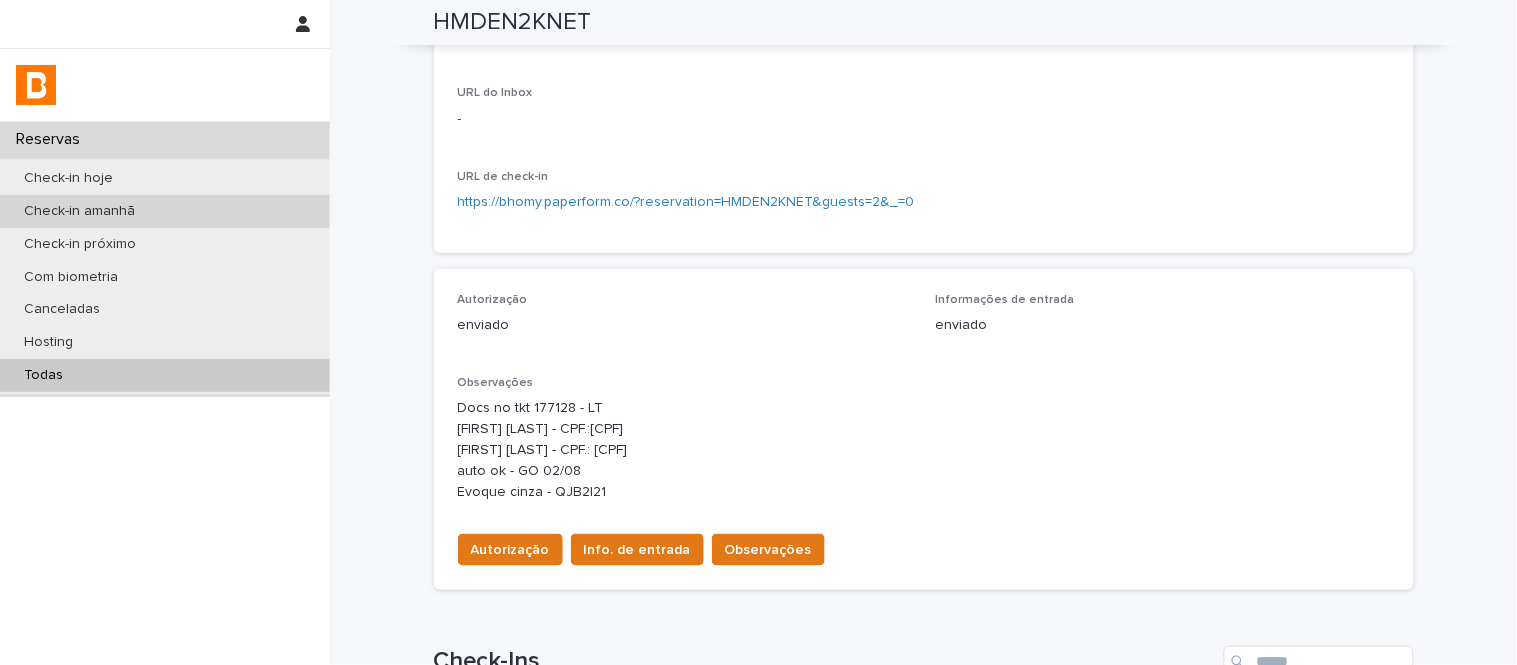 click on "Check-in amanhã" at bounding box center (165, 211) 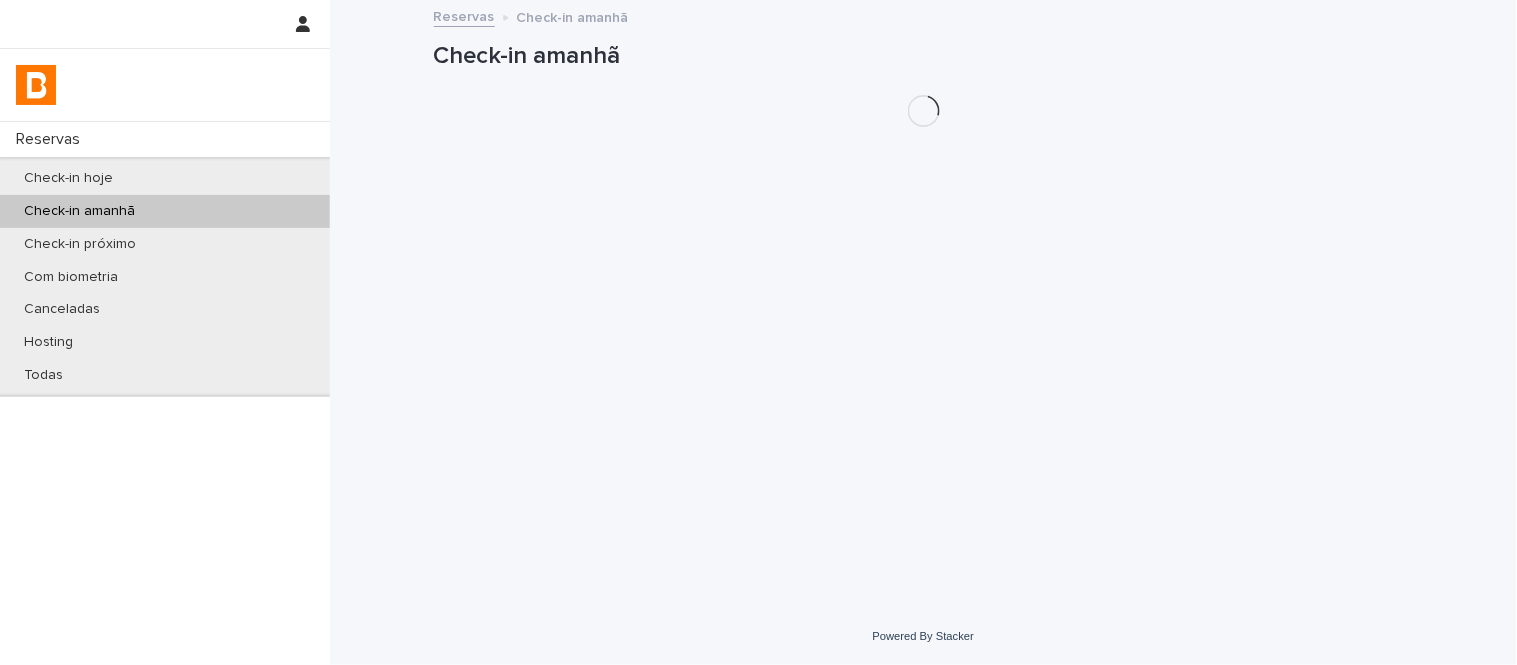 scroll, scrollTop: 0, scrollLeft: 0, axis: both 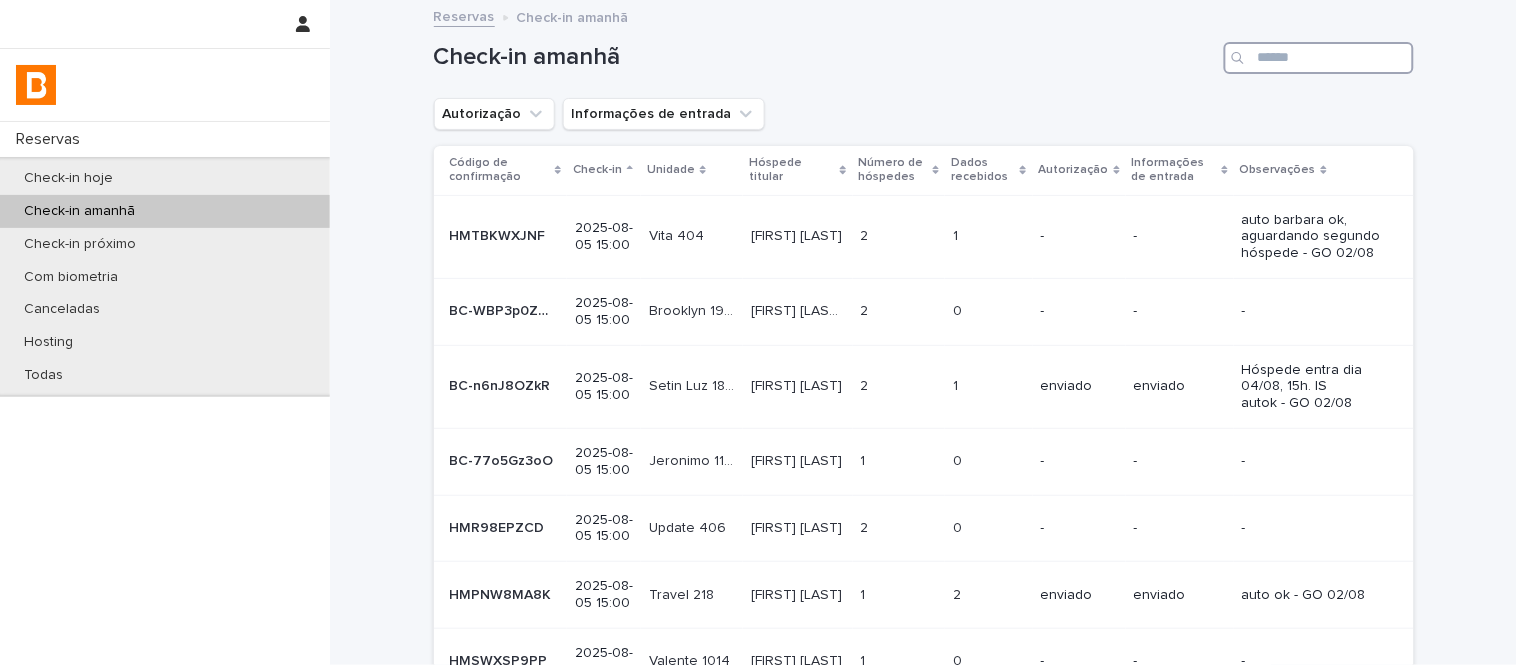 click at bounding box center (1319, 58) 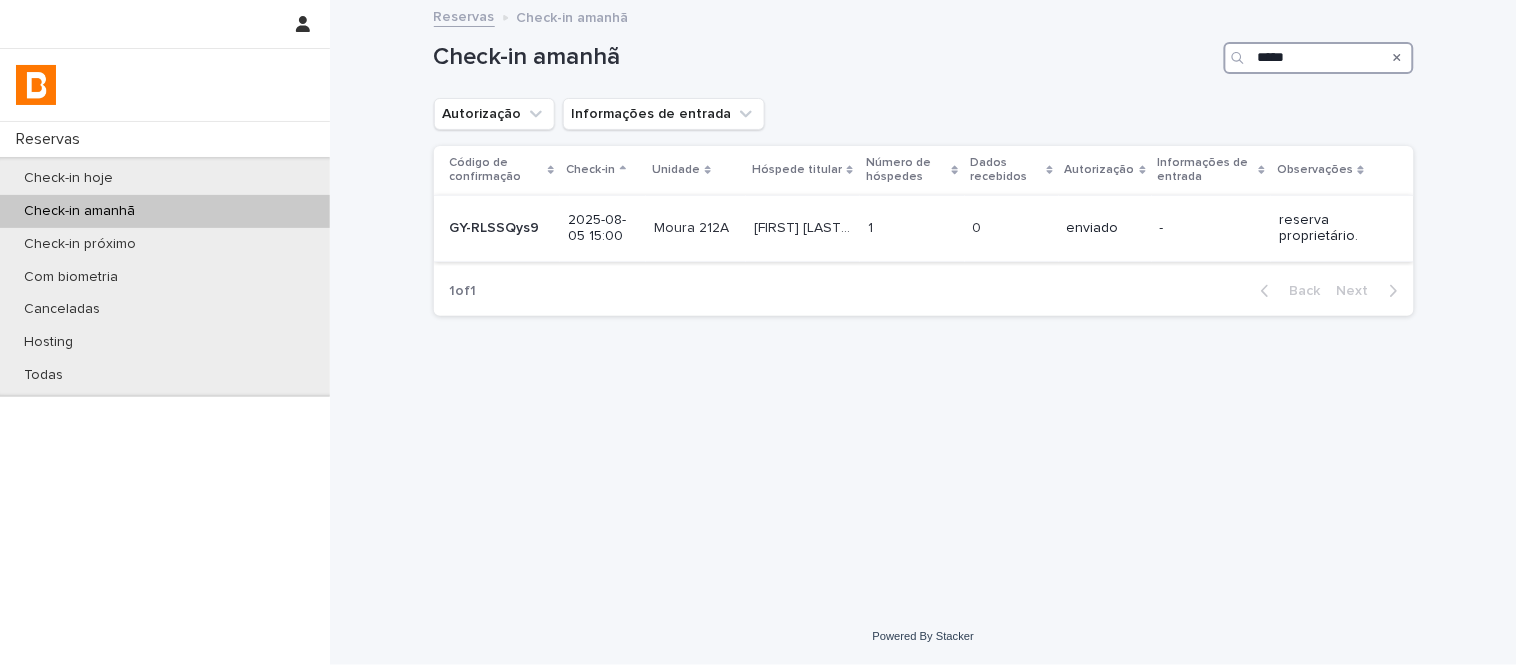 type on "*****" 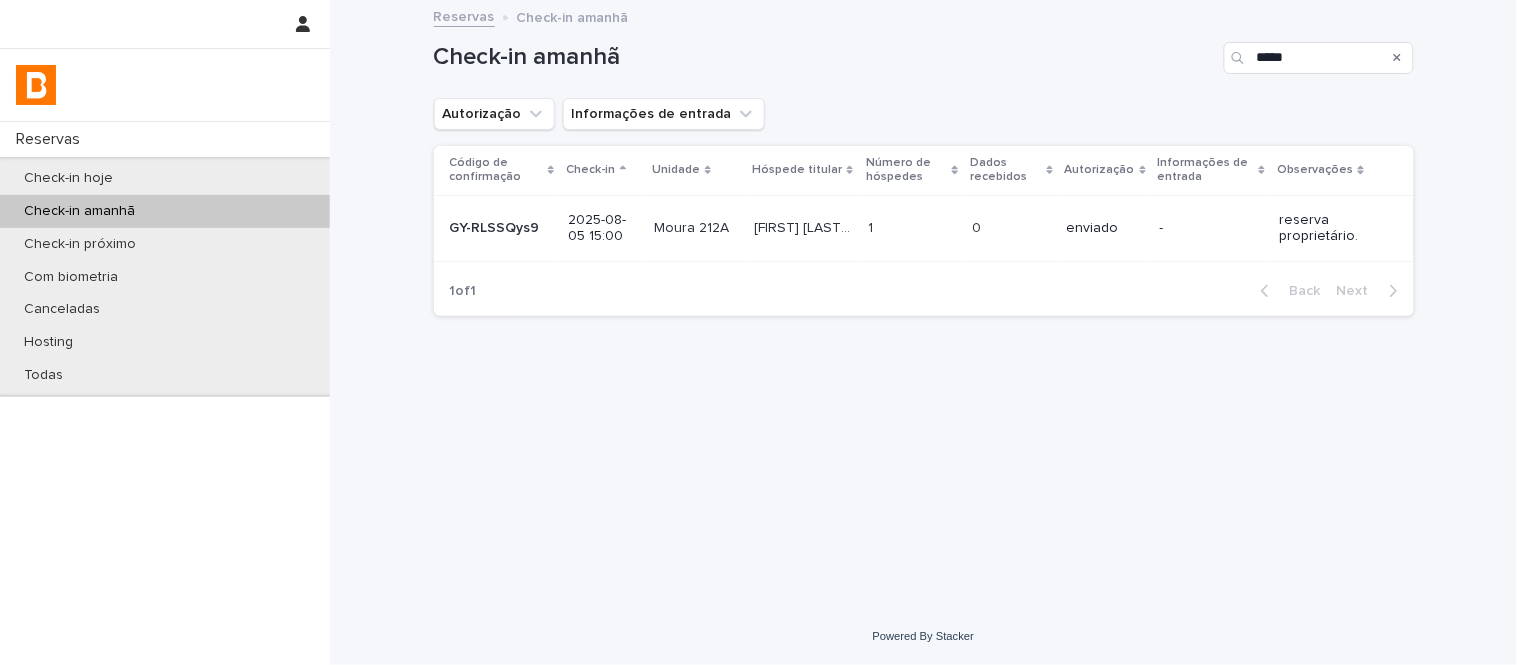 click on "[FIRST] [LAST] 212A" at bounding box center [805, 226] 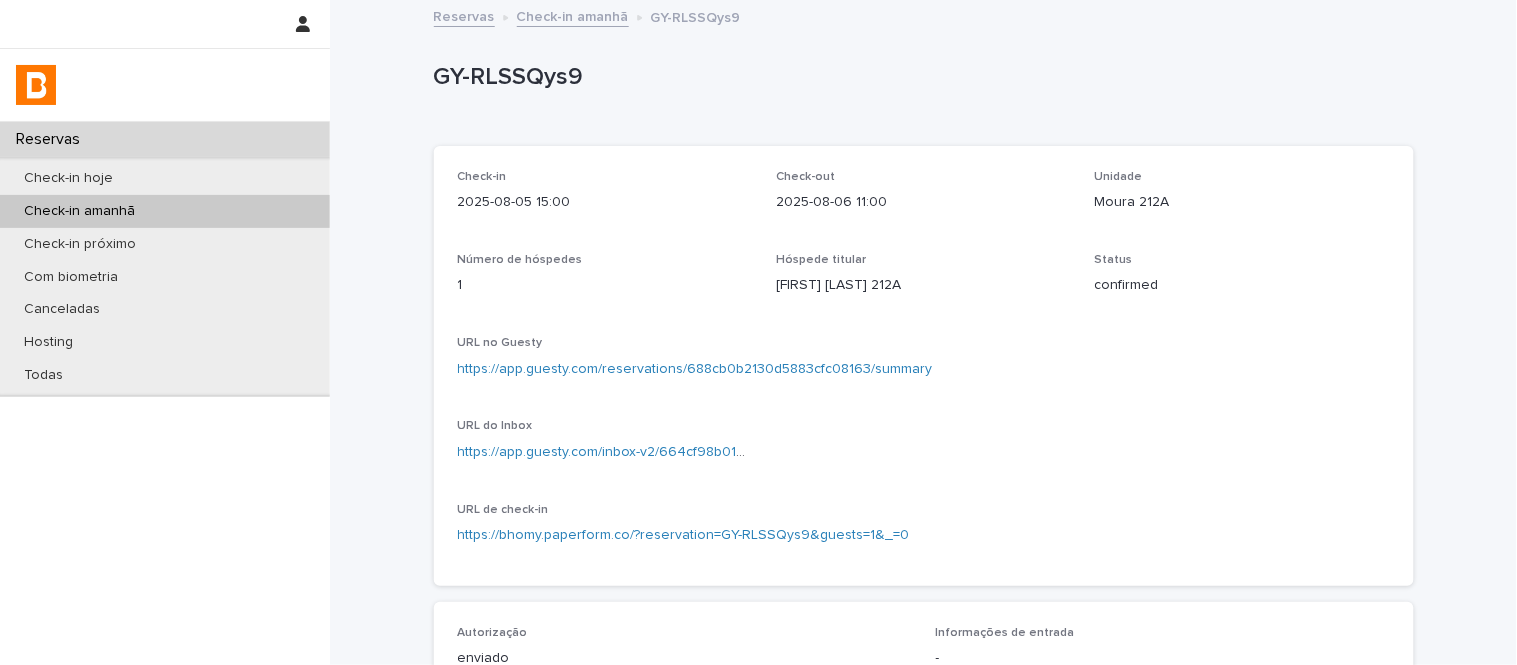 click on "Moura 212A" at bounding box center [1242, 202] 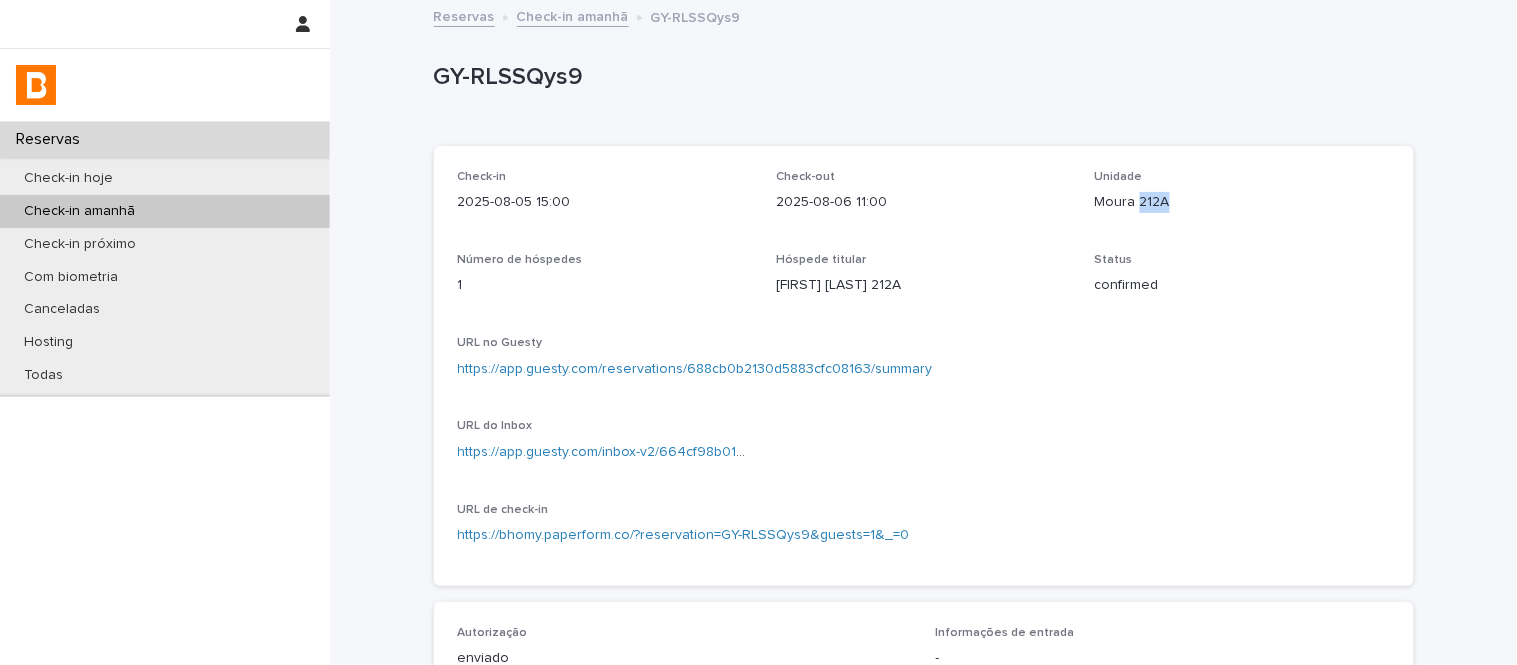 click on "Moura 212A" at bounding box center (1242, 202) 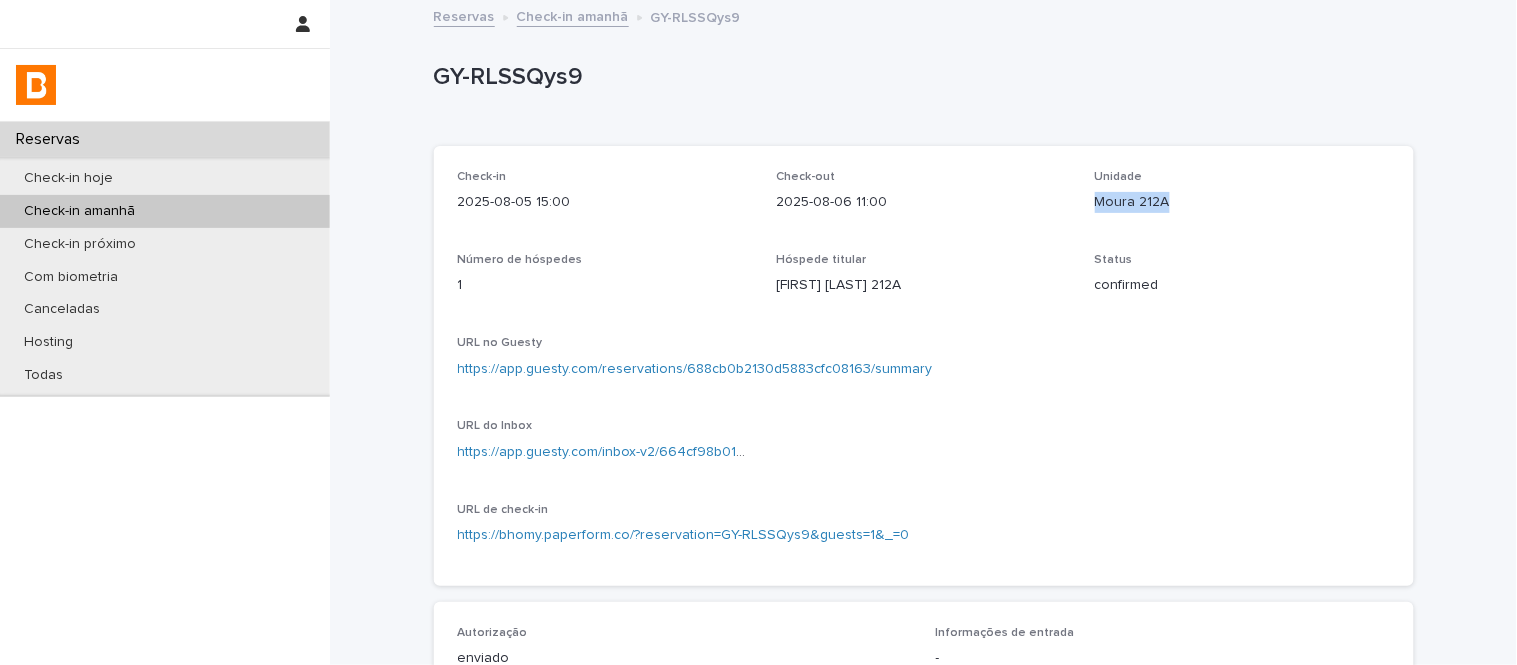 click on "Moura 212A" at bounding box center (1242, 202) 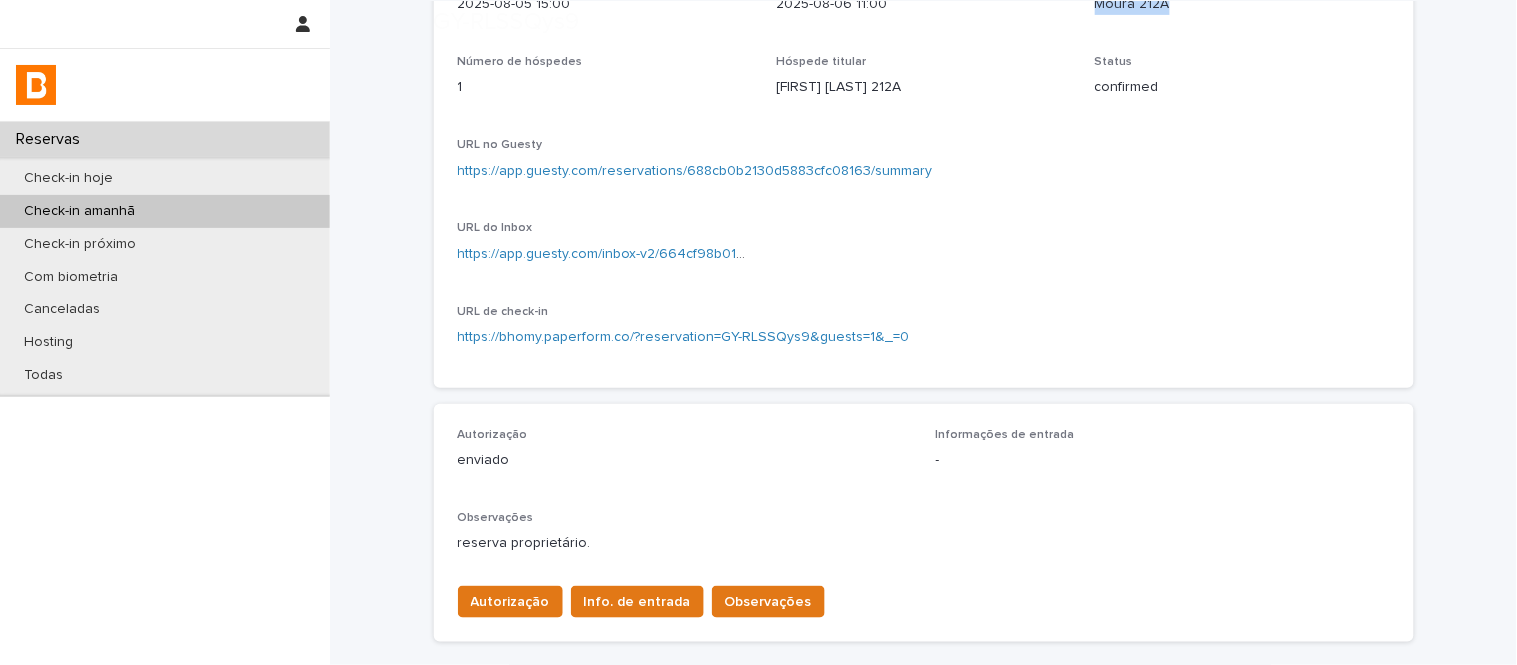 scroll, scrollTop: 222, scrollLeft: 0, axis: vertical 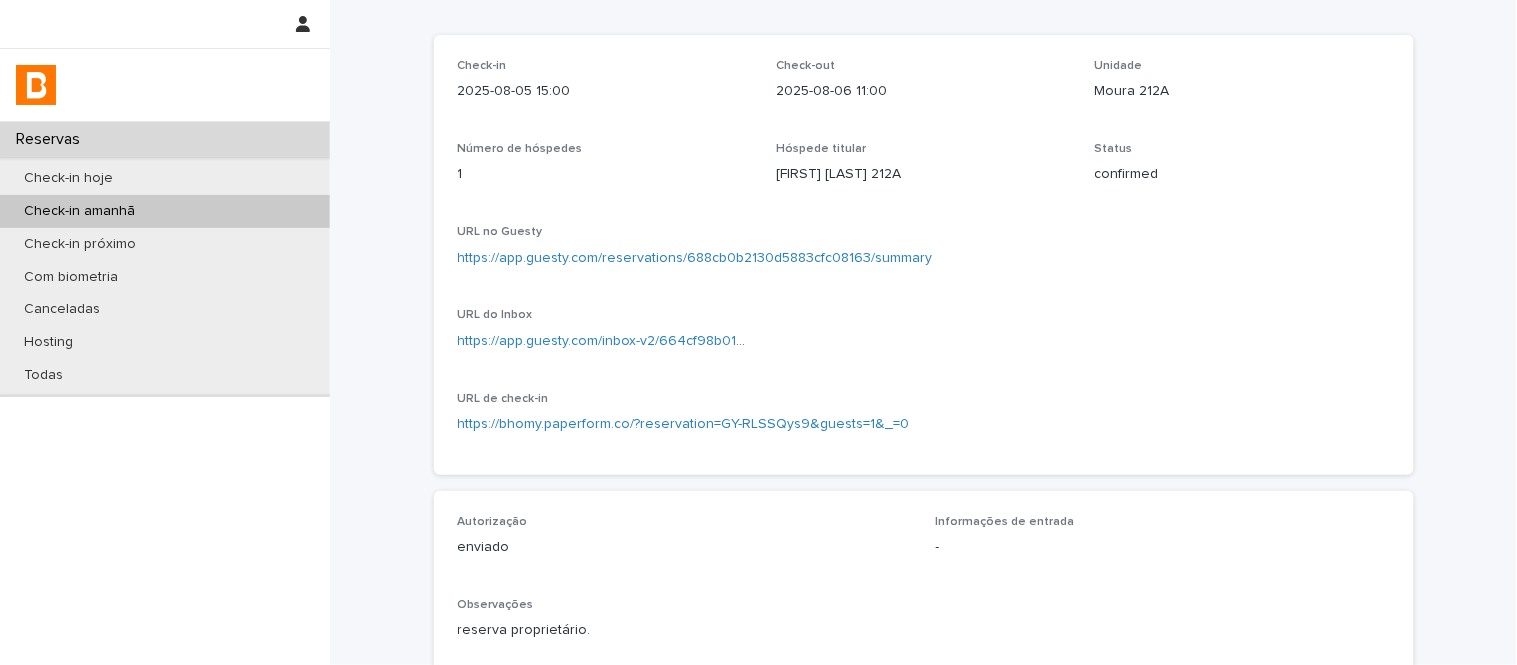 click on "https://app.guesty.com/reservations/688cb0b2130d5883cfc08163/summary" at bounding box center (924, 256) 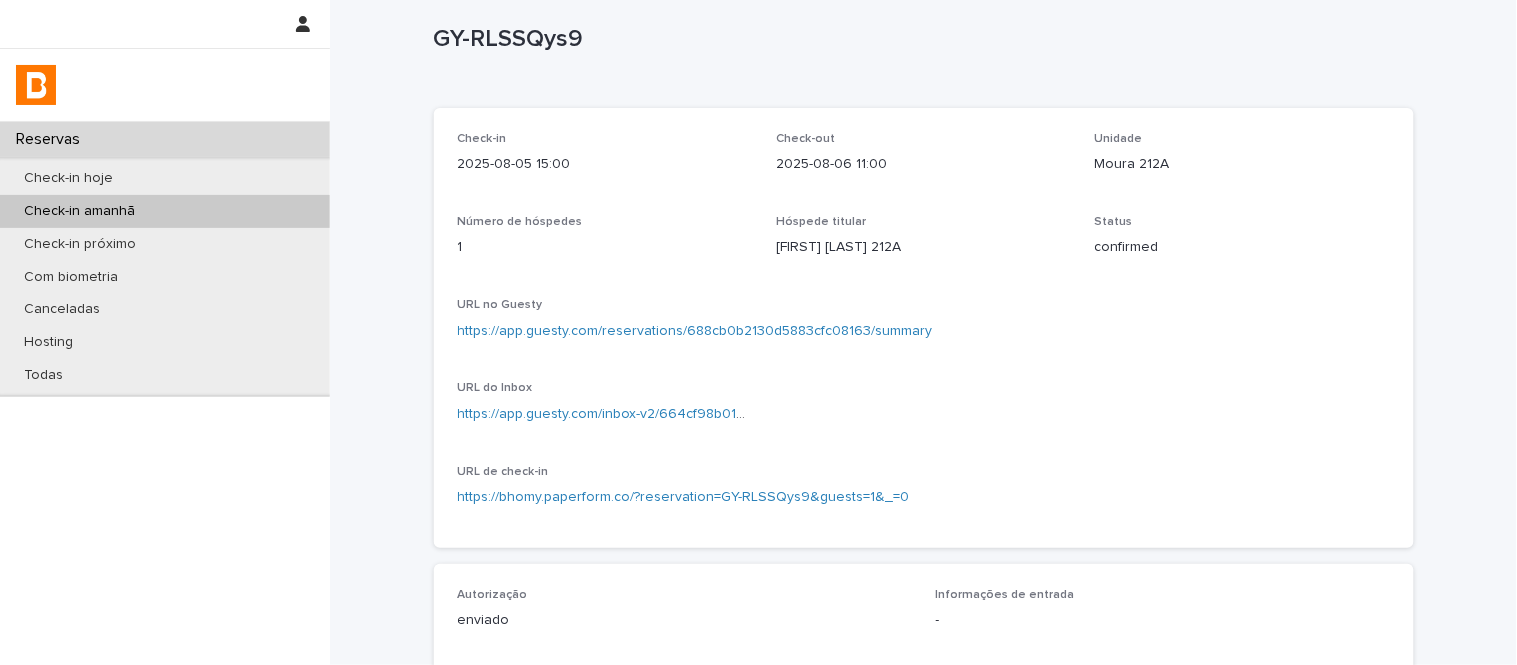 scroll, scrollTop: 0, scrollLeft: 0, axis: both 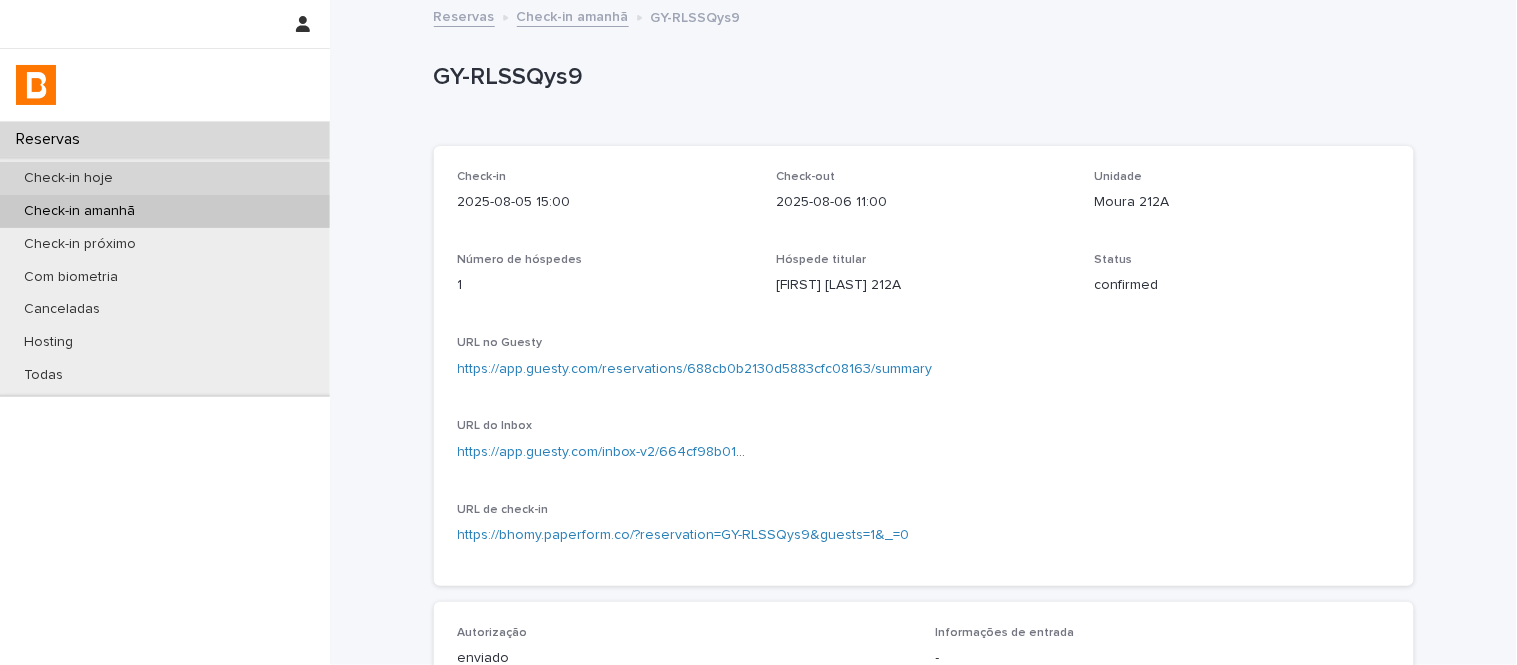 click on "Check-in hoje" at bounding box center [165, 178] 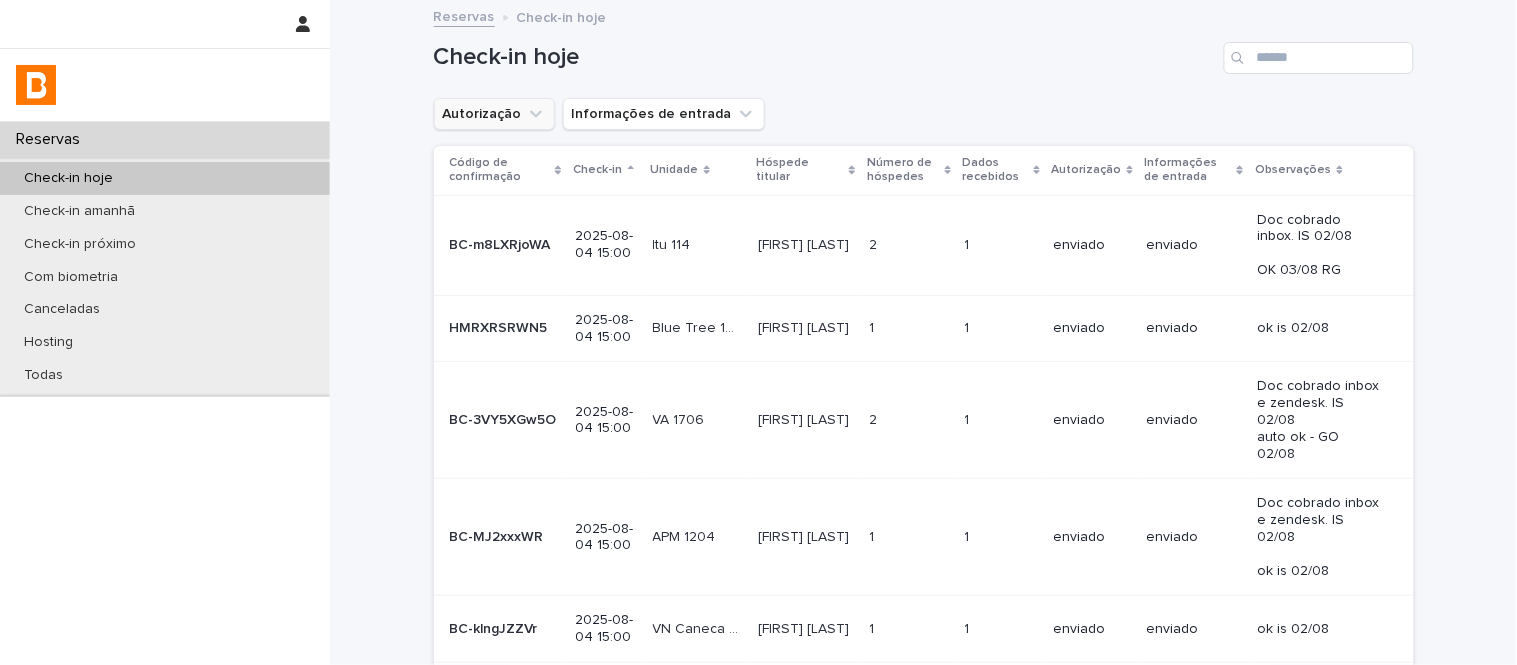 click on "Autorização" at bounding box center [494, 114] 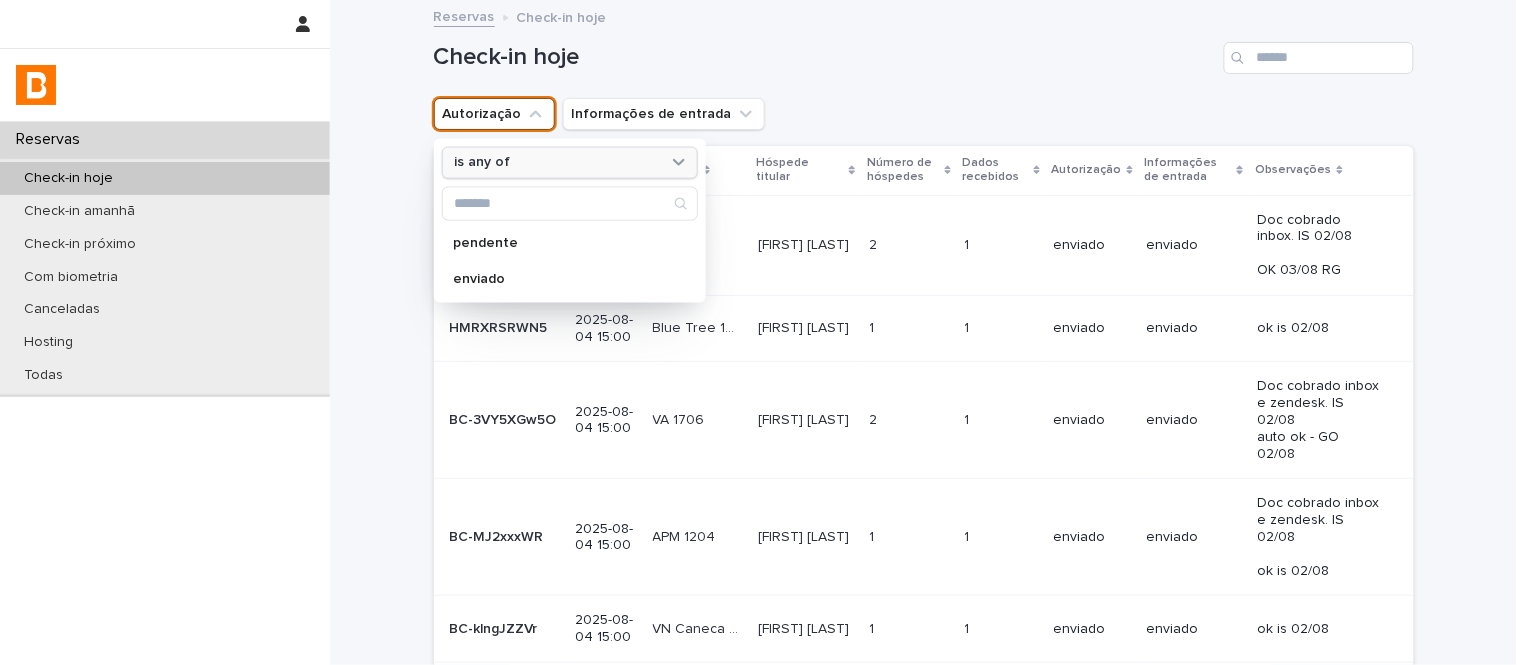 click on "is any of" at bounding box center (570, 162) 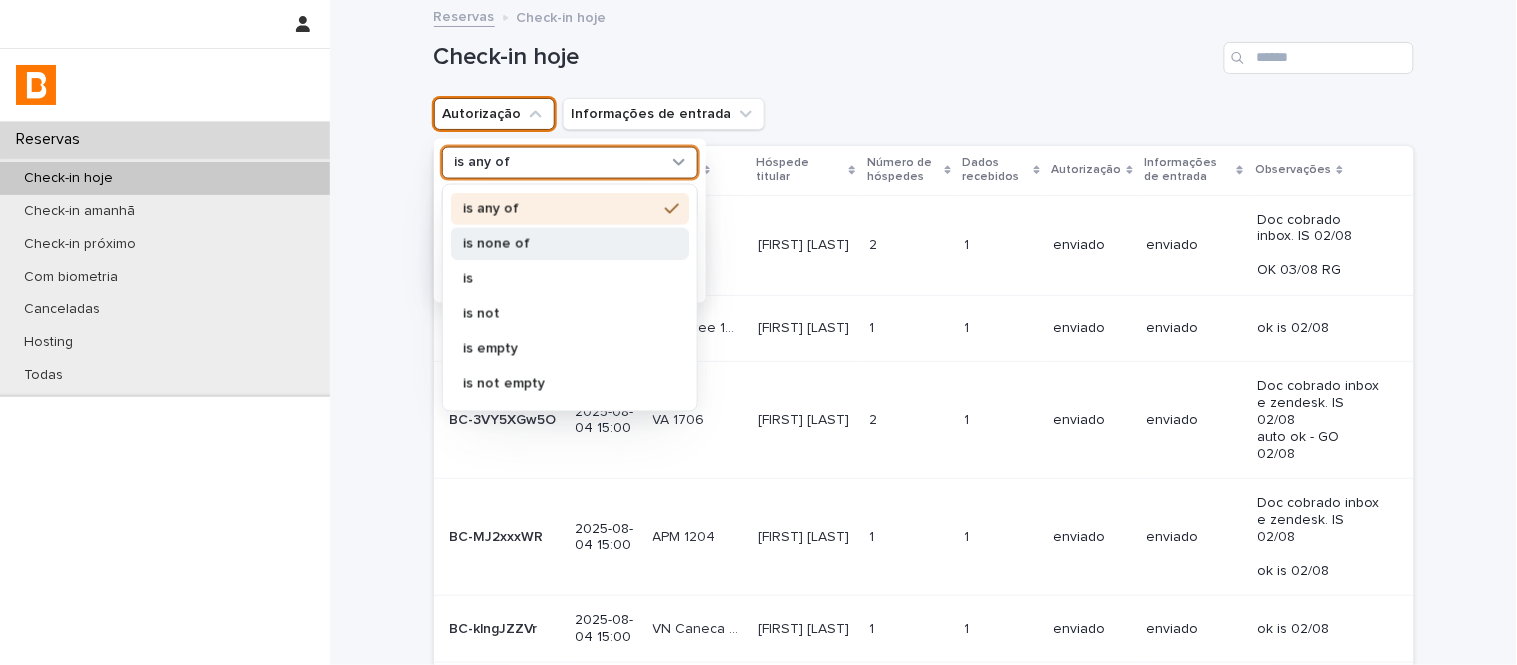click on "is none of" at bounding box center [570, 243] 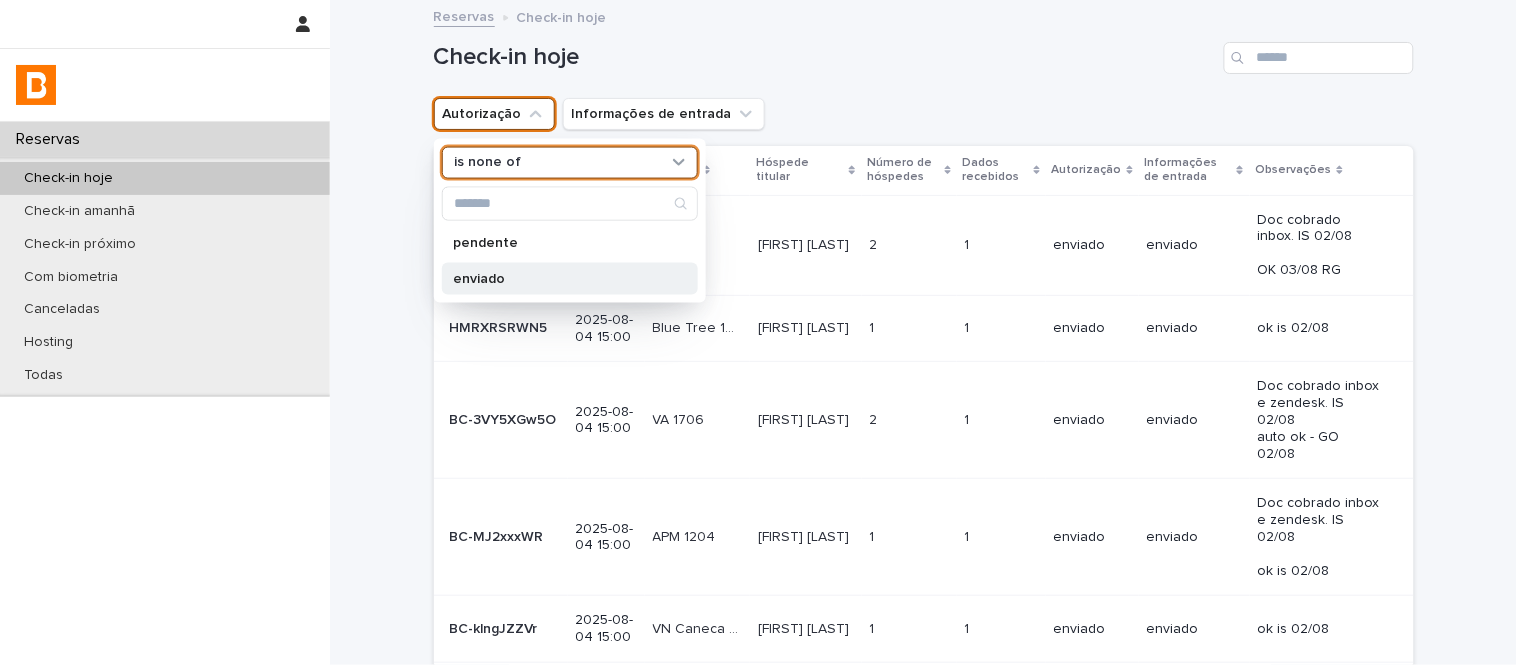 click on "enviado" at bounding box center (560, 278) 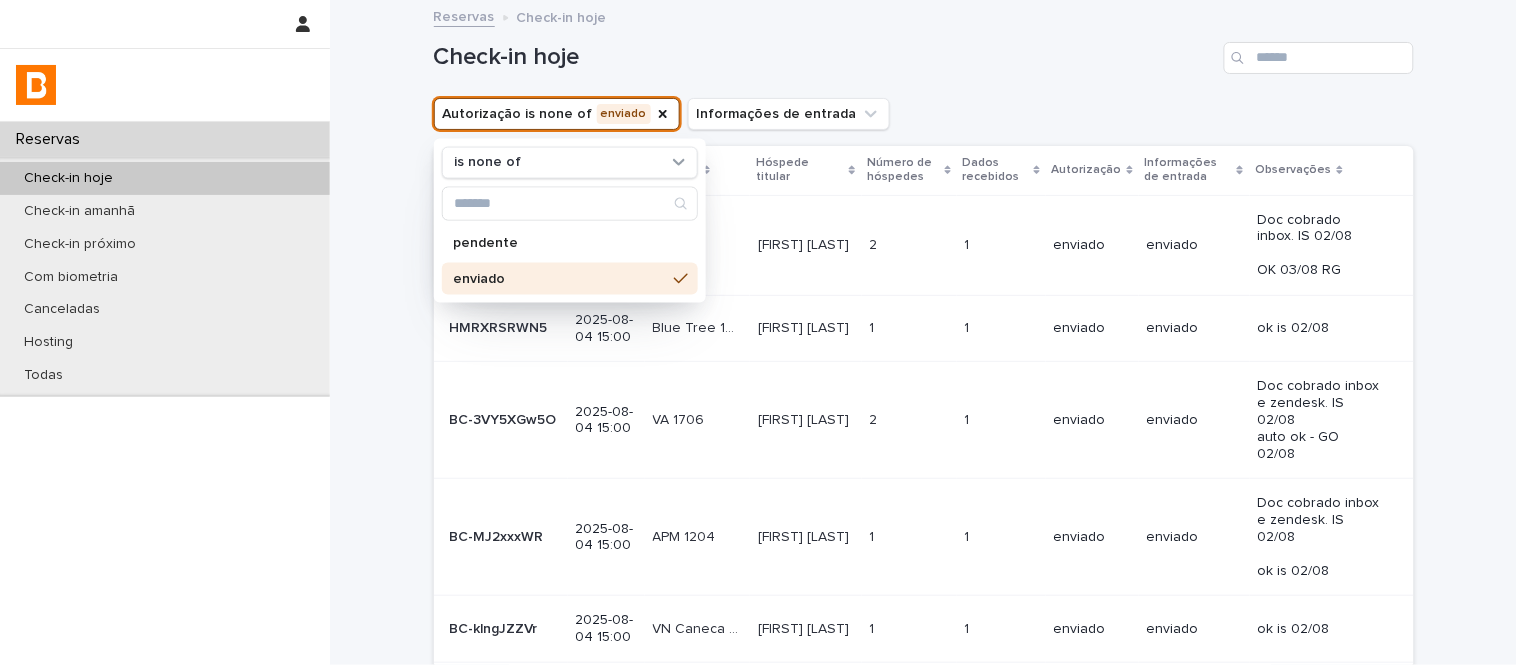 click on "Reservas Check-in hoje" at bounding box center [924, 18] 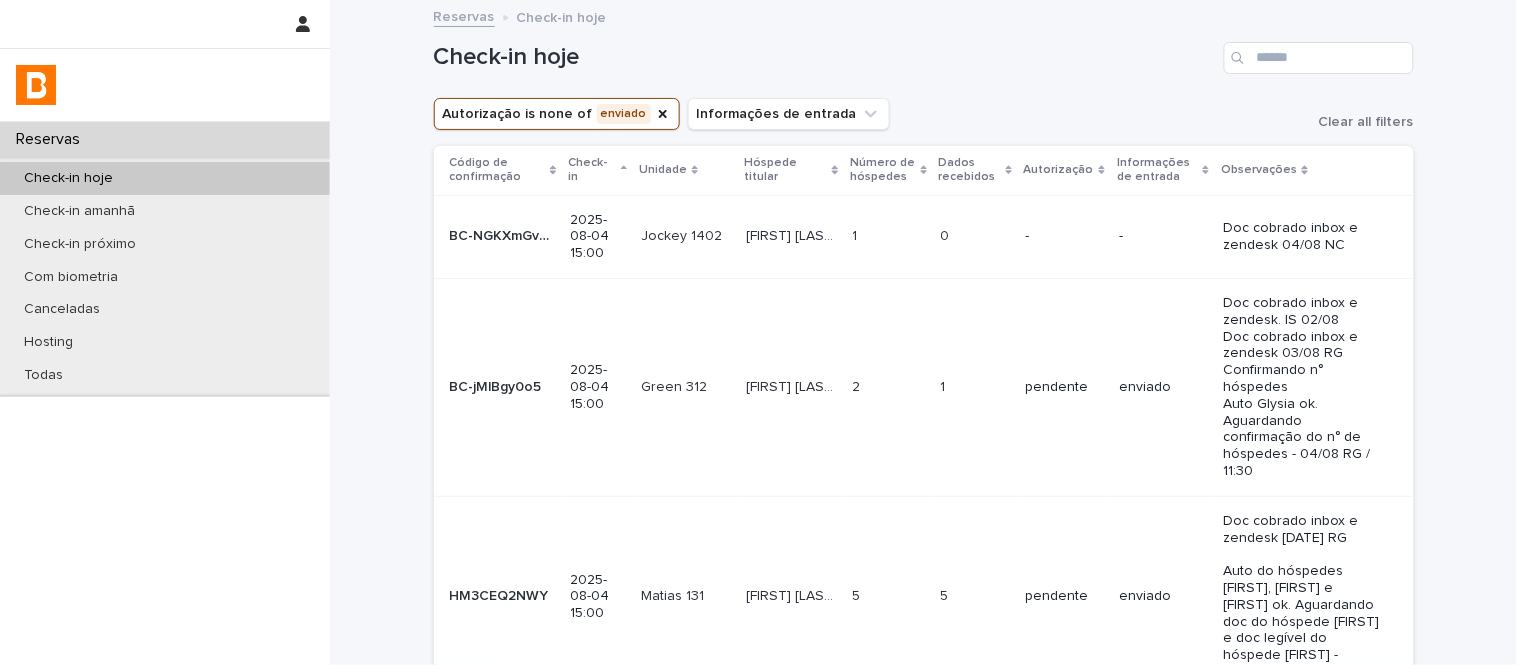 click on "Dados recebidos" at bounding box center (970, 170) 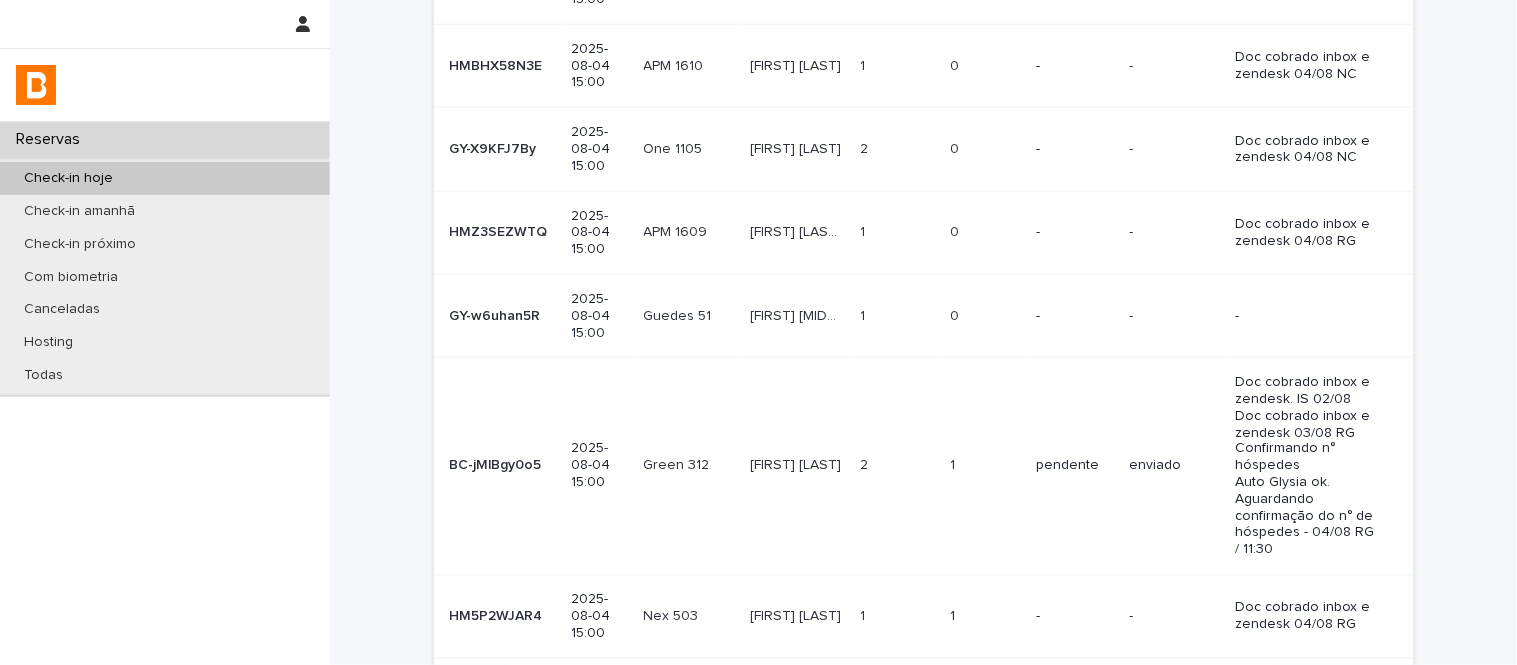 scroll, scrollTop: 758, scrollLeft: 0, axis: vertical 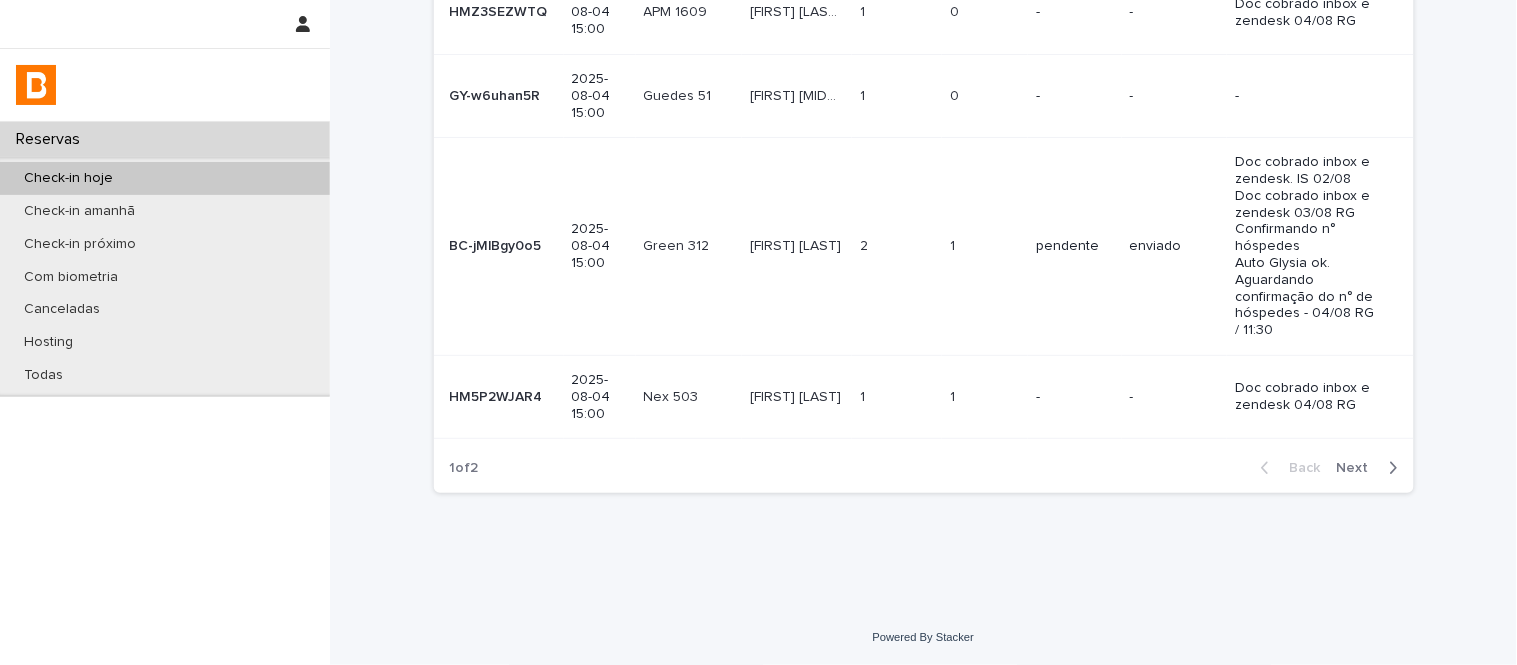 click on "Next" at bounding box center (1359, 468) 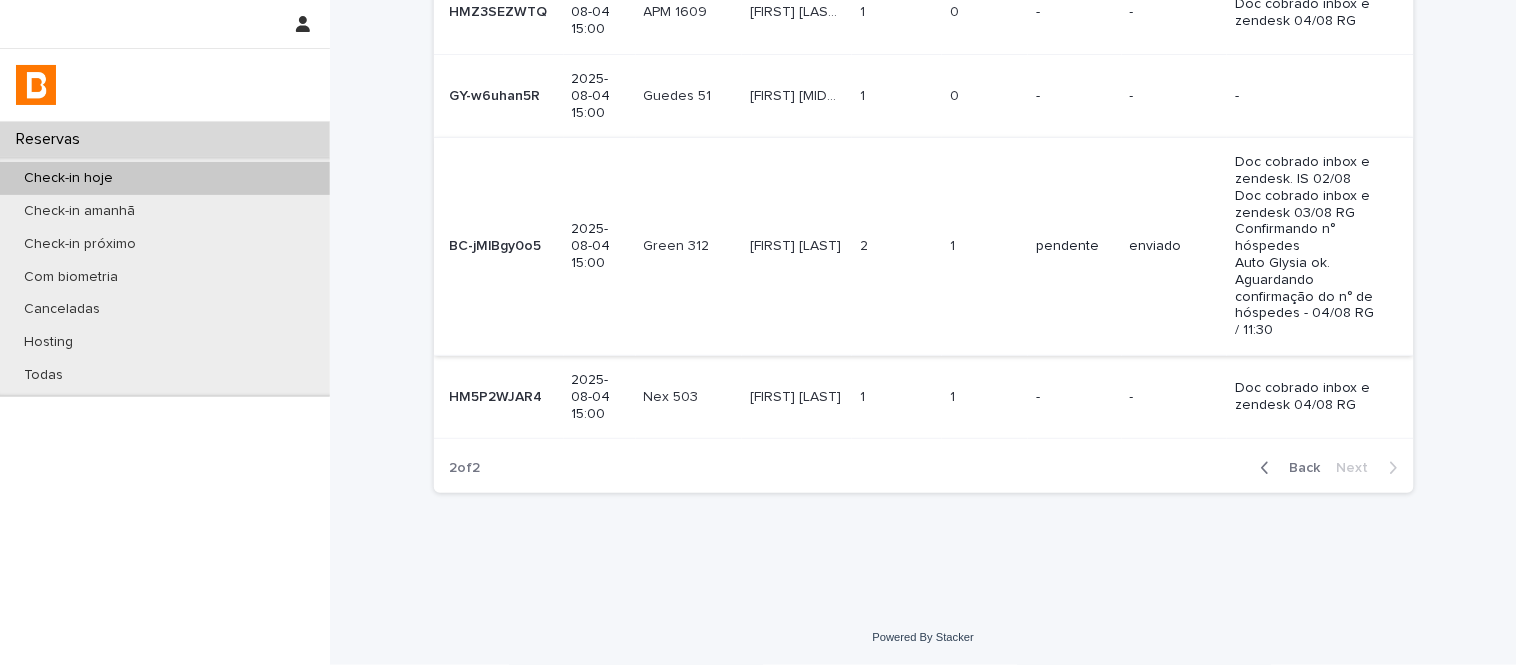 scroll, scrollTop: 0, scrollLeft: 0, axis: both 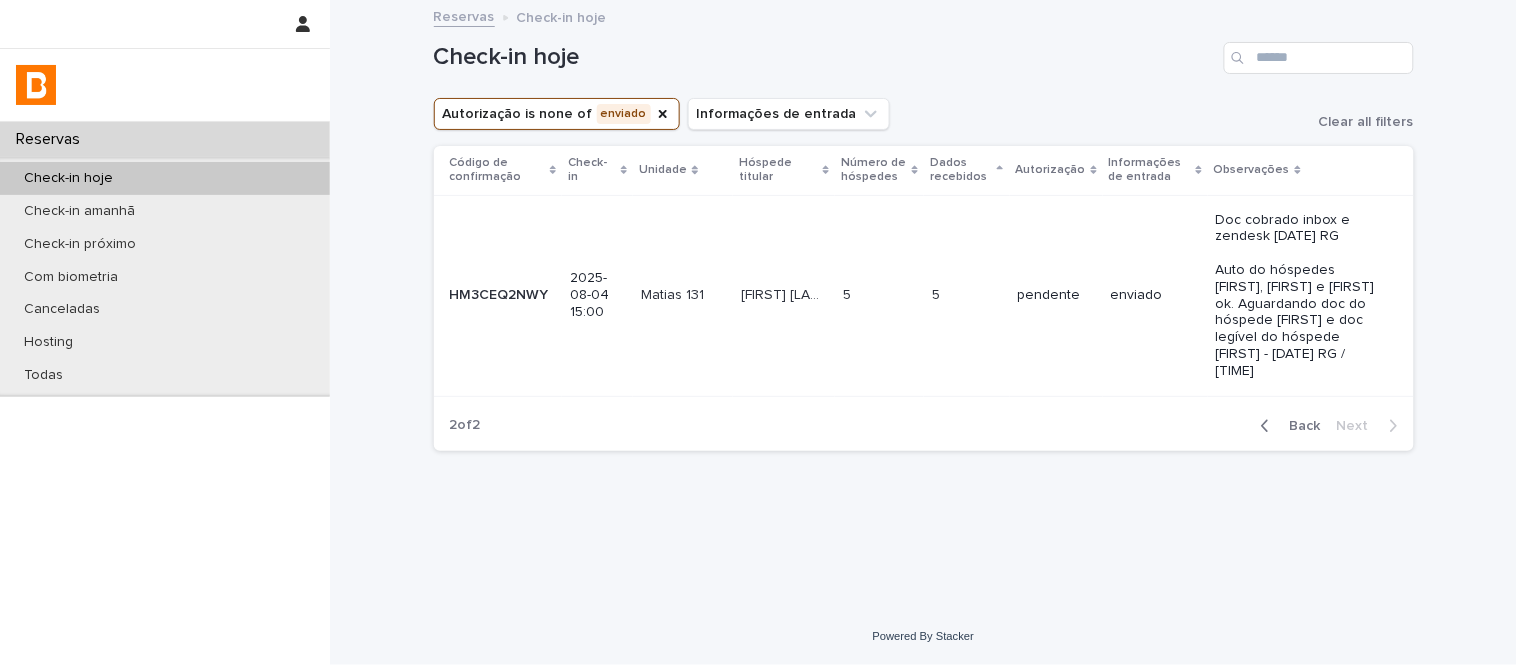 click at bounding box center [1269, 426] 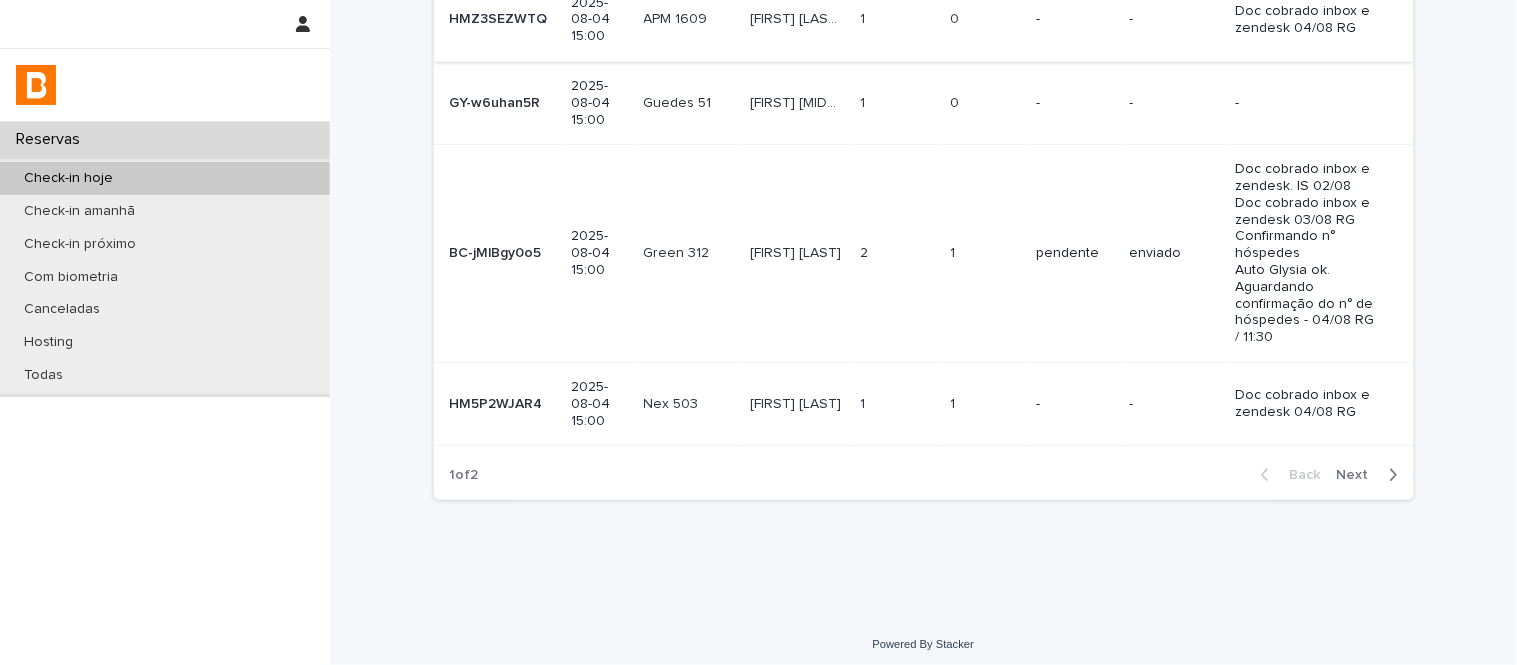 scroll, scrollTop: 758, scrollLeft: 0, axis: vertical 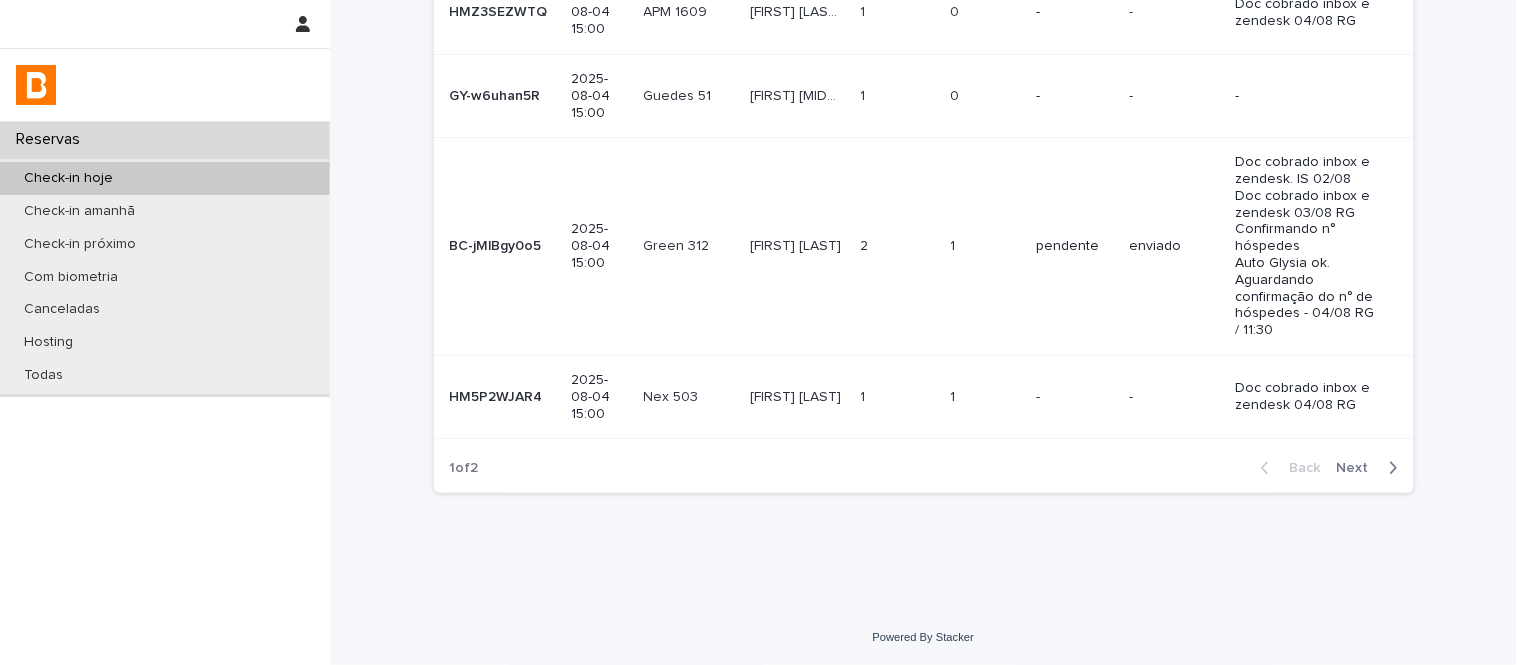 click on "[FIRST] [LAST] [FIRST] [LAST]" at bounding box center (797, 397) 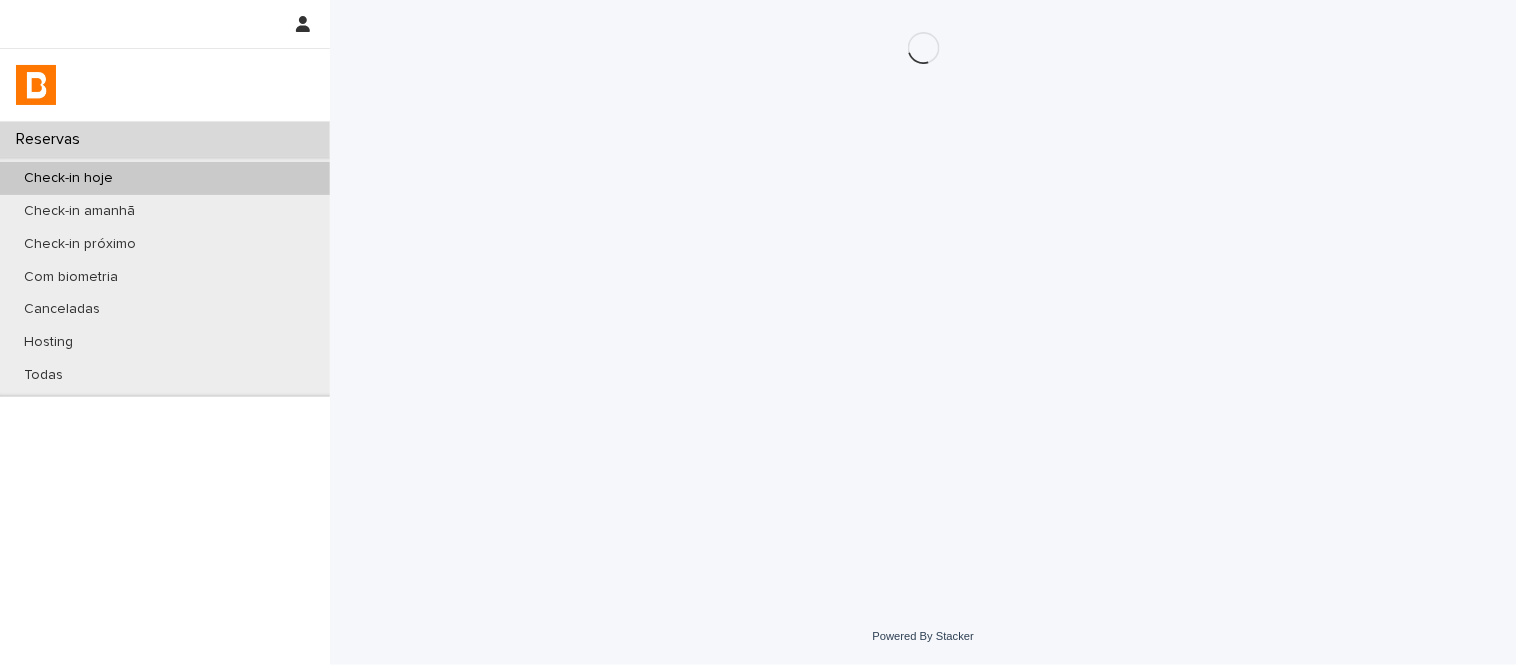 scroll, scrollTop: 0, scrollLeft: 0, axis: both 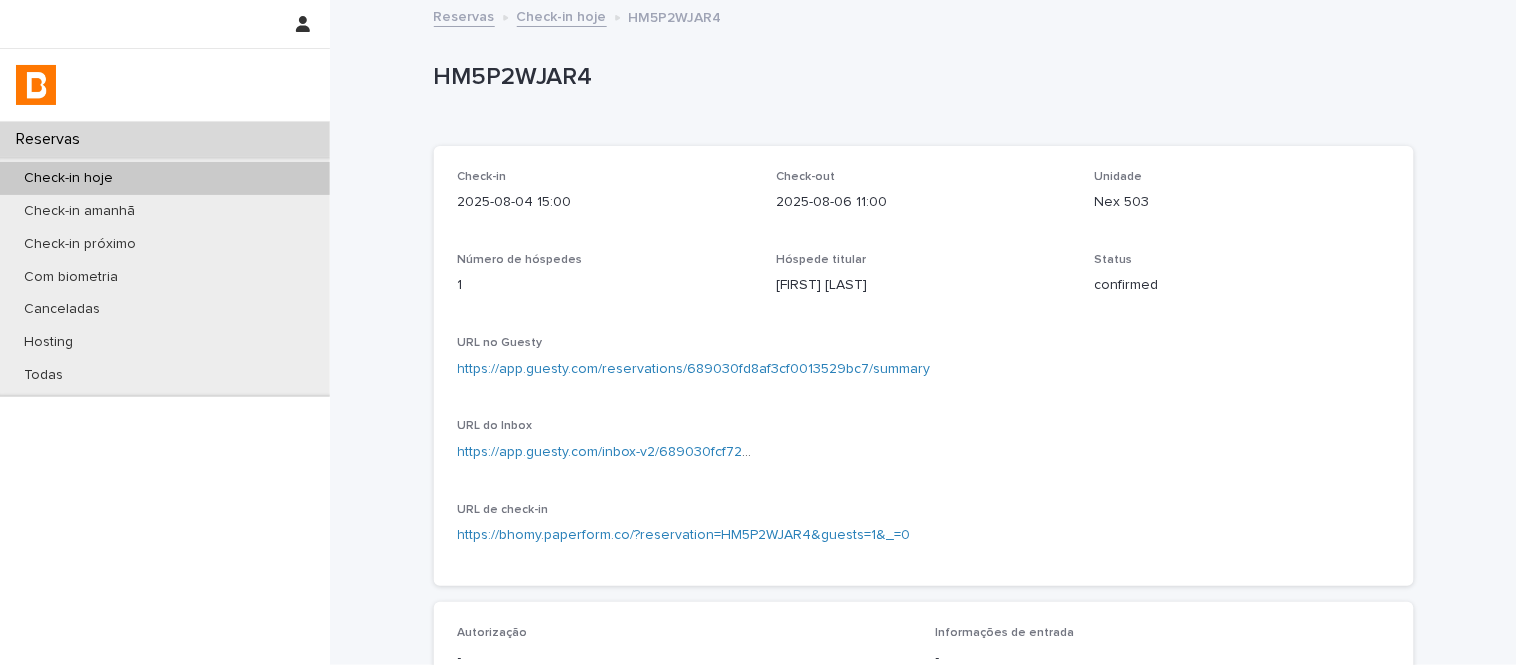 click on "Nex 503" at bounding box center [1242, 202] 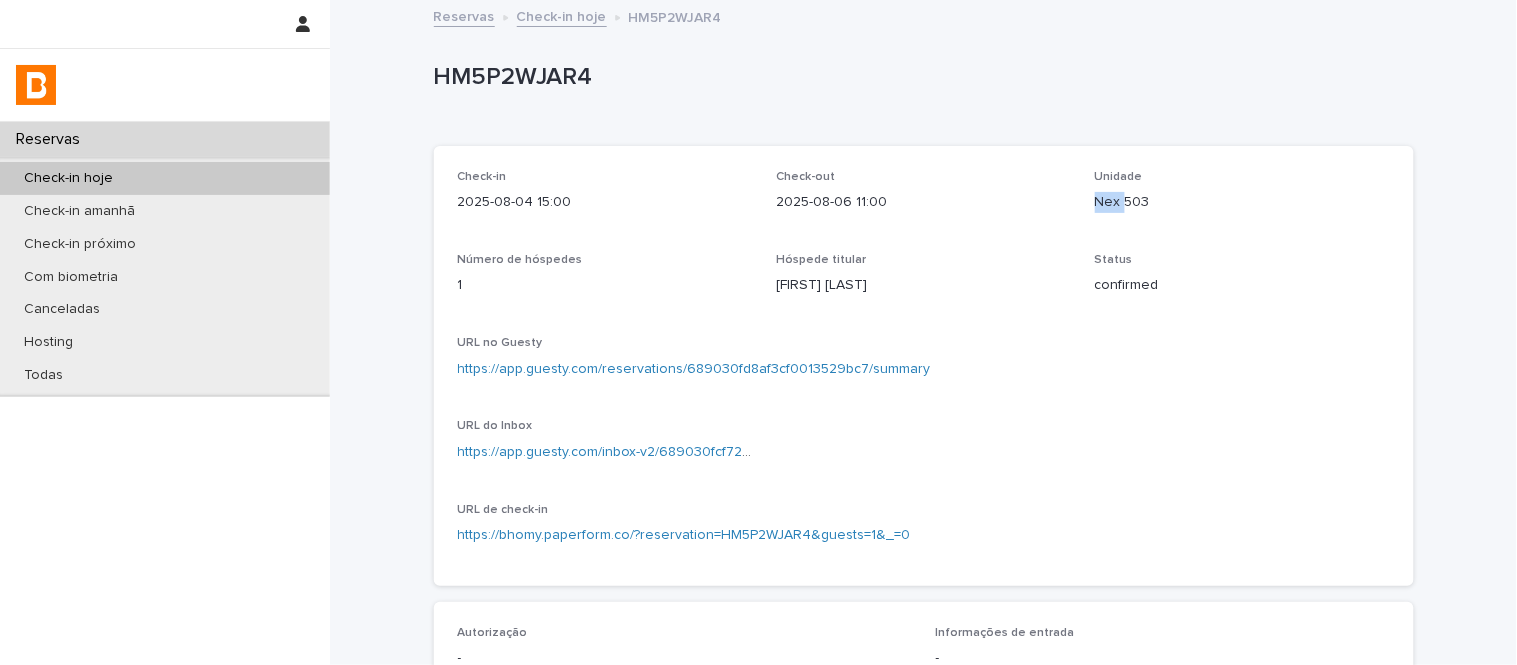 click on "Nex 503" at bounding box center (1242, 202) 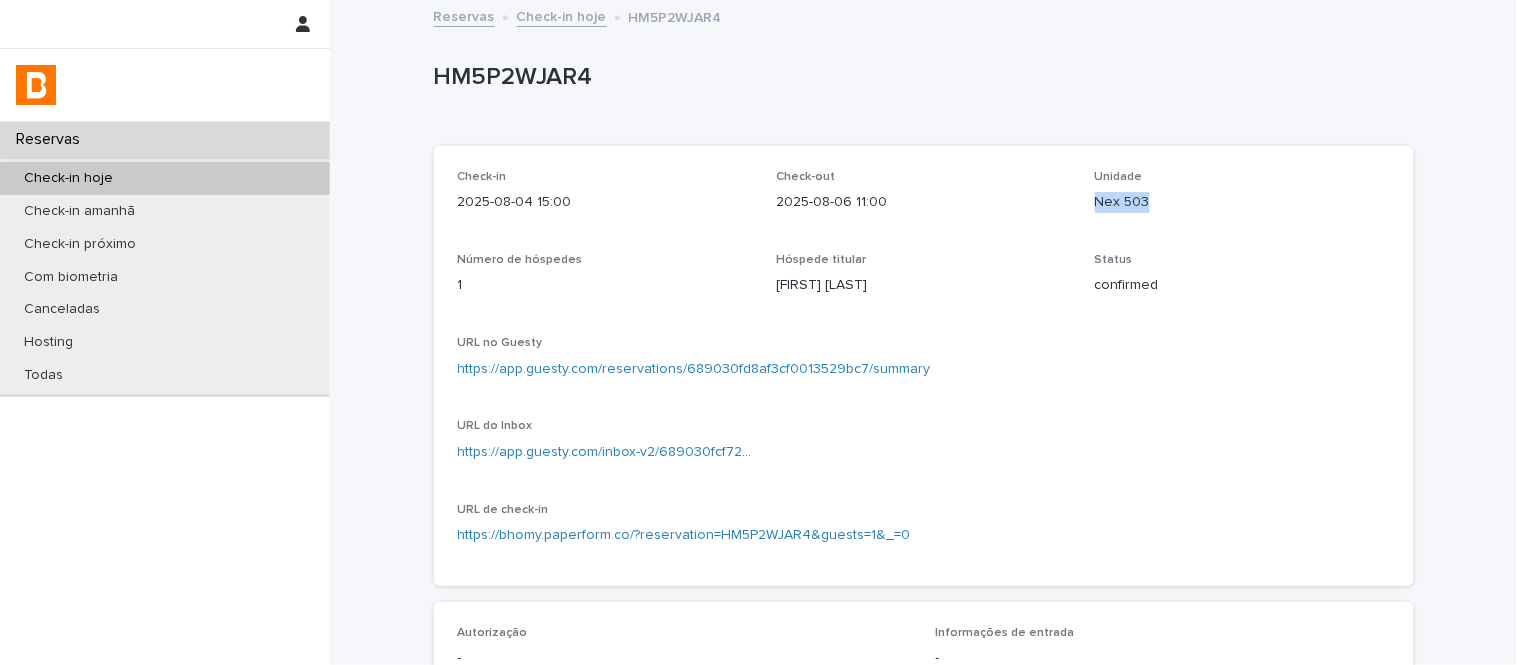click on "Nex 503" at bounding box center [1242, 202] 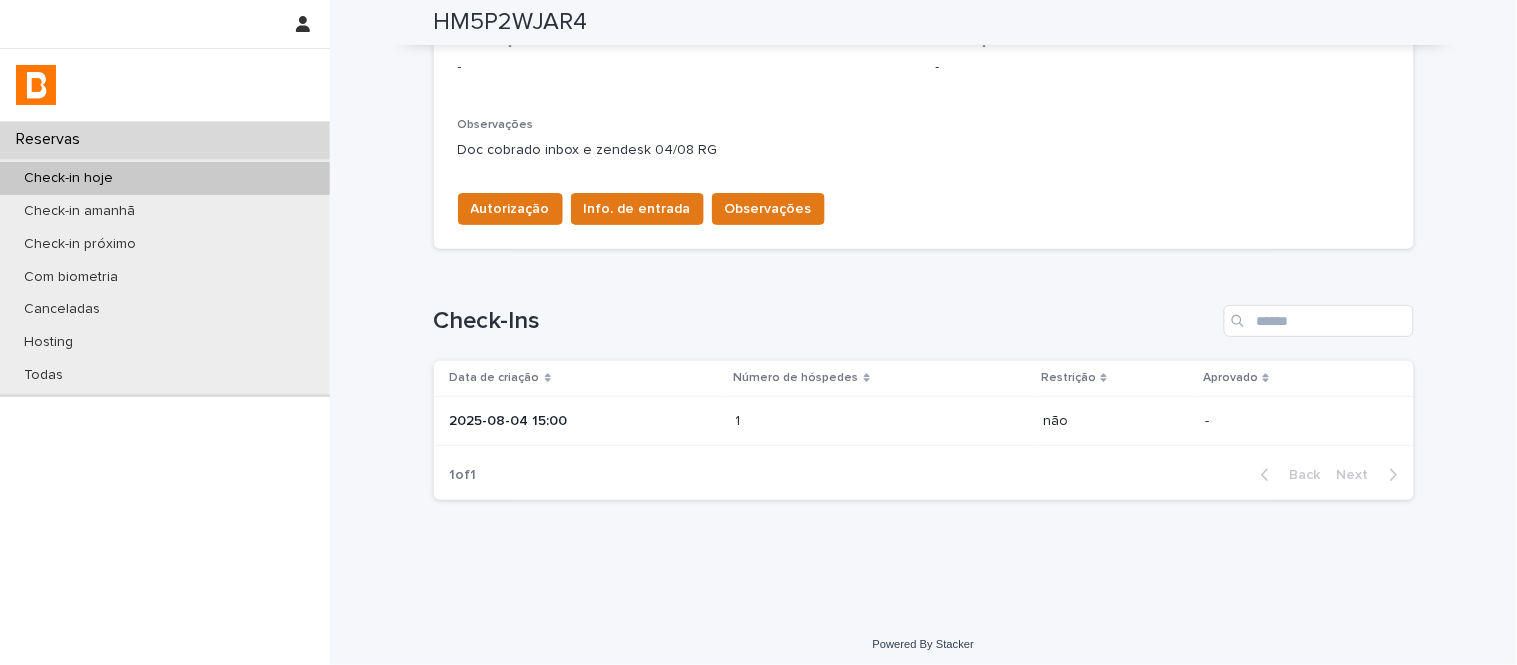scroll, scrollTop: 598, scrollLeft: 0, axis: vertical 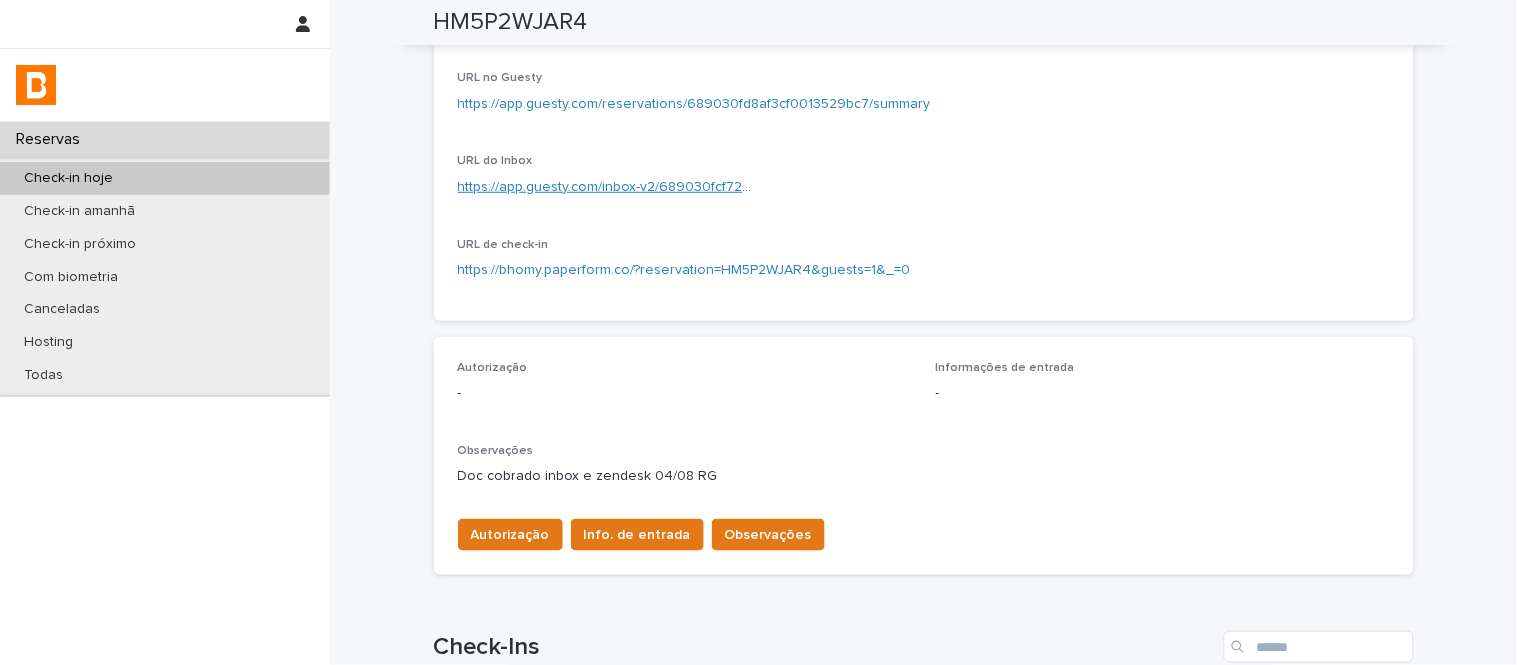 click on "https://app.guesty.com/inbox-v2/689030fcf72d220012ff7aba?reservationId=689030fd8af3cf0013529bc7" at bounding box center (787, 187) 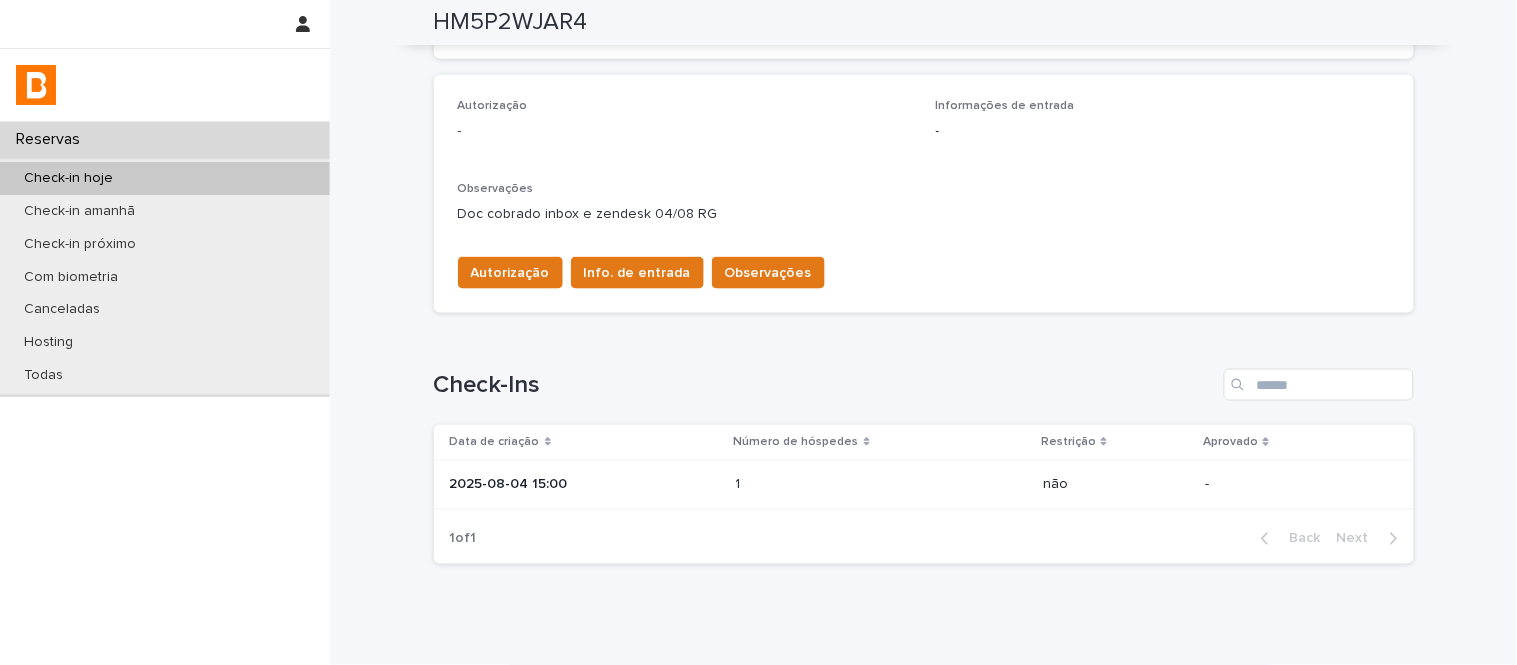 scroll, scrollTop: 598, scrollLeft: 0, axis: vertical 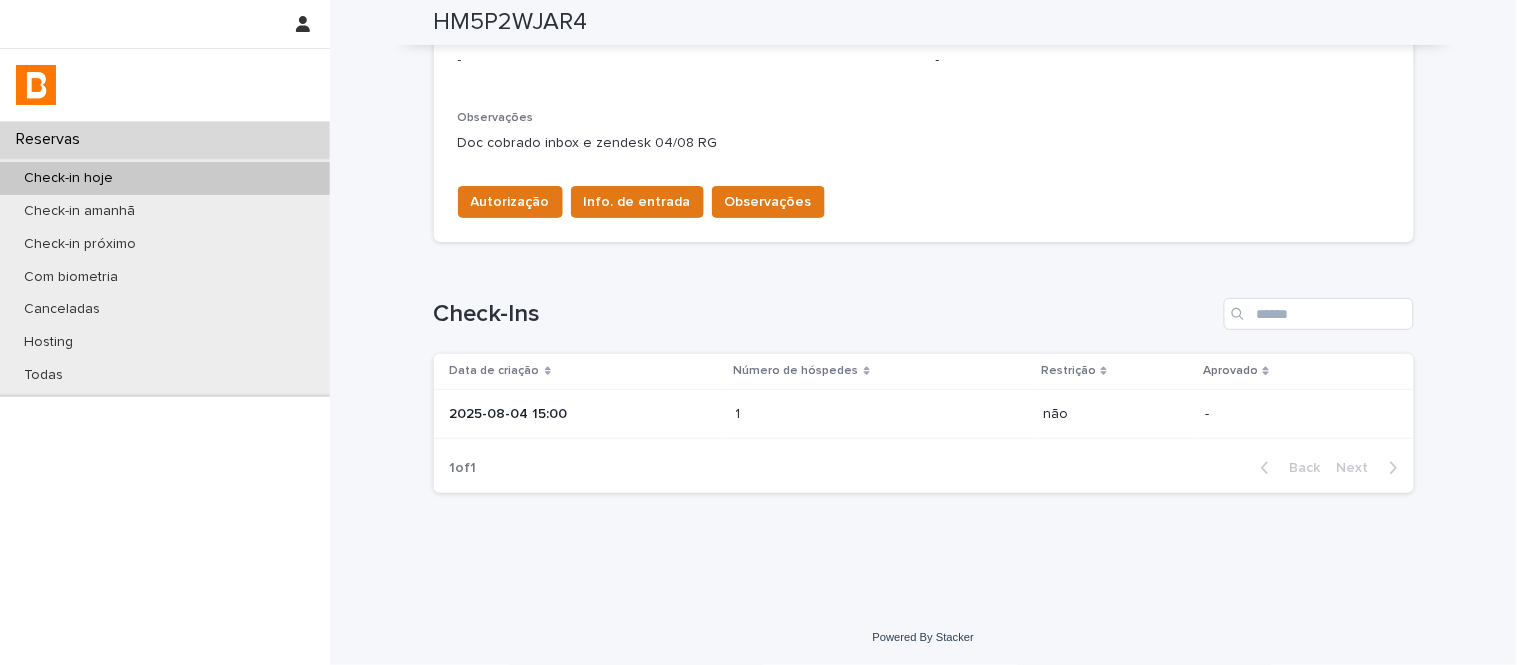 click at bounding box center [823, 414] 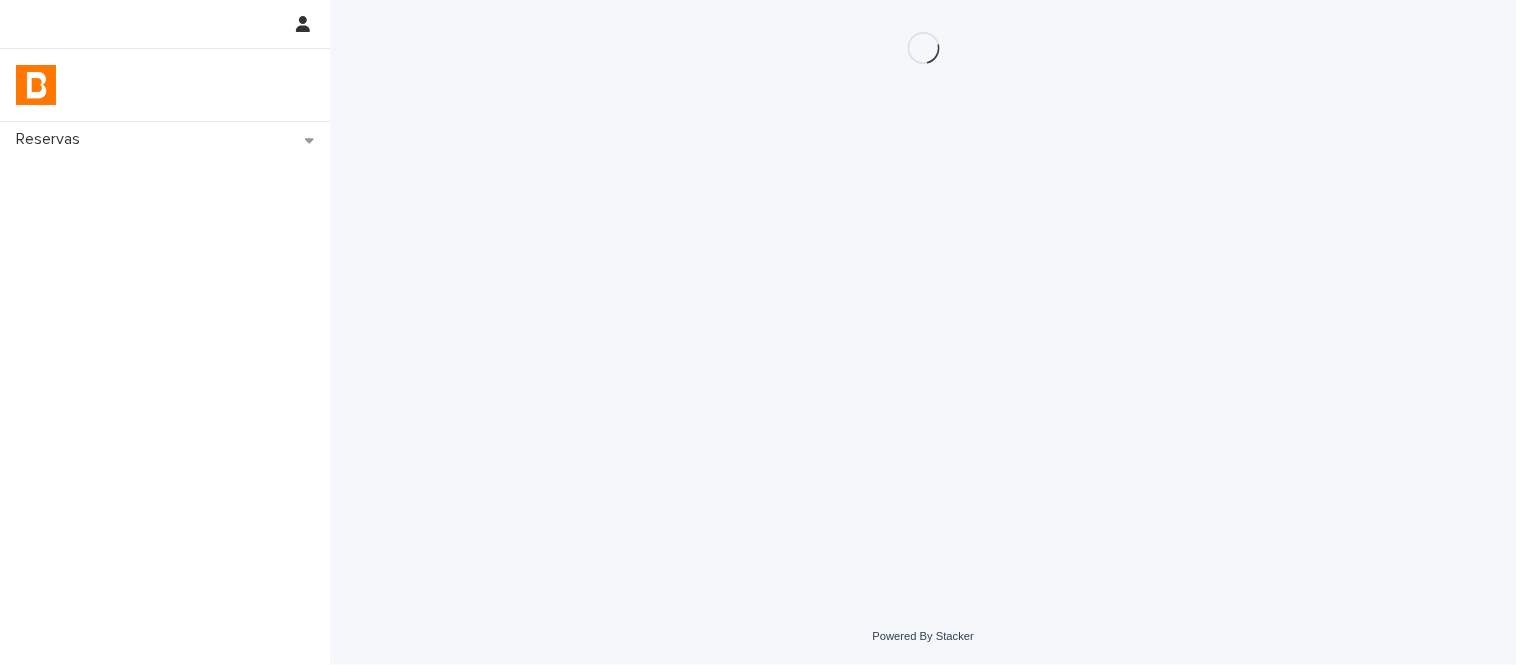 scroll, scrollTop: 0, scrollLeft: 0, axis: both 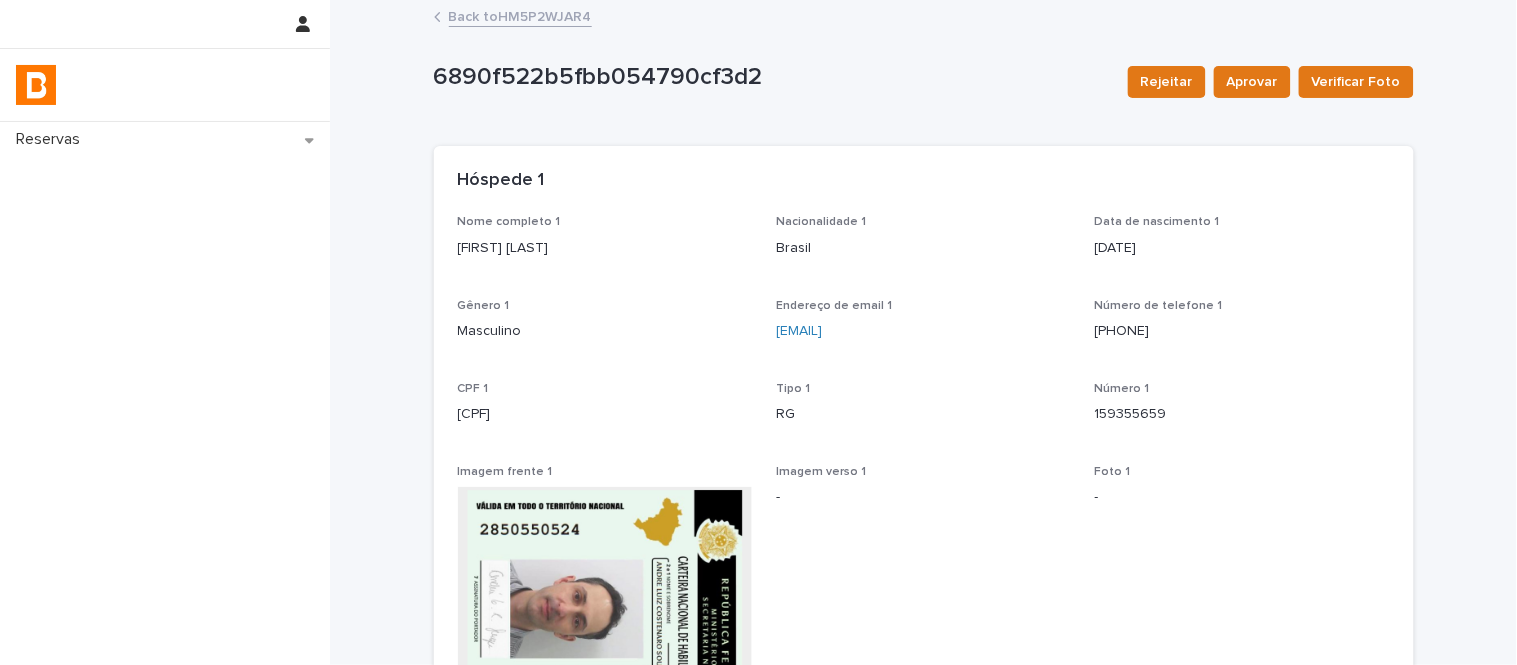 click on "[FIRST] [LAST]" at bounding box center [605, 248] 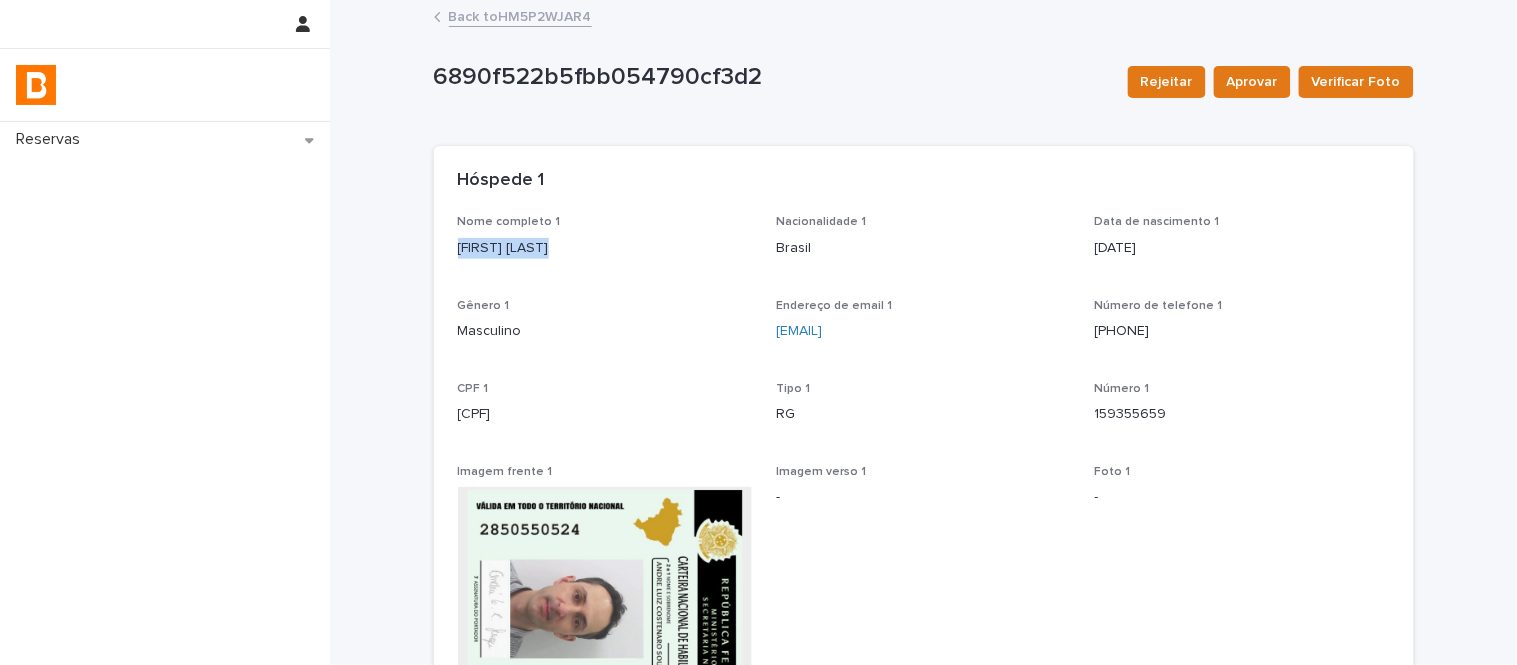 click on "[FIRST] [LAST]" at bounding box center [605, 248] 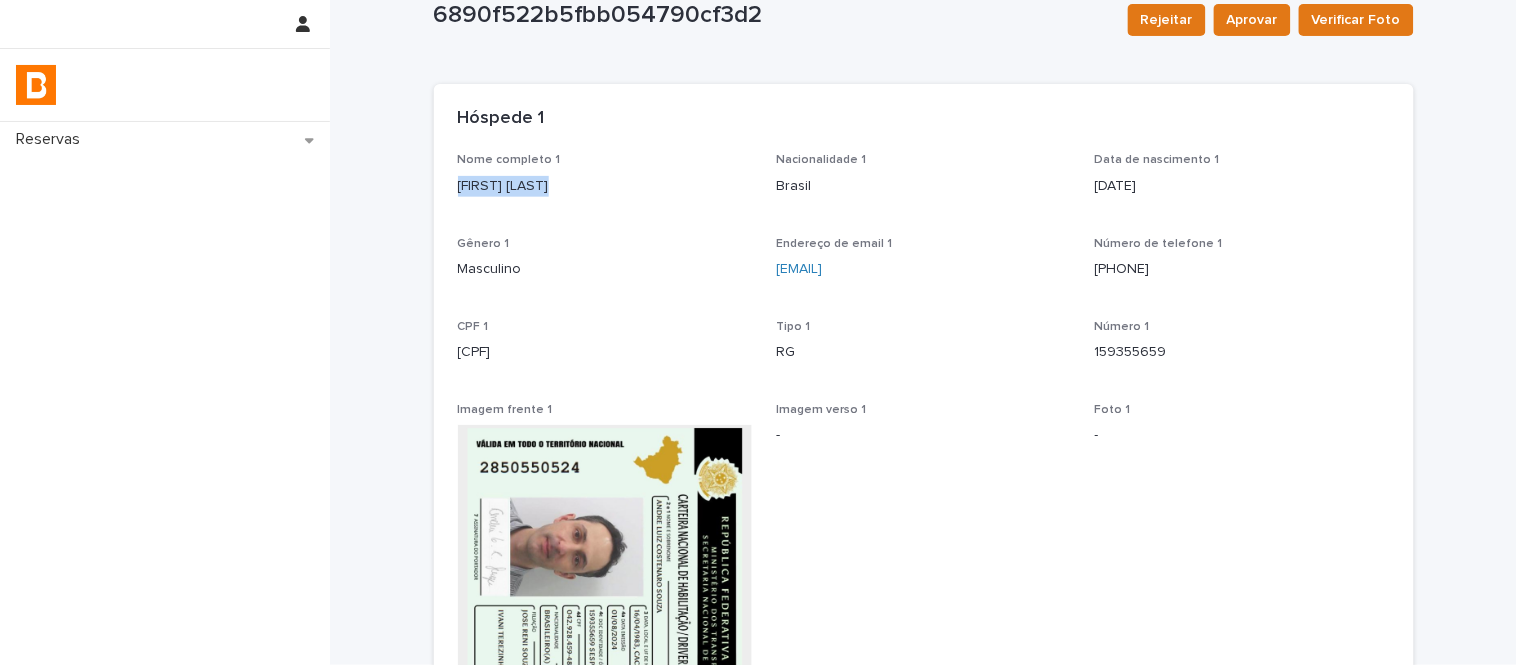 scroll, scrollTop: 111, scrollLeft: 0, axis: vertical 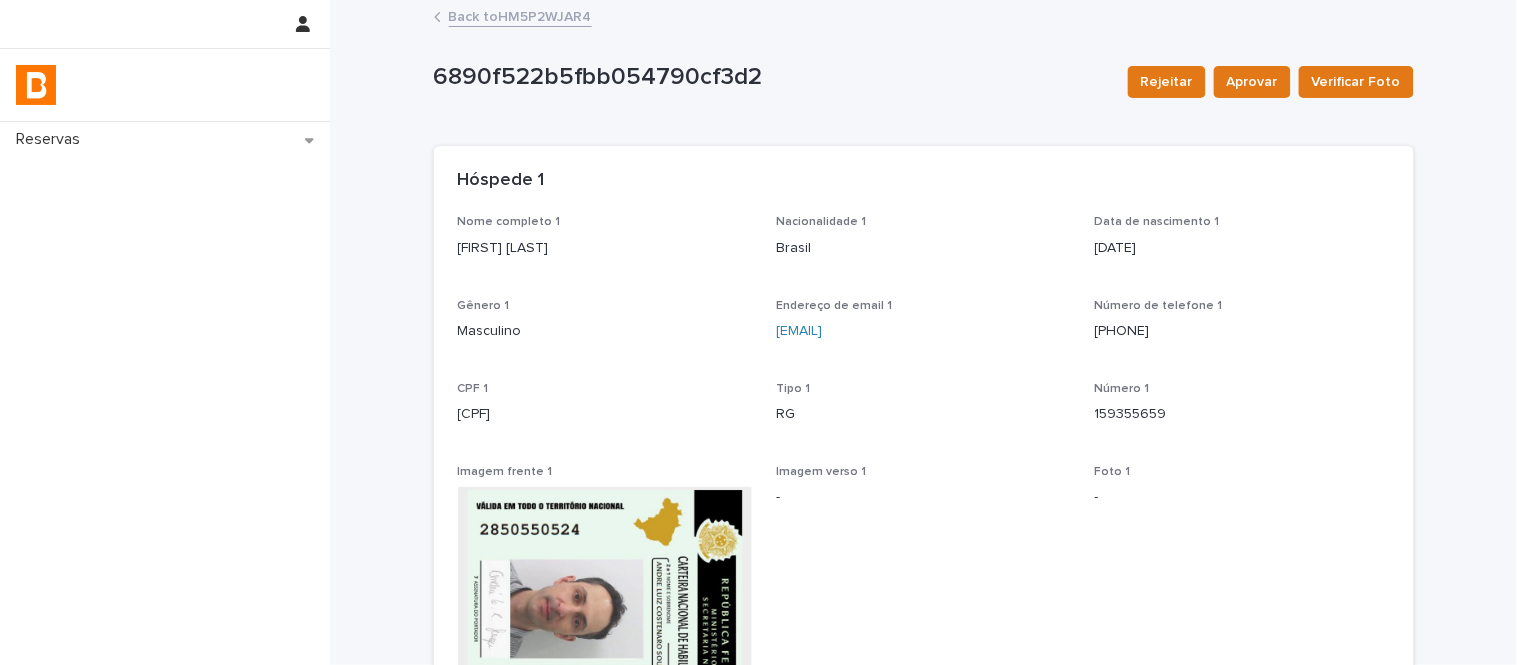 click on "6890f522b5fbb054790cf3d2 Rejeitar Aprovar Verificar Foto 6890f522b5fbb054790cf3d2 Rejeitar Aprovar Verificar Foto Sorry, there was an error saving your record. Please try again. Please fill out the required fields below. Loading... Saving… Loading... Saving… Loading... Saving… Restrição não Loading... Saving… Hóspede 1 Nome completo 1 [FIRST] [LAST] Nacionalidade 1 Brasil Data de nascimento 1 [DATE] Gênero 1 Masculino Endereço de email 1 [EMAIL] Número de telefone 1 [PHONE] CPF 1 [CPF] Tipo 1 RG Número 1 [NUMBER] Imagem frente 1 Imagem verso 1 - Foto 1 - Status foto 1 - Loading... Saving… Hóspede 2 Loading... Saving… Hóspede 3 Loading... Saving… Hóspede 4 Loading... Saving… Veículo" at bounding box center (924, 514) 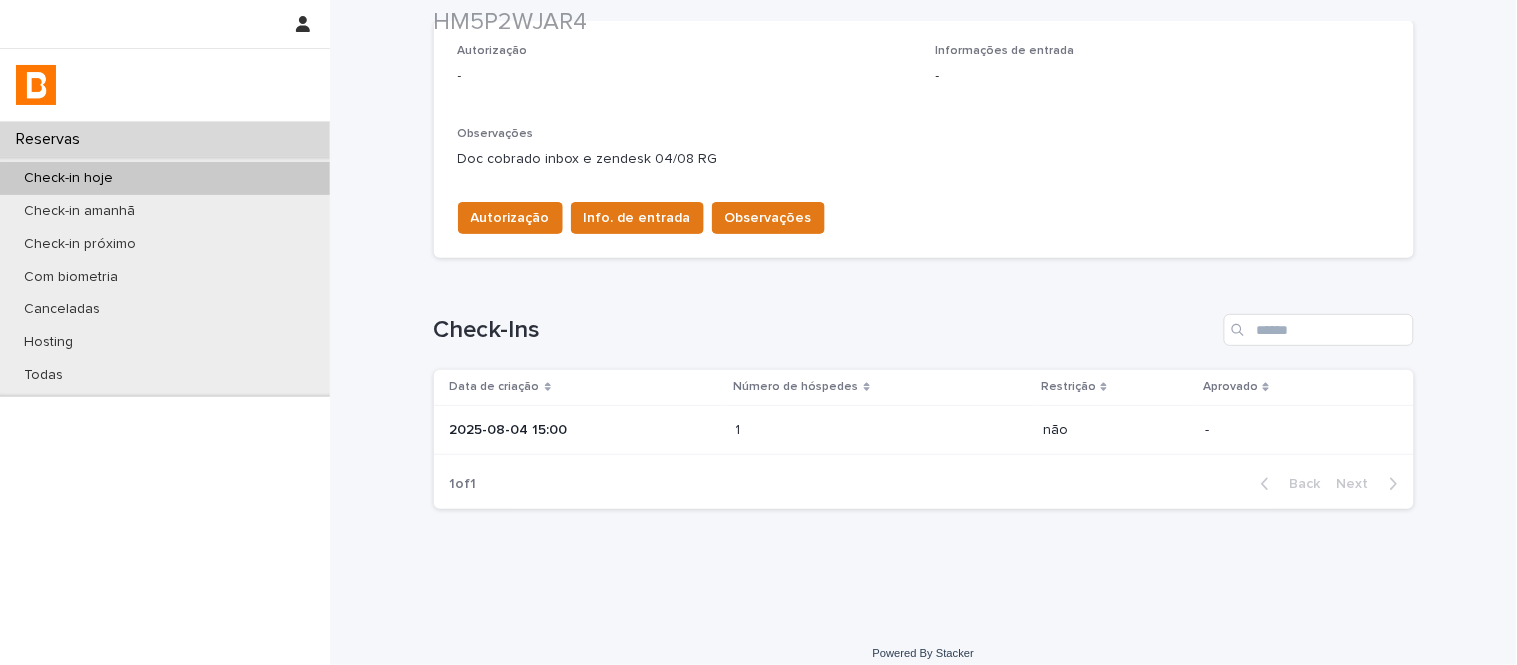 scroll, scrollTop: 598, scrollLeft: 0, axis: vertical 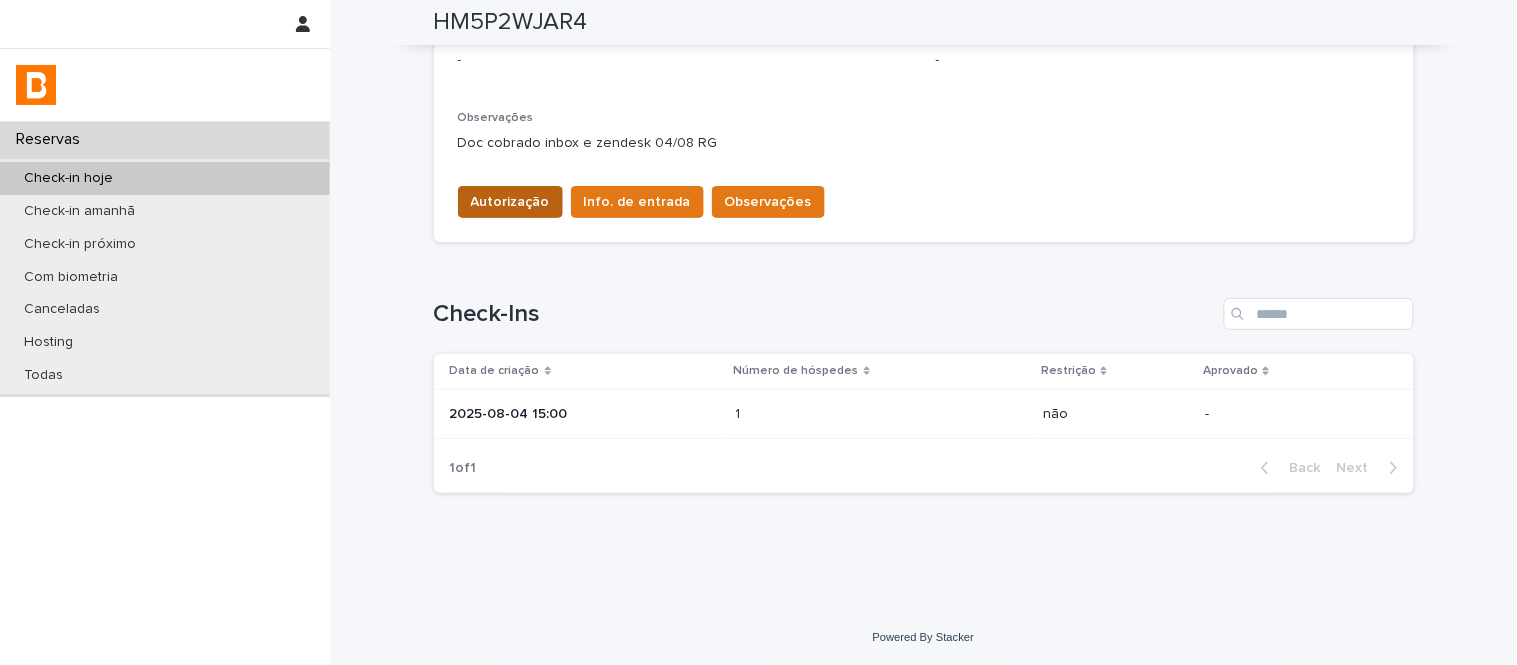 click on "Autorização" at bounding box center (510, 202) 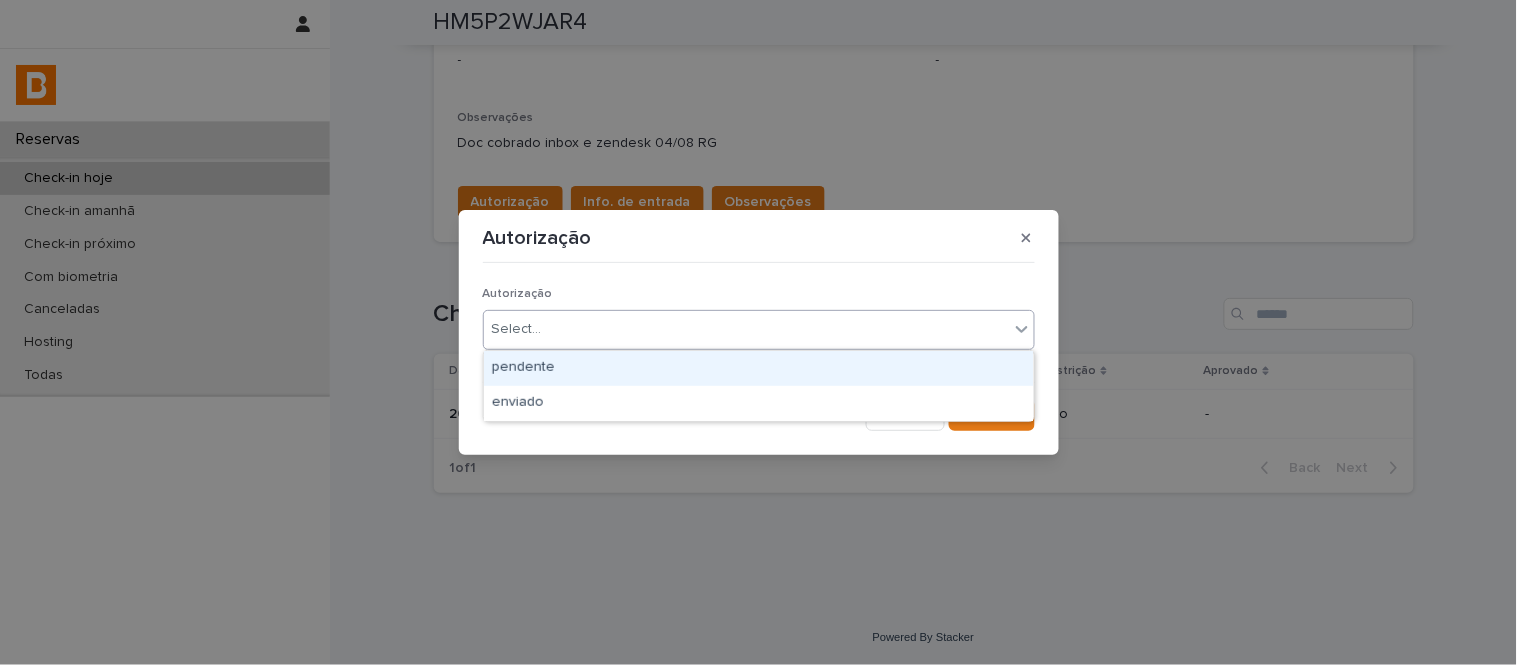 click on "Select..." at bounding box center (746, 329) 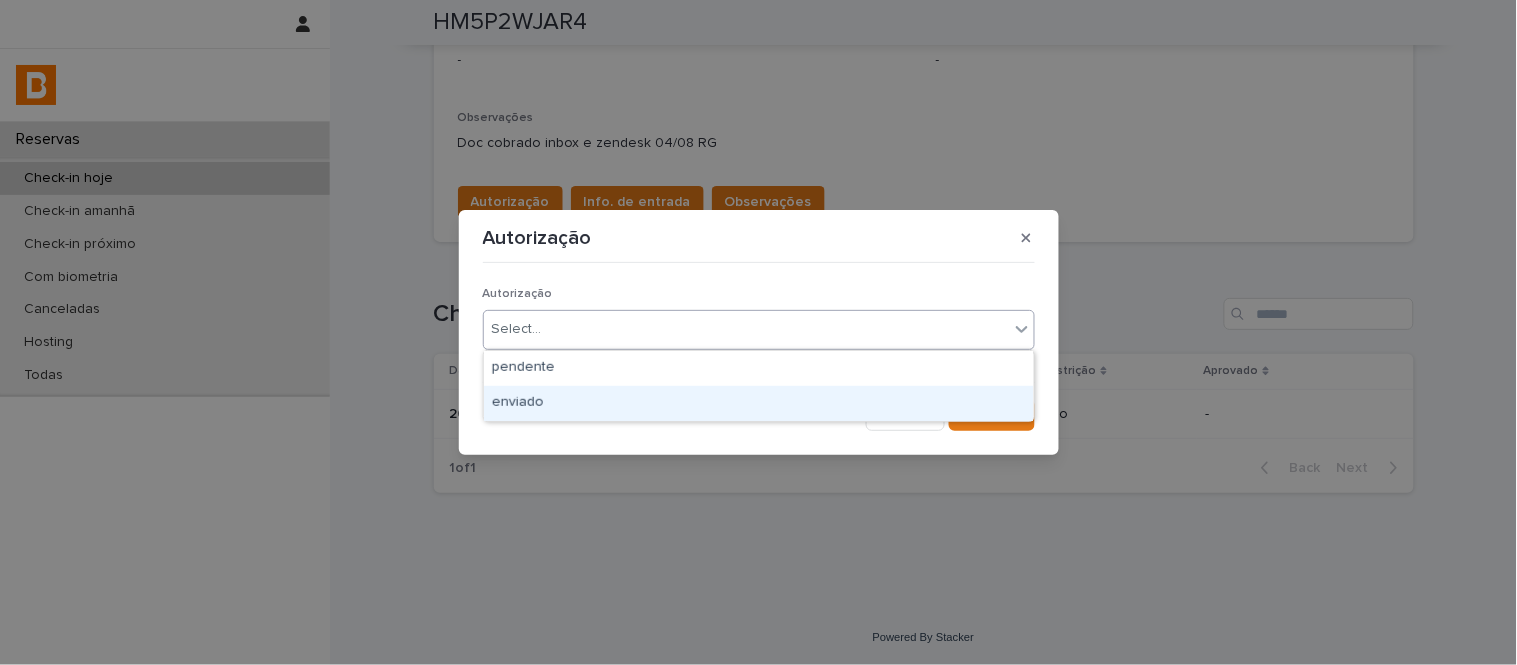 click on "enviado" at bounding box center (759, 403) 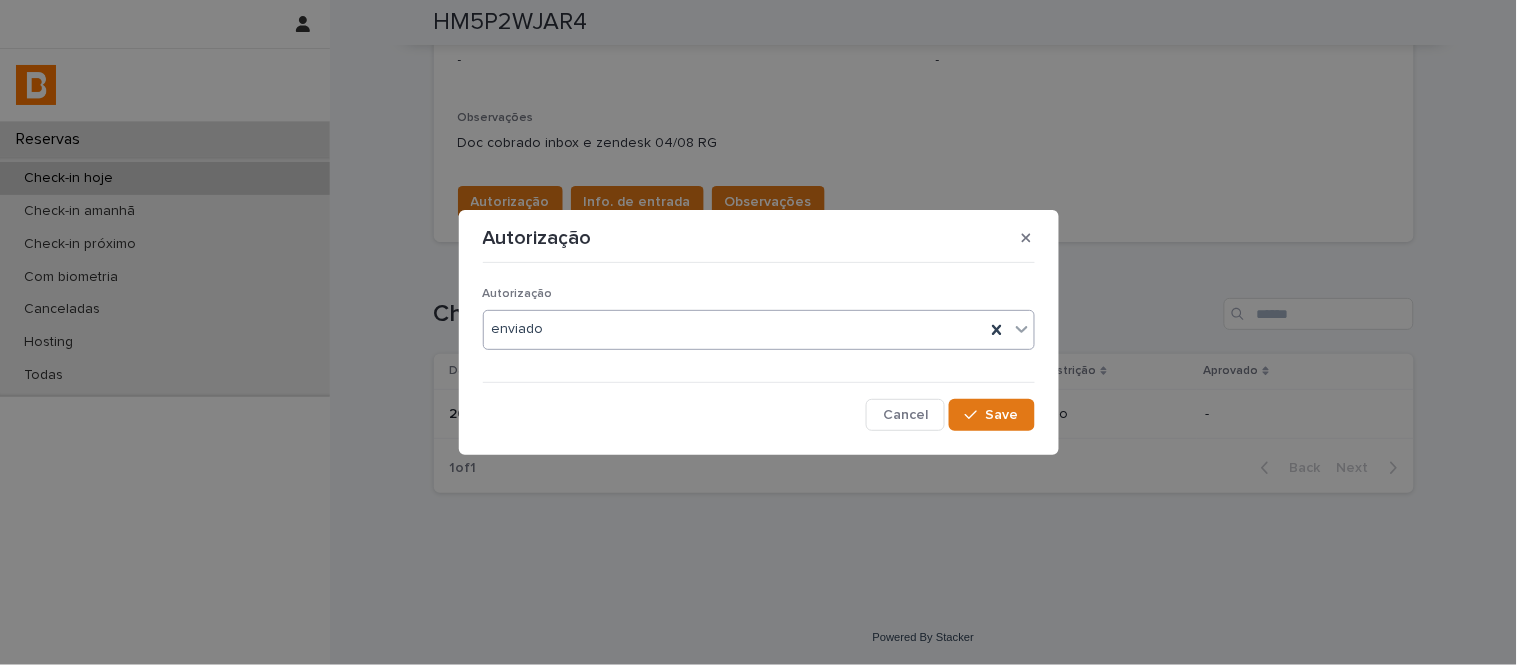 click on "Autorização   option enviado, selected.     0 results available. Select is focused ,type to refine list, press Down to open the menu,  enviado Cancel Save" at bounding box center (759, 350) 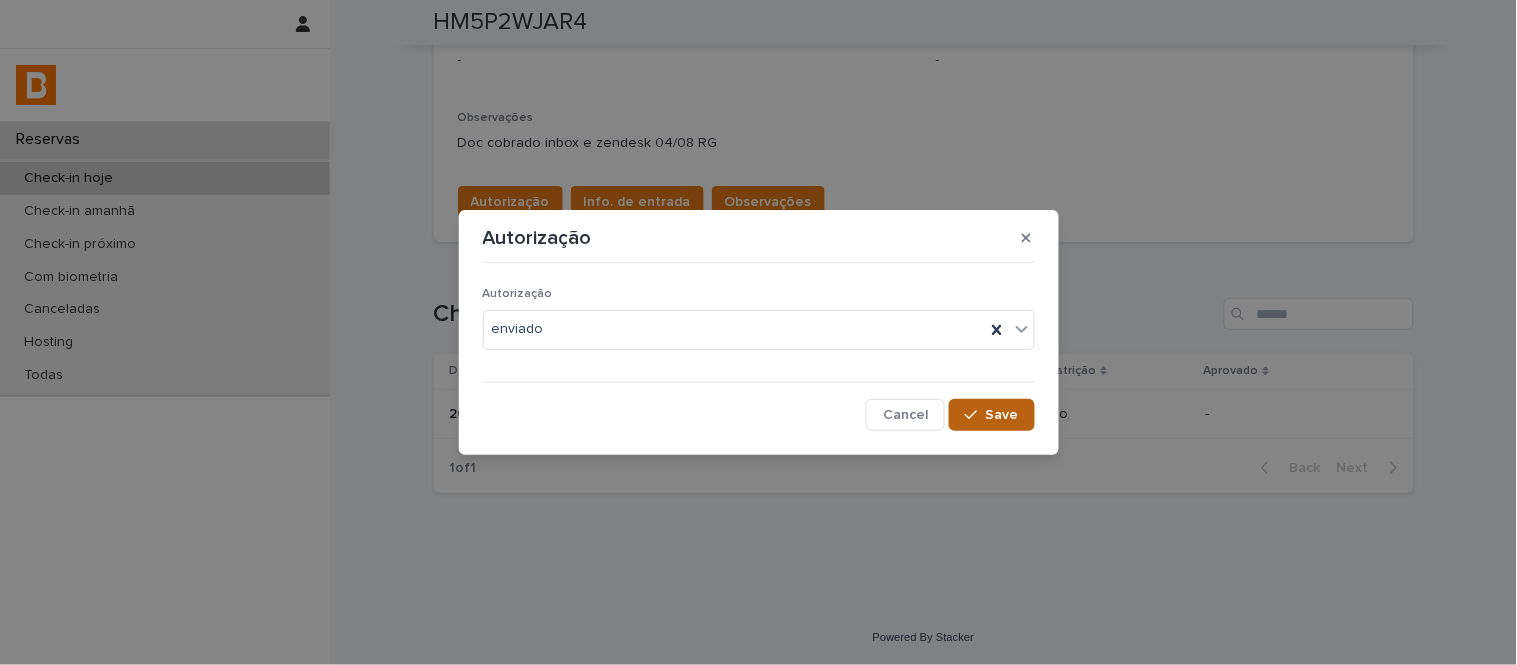 click on "Save" at bounding box center [991, 415] 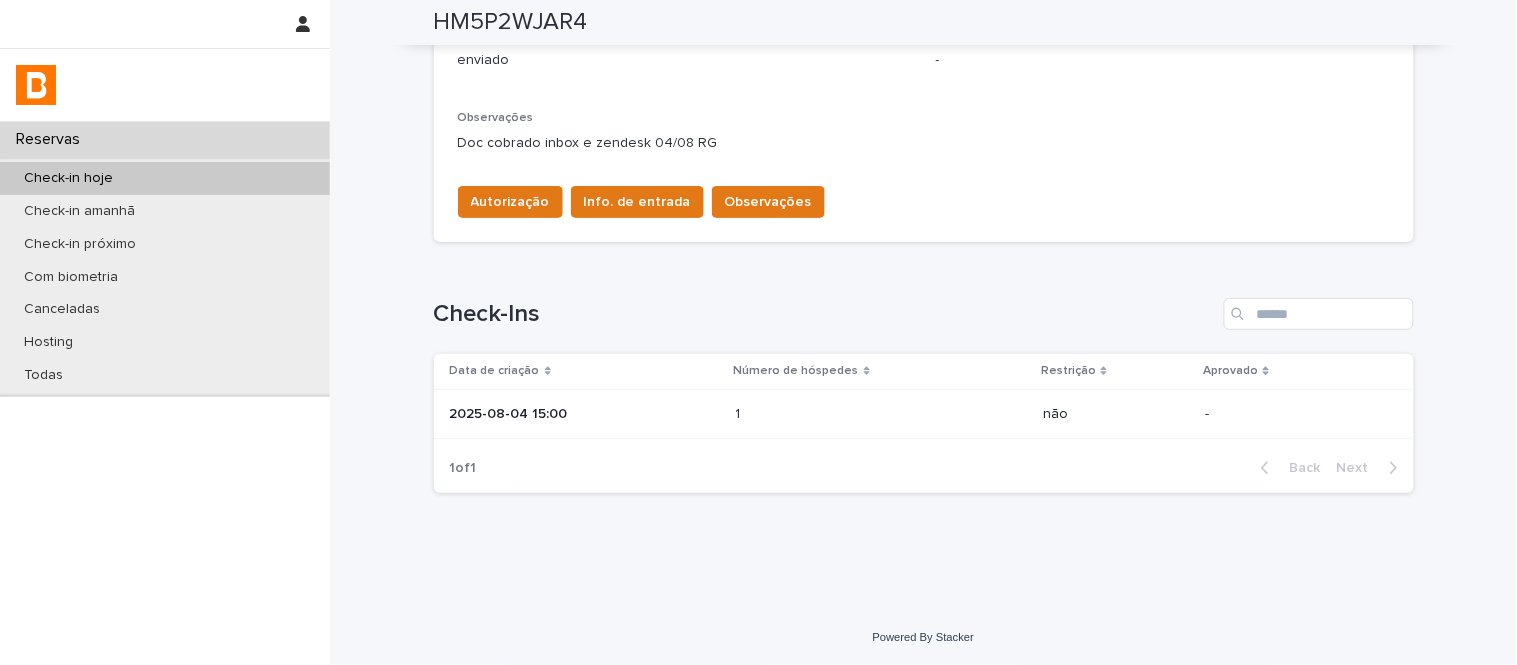 click on "Info. de entrada" at bounding box center [637, 202] 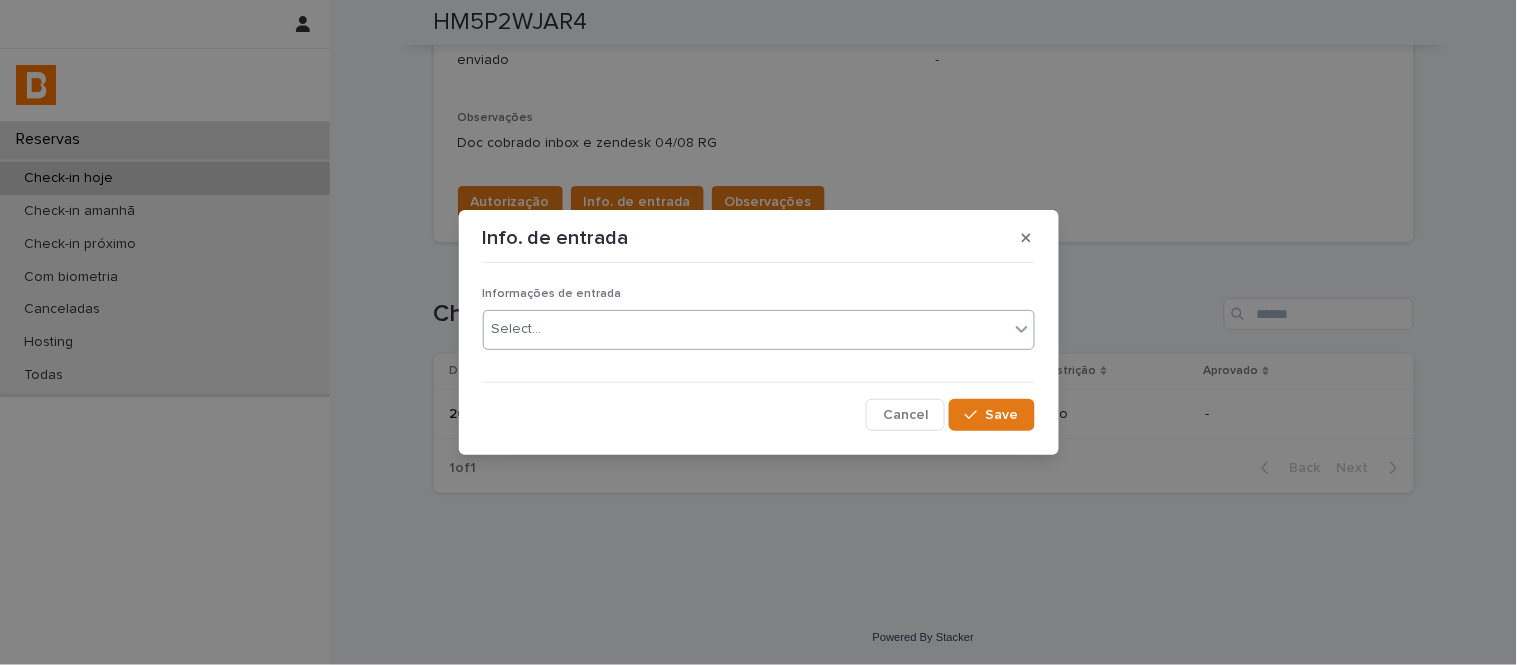 click on "Select..." at bounding box center [746, 329] 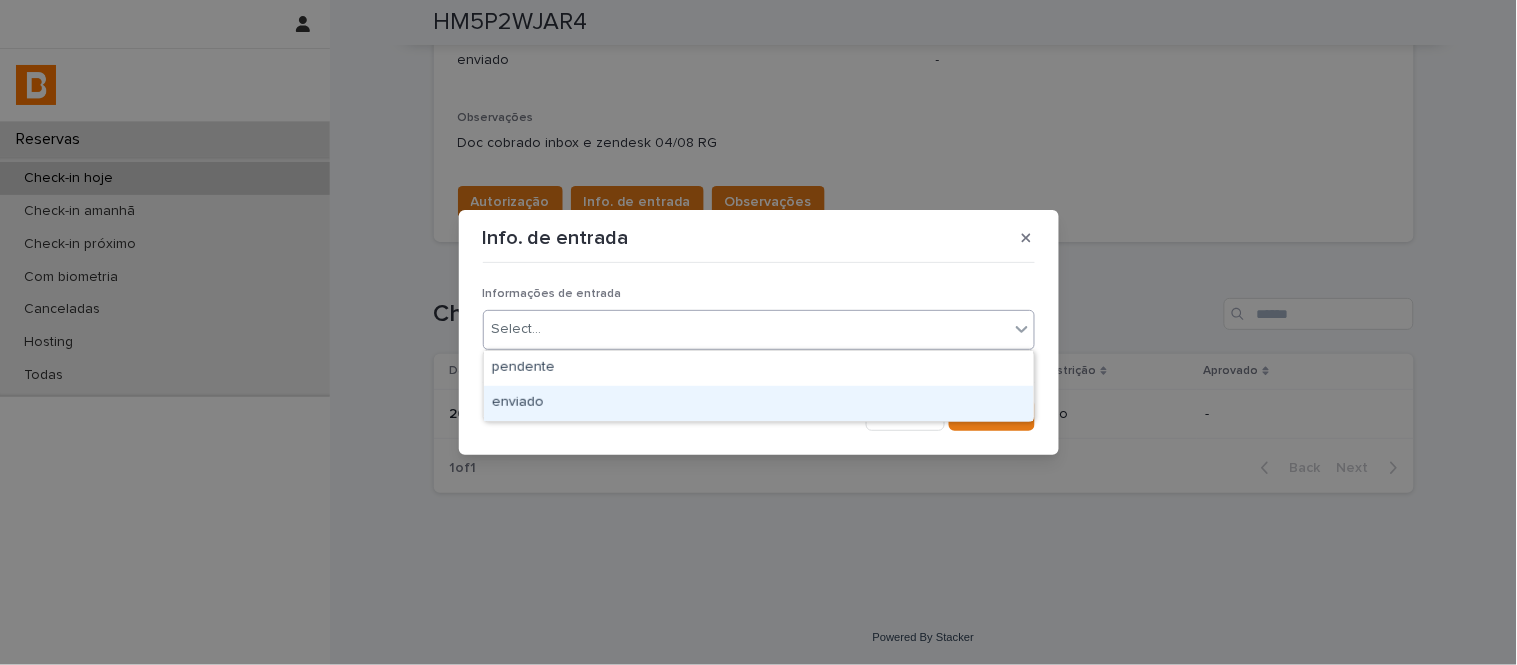 click on "enviado" at bounding box center (759, 403) 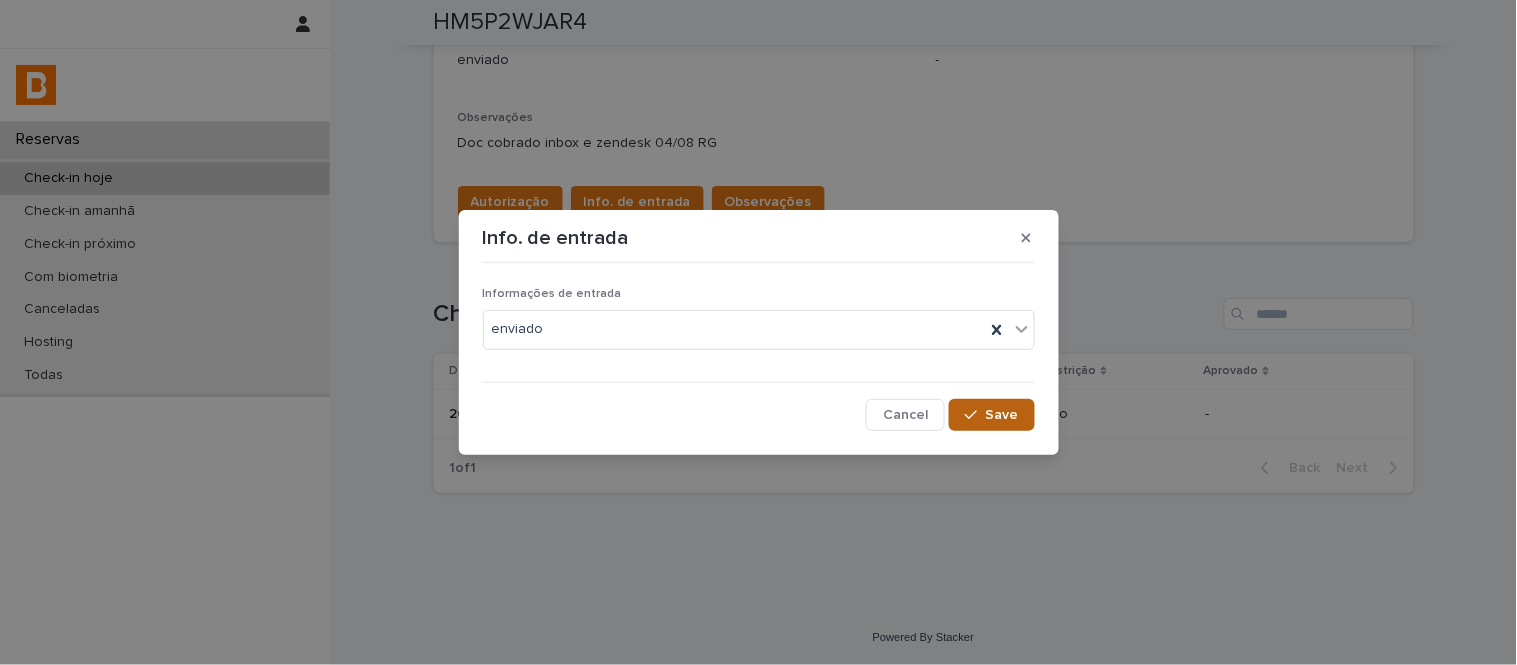 click on "Save" at bounding box center [1002, 415] 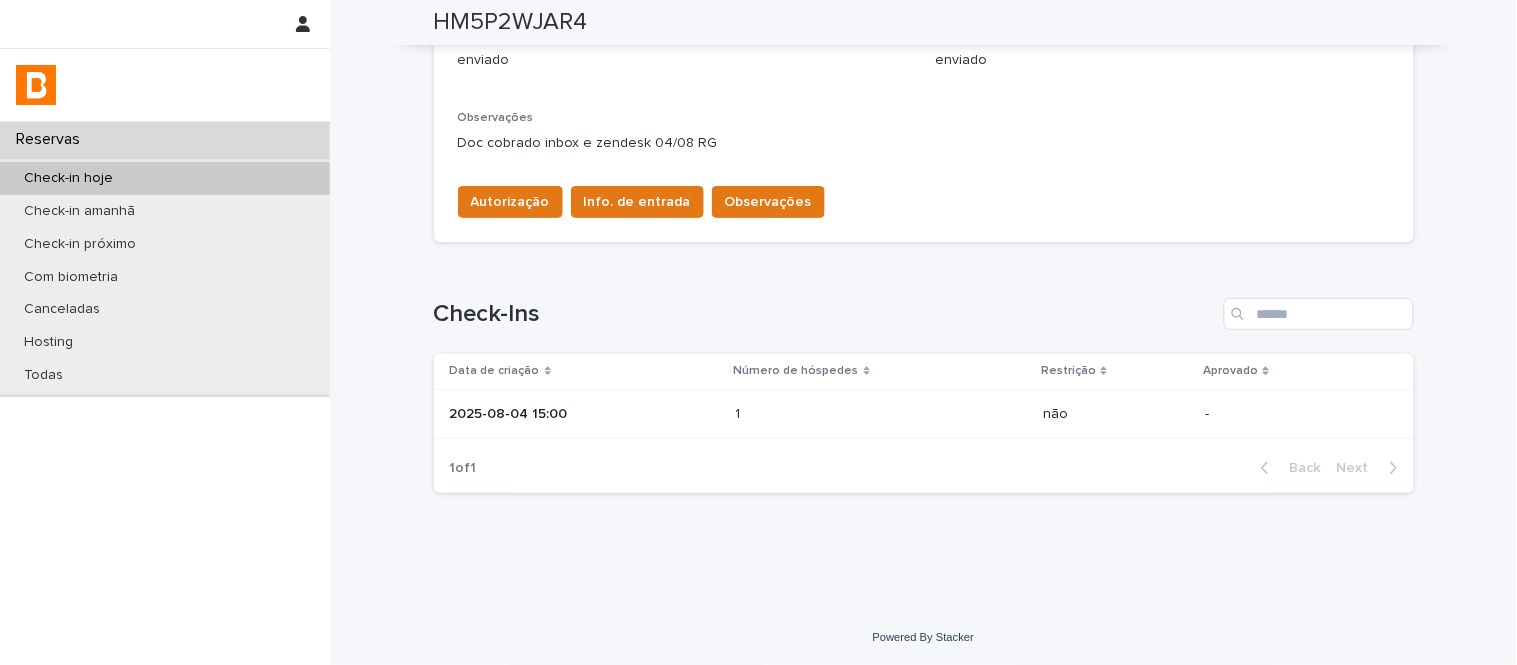 click on "Observações" at bounding box center (768, 202) 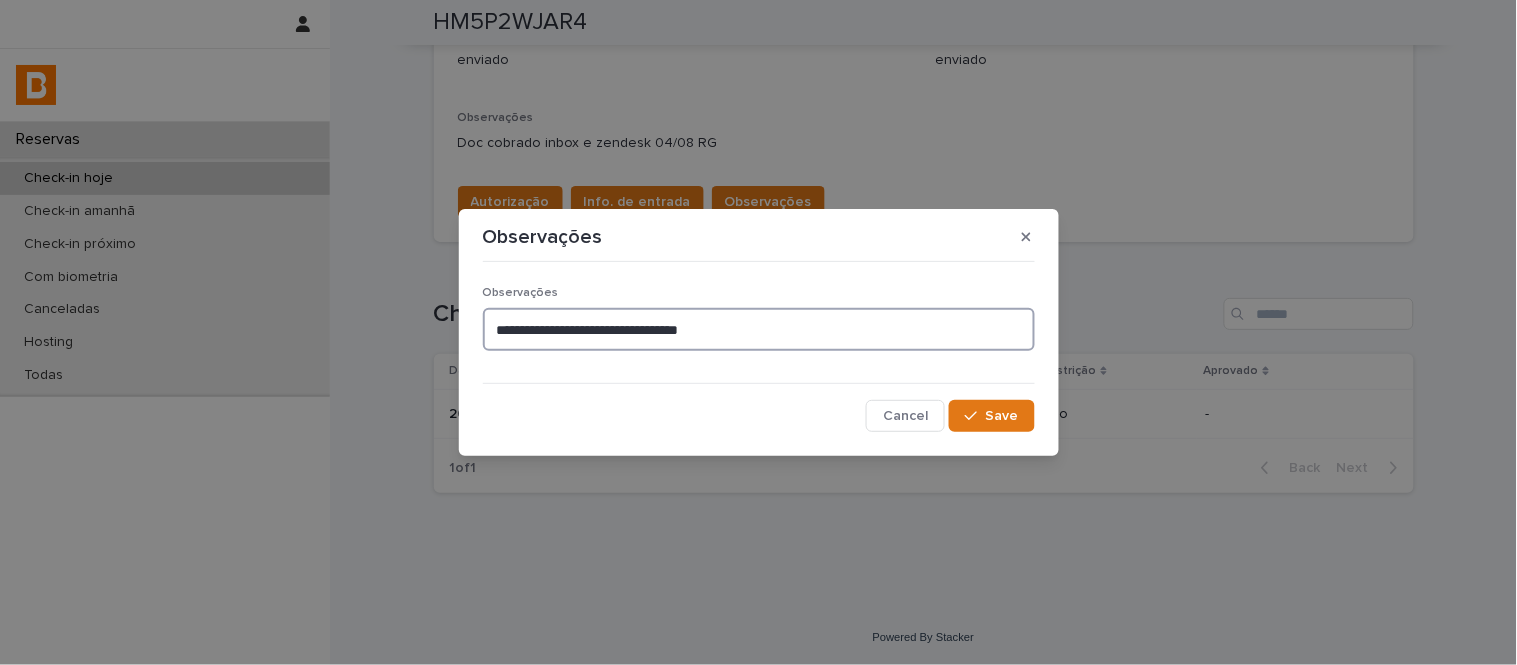 click on "**********" at bounding box center (759, 327) 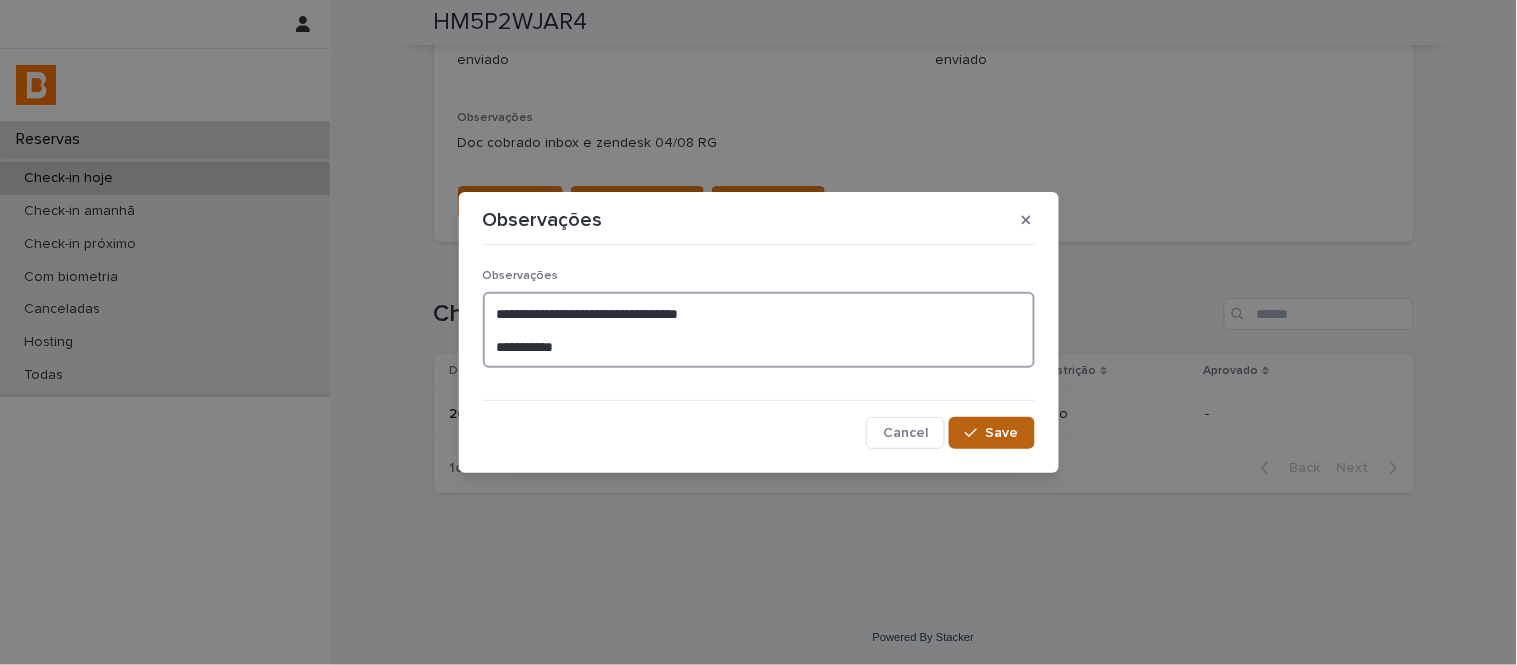 type on "**********" 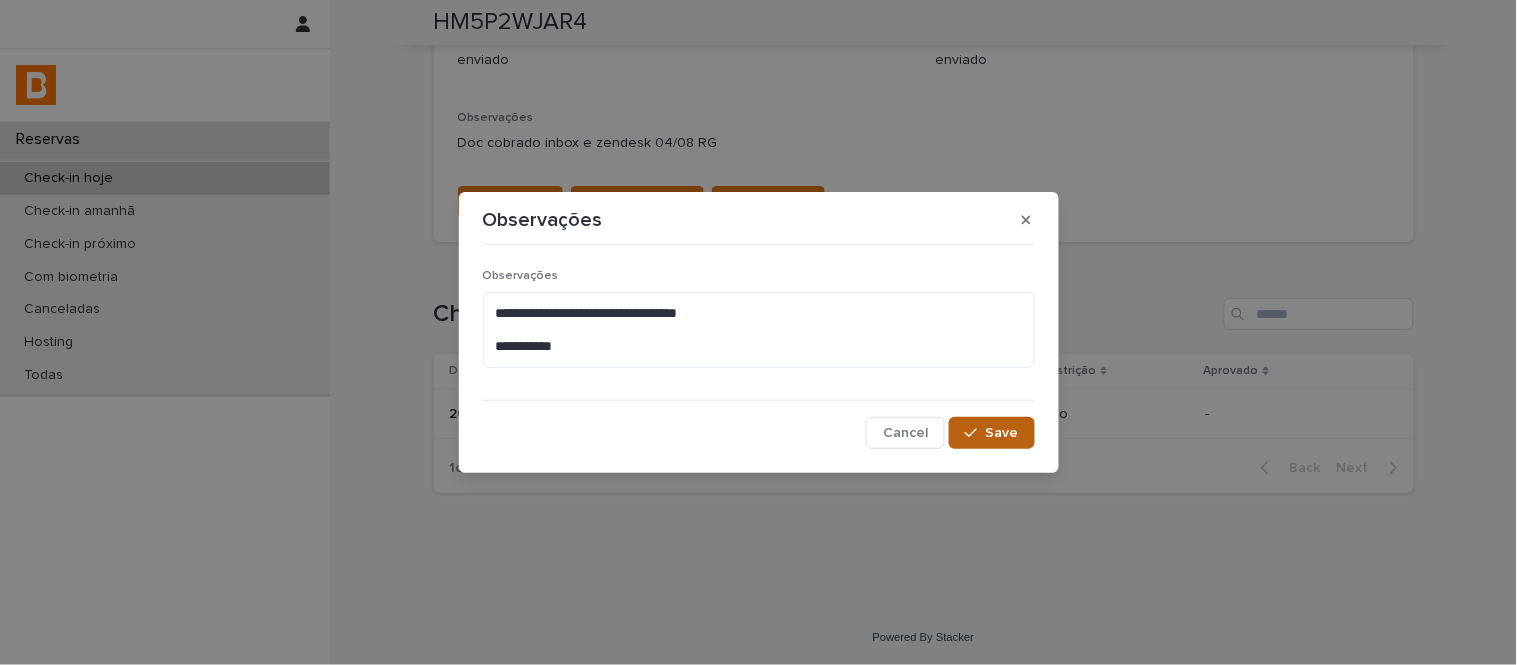 click on "Save" at bounding box center (991, 433) 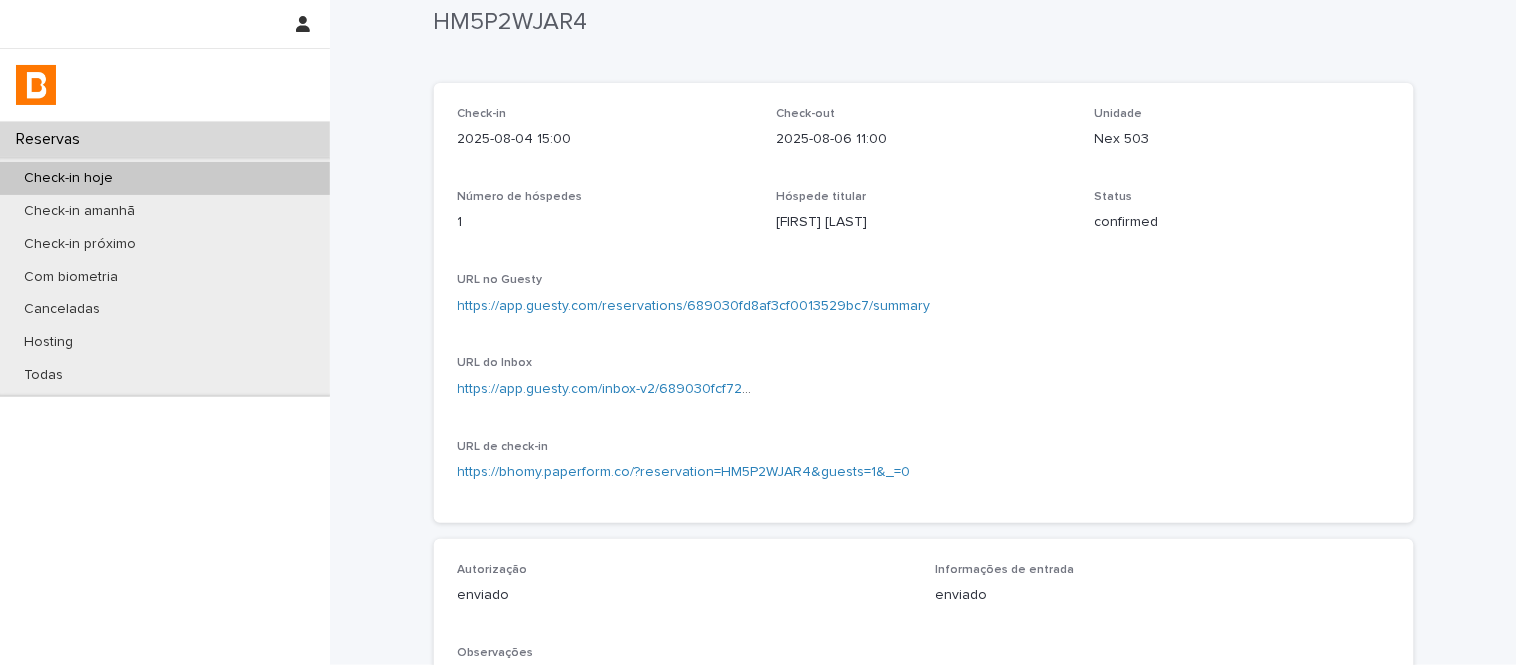 scroll, scrollTop: 0, scrollLeft: 0, axis: both 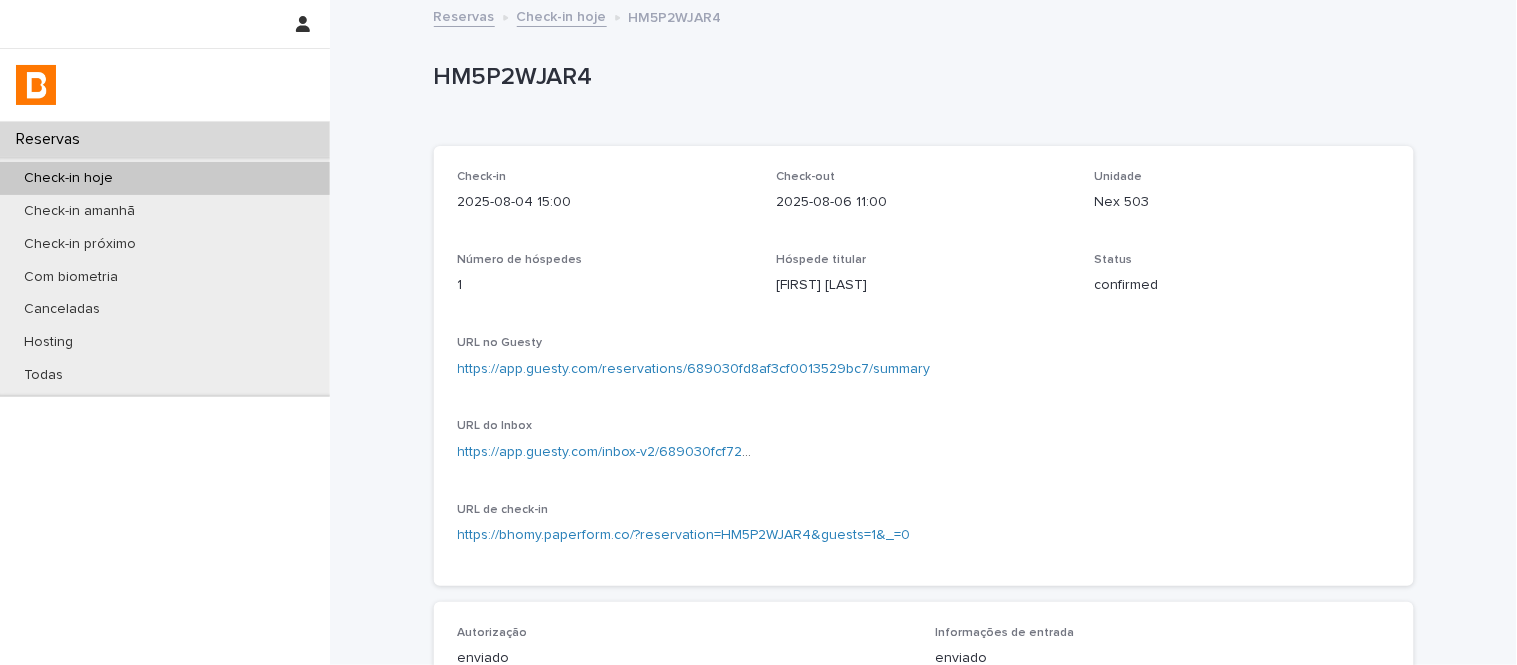 click on "Check-in hoje" at bounding box center [562, 15] 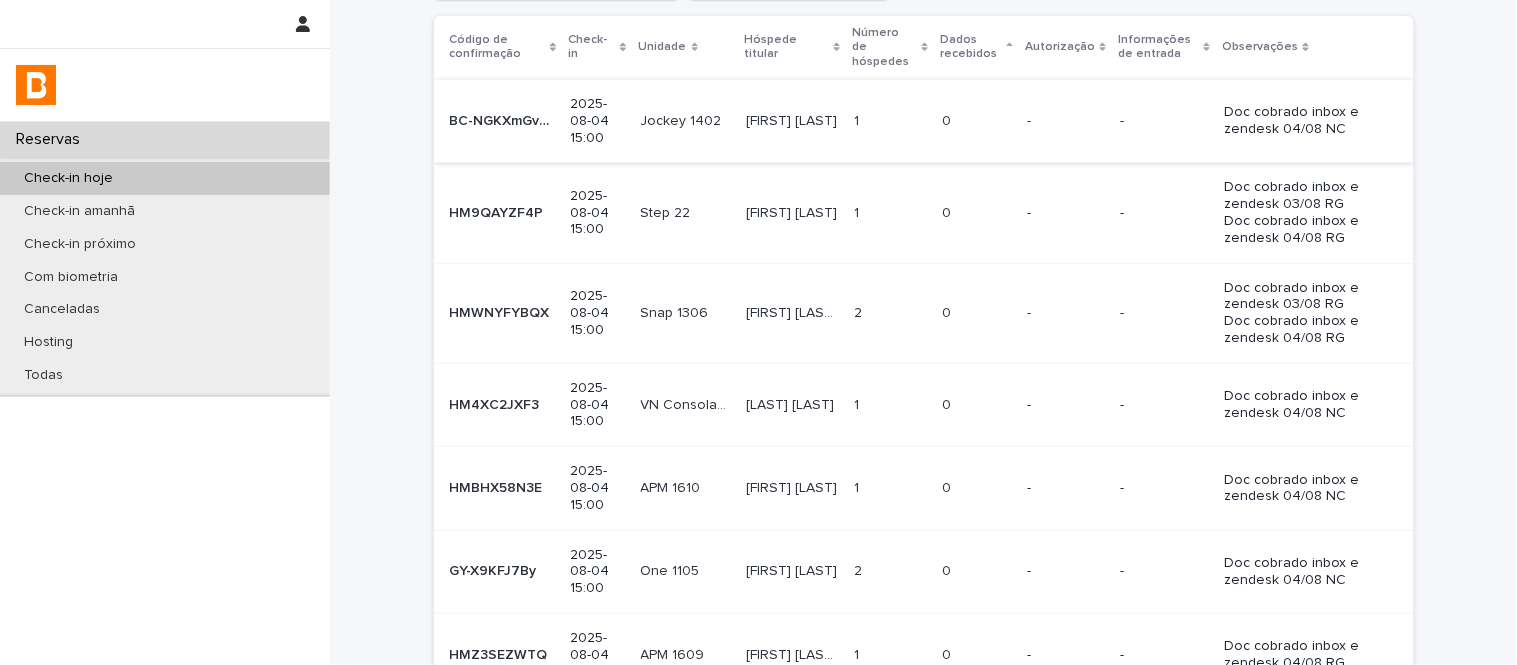 scroll, scrollTop: 0, scrollLeft: 0, axis: both 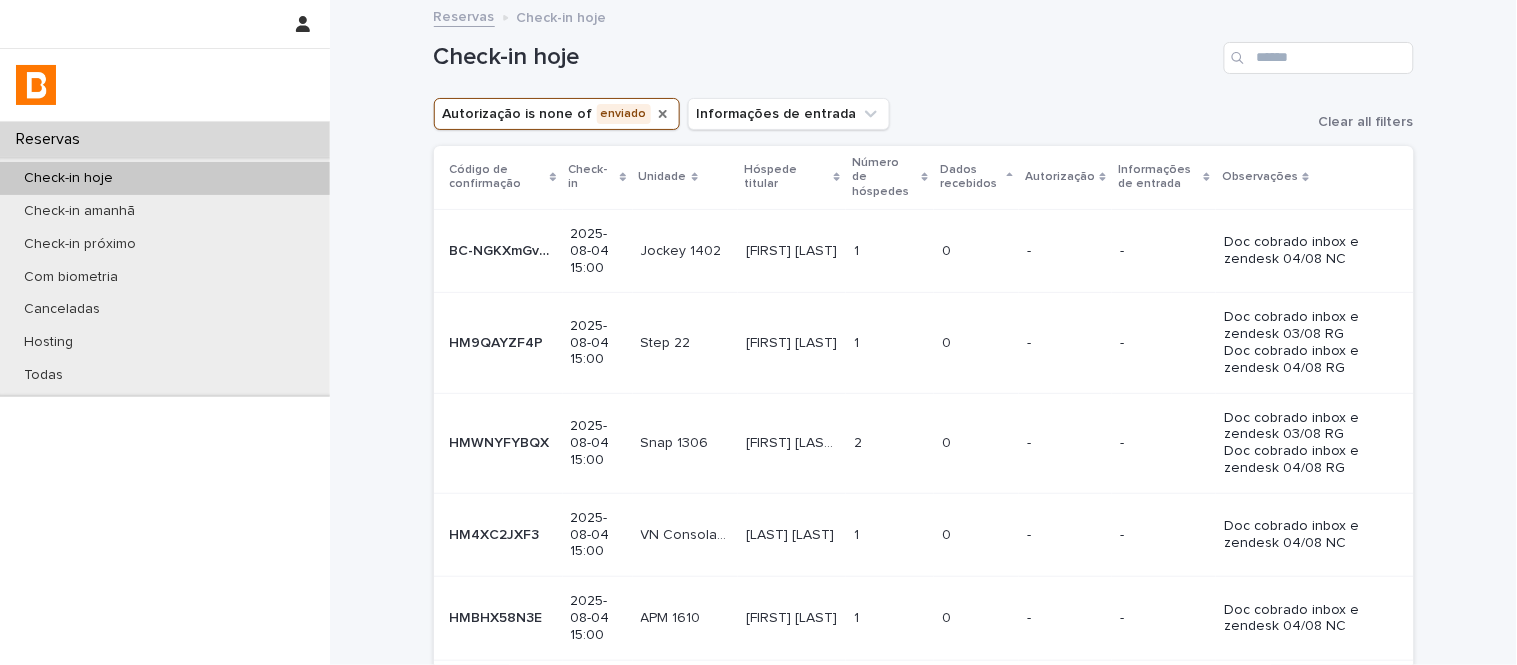 click 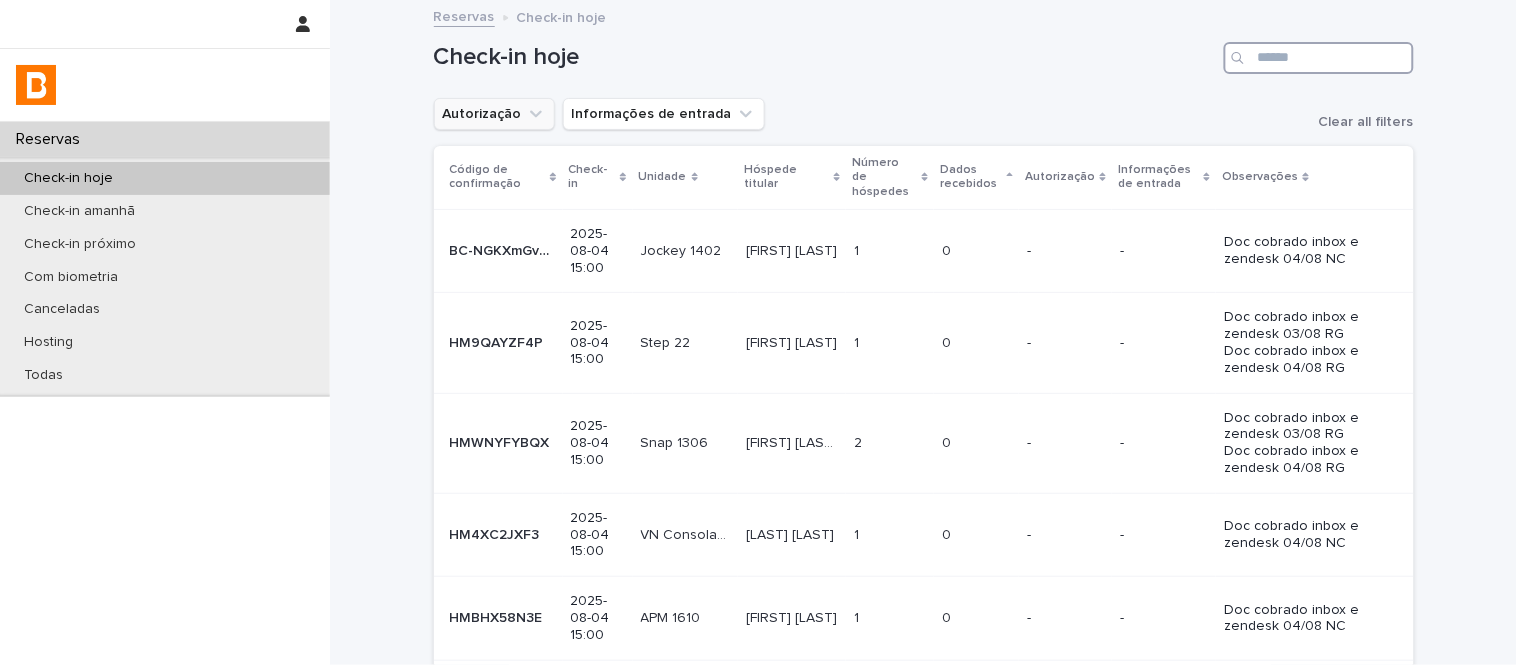 click at bounding box center (1319, 58) 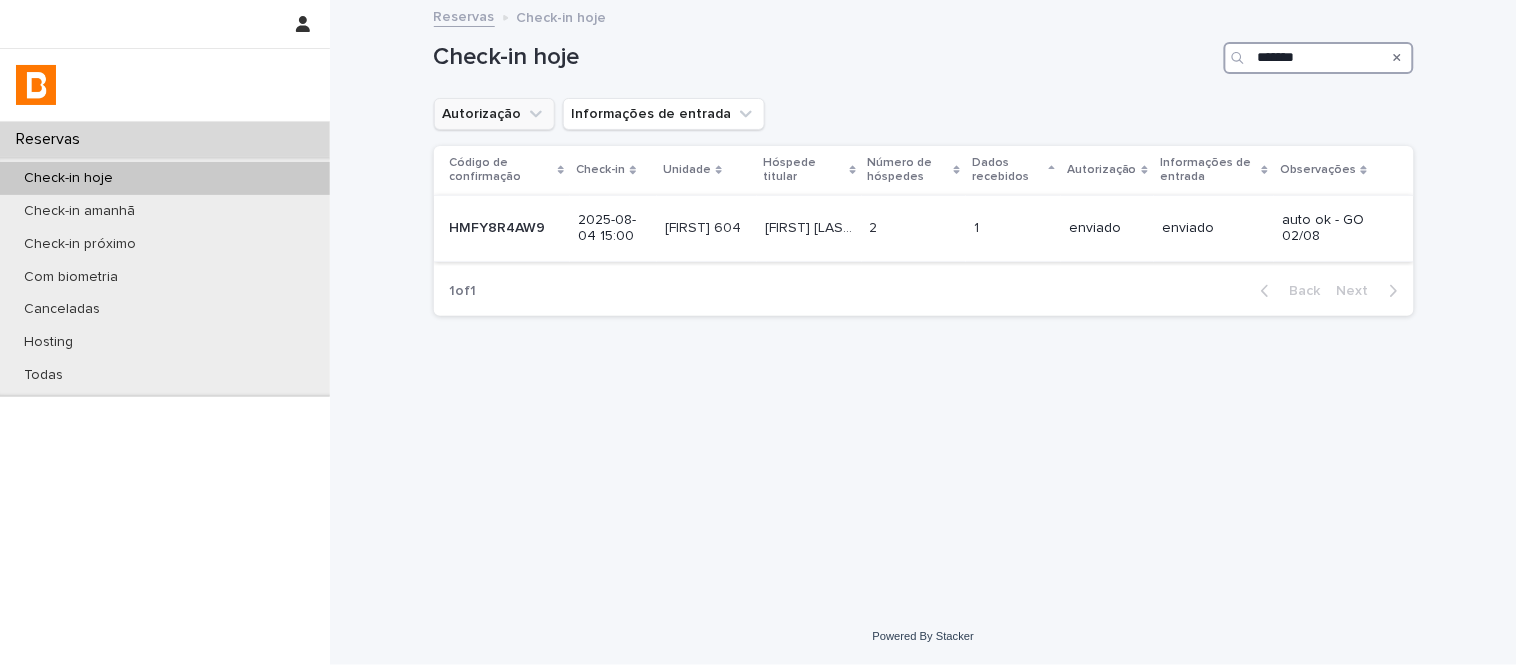 type on "*******" 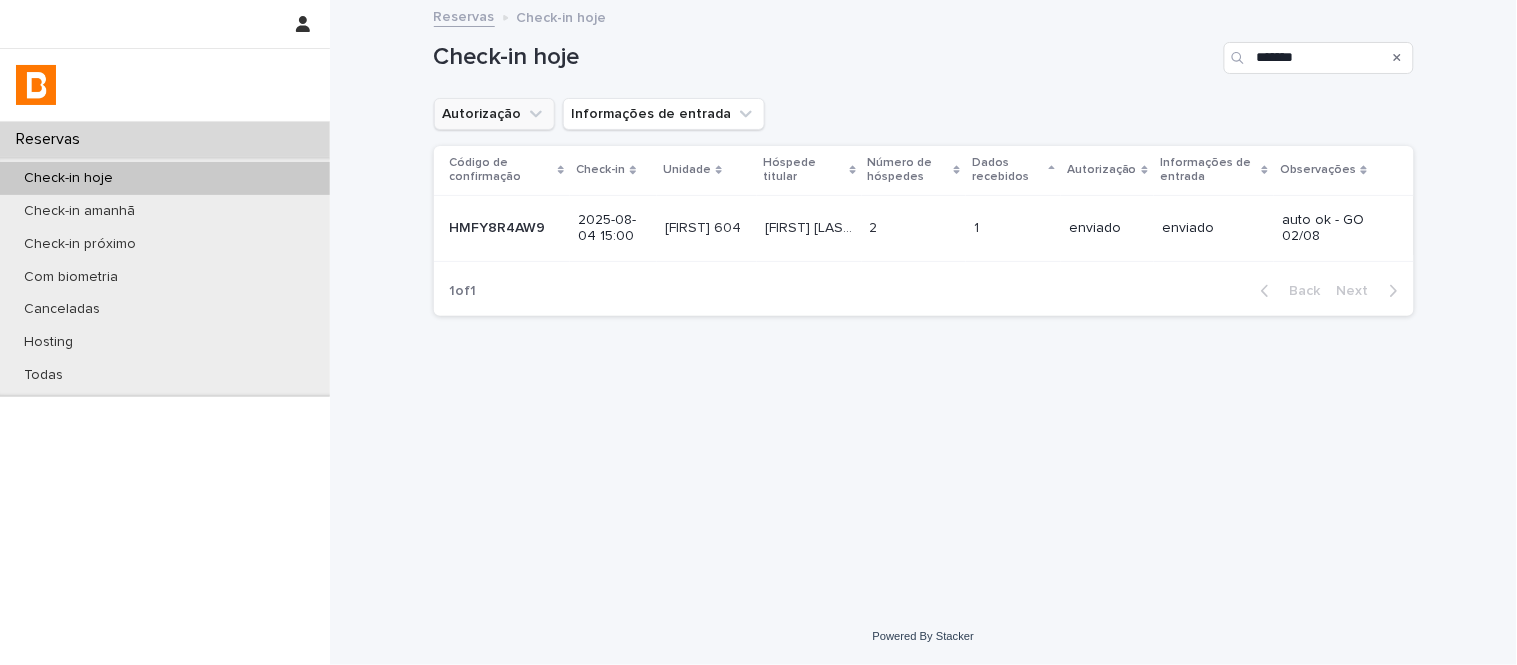 click at bounding box center (1013, 228) 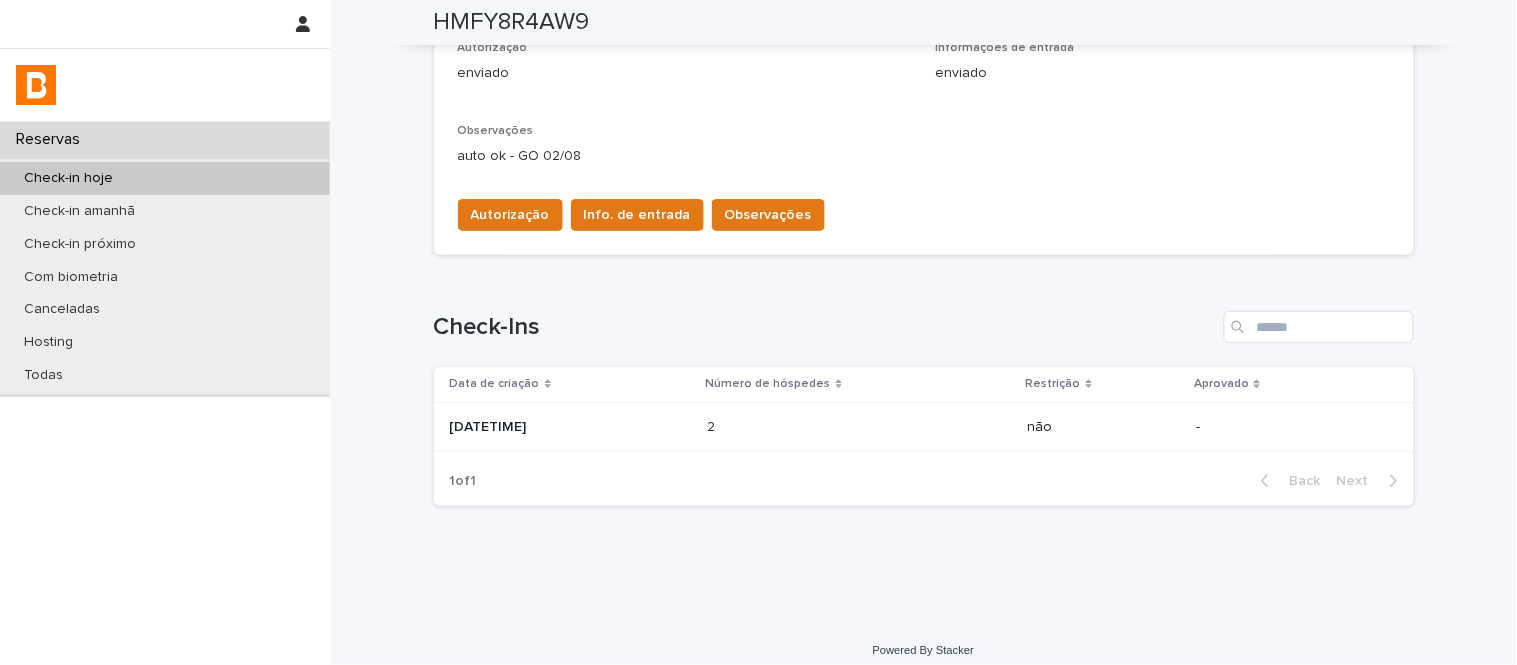scroll, scrollTop: 598, scrollLeft: 0, axis: vertical 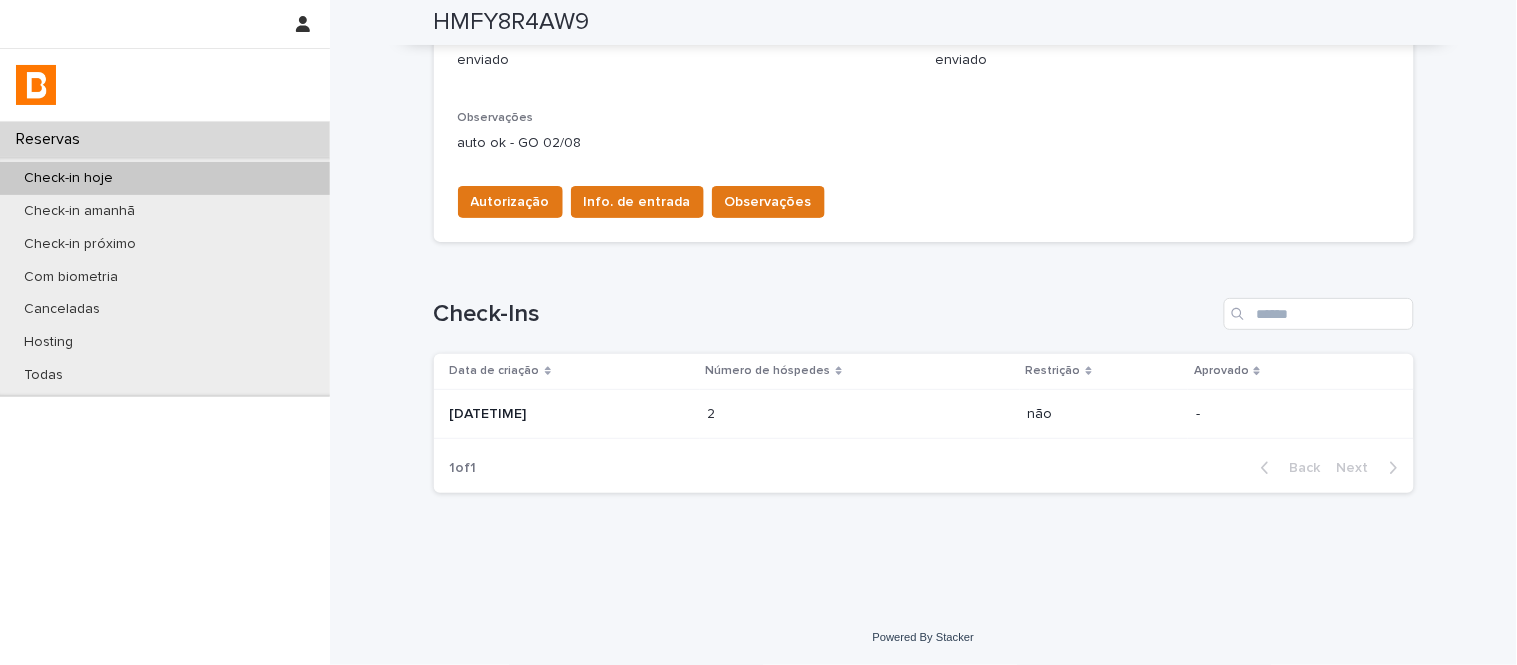 click on "2 2" at bounding box center (860, 414) 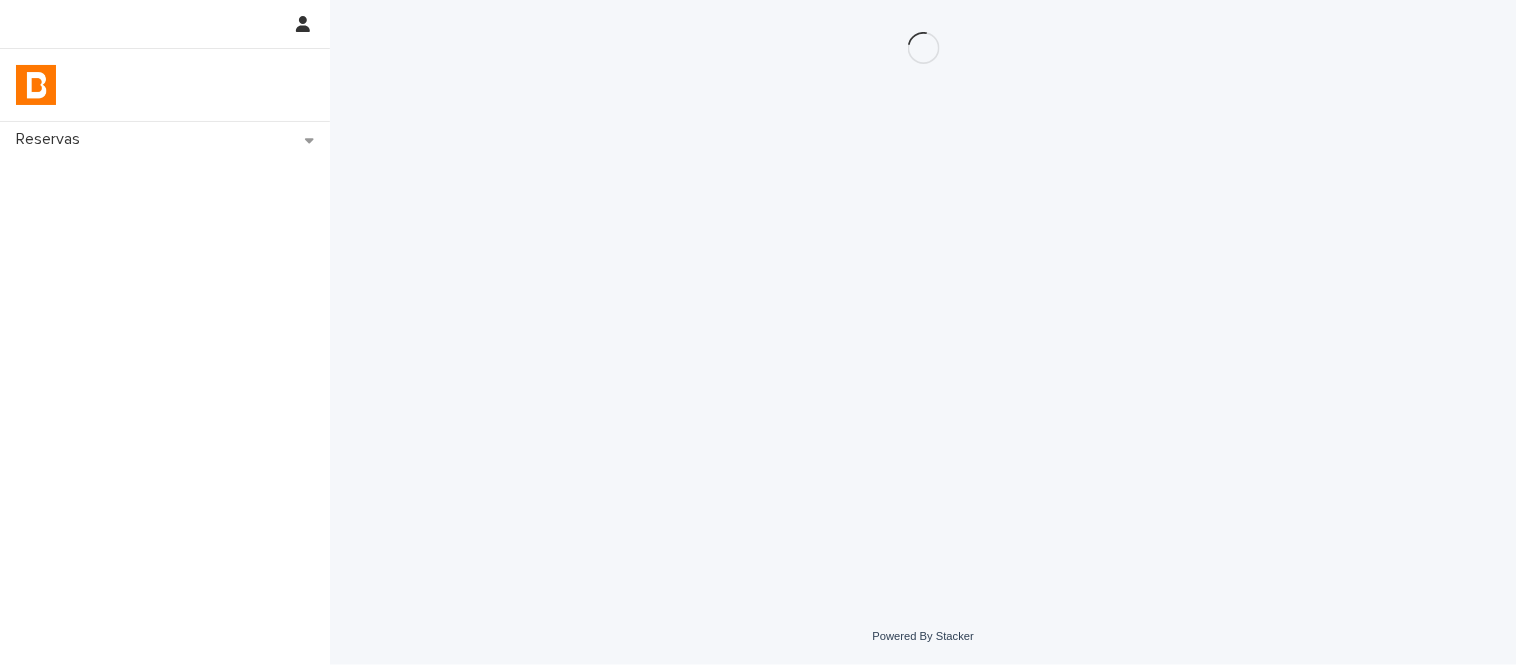 scroll, scrollTop: 0, scrollLeft: 0, axis: both 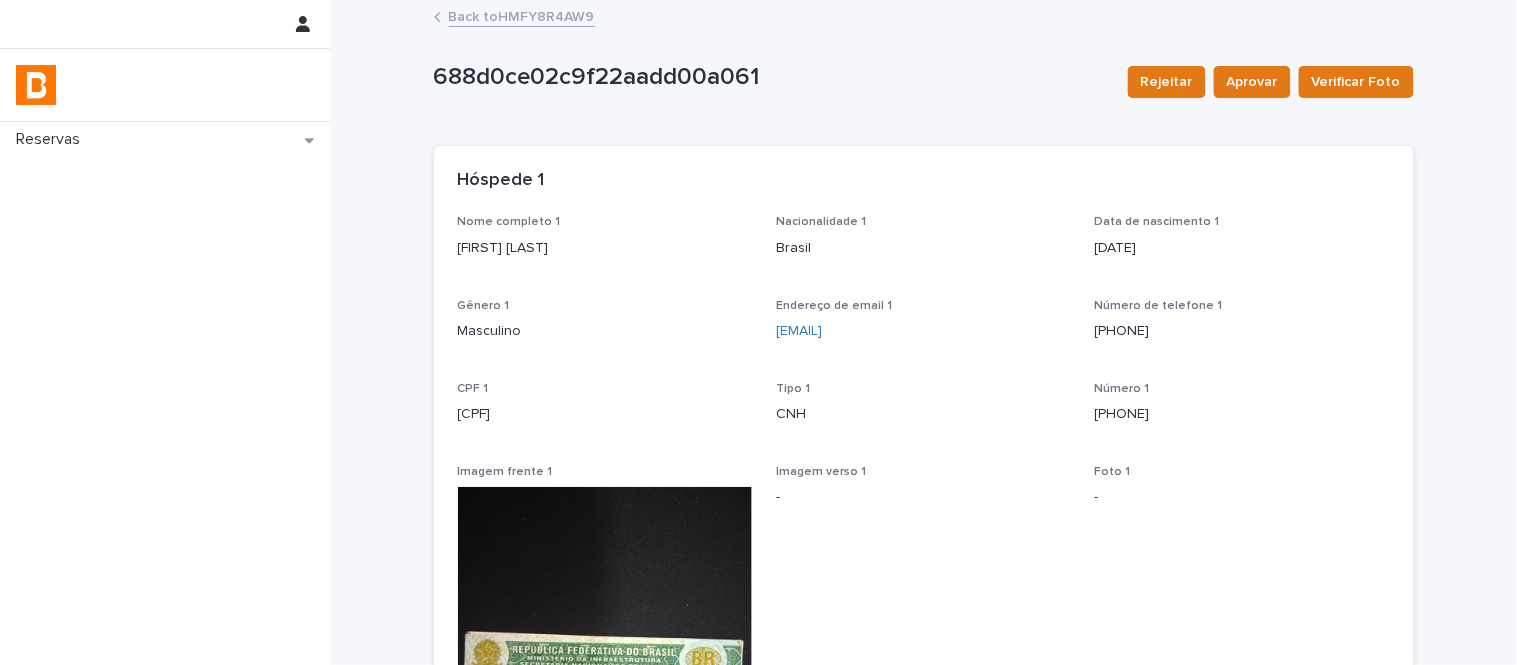 click on "[FIRST] [LAST]" at bounding box center (605, 248) 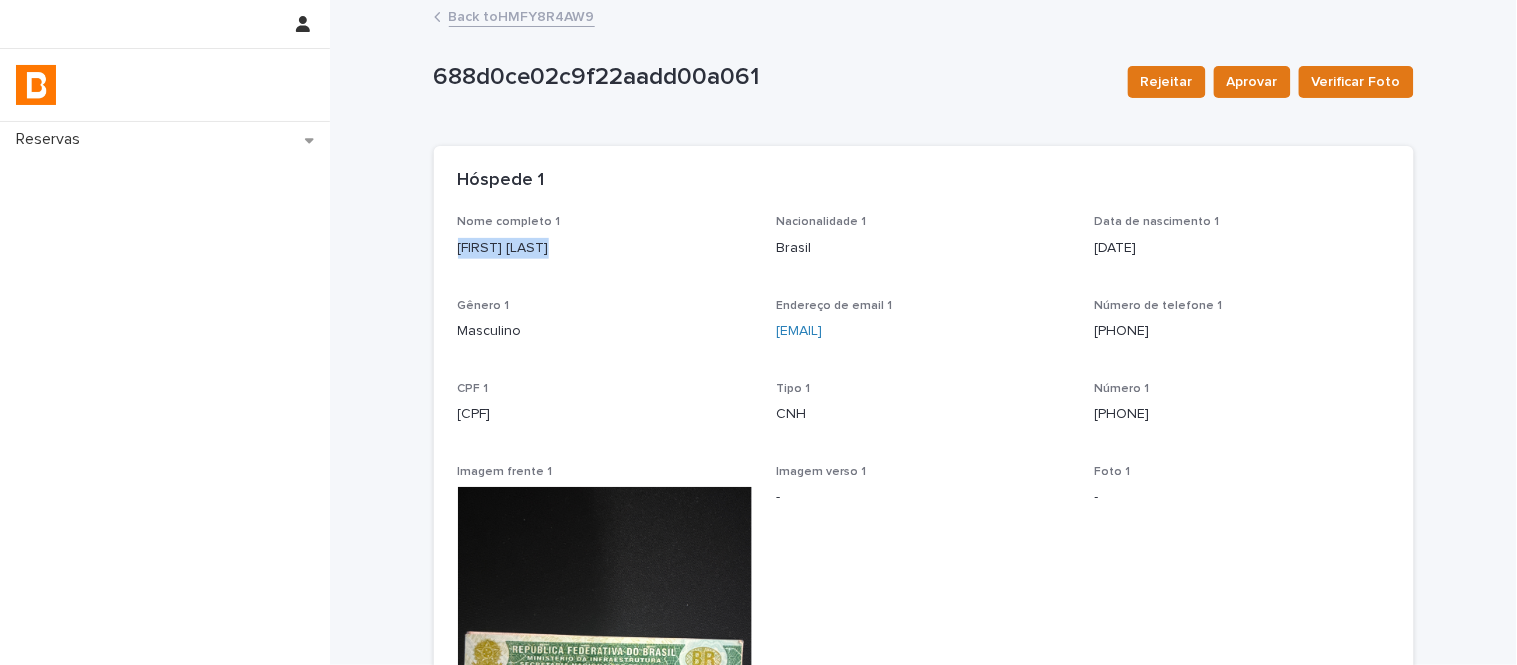 click on "[FIRST] [LAST]" at bounding box center (605, 248) 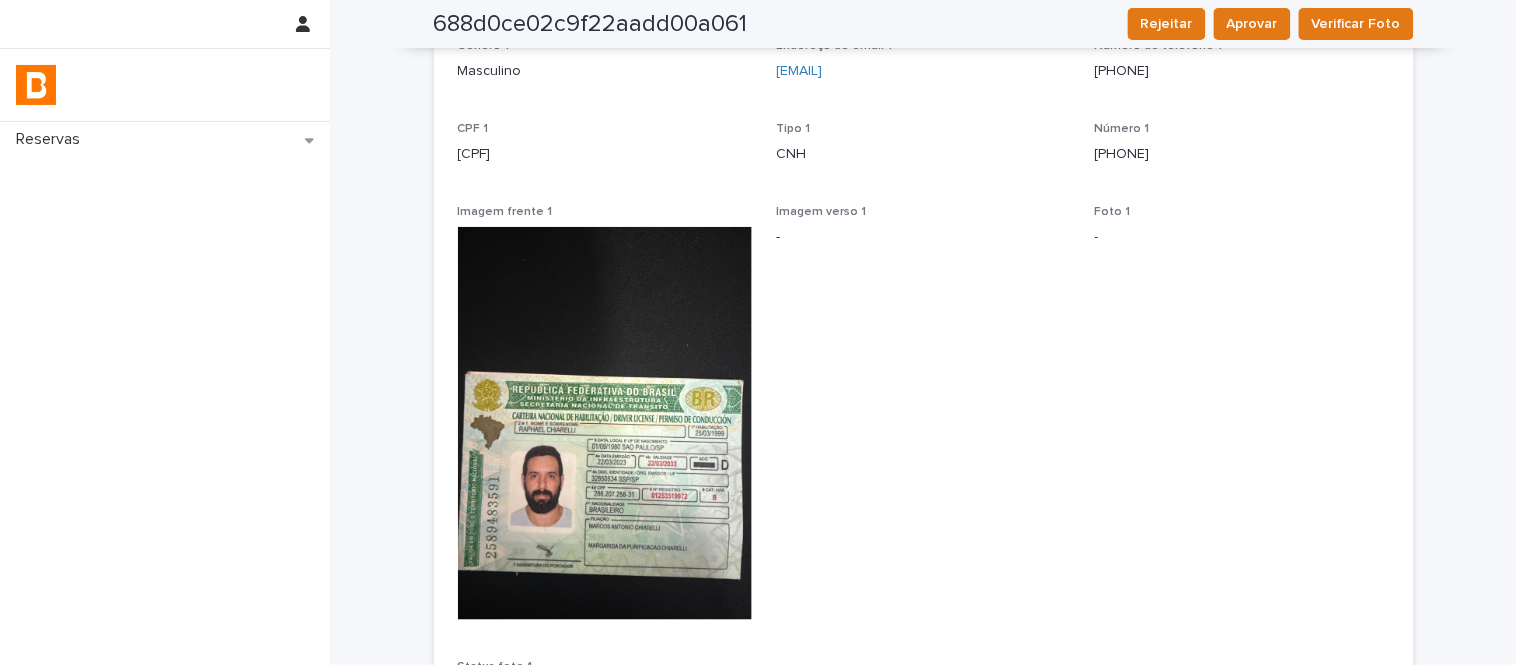 scroll, scrollTop: 222, scrollLeft: 0, axis: vertical 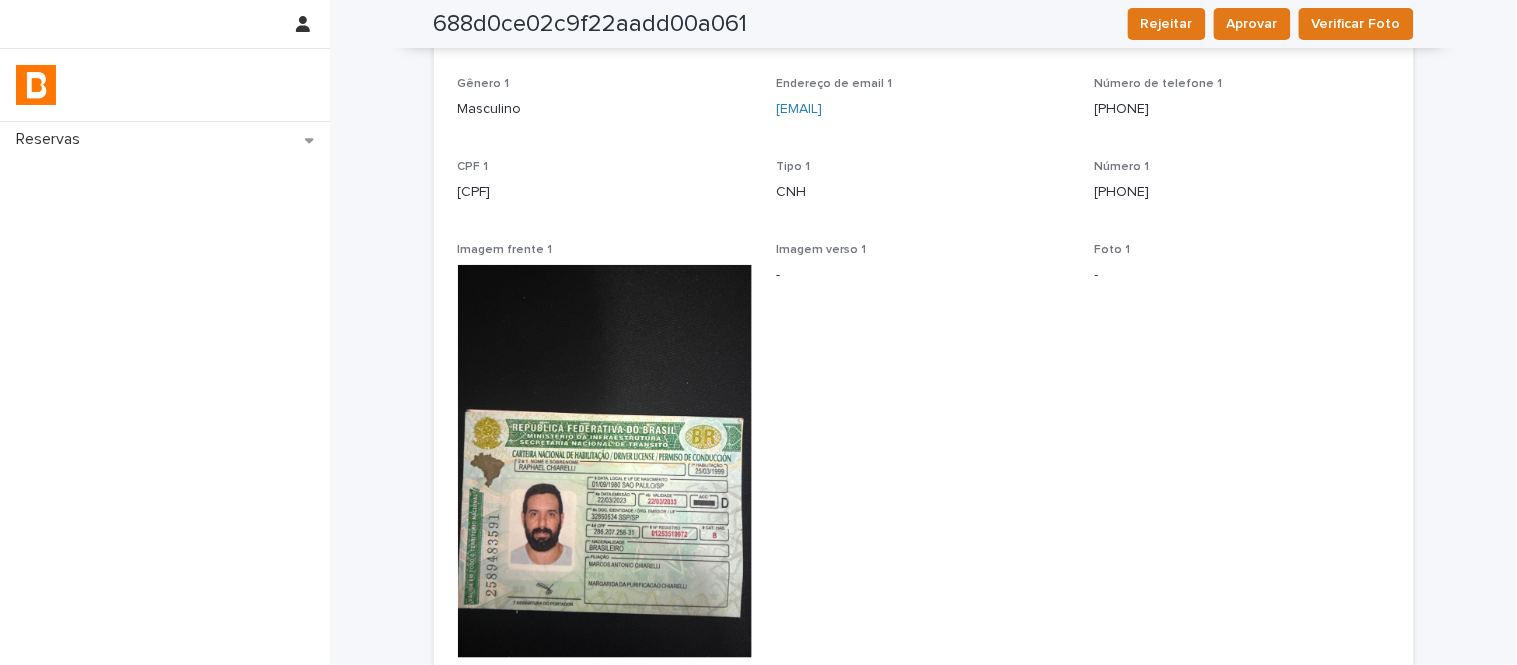 click on "[CPF]" at bounding box center (605, 192) 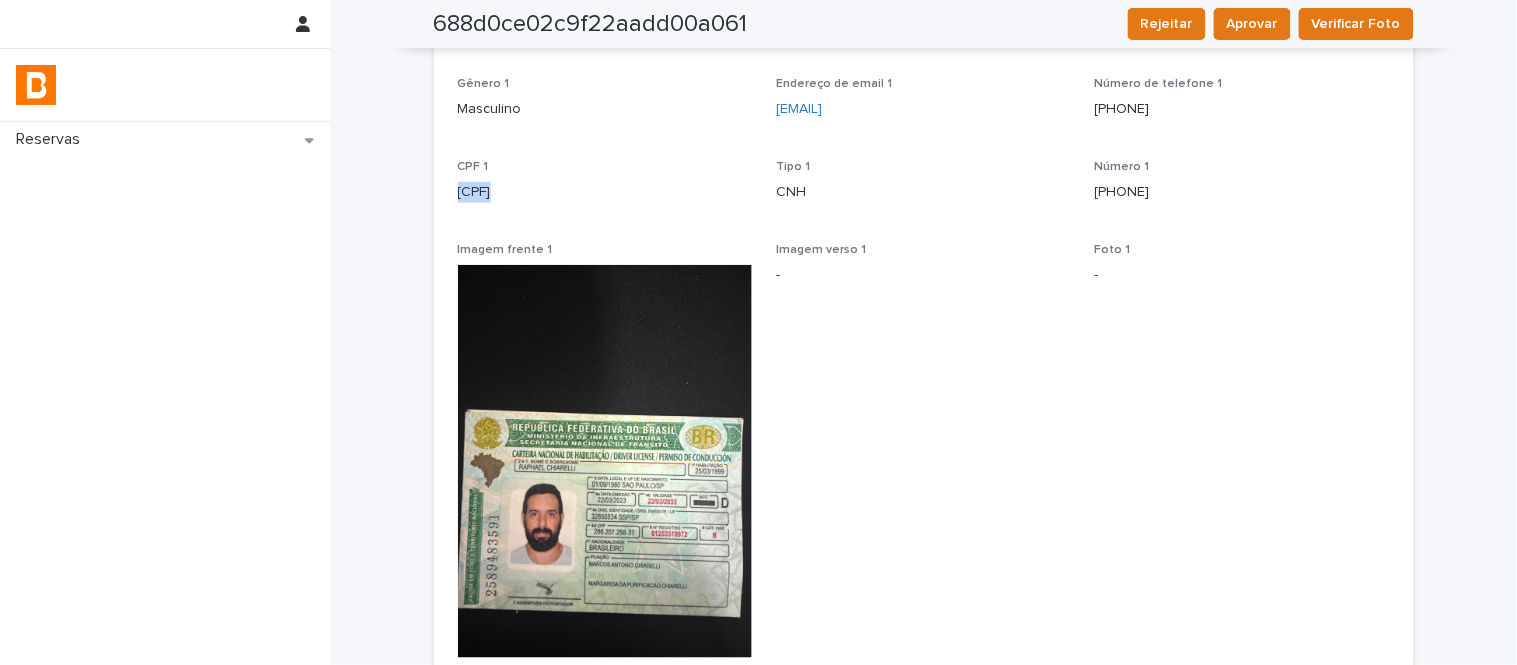 click on "[CPF]" at bounding box center [605, 192] 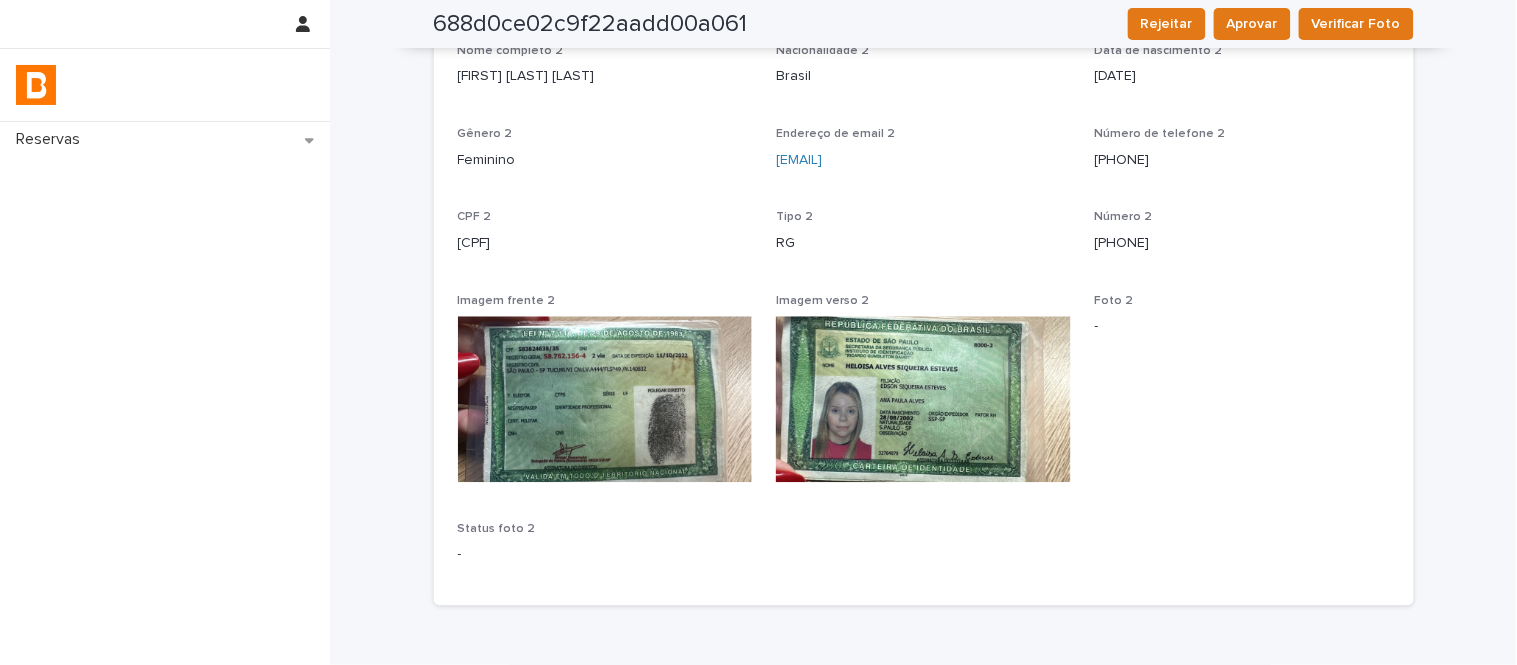 scroll, scrollTop: 934, scrollLeft: 0, axis: vertical 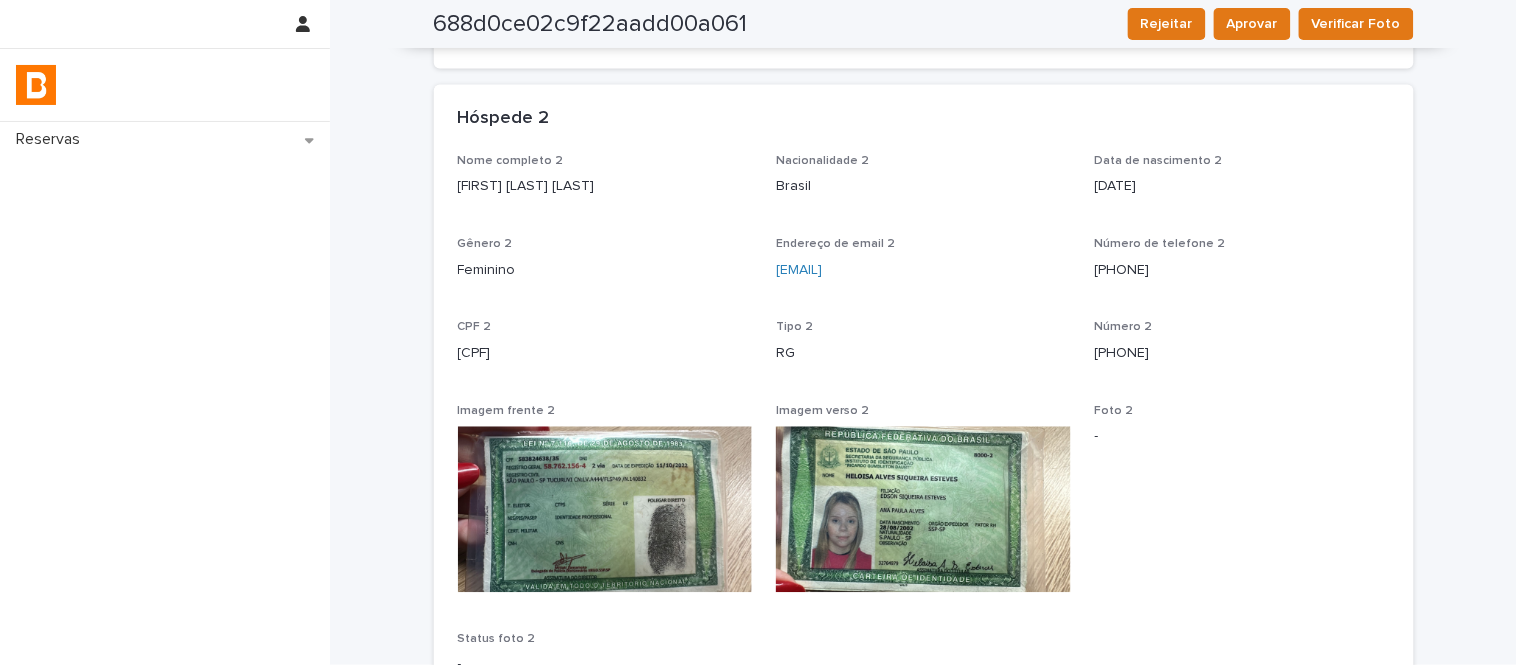 click on "[FIRST] [LAST] [LAST]" at bounding box center (605, 187) 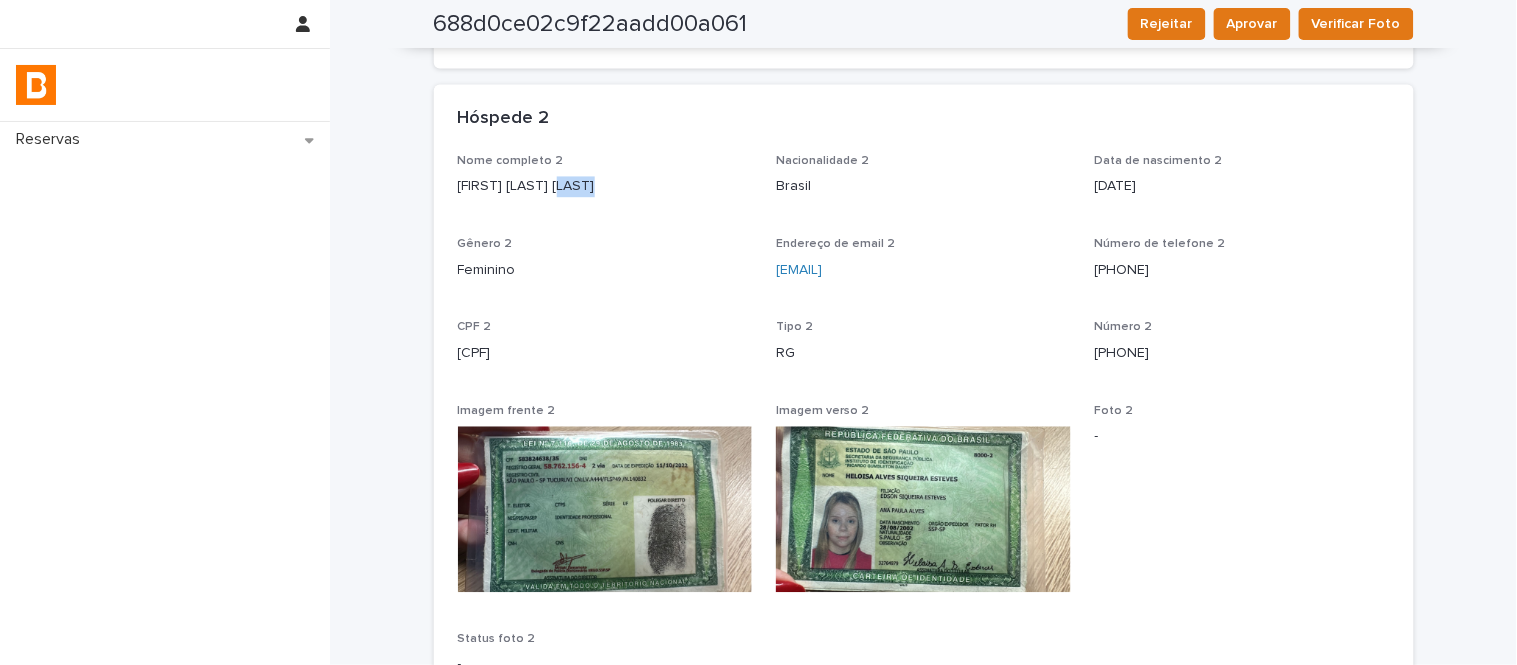 click on "[FIRST] [LAST] [LAST]" at bounding box center (605, 187) 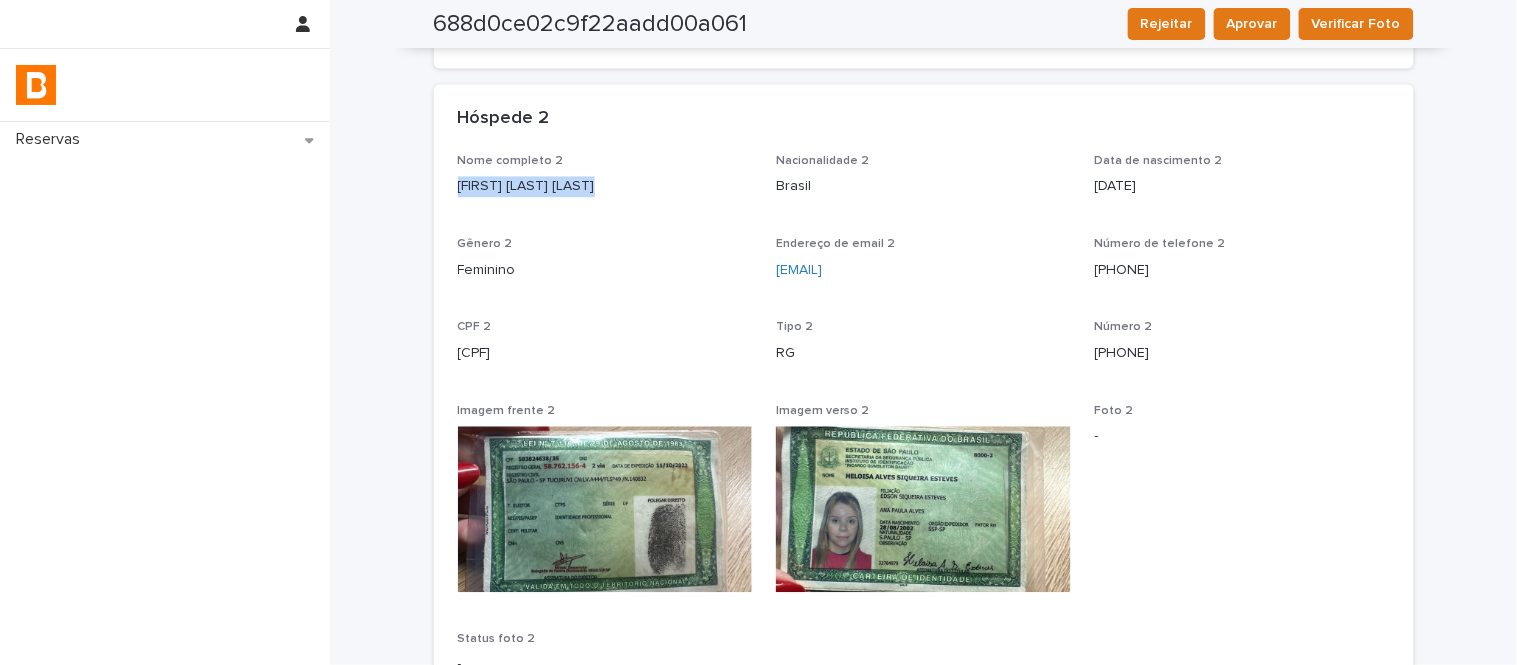 click on "[FIRST] [LAST] [LAST]" at bounding box center [605, 187] 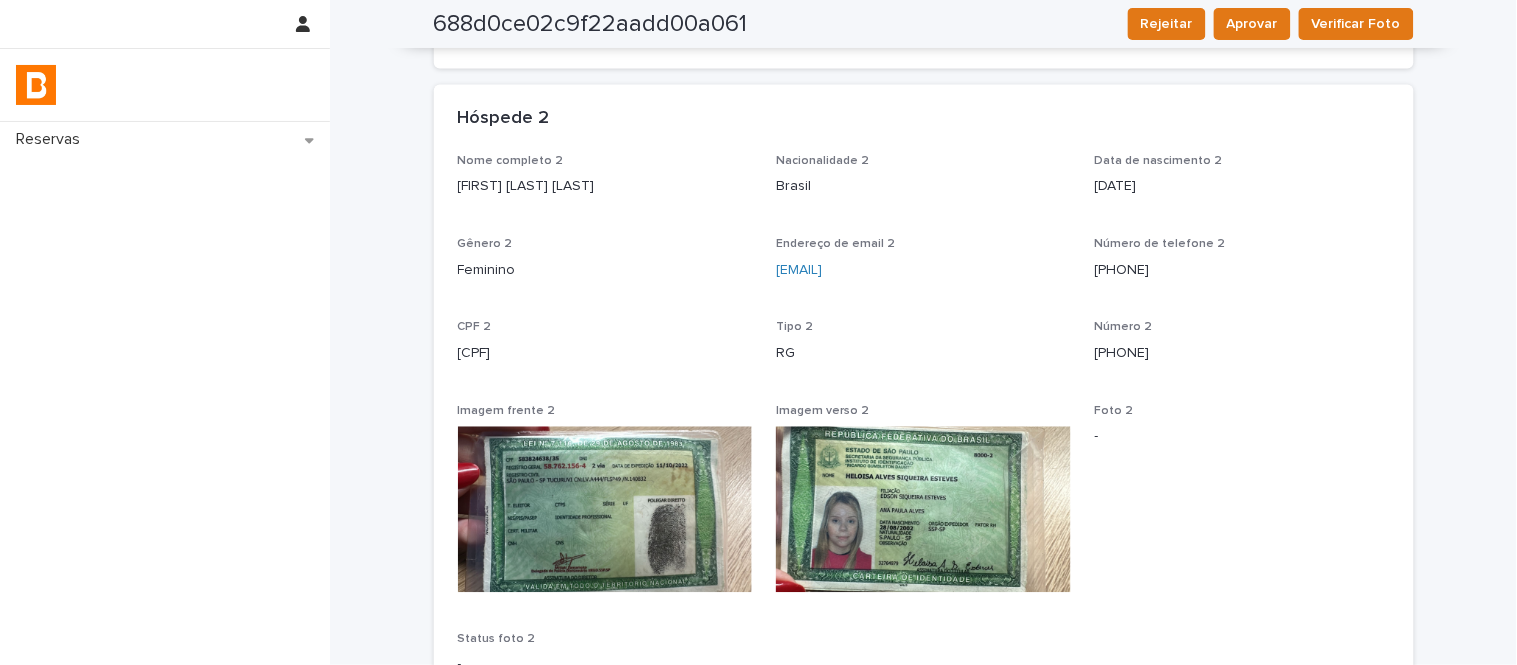 click on "[CPF]" at bounding box center [605, 354] 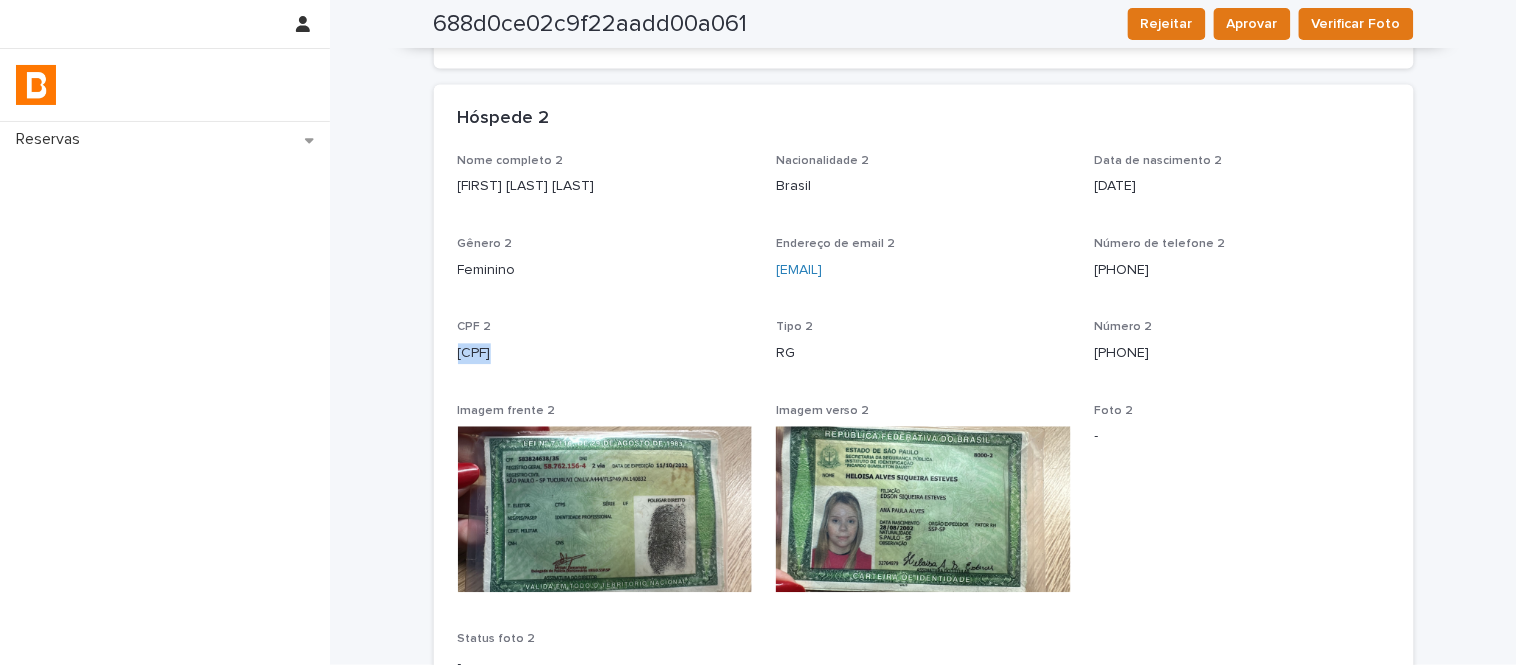 click on "[CPF]" at bounding box center (605, 354) 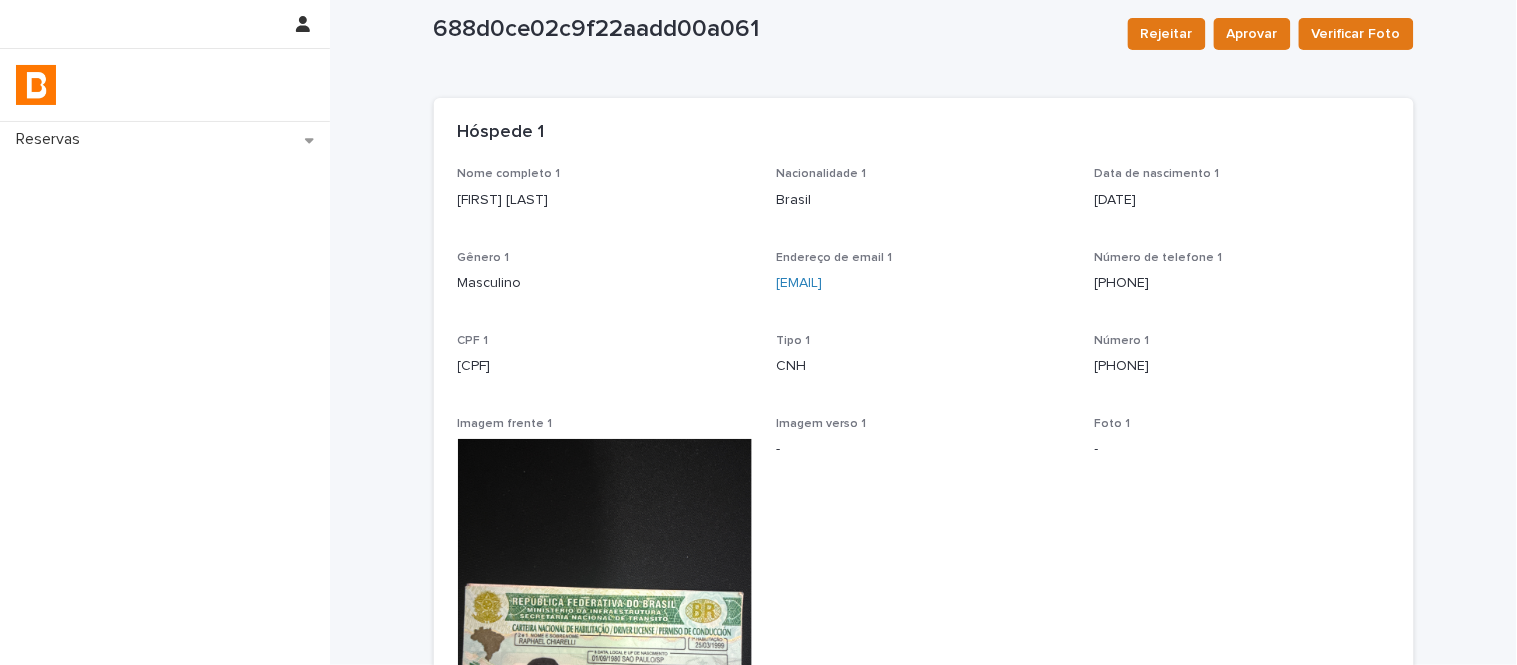 scroll, scrollTop: 0, scrollLeft: 0, axis: both 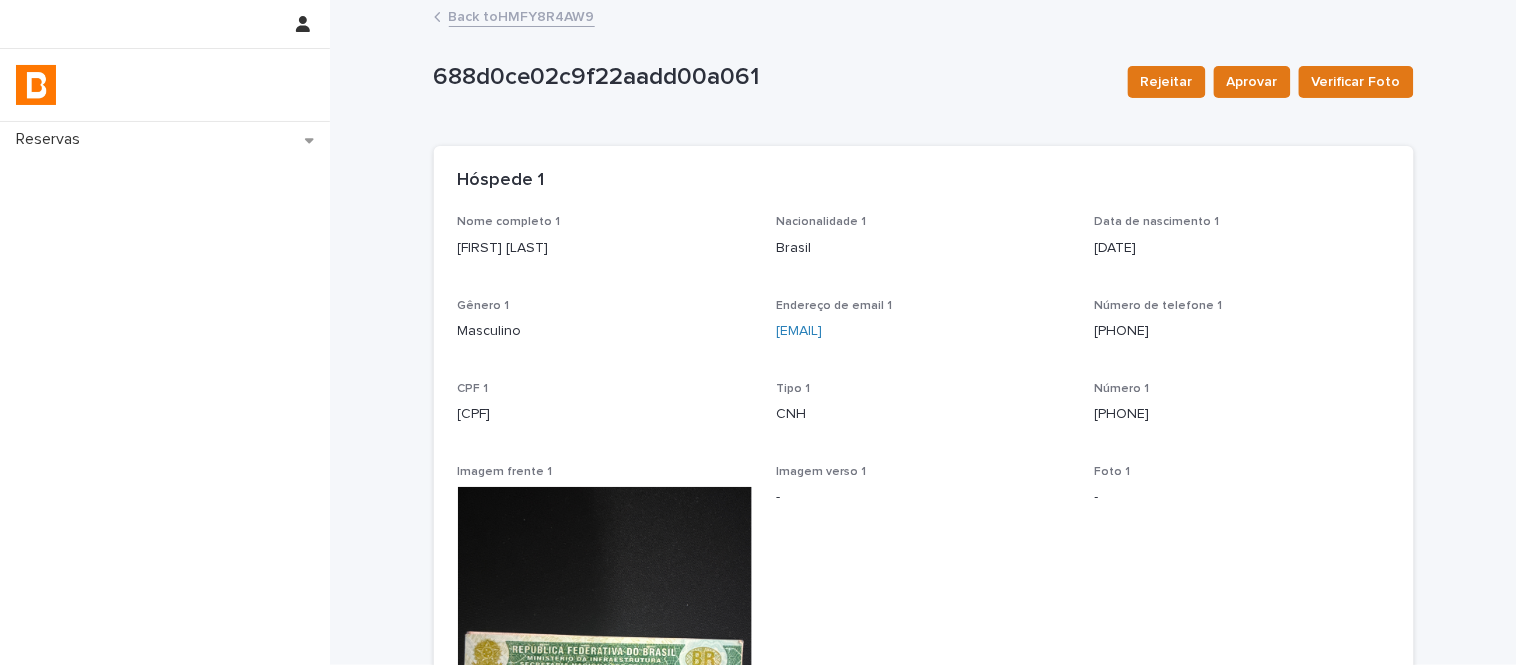 click on "Back to HMFY8R4AW9" at bounding box center (522, 15) 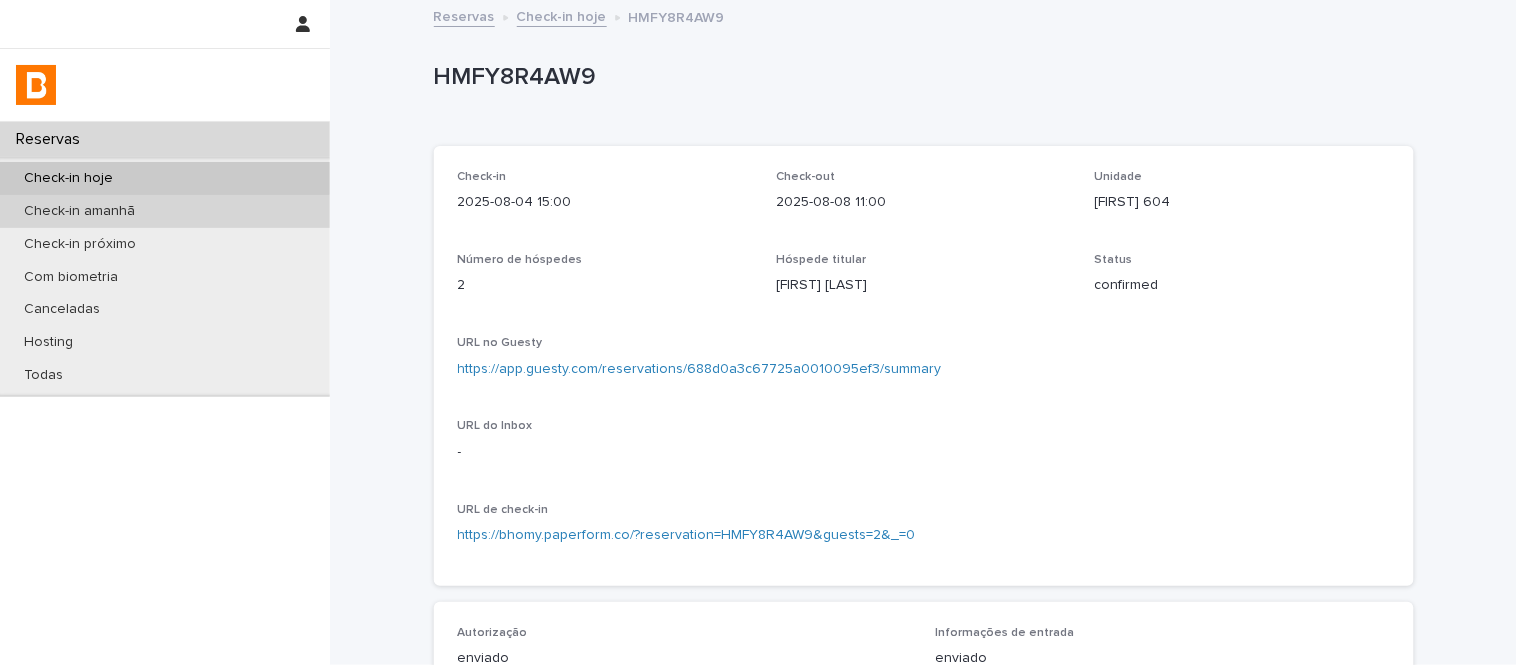 click on "Check-in amanhã" at bounding box center [165, 211] 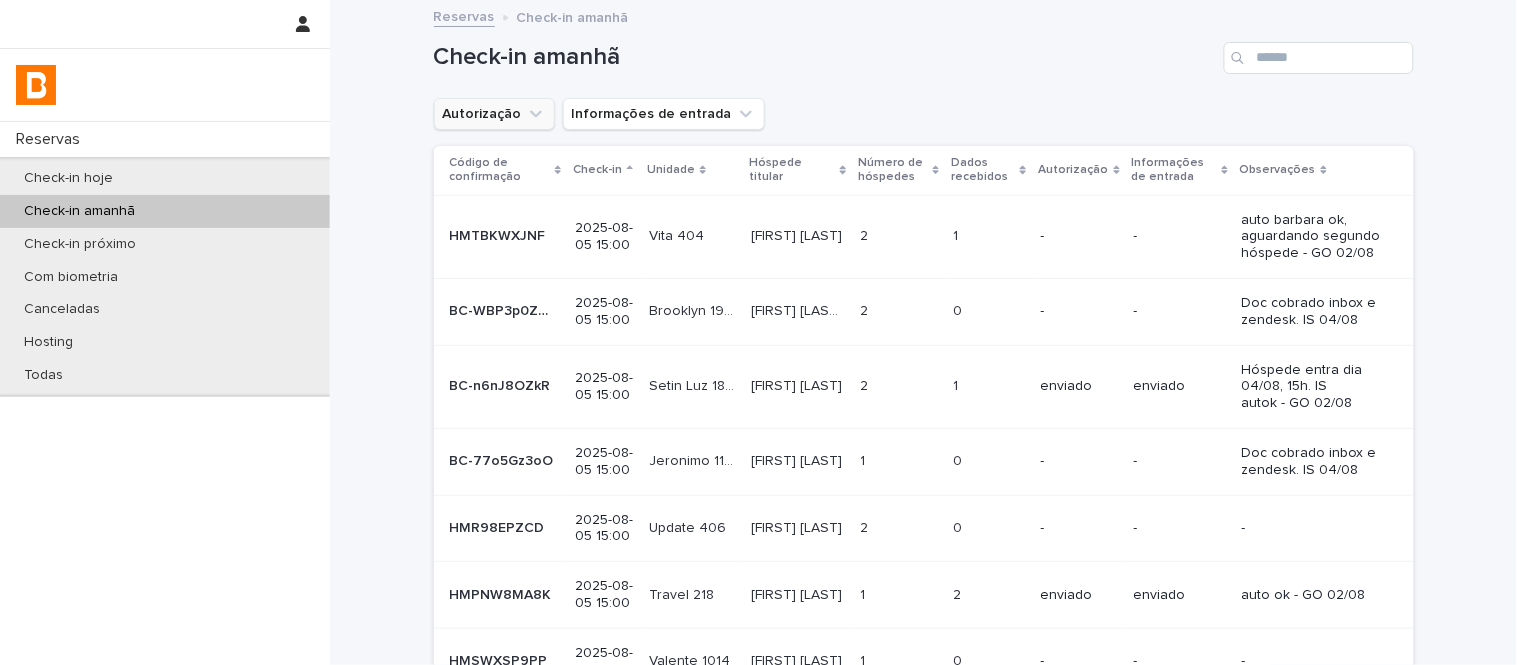 click on "Autorização" at bounding box center [494, 114] 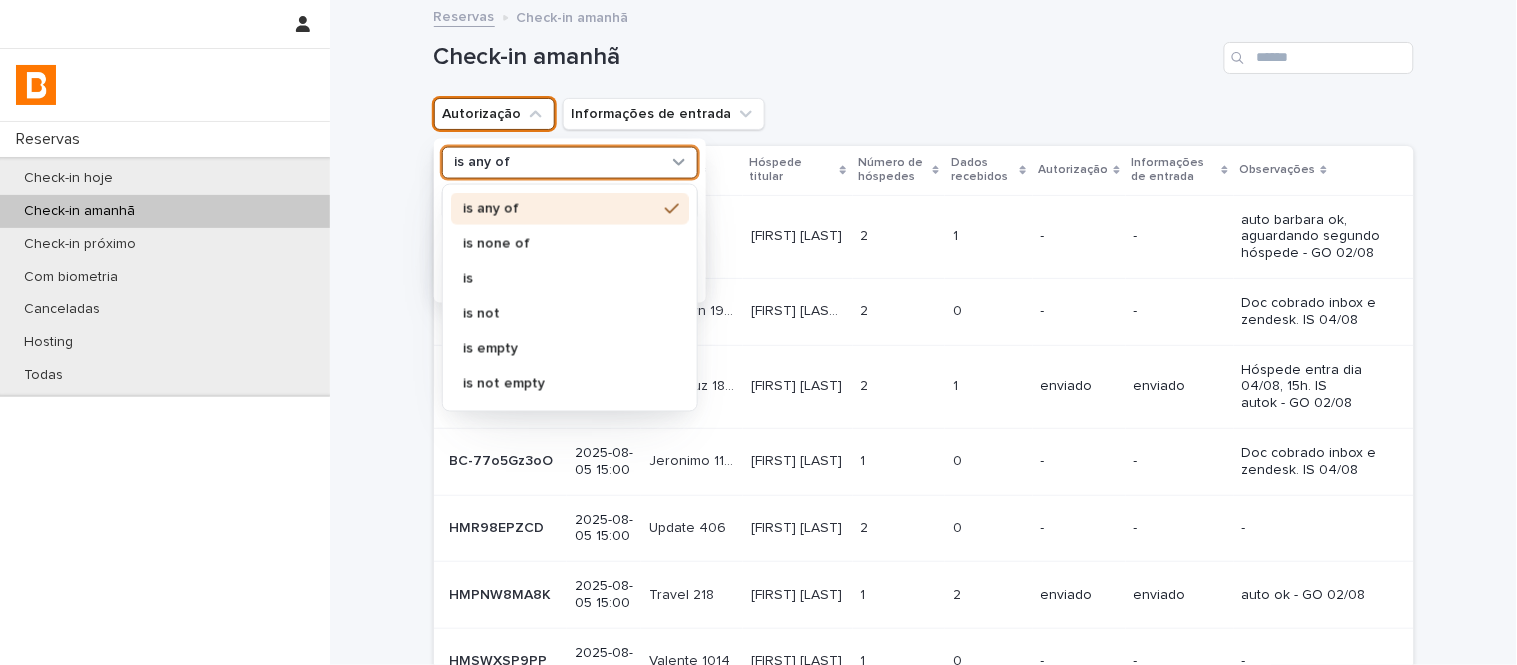 click on "is any of" at bounding box center (557, 162) 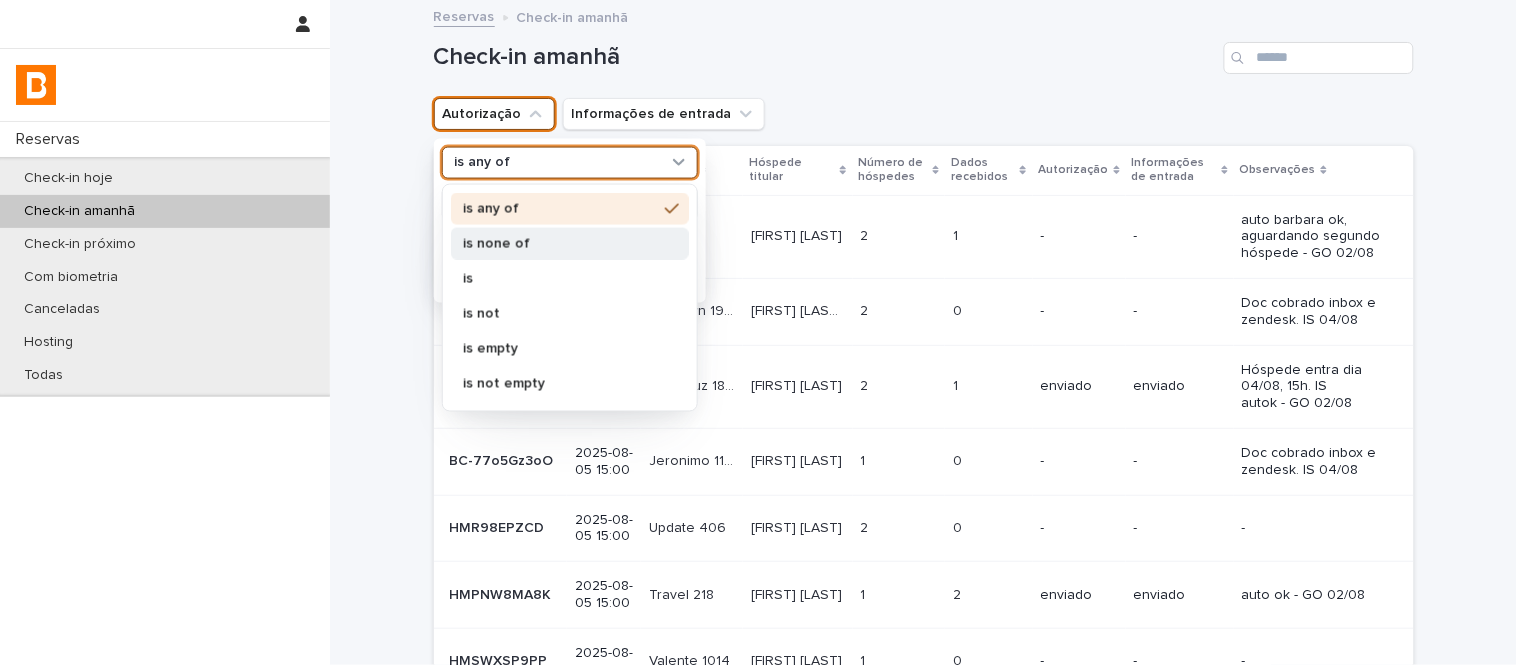 click on "is none of" at bounding box center [570, 243] 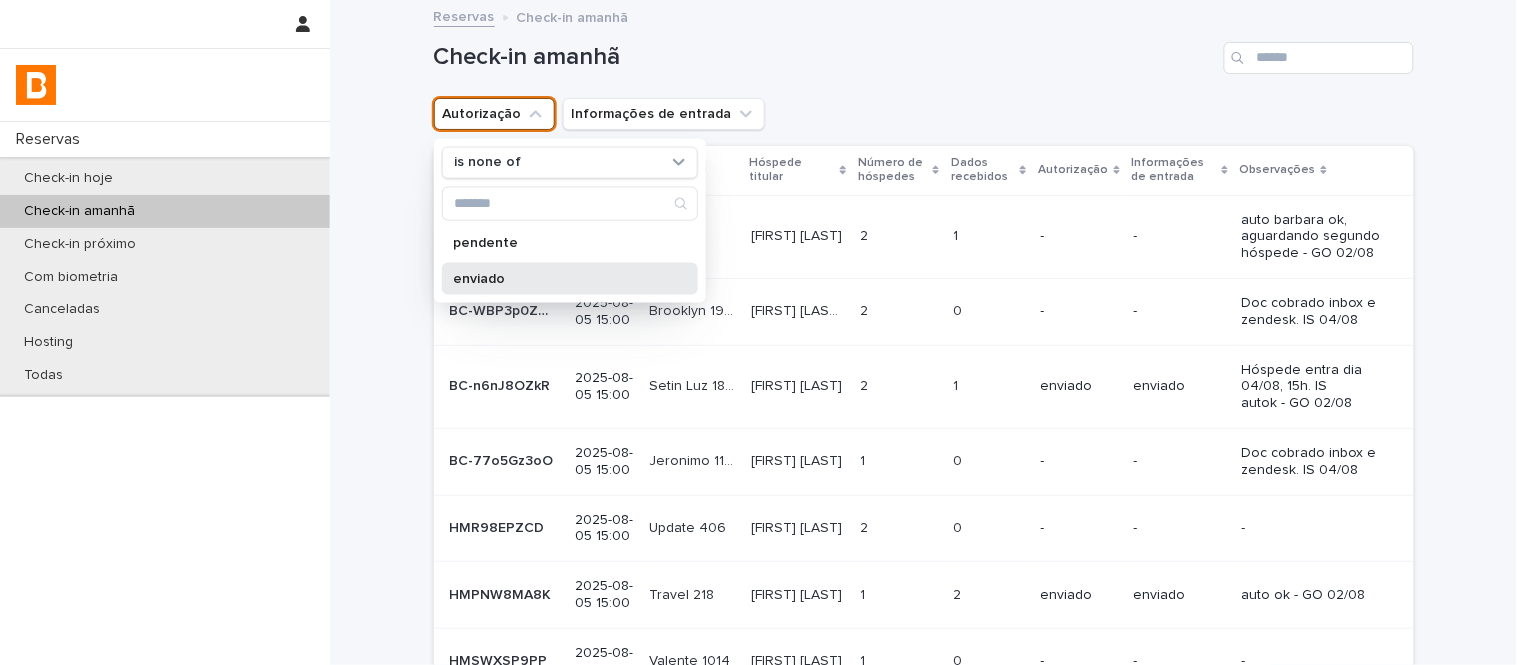 click on "enviado" at bounding box center (570, 278) 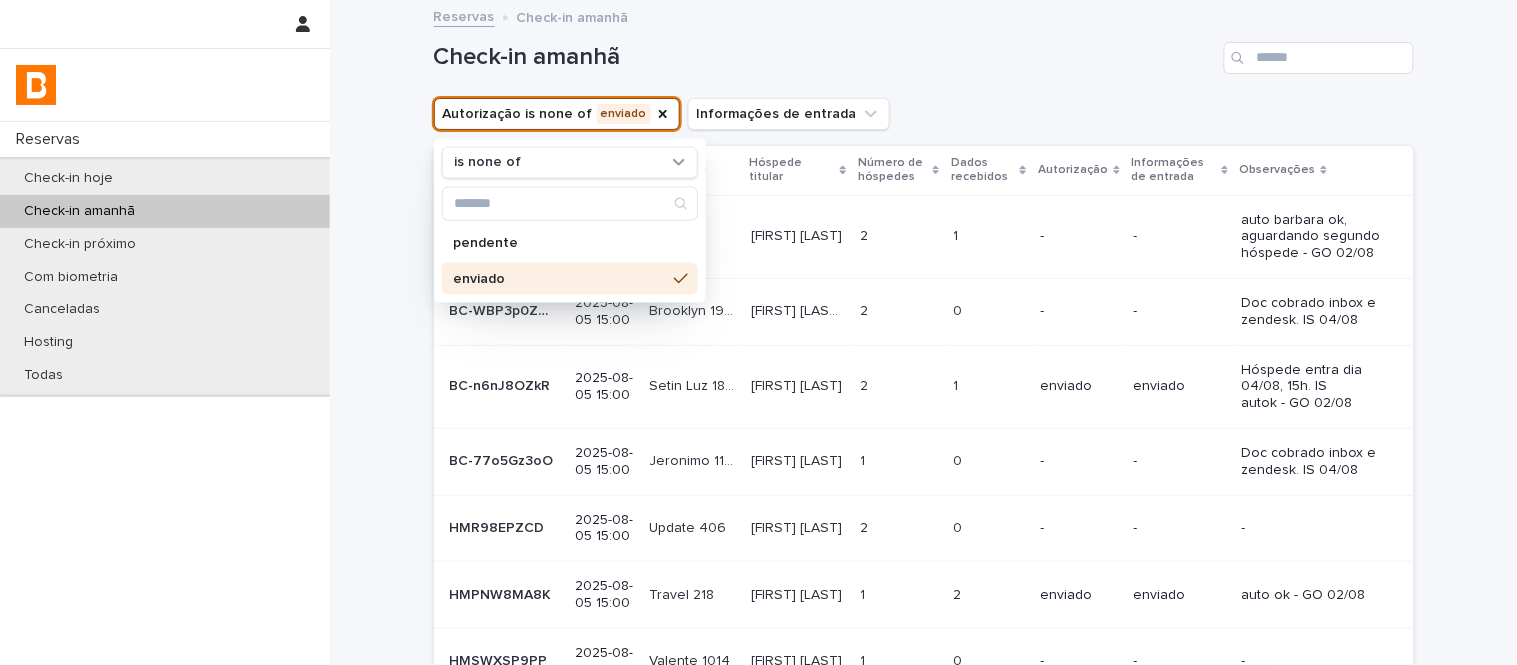 click on "Check-in amanhã" at bounding box center [825, 57] 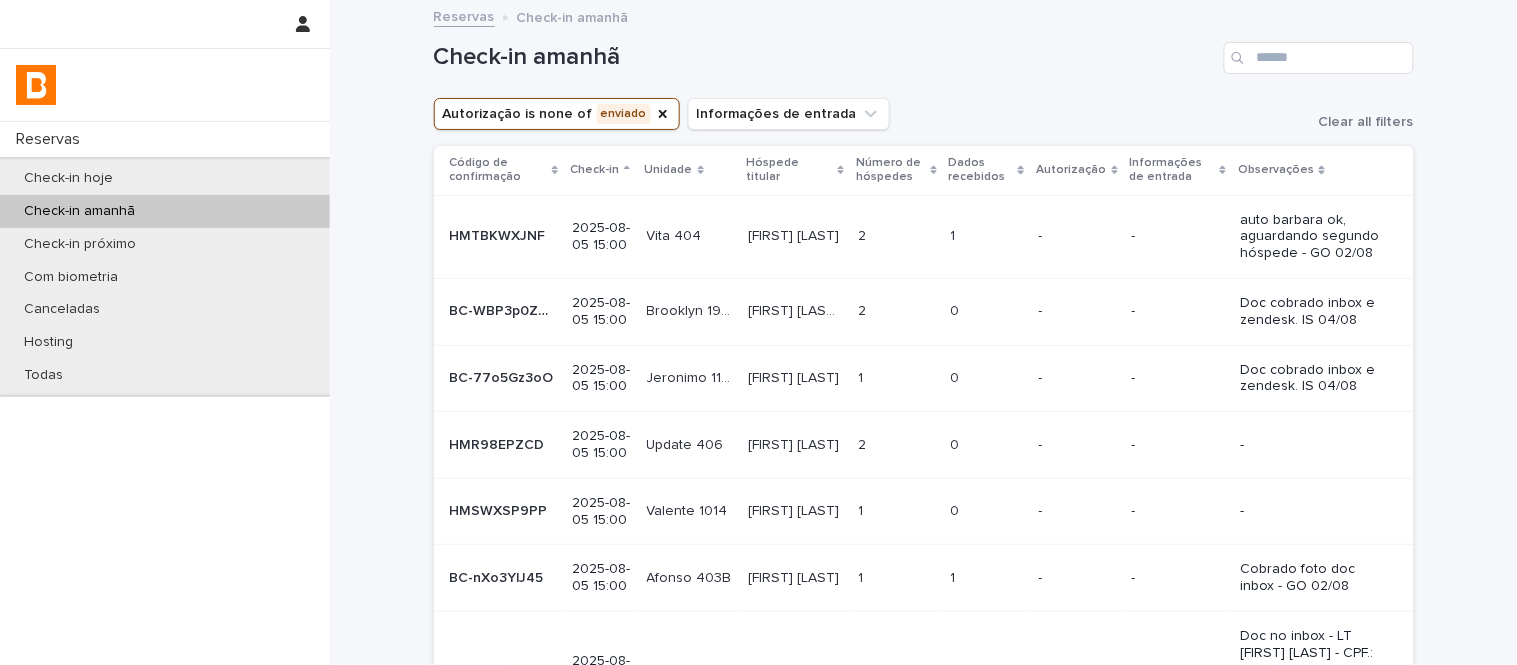 click on "Dados recebidos" at bounding box center (987, 170) 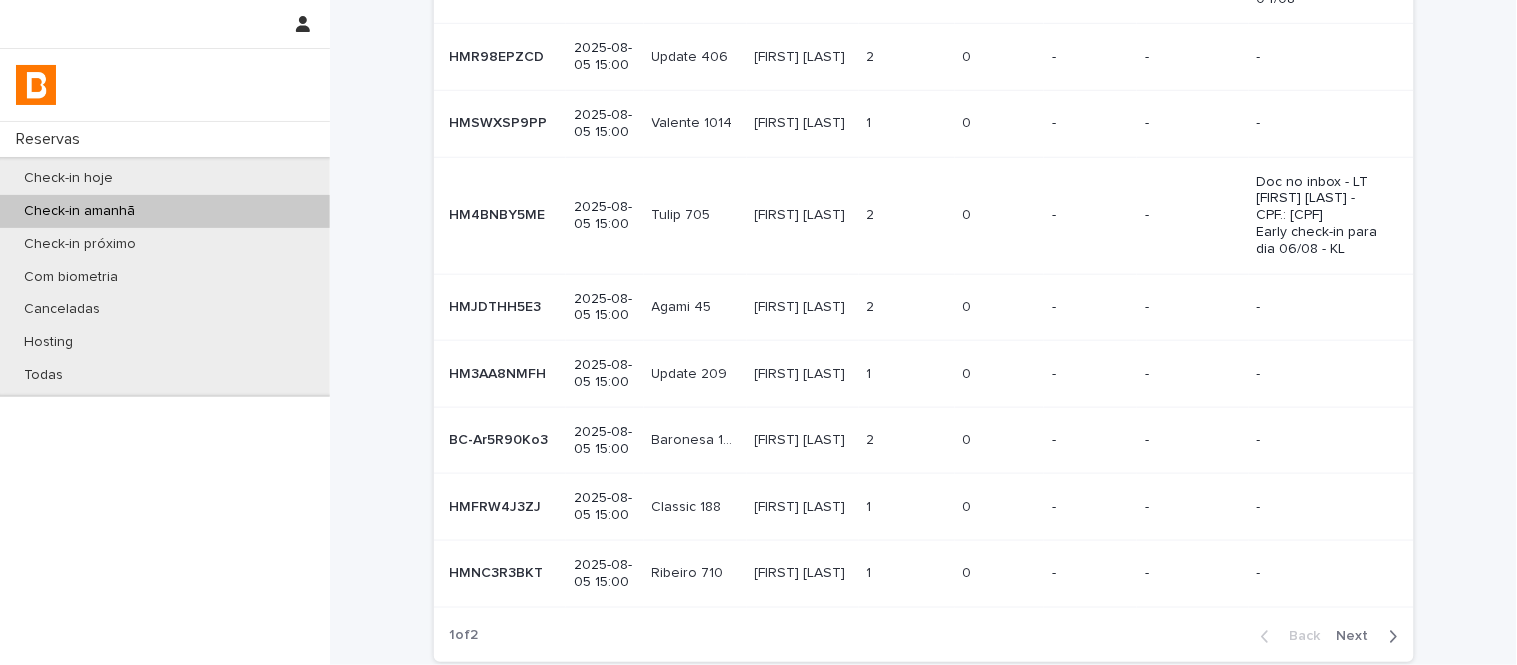 scroll, scrollTop: 491, scrollLeft: 0, axis: vertical 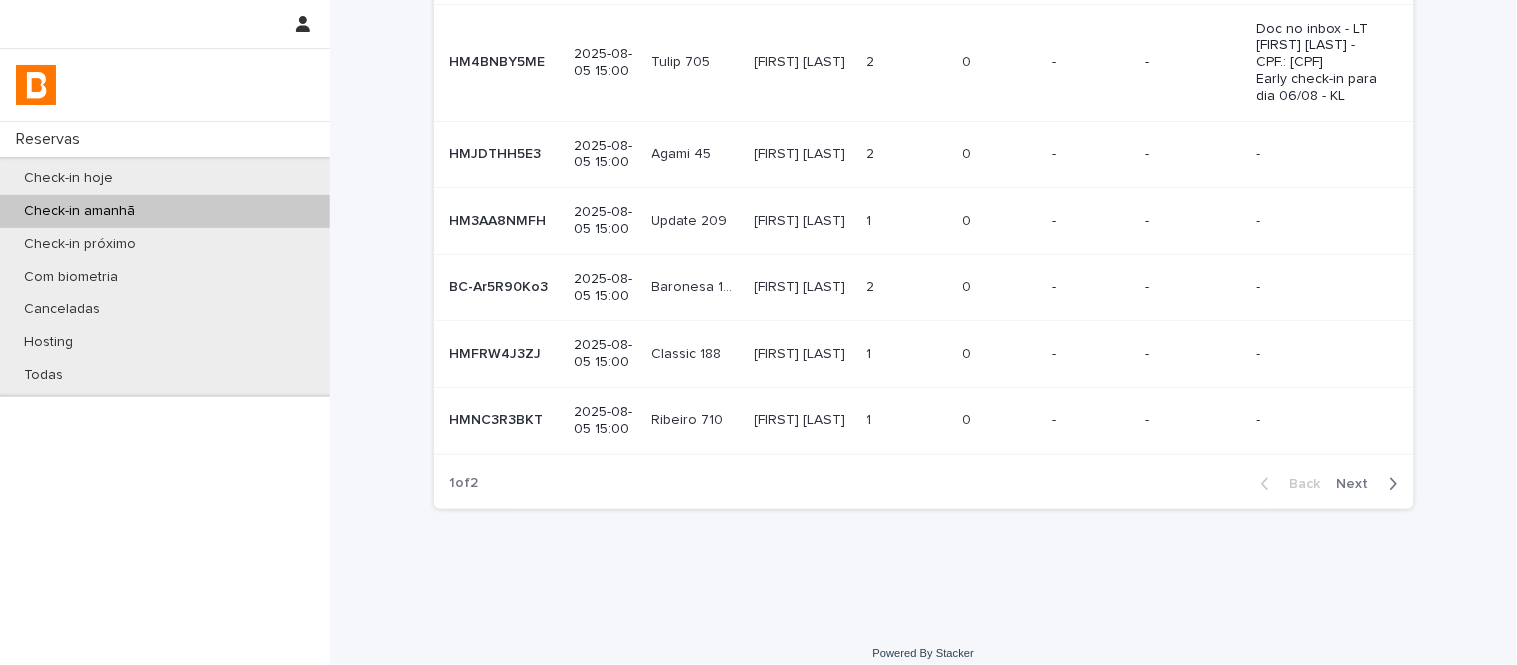 drag, startPoint x: 1514, startPoint y: 465, endPoint x: 970, endPoint y: 546, distance: 549.99725 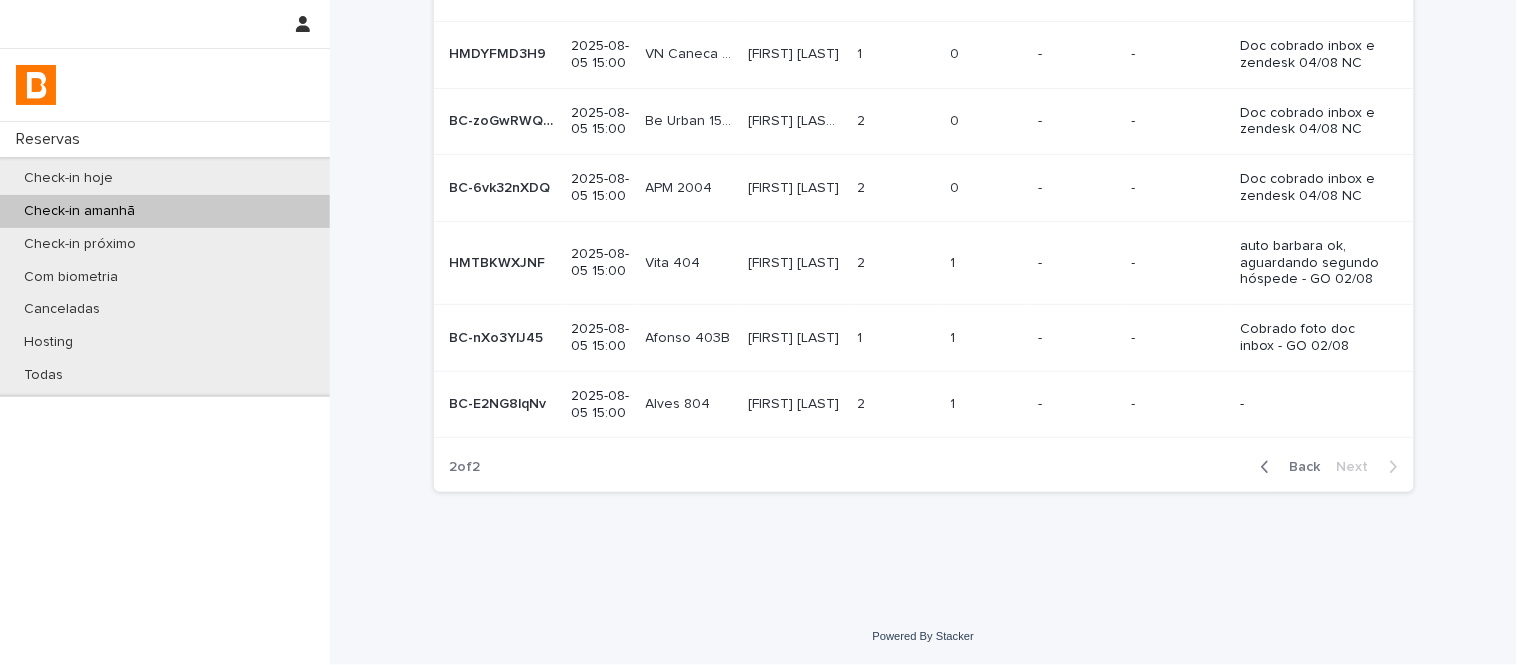 scroll, scrollTop: 440, scrollLeft: 0, axis: vertical 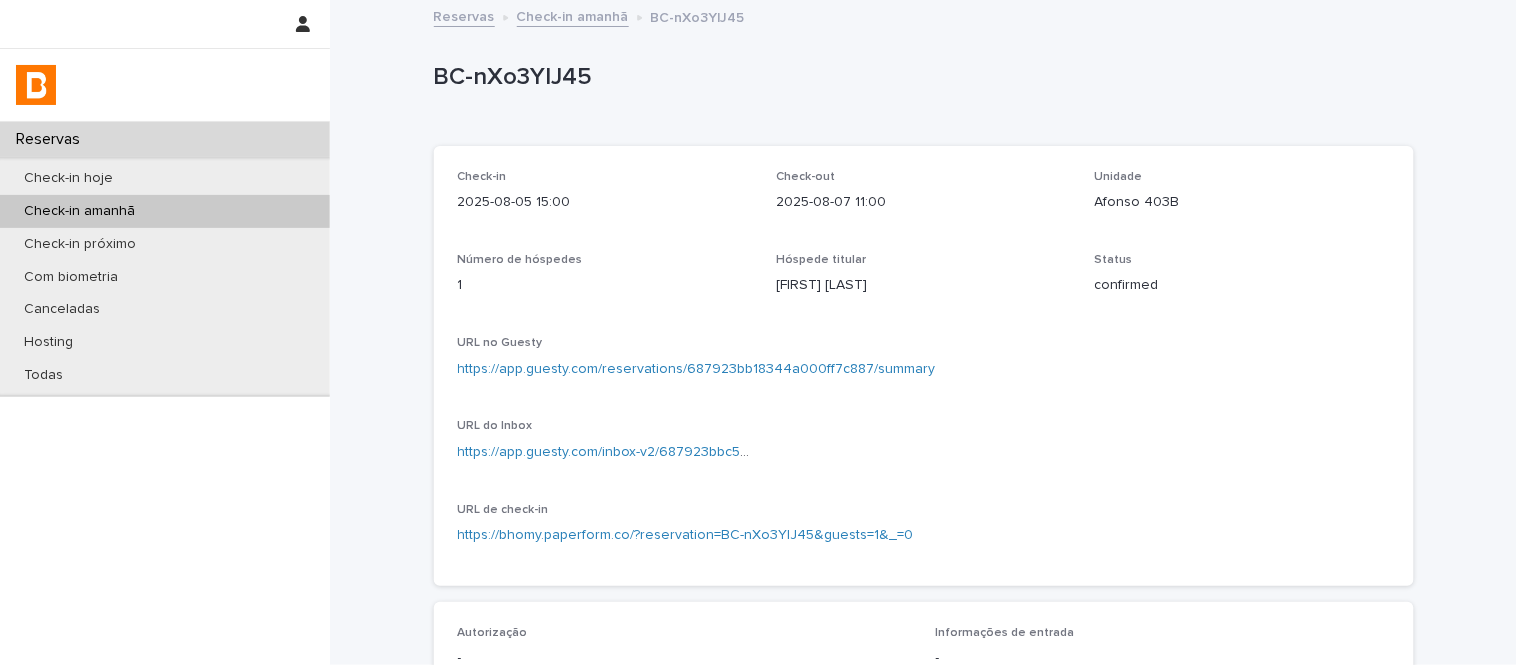 click on "Check-in amanhã" at bounding box center (573, 15) 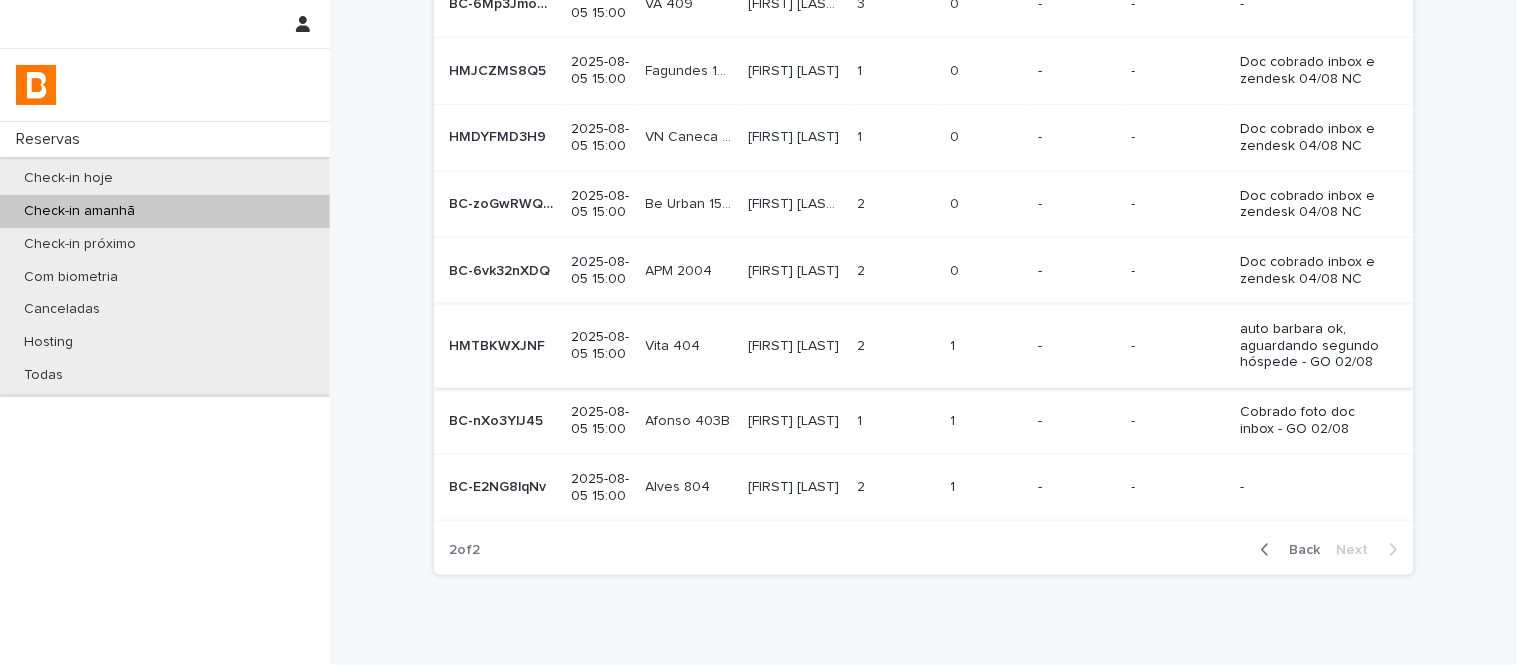 scroll, scrollTop: 440, scrollLeft: 0, axis: vertical 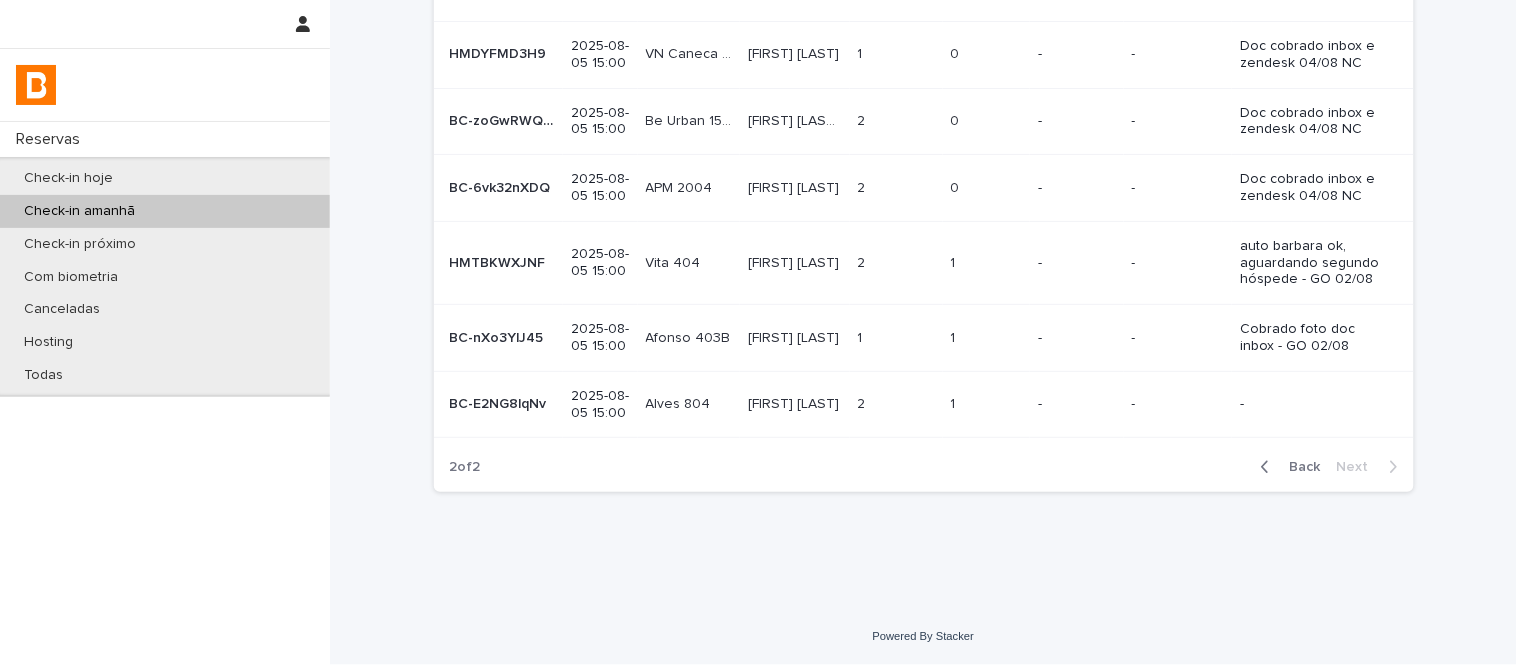 click on "2 2" at bounding box center (896, 404) 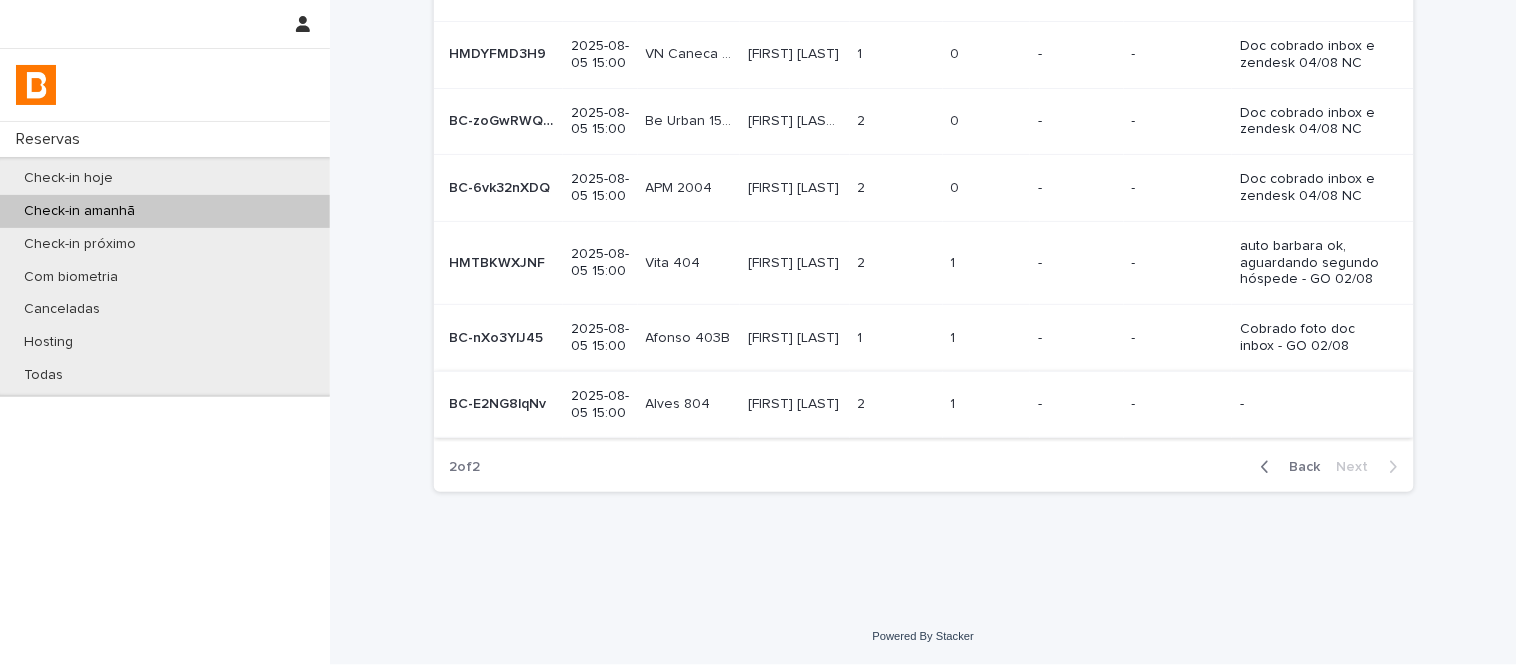 scroll, scrollTop: 0, scrollLeft: 0, axis: both 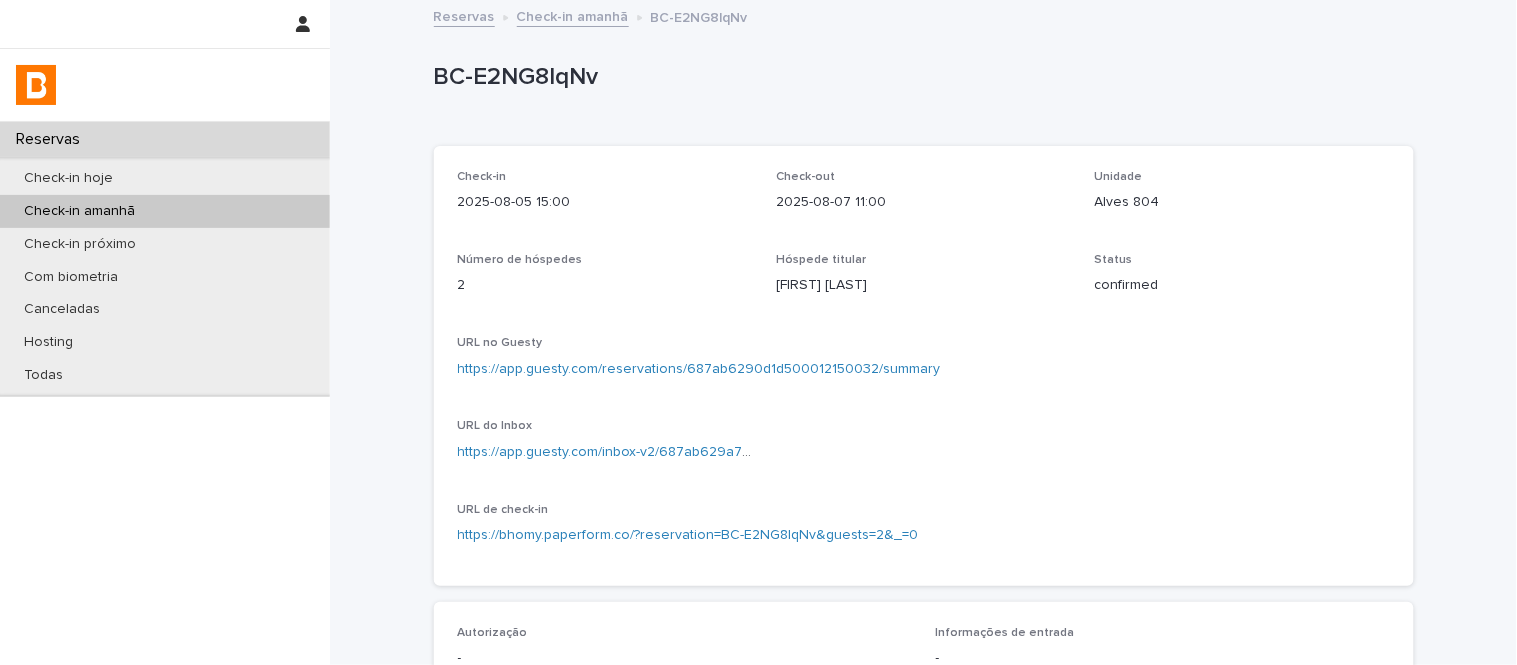 click on "Alves 804" at bounding box center (1242, 202) 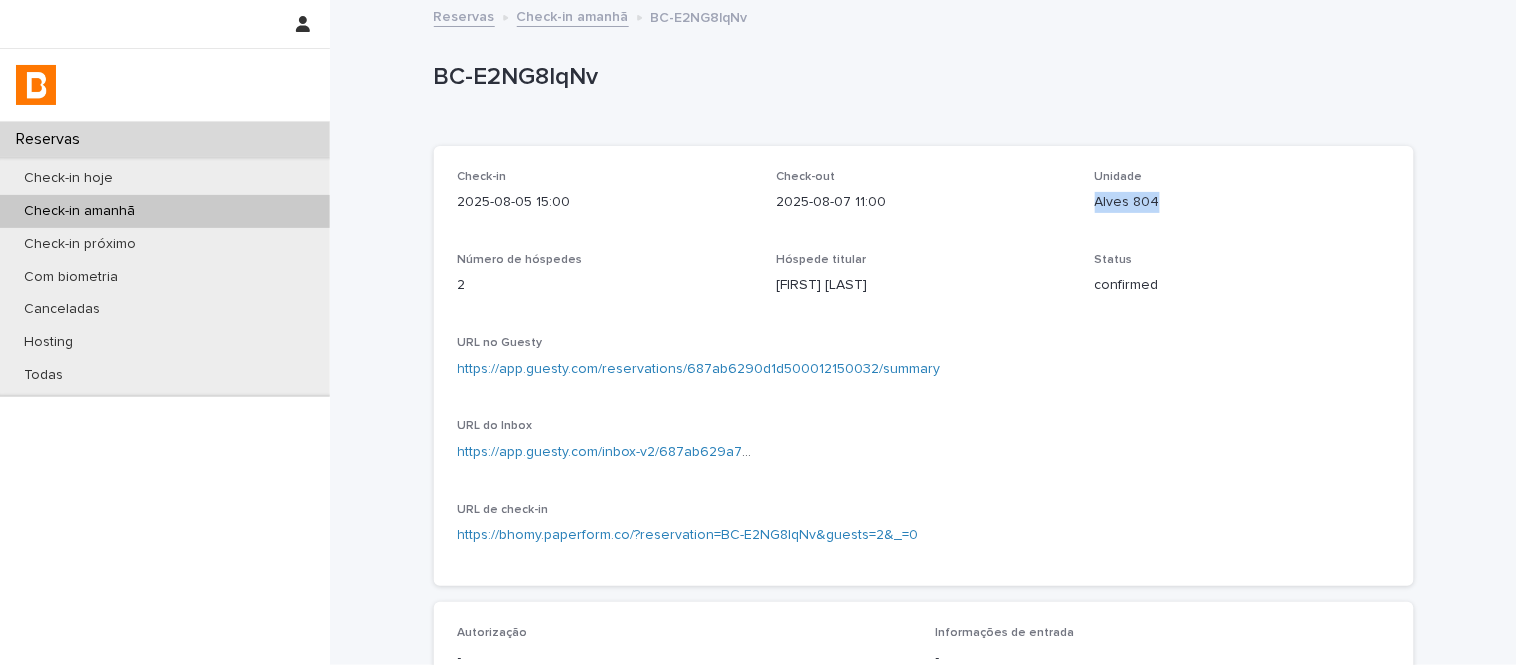 click on "Alves 804" at bounding box center [1242, 202] 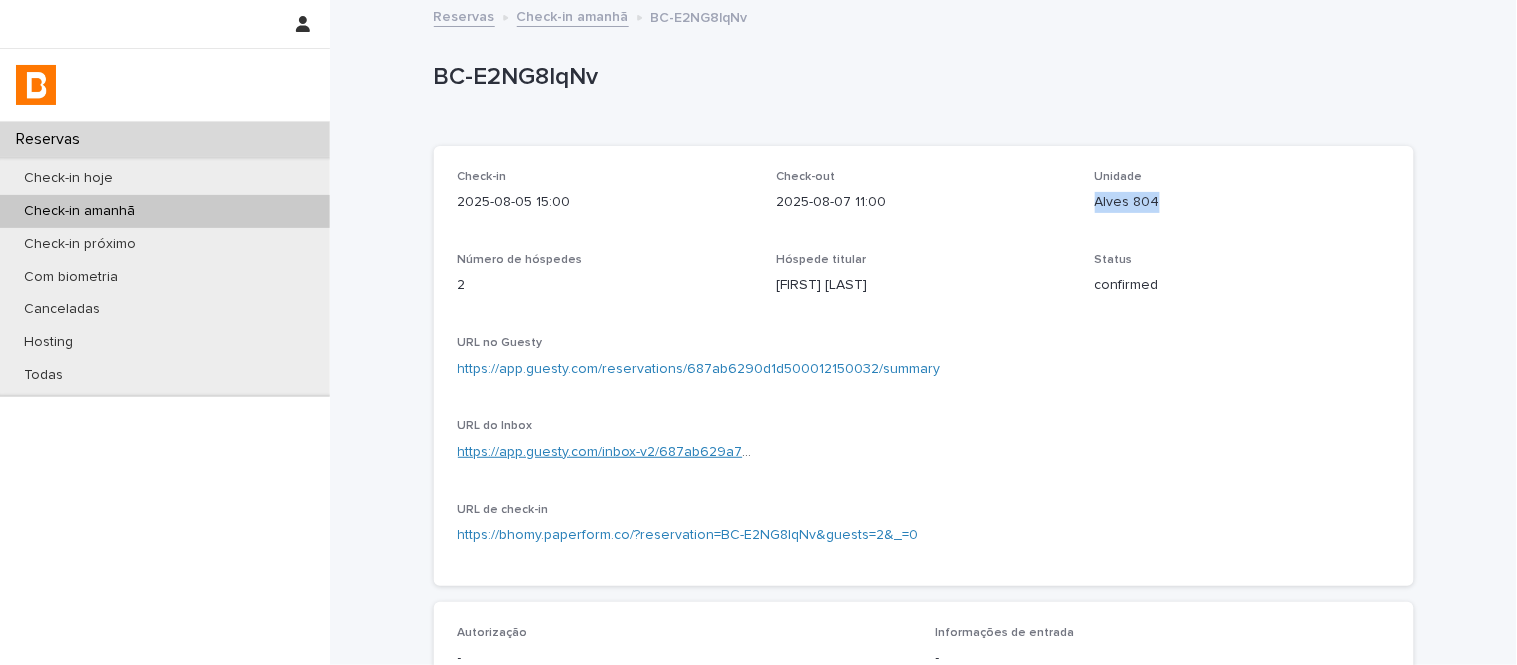 click on "https://app.guesty.com/inbox-v2/687ab629a76057000f0aa077?reservationId=687ab6290d1d500012150032" at bounding box center [803, 452] 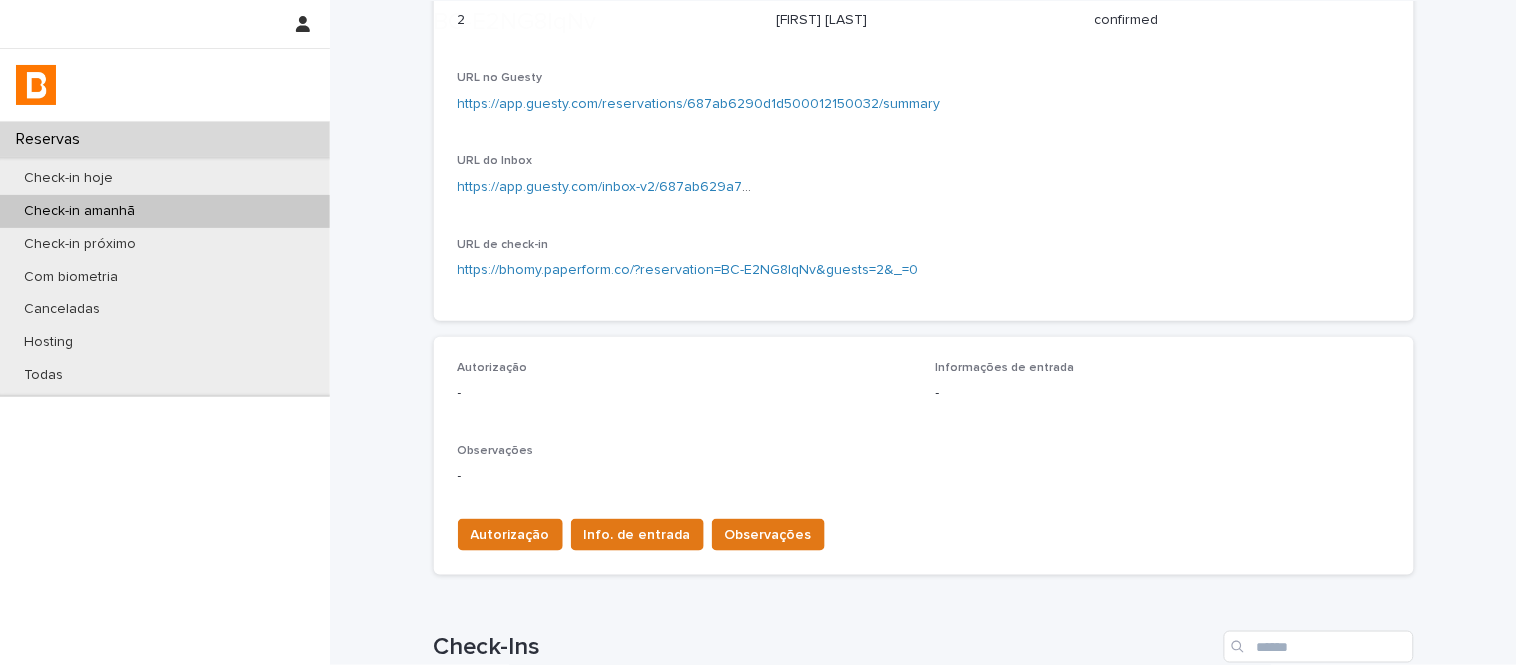 scroll, scrollTop: 555, scrollLeft: 0, axis: vertical 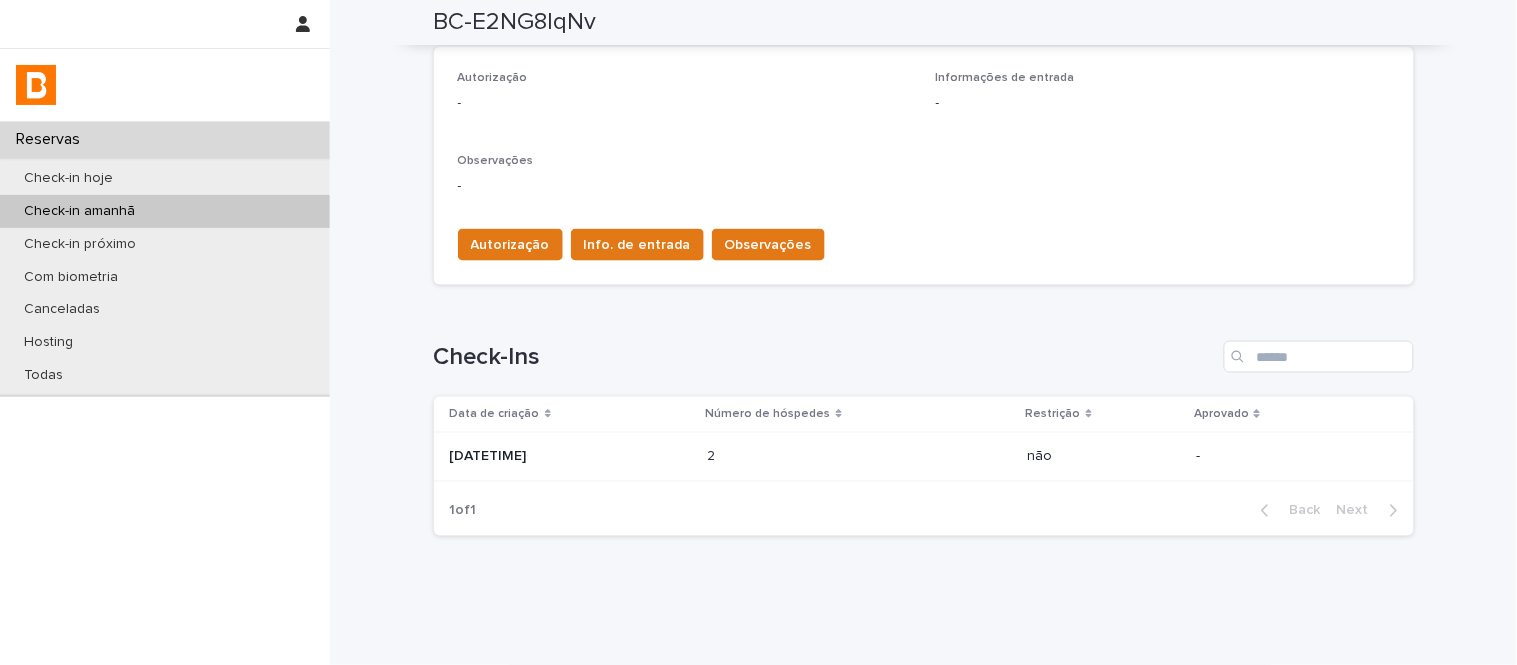 click on "1  of  1 Back Next" at bounding box center (924, 511) 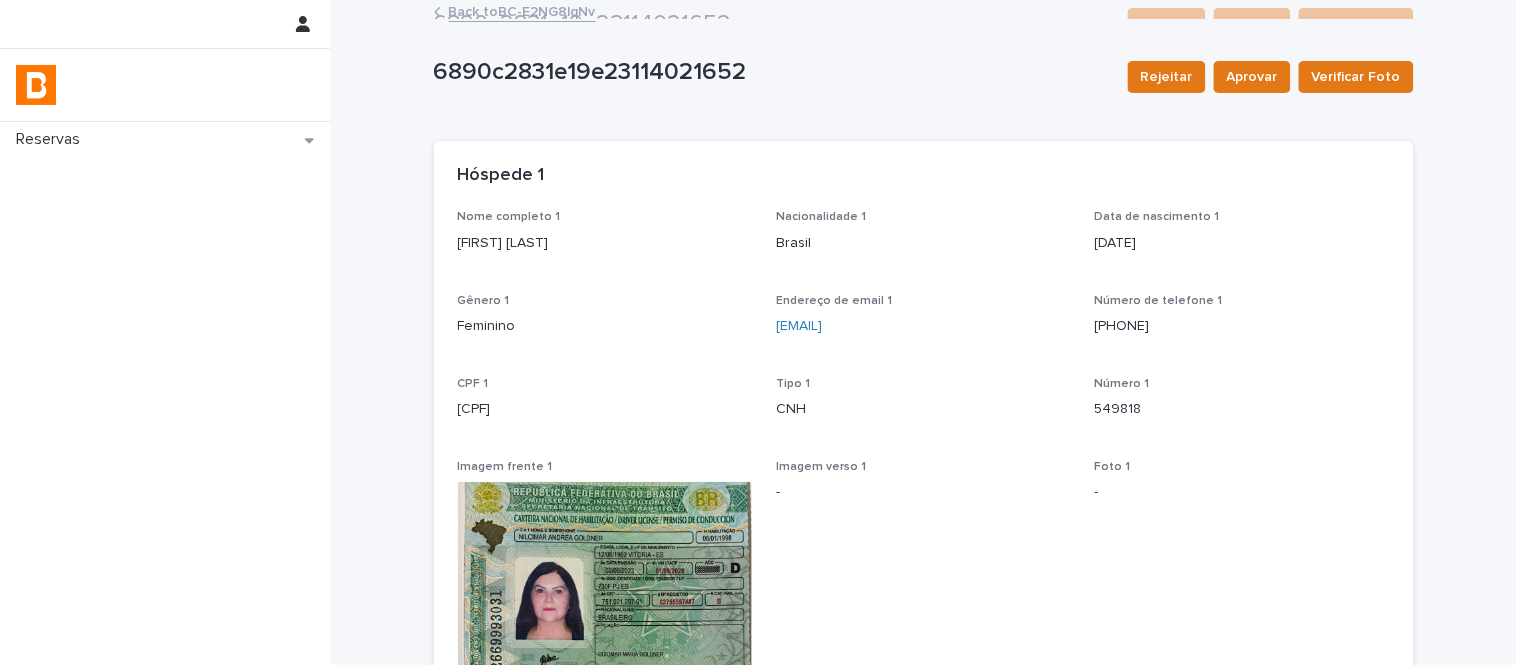 scroll, scrollTop: 0, scrollLeft: 0, axis: both 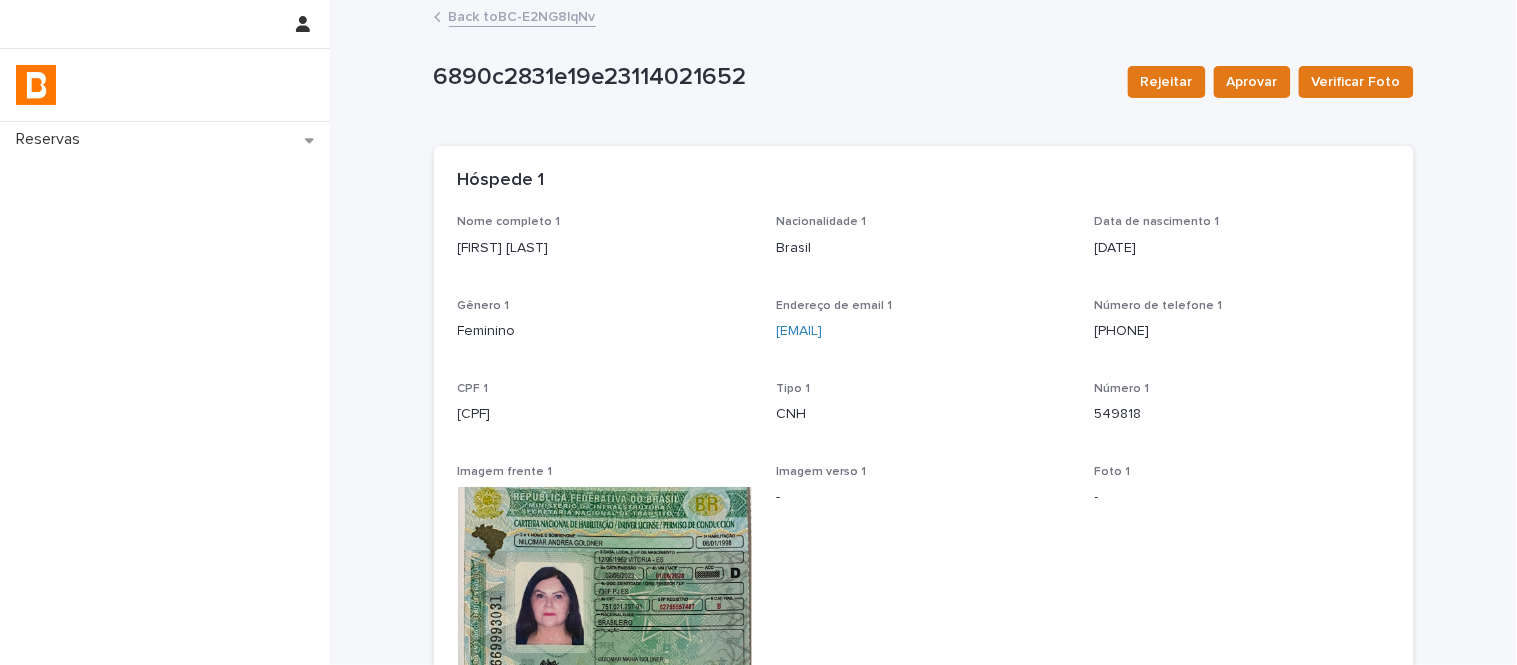 click on "Back to BC-E2NG8lqNv" at bounding box center [522, 15] 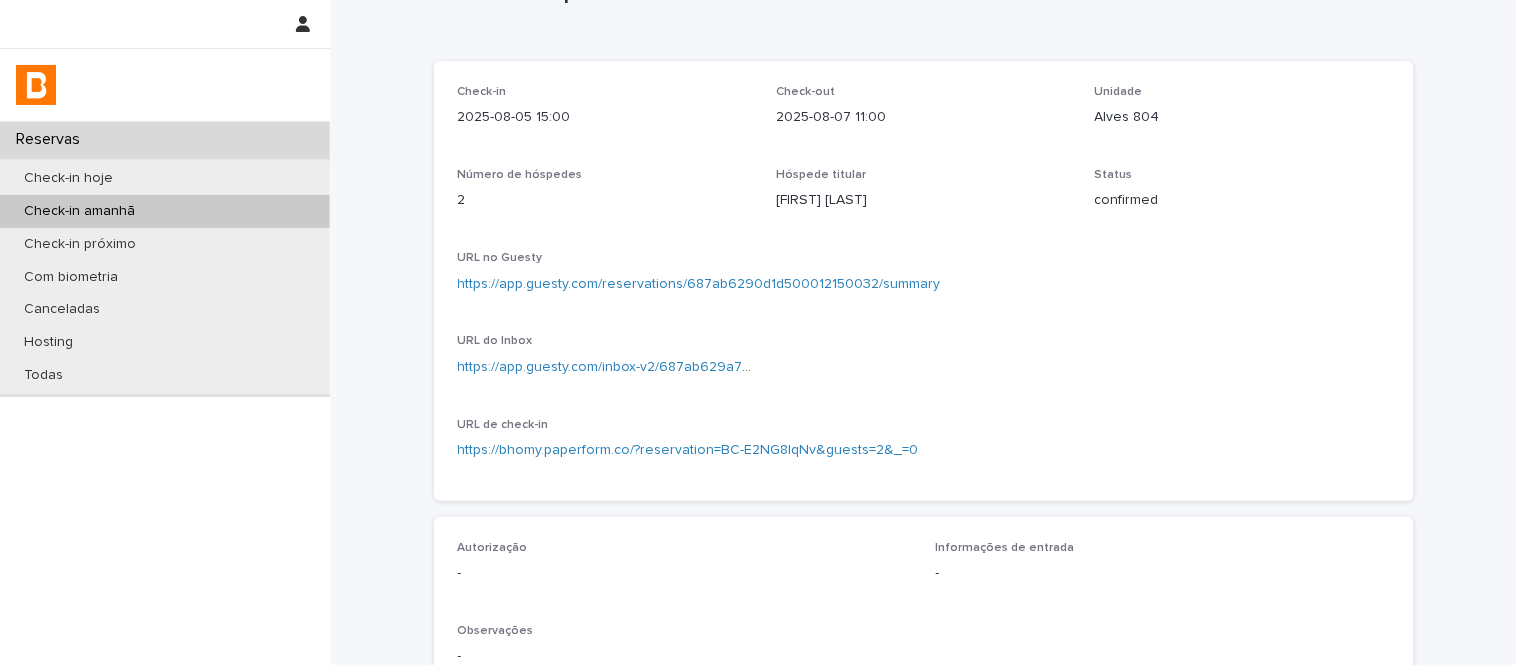 scroll, scrollTop: 0, scrollLeft: 0, axis: both 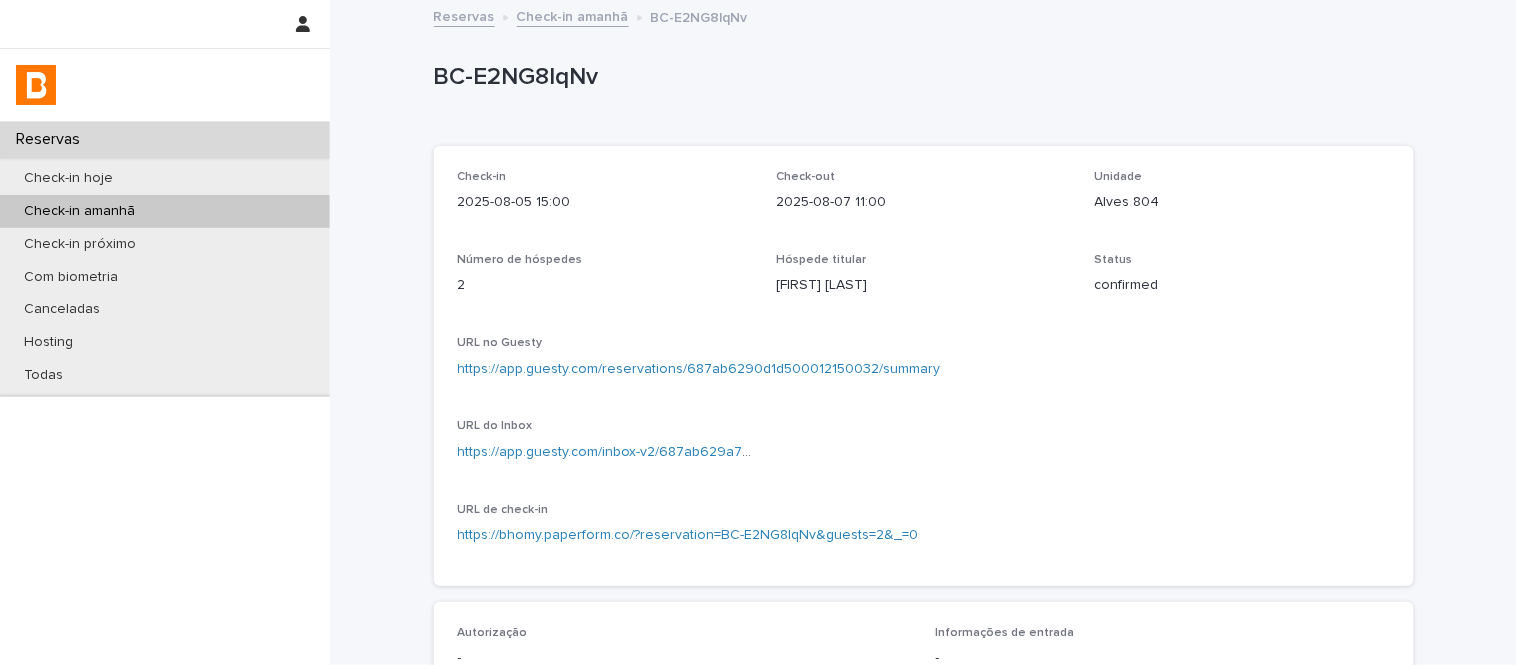 click on "Check-in amanhã" at bounding box center [573, 15] 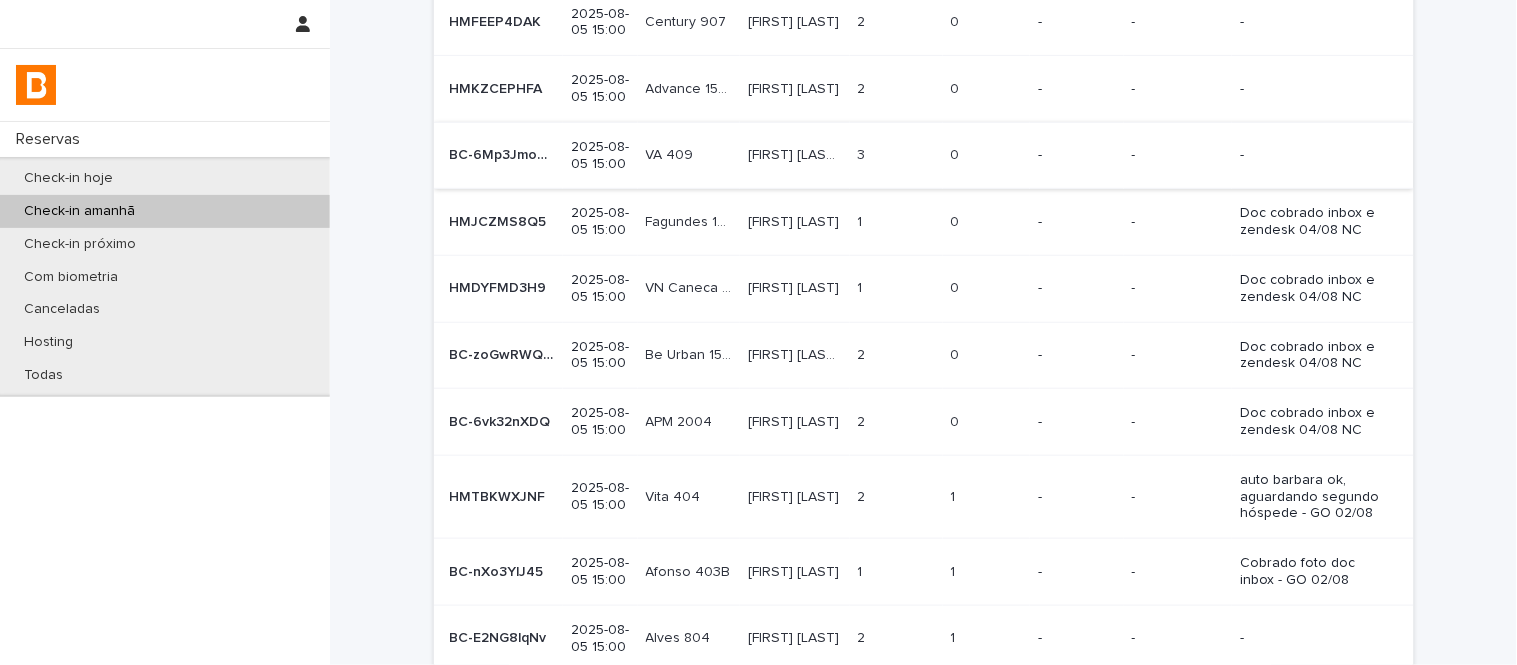 scroll, scrollTop: 440, scrollLeft: 0, axis: vertical 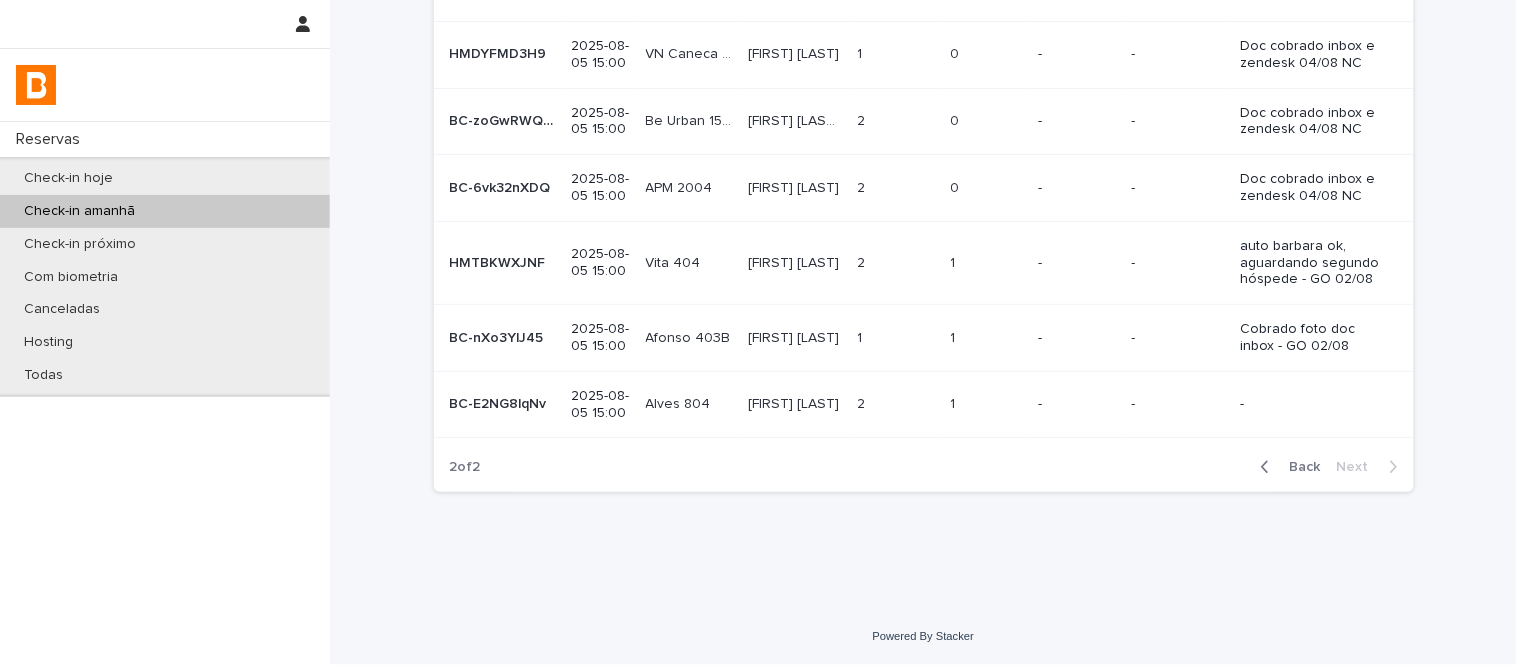 click on "Back" at bounding box center (1299, 467) 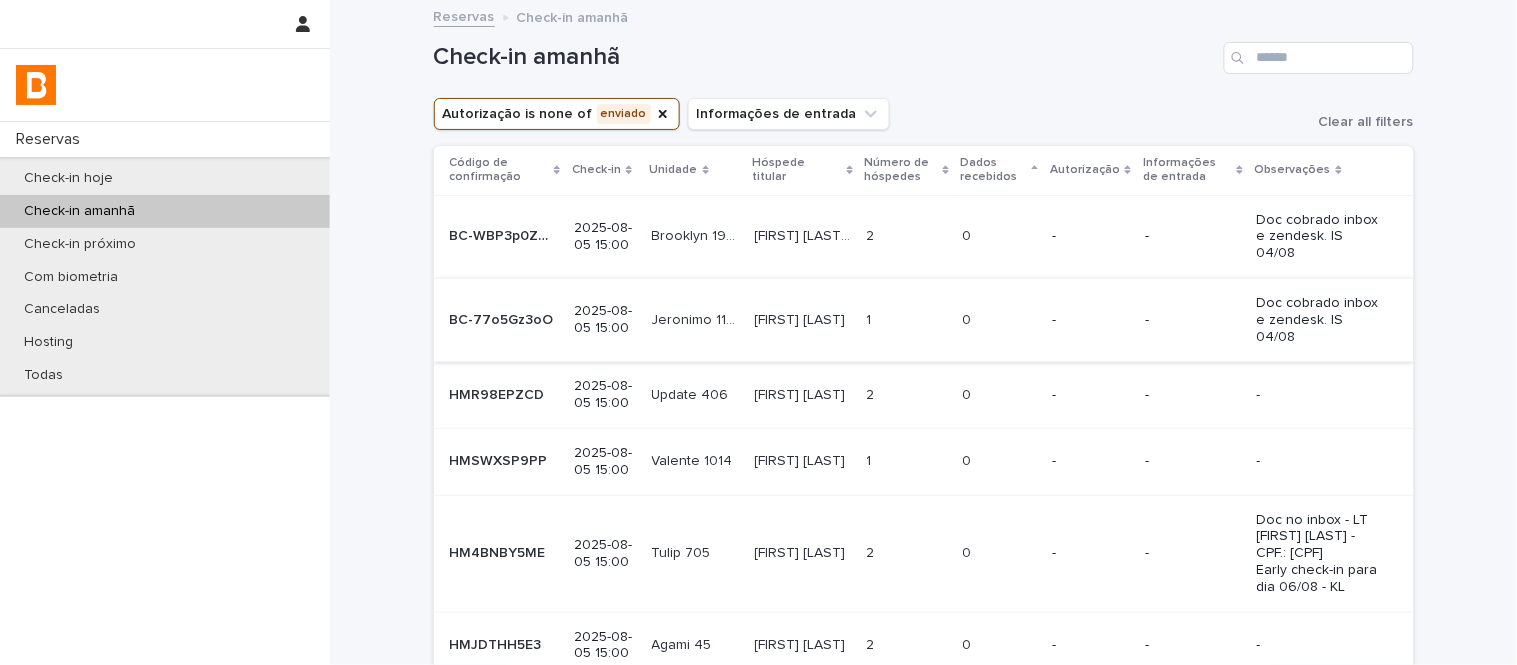 scroll, scrollTop: 333, scrollLeft: 0, axis: vertical 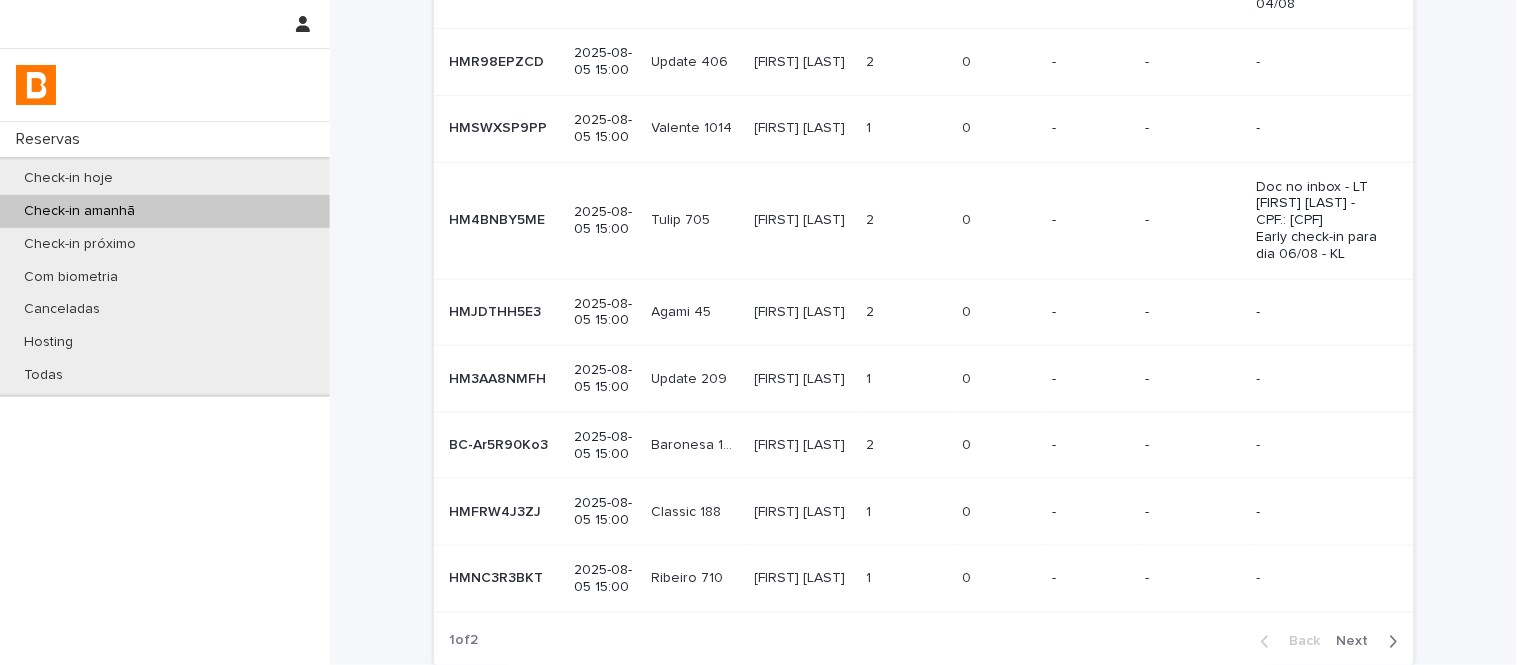 click on "0 0" at bounding box center [999, 220] 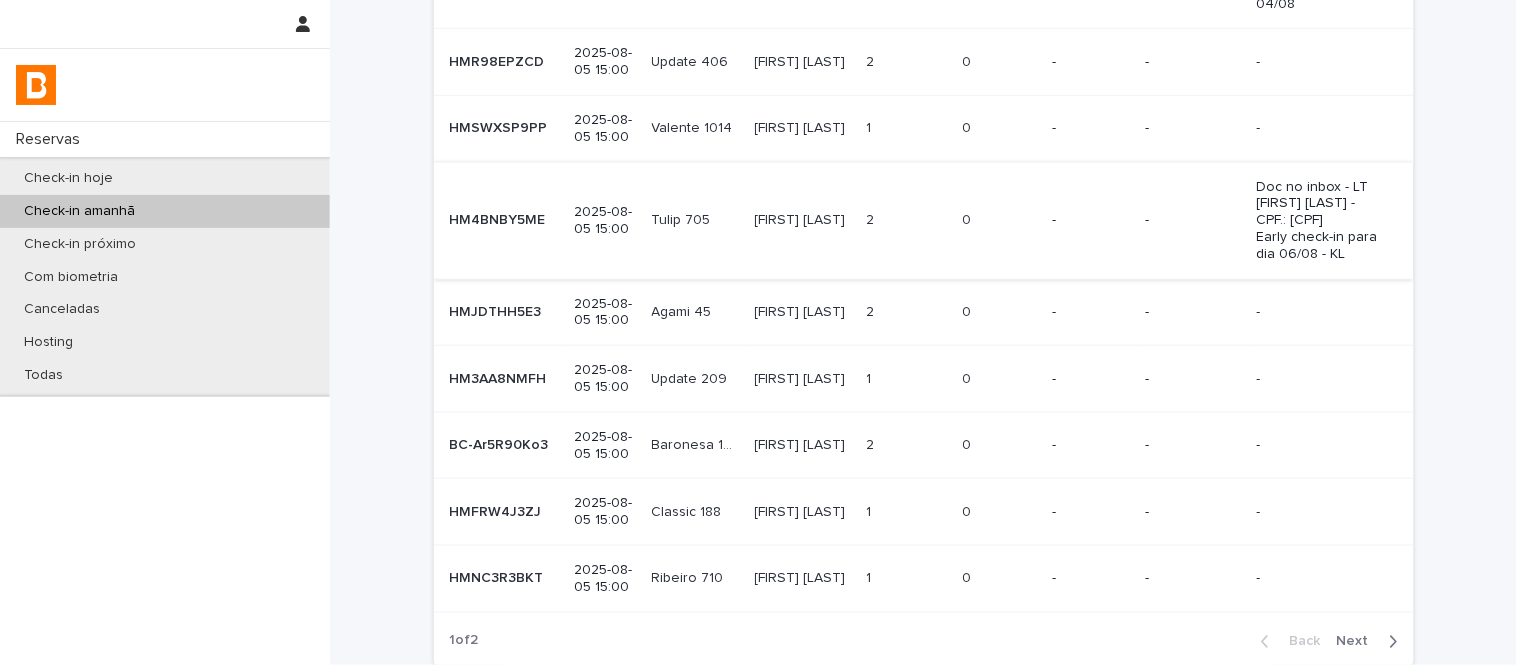 scroll, scrollTop: 0, scrollLeft: 0, axis: both 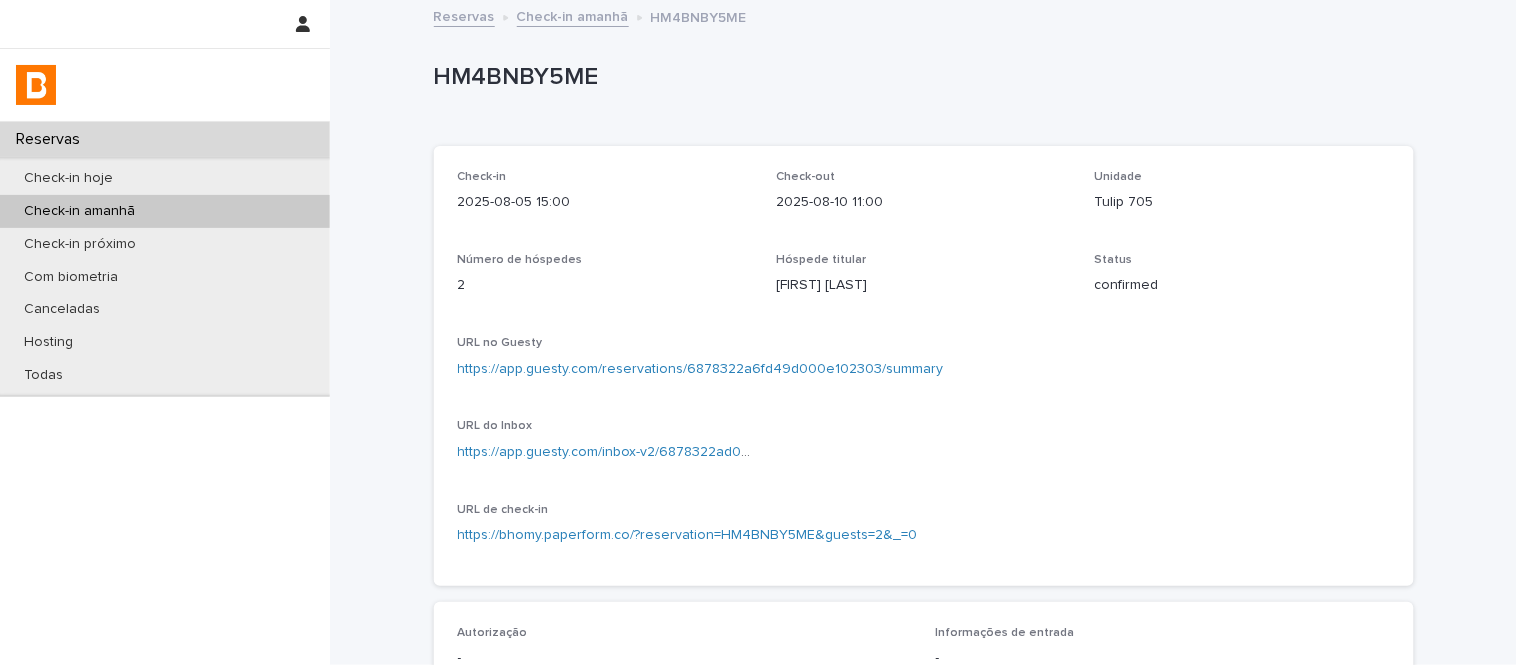 click on "Check-in amanhã HM4BNBY5ME HM4BNBY5ME Sorry, there was an error saving your record. Please try again. Please fill out the required fields below. Check-in [DATE] [TIME] Check-out [DATE] [TIME] Unidade Tulip 705 Número de hóspedes 2 Hóspede titular [FIRST] [LAST] Status confirmed URL no Guesty https://app.guesty.com/reservations/6878322a6fd49d000e102303/summary URL do Inbox https://app.guesty.com/inbox-v2/6878322ad0249000100c3de7?reservationId=6878322a6fd49d000e102303 URL de check-in https://bhomy.paperform.co/?reservation=HM4BNBY5ME&guests=2&_=0 Autorização - Informações de entrada - Observações Doc no inbox - LT
[FIRST] [LAST] [LAST] [LAST] - CPF.: [CPF]
Early check-in para dia [DATE] - KL Autorização Info. de entrada Observações" at bounding box center (923, 597) 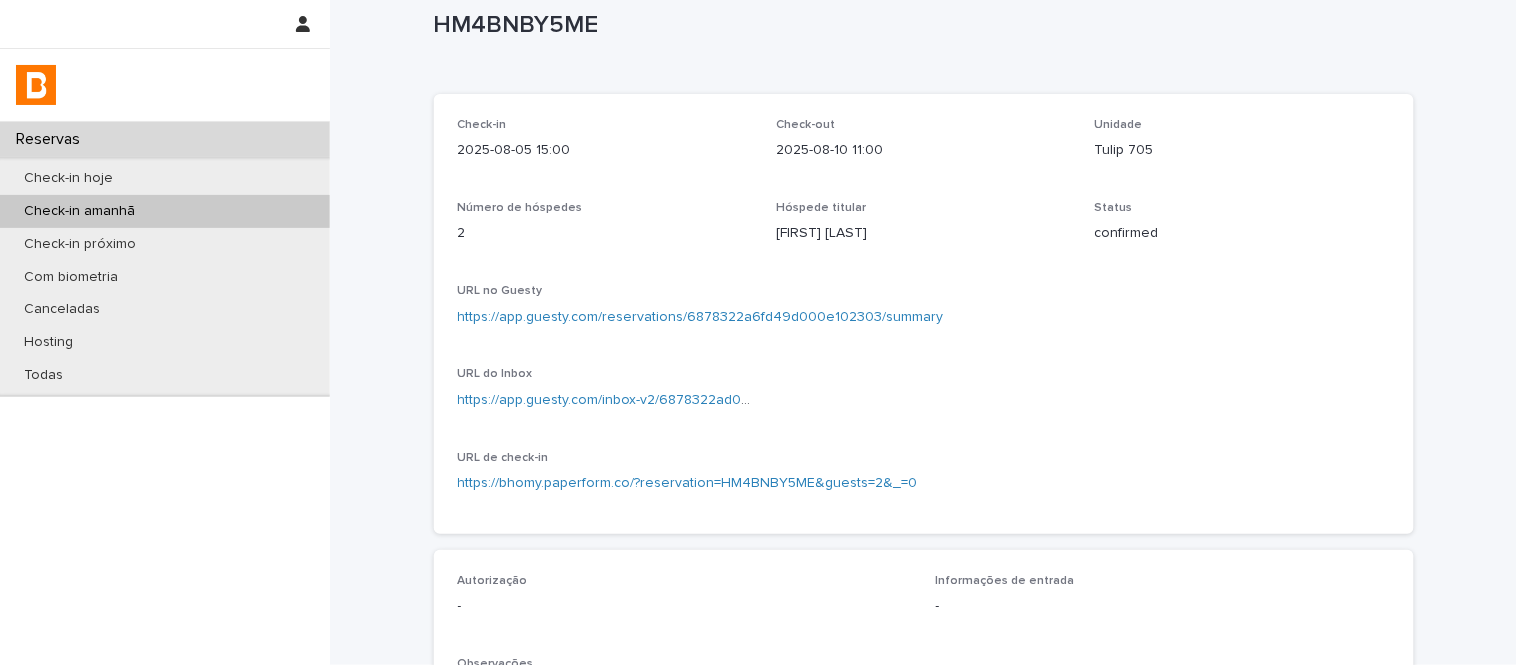 scroll, scrollTop: 0, scrollLeft: 0, axis: both 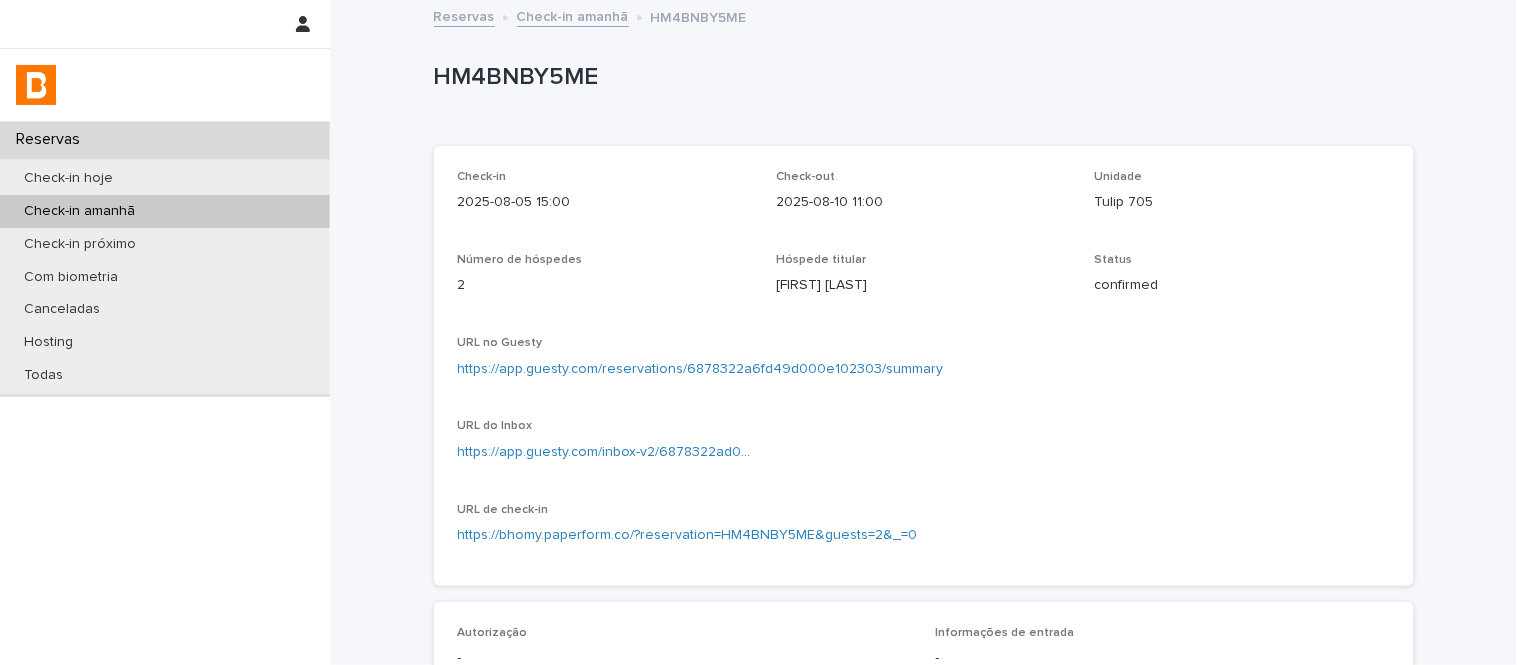 click on "Check-in amanhã" at bounding box center (573, 15) 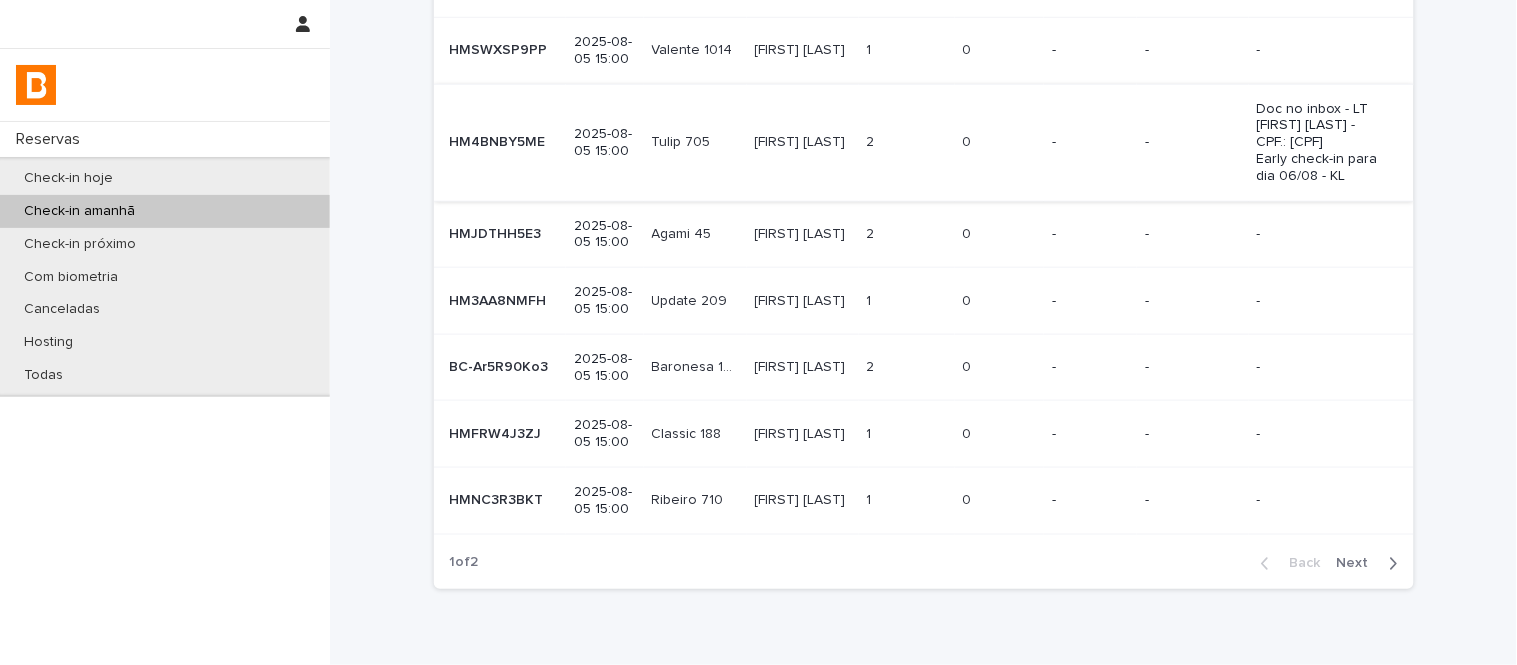 scroll, scrollTop: 491, scrollLeft: 0, axis: vertical 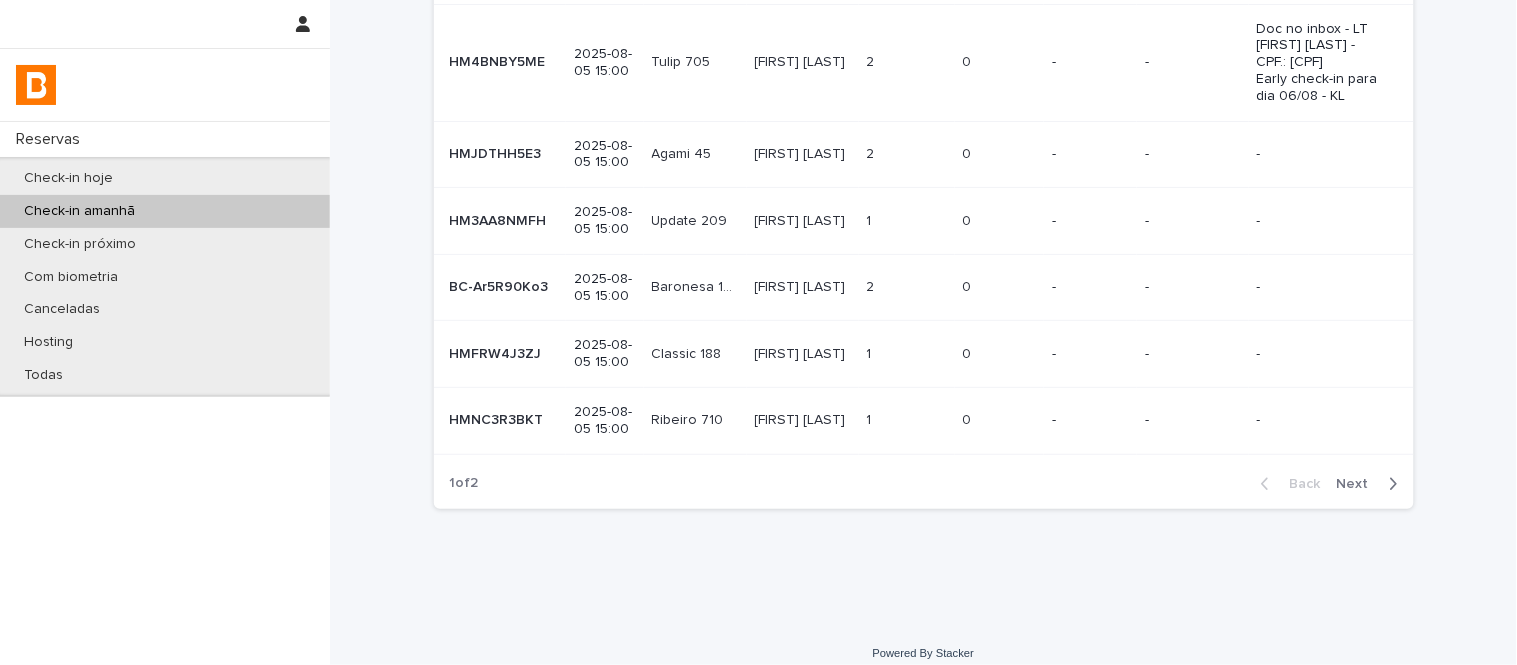 click on "Next" at bounding box center (1359, 484) 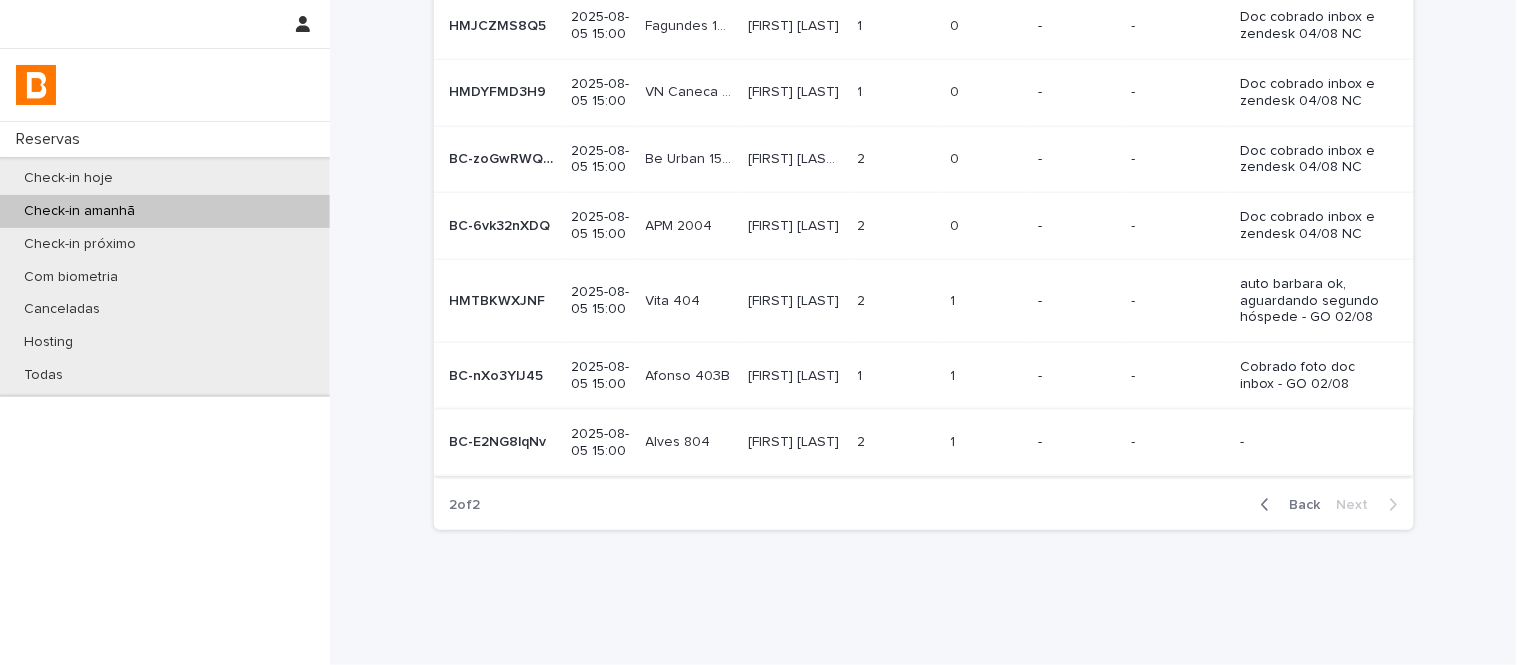 scroll, scrollTop: 440, scrollLeft: 0, axis: vertical 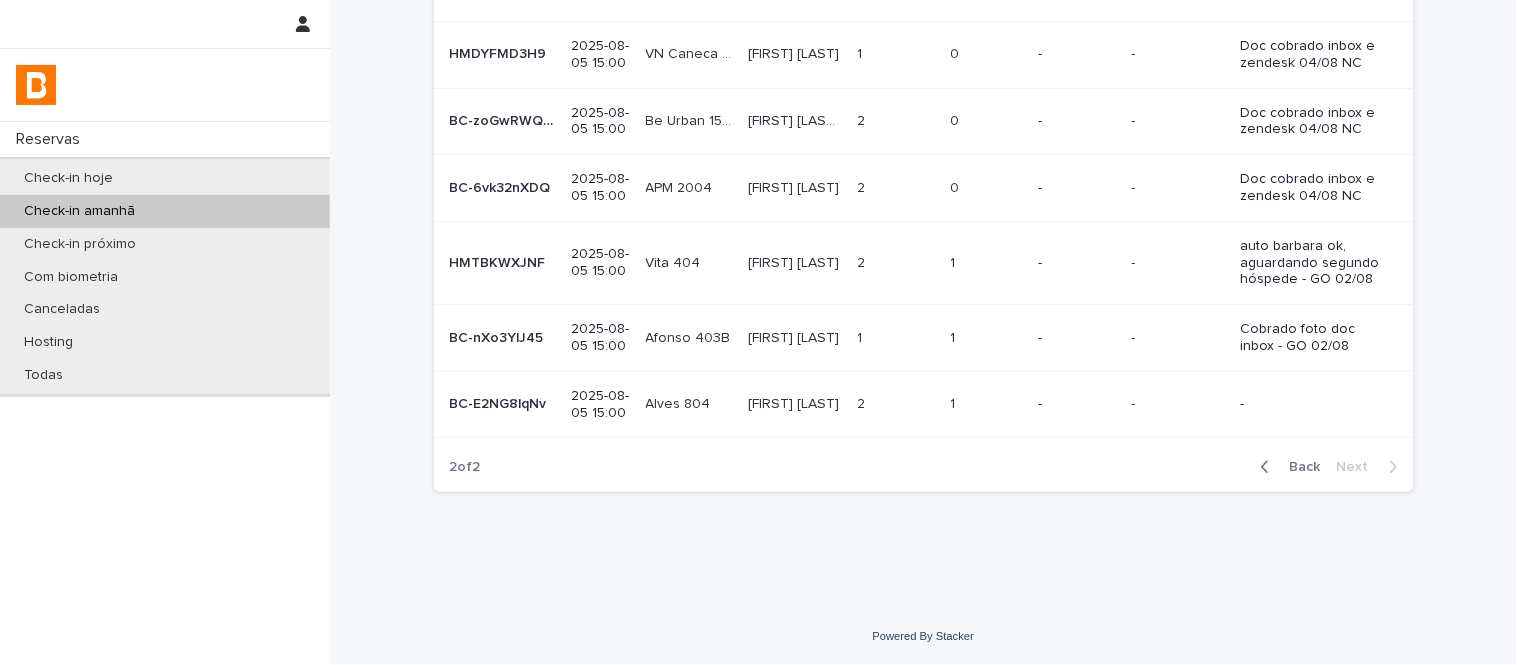 click on "Back" at bounding box center [1299, 467] 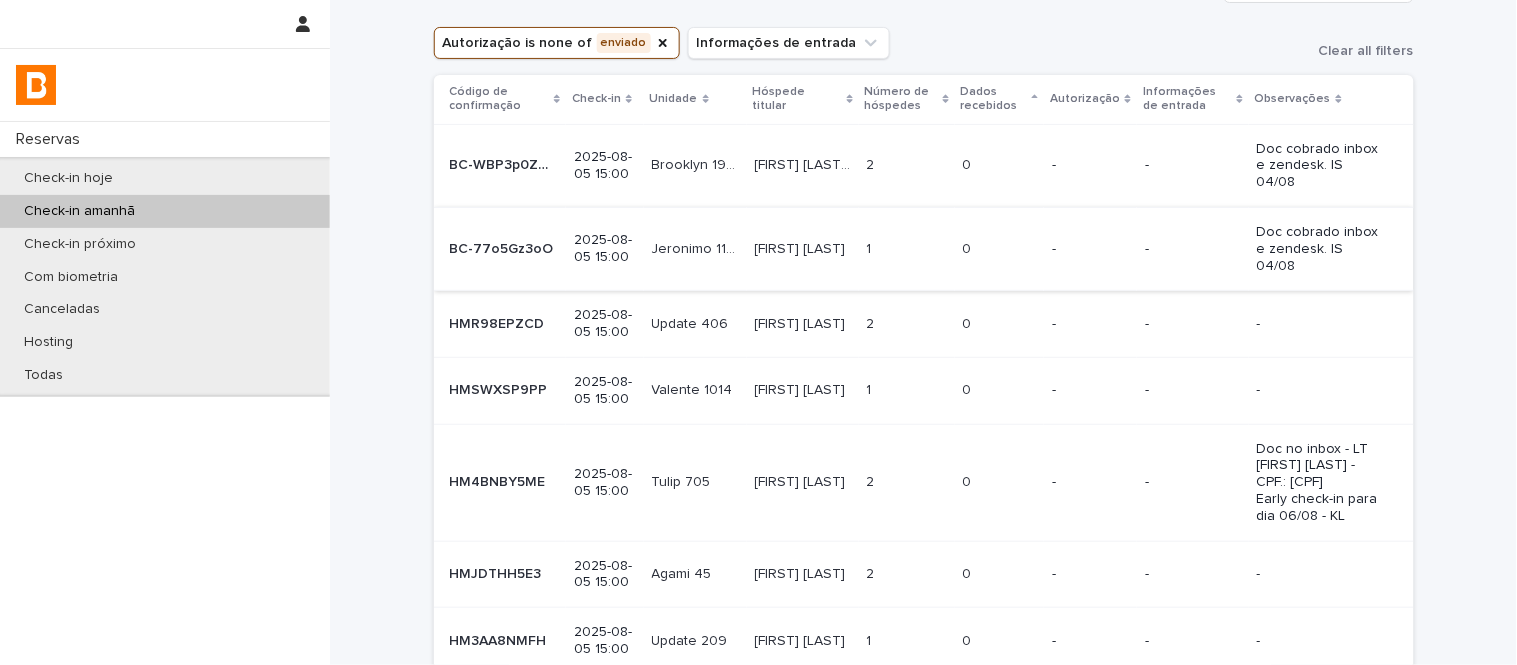 scroll, scrollTop: 0, scrollLeft: 0, axis: both 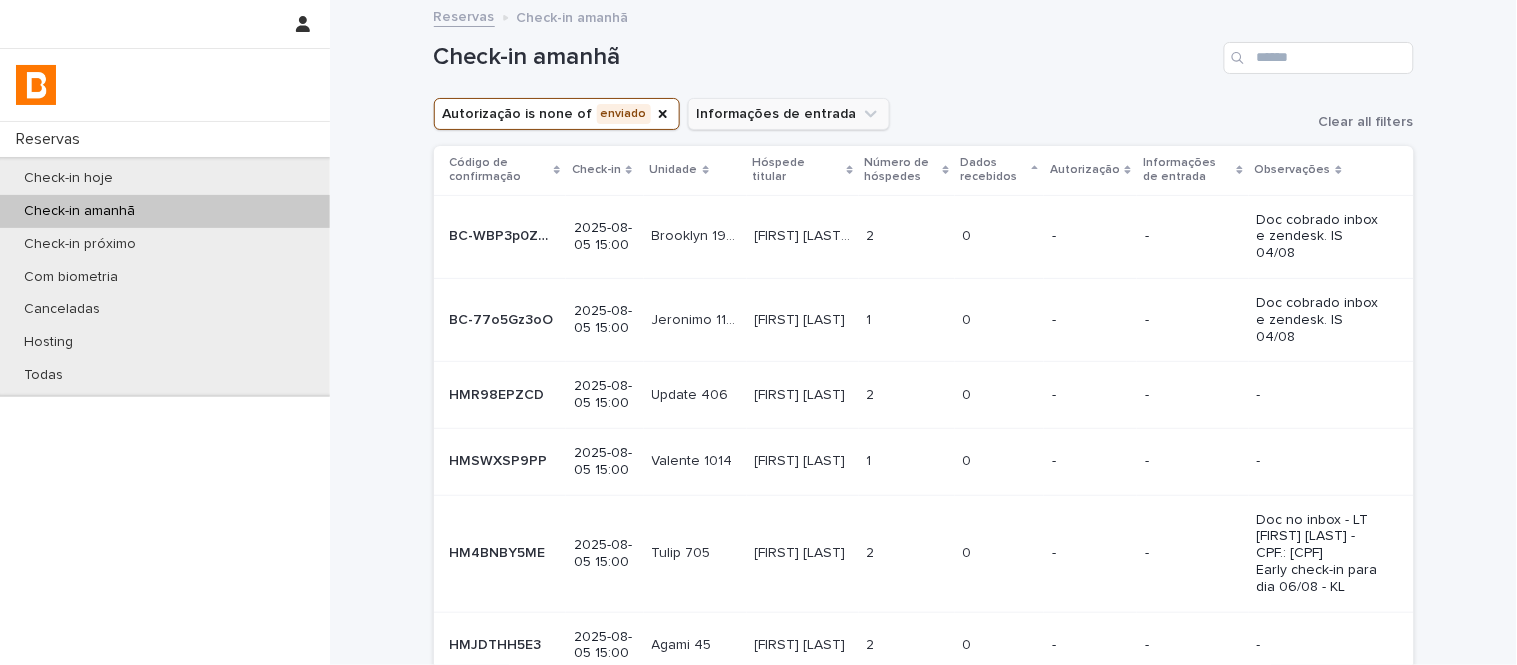 click 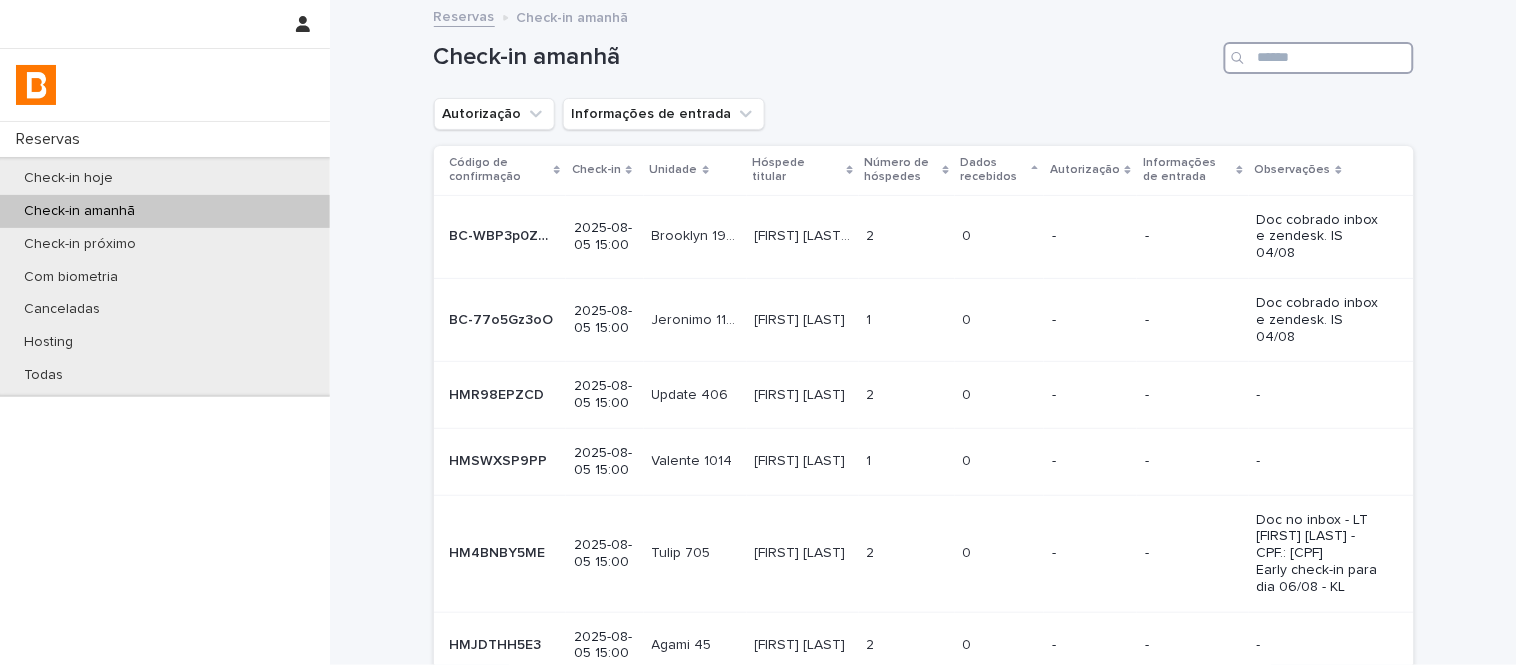 click at bounding box center [1319, 58] 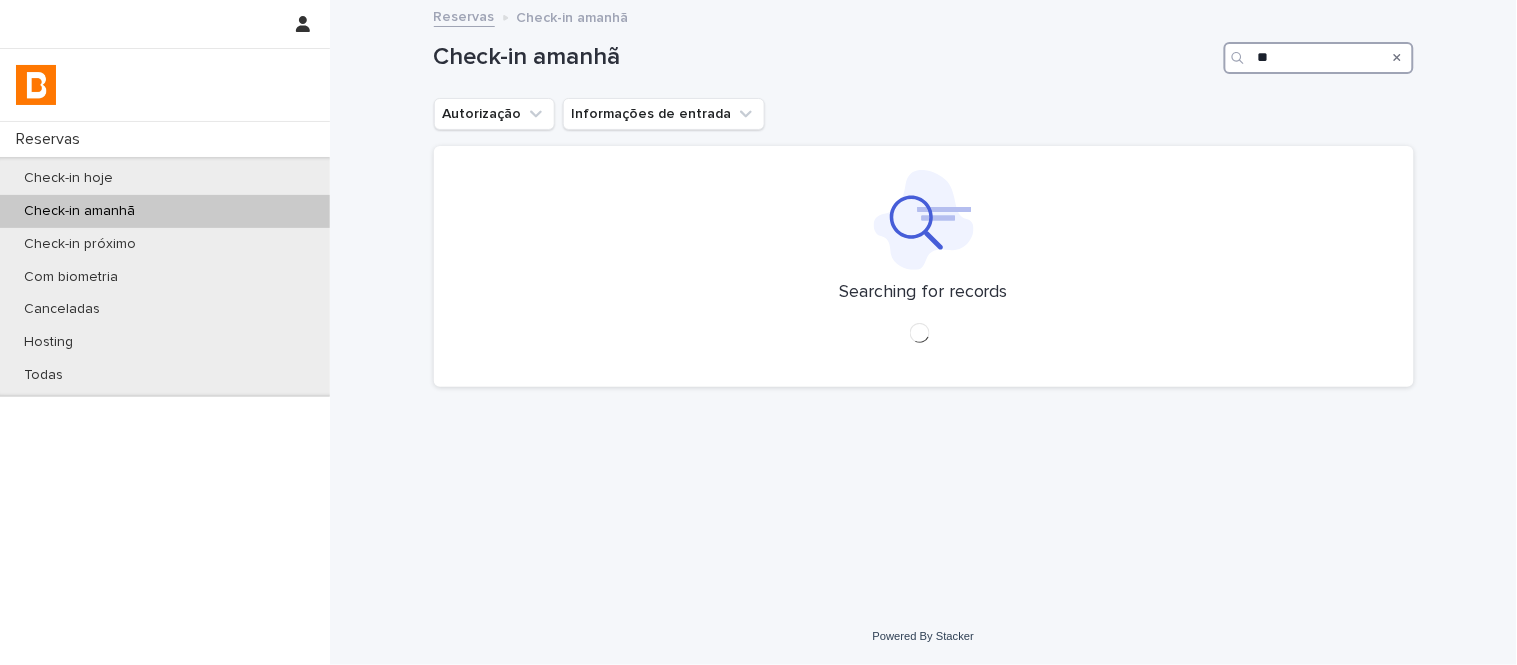 type on "*" 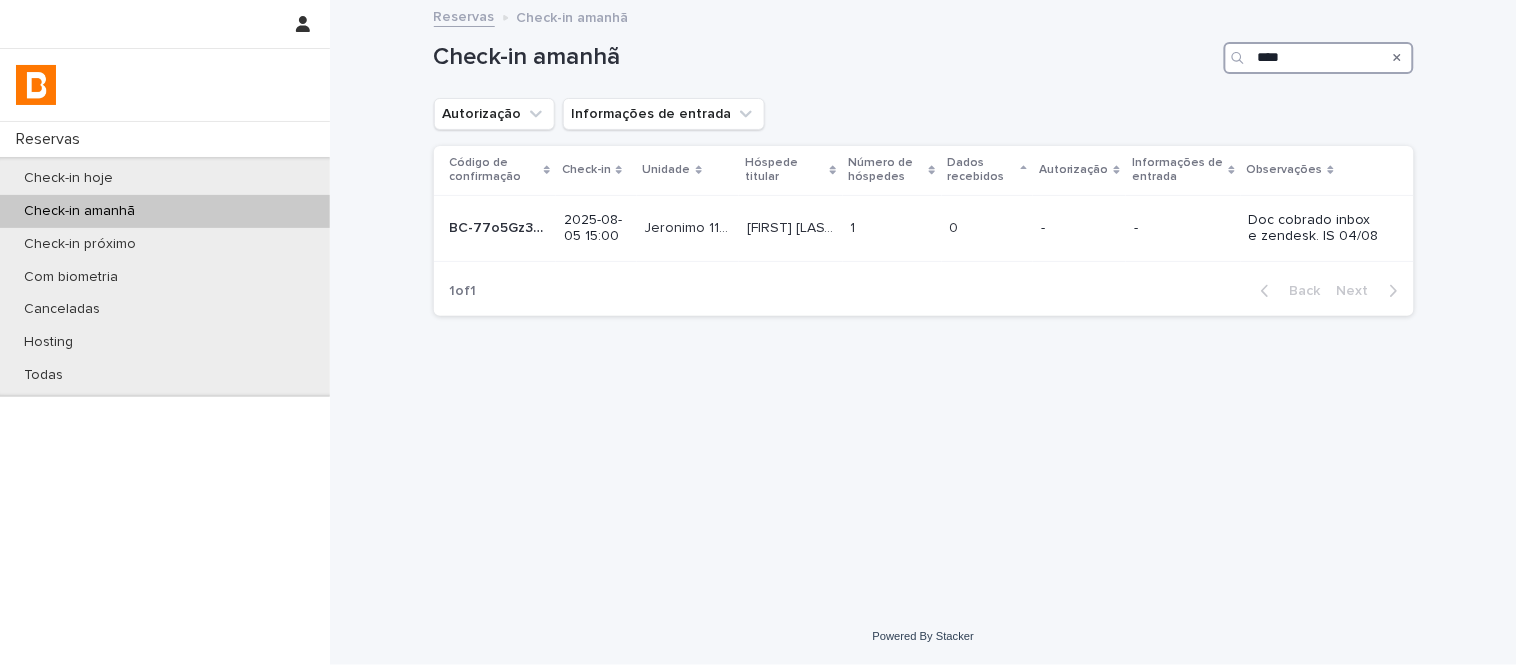 drag, startPoint x: 1295, startPoint y: 73, endPoint x: 1260, endPoint y: 71, distance: 35.057095 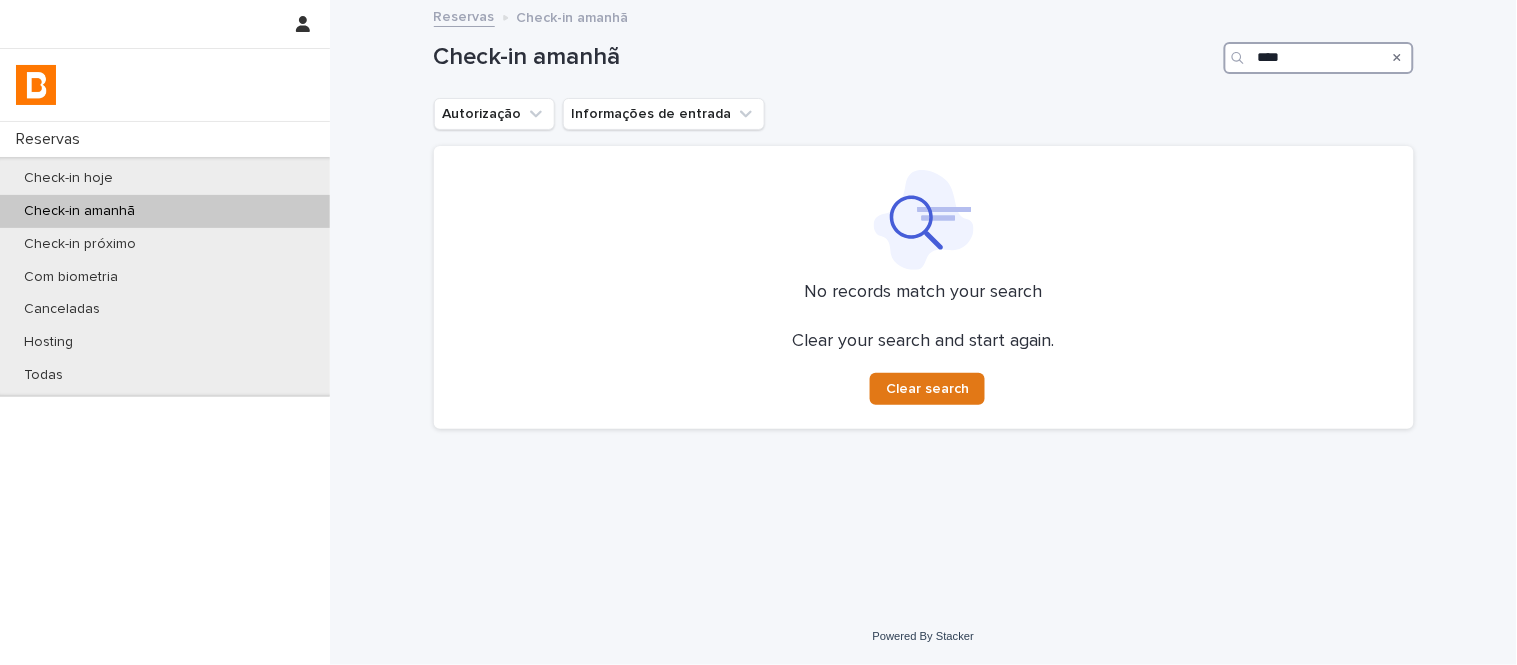 click on "****" at bounding box center (1319, 58) 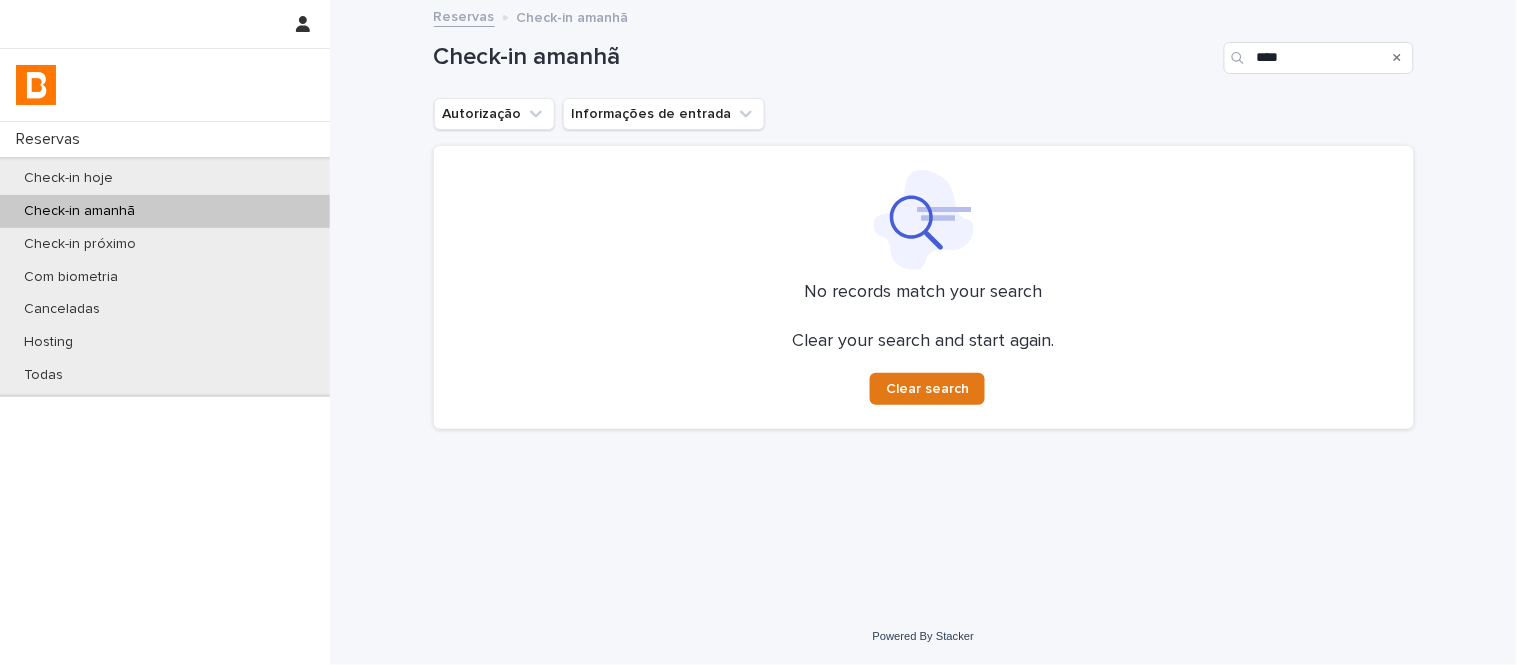 click at bounding box center (1240, 58) 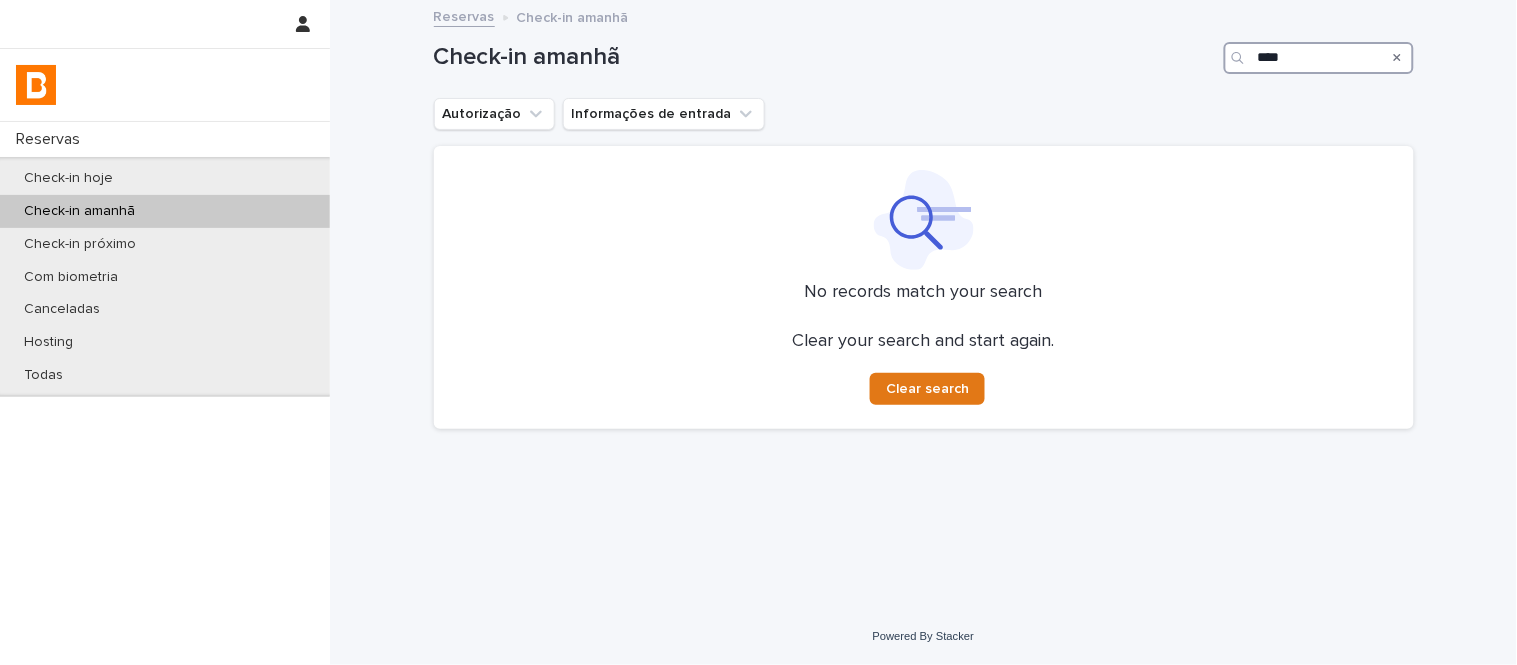 click on "****" at bounding box center [1319, 58] 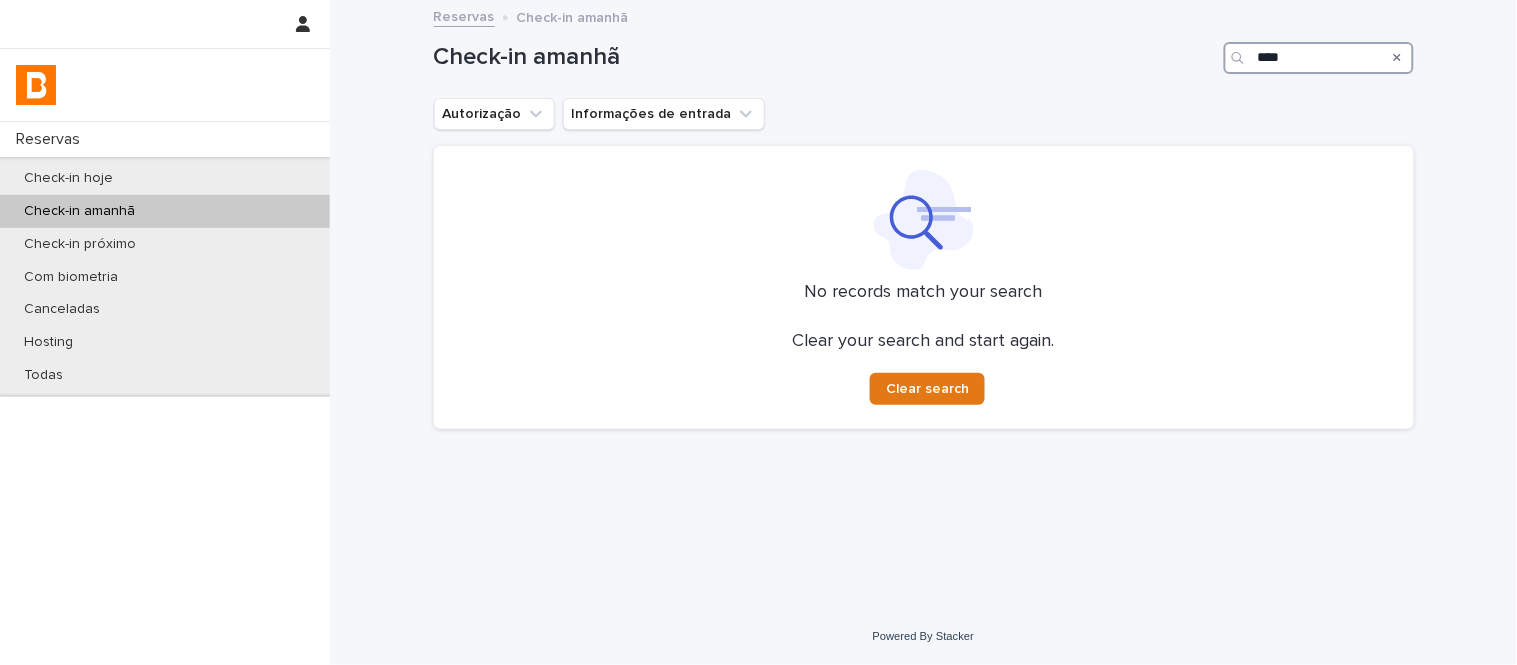 drag, startPoint x: 1318, startPoint y: 60, endPoint x: 1088, endPoint y: 67, distance: 230.10649 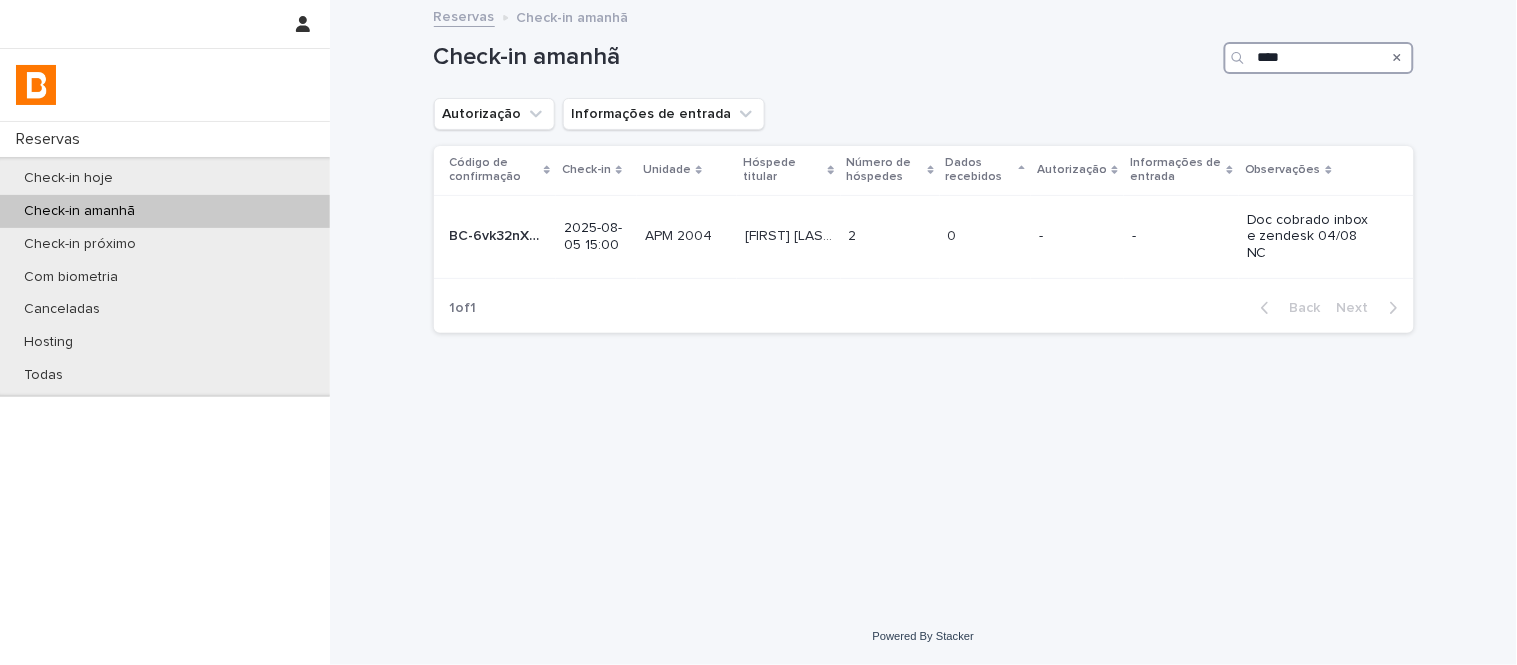 type on "***" 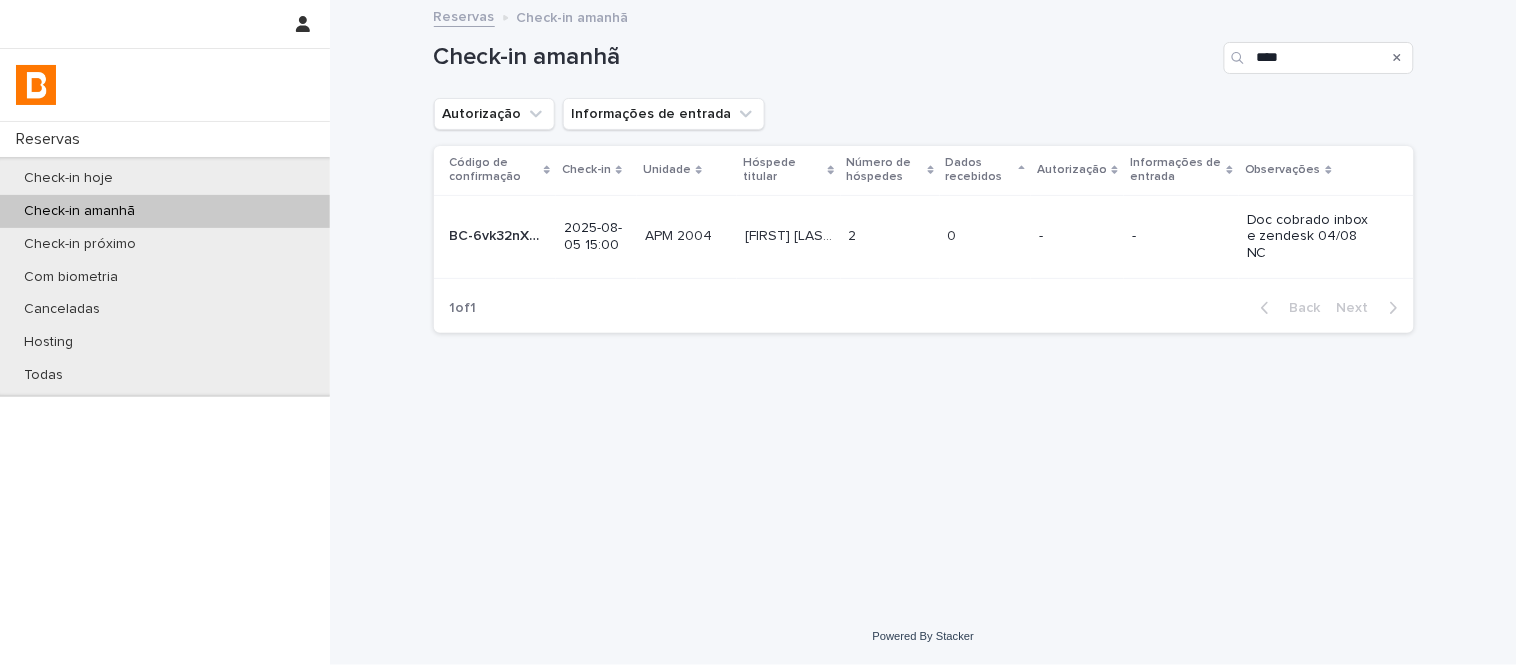 click on "Check-in amanhã" at bounding box center [165, 211] 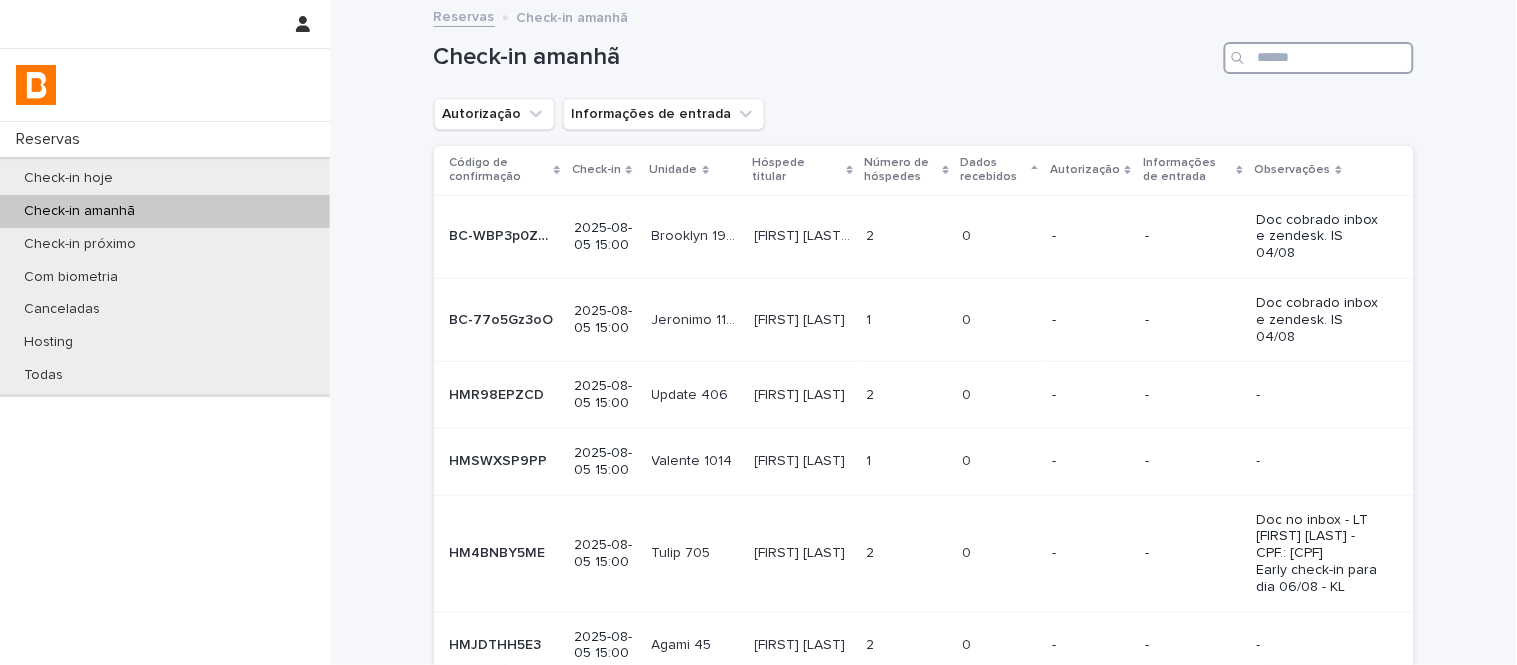 click at bounding box center [1319, 58] 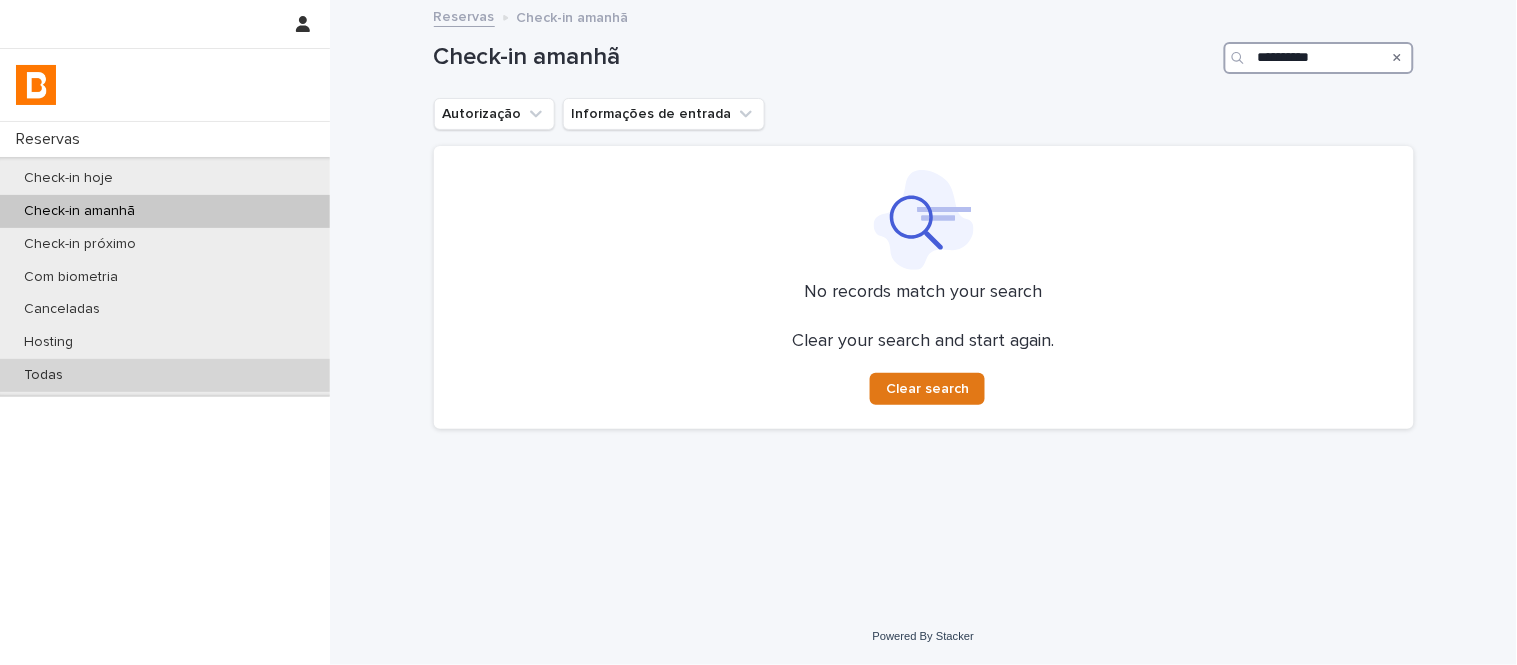 type on "**********" 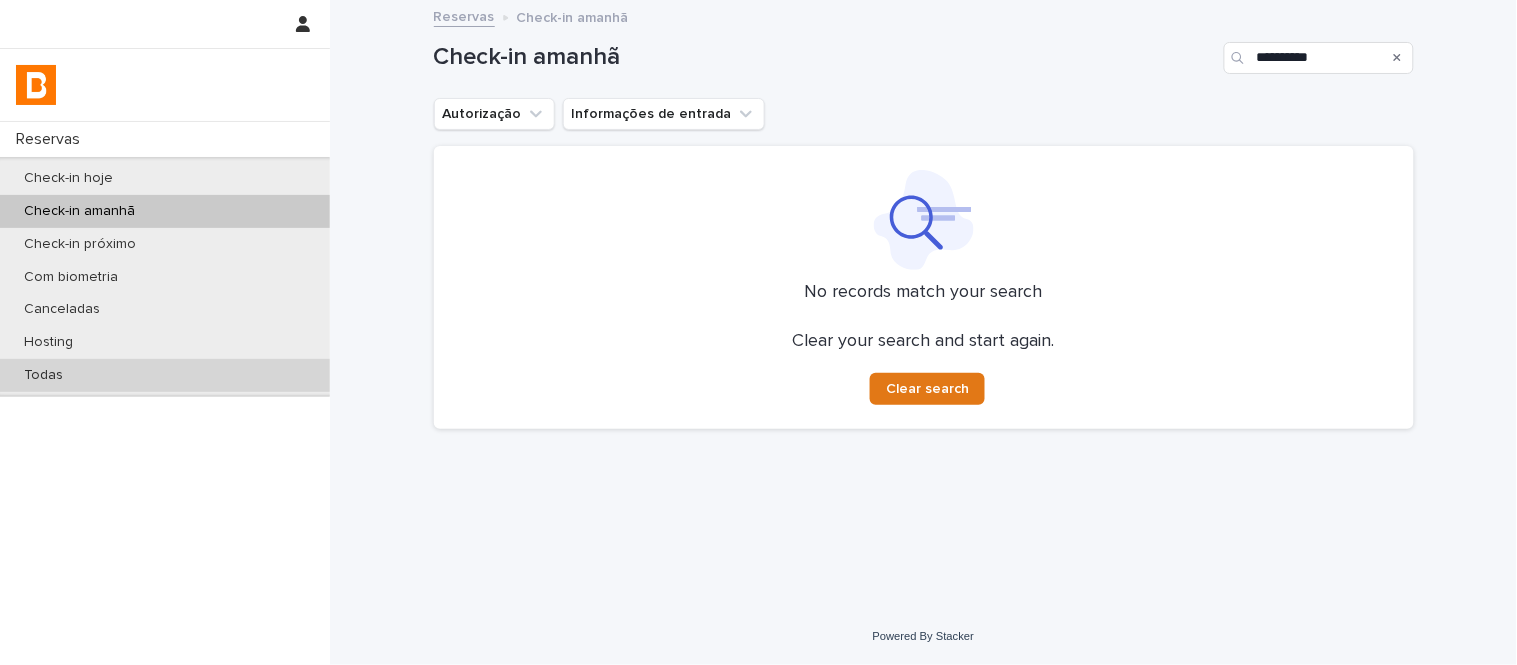 click on "Todas" at bounding box center (165, 375) 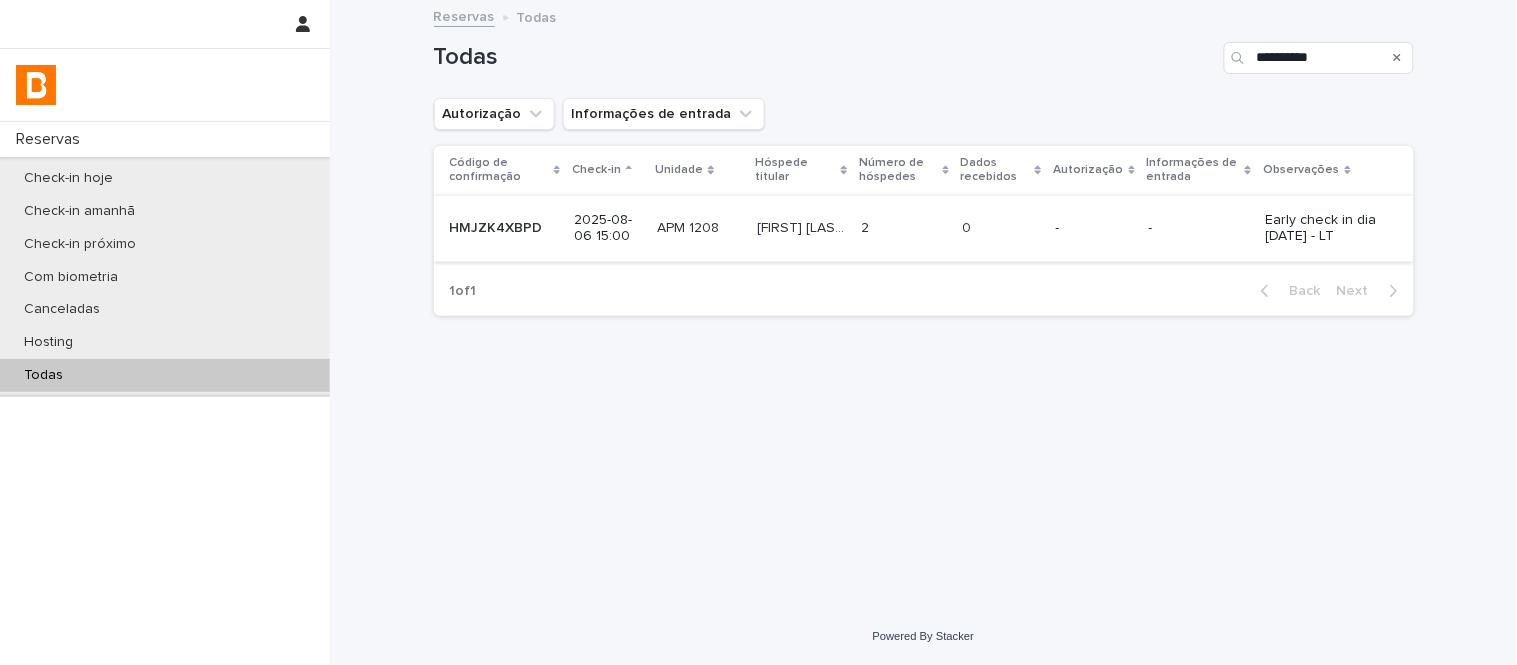 type on "**********" 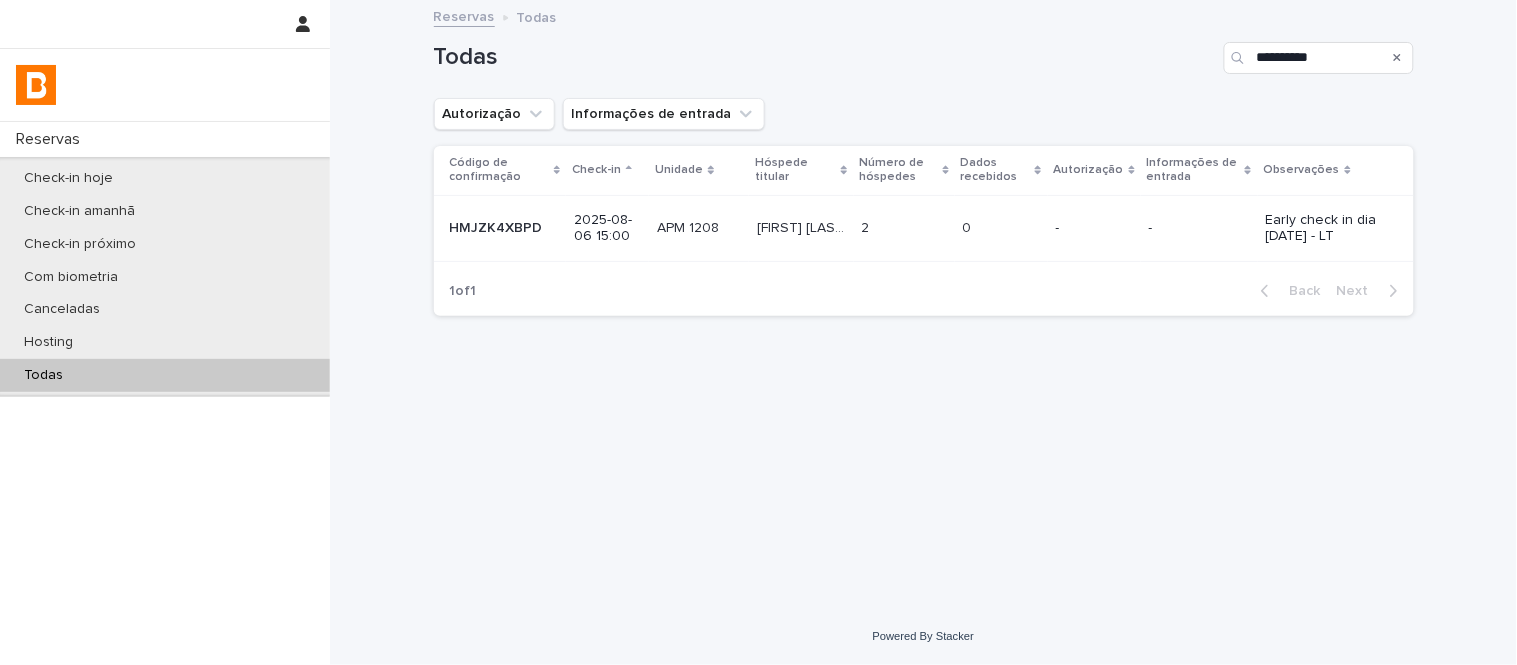 click at bounding box center [904, 228] 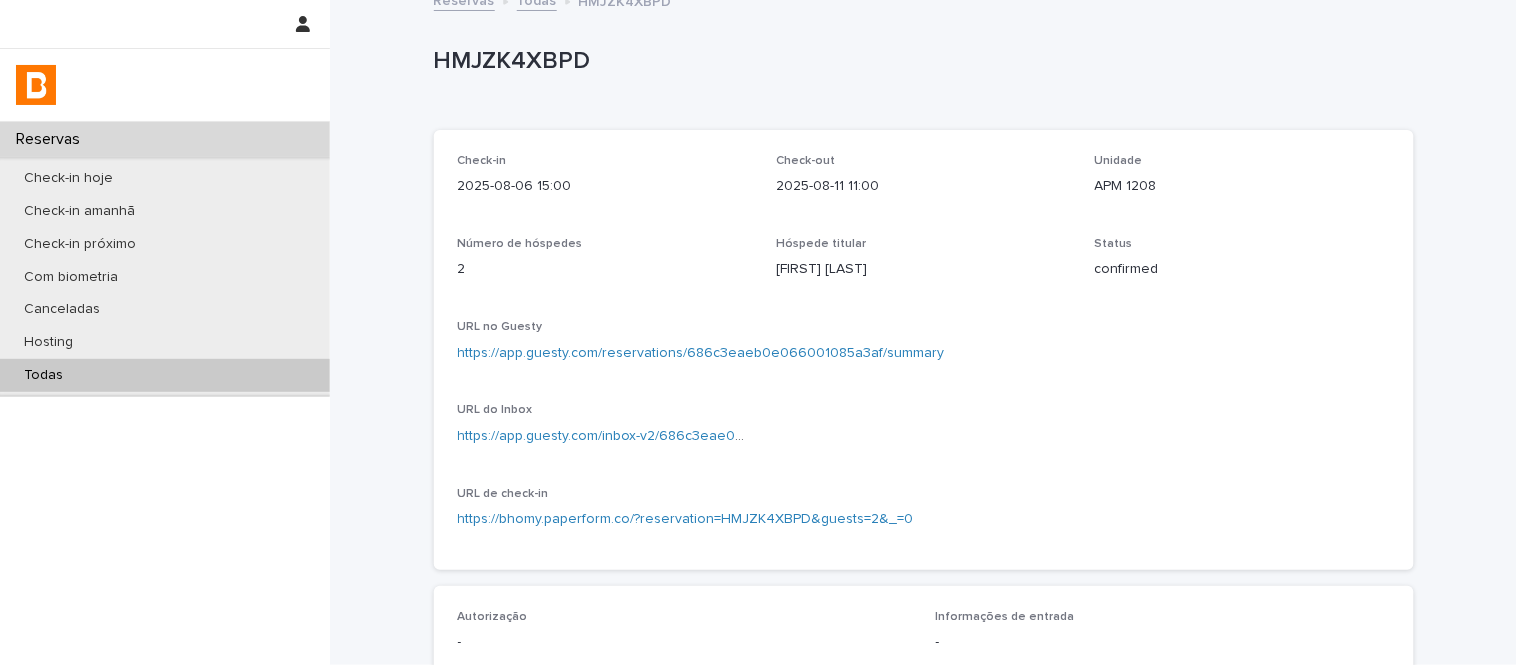 scroll, scrollTop: 0, scrollLeft: 0, axis: both 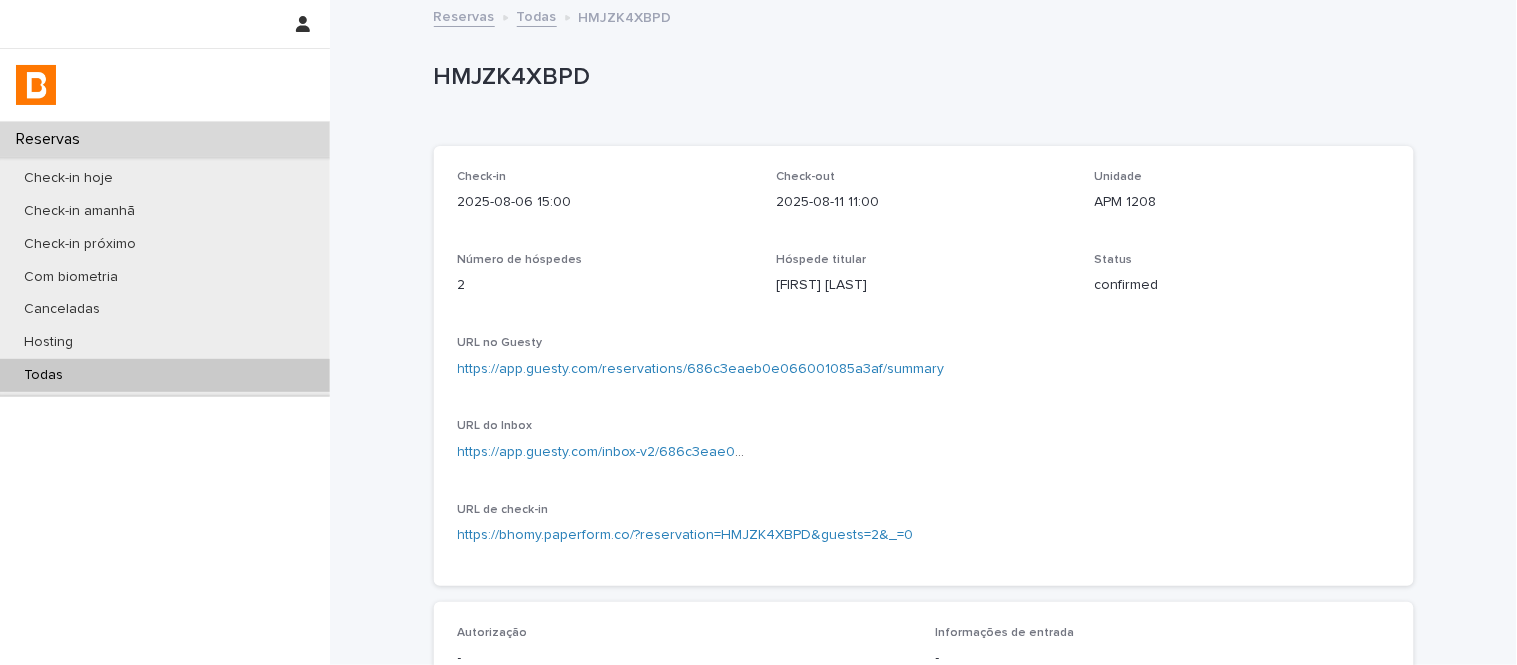 click on "APM 1208" at bounding box center (1242, 202) 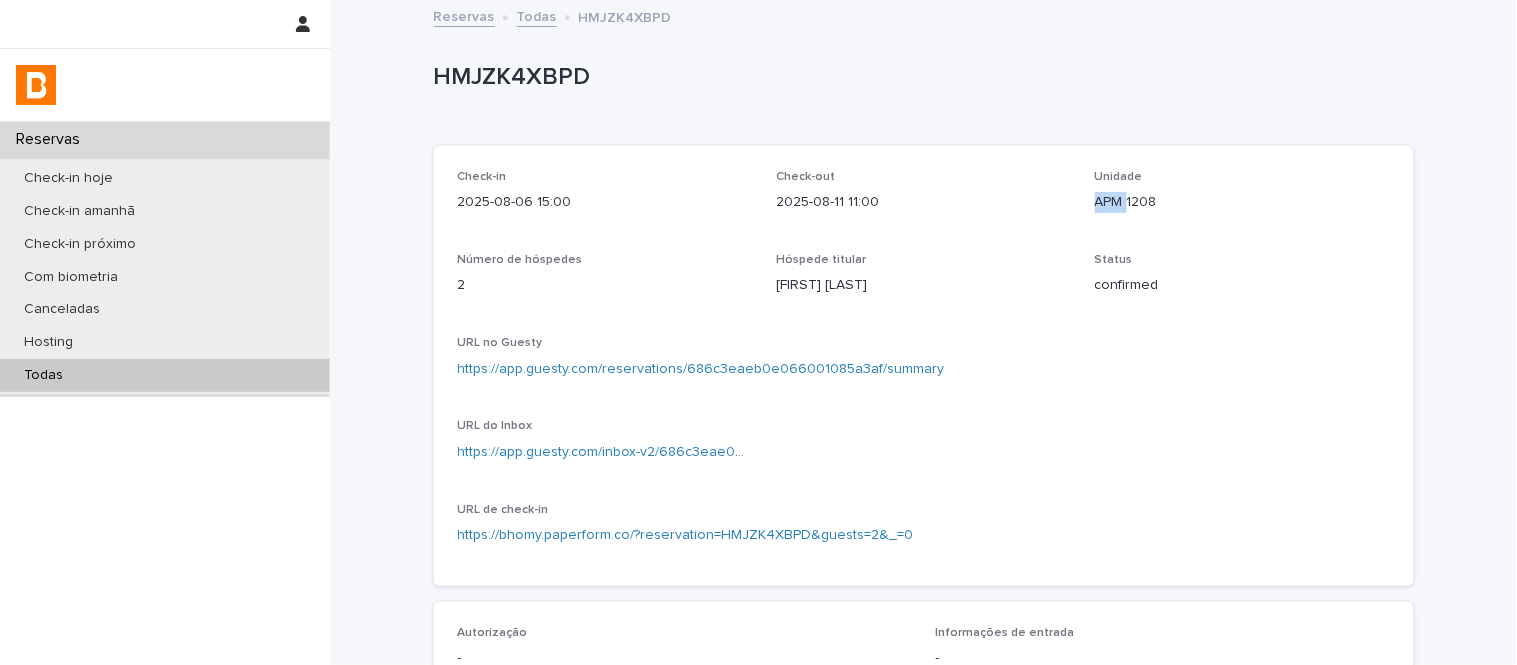 click on "APM 1208" at bounding box center (1242, 202) 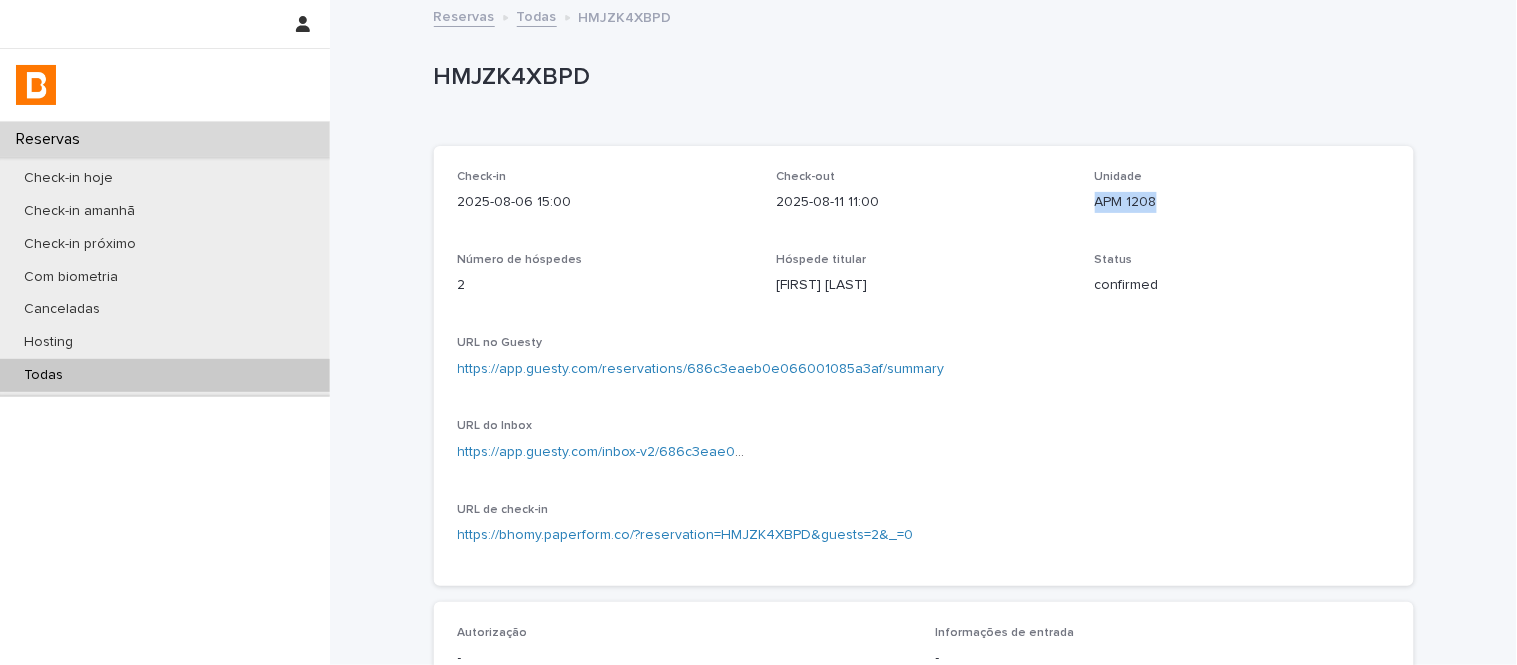 click on "APM 1208" at bounding box center [1242, 202] 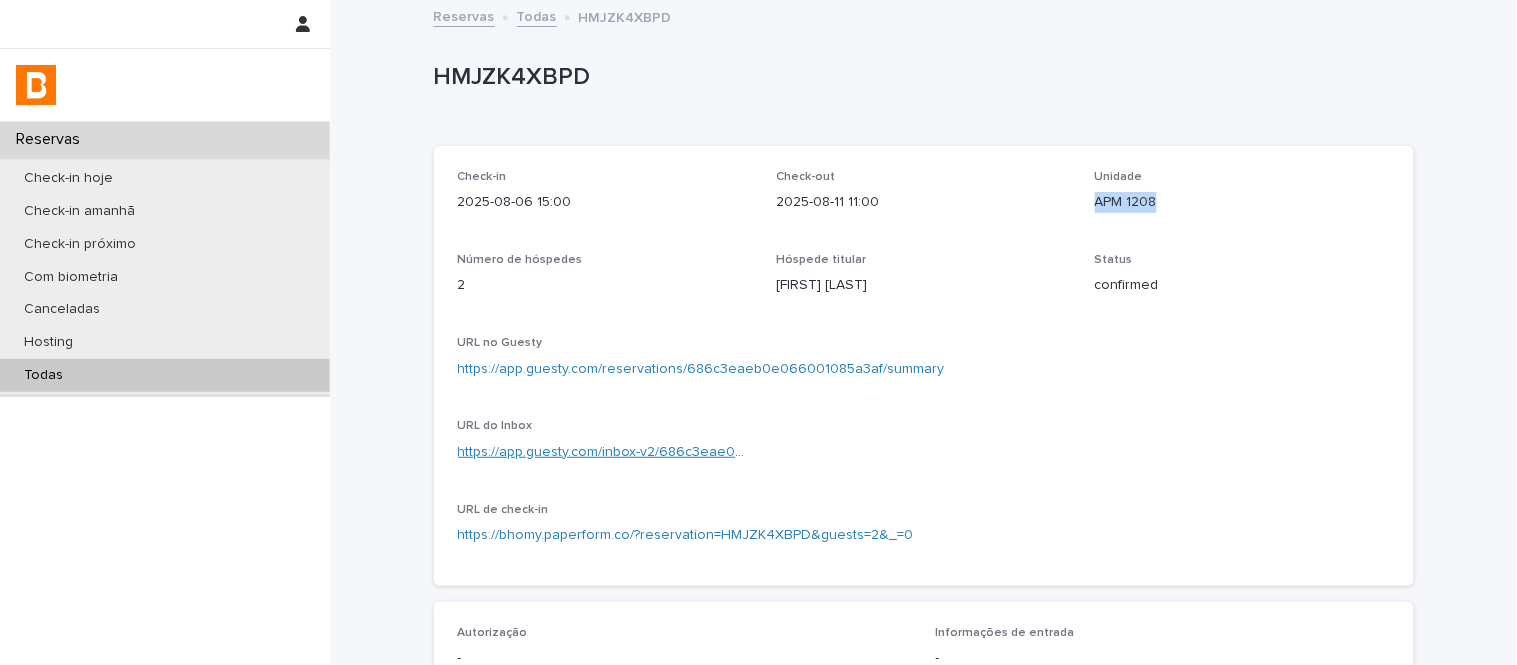 click on "https://app.guesty.com/inbox-v2/686c3eae04f184000f9bbbf0?reservationId=686c3eaeb0e066001085a3af" at bounding box center [800, 452] 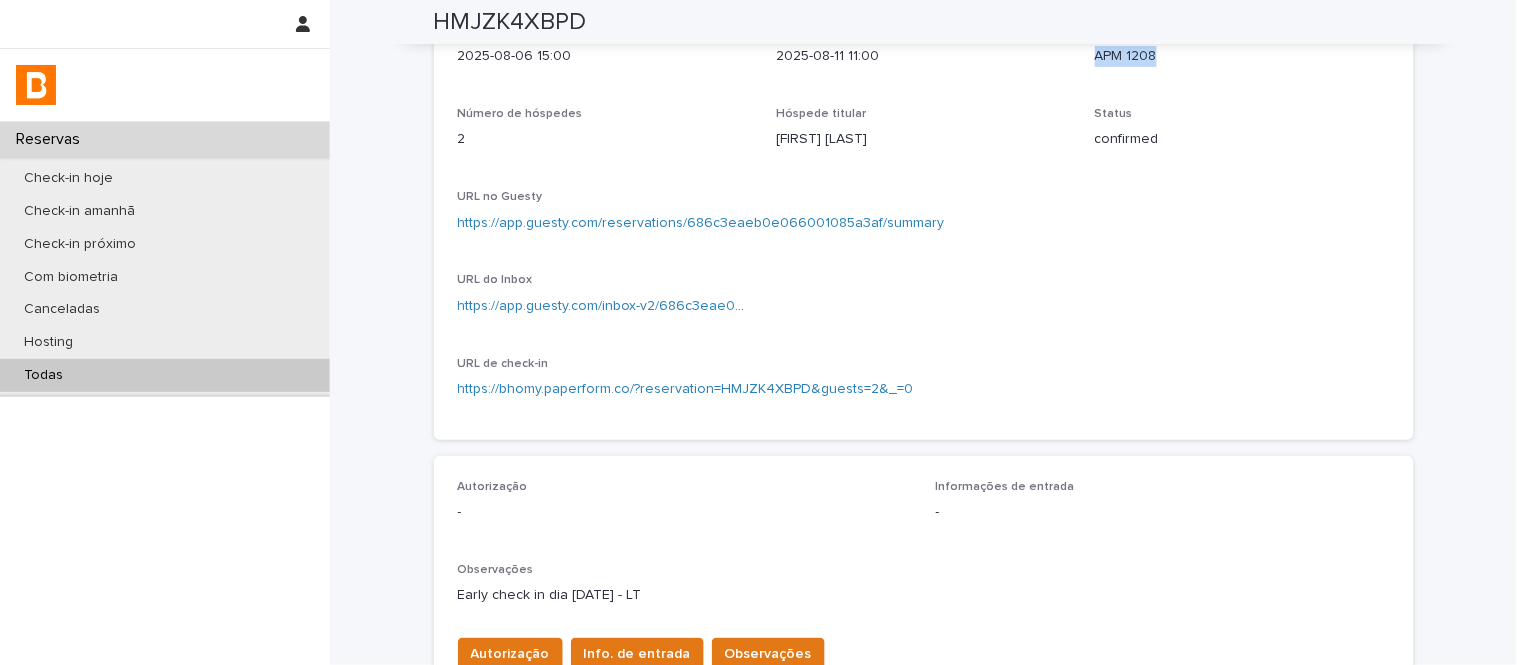 scroll, scrollTop: 0, scrollLeft: 0, axis: both 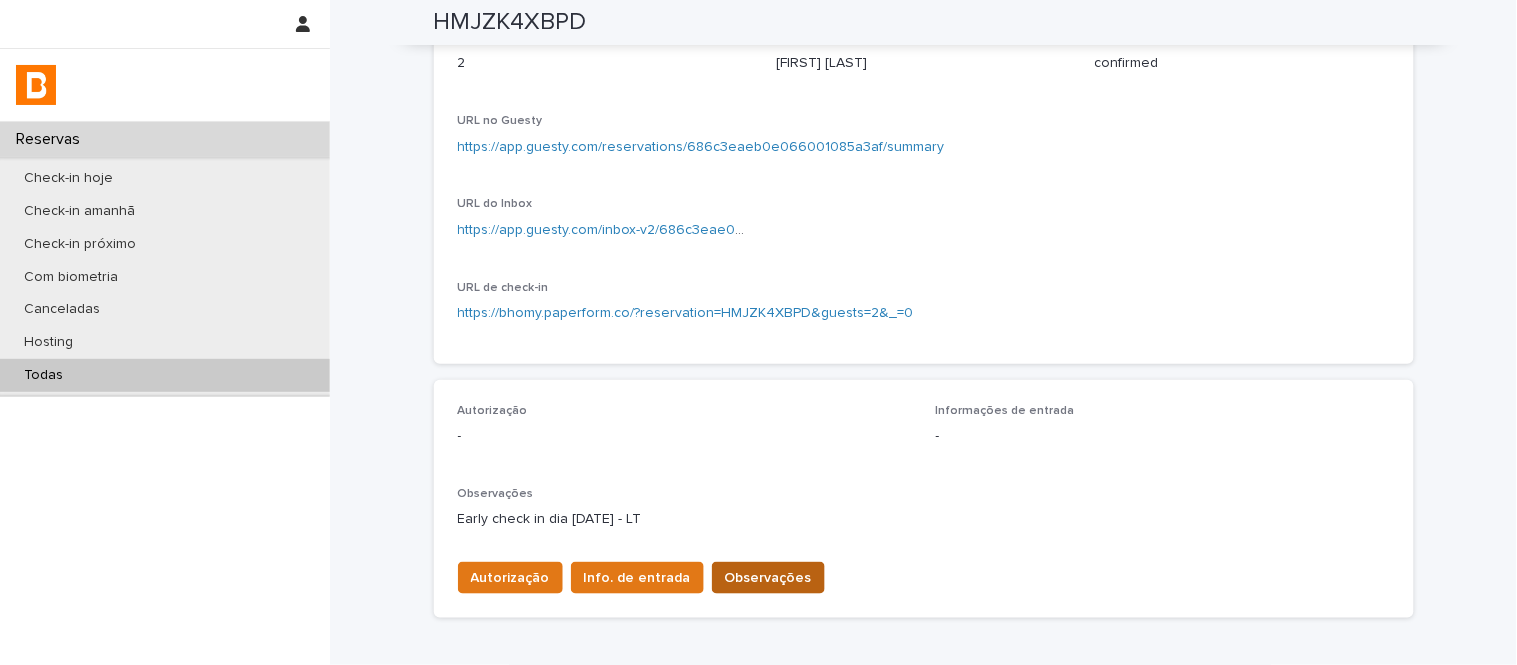 click on "Observações" at bounding box center (768, 578) 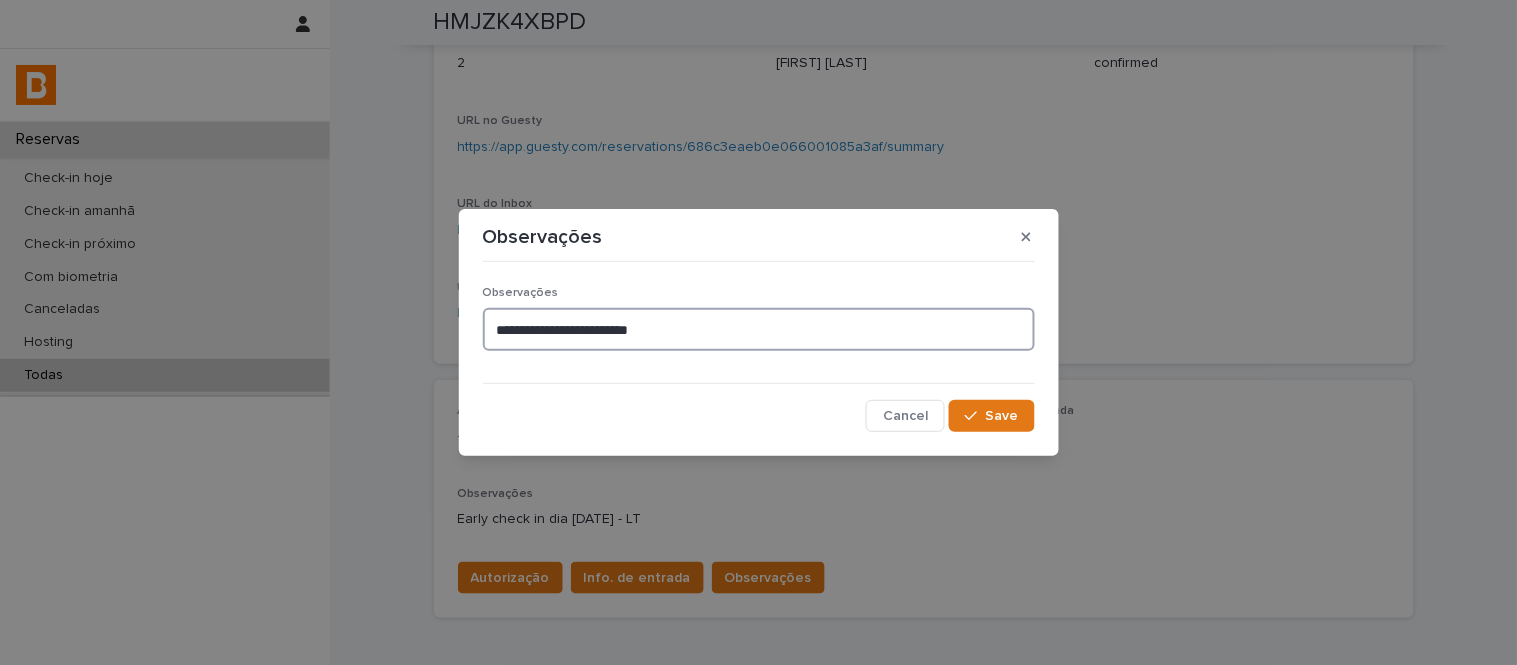 click on "**********" at bounding box center [759, 329] 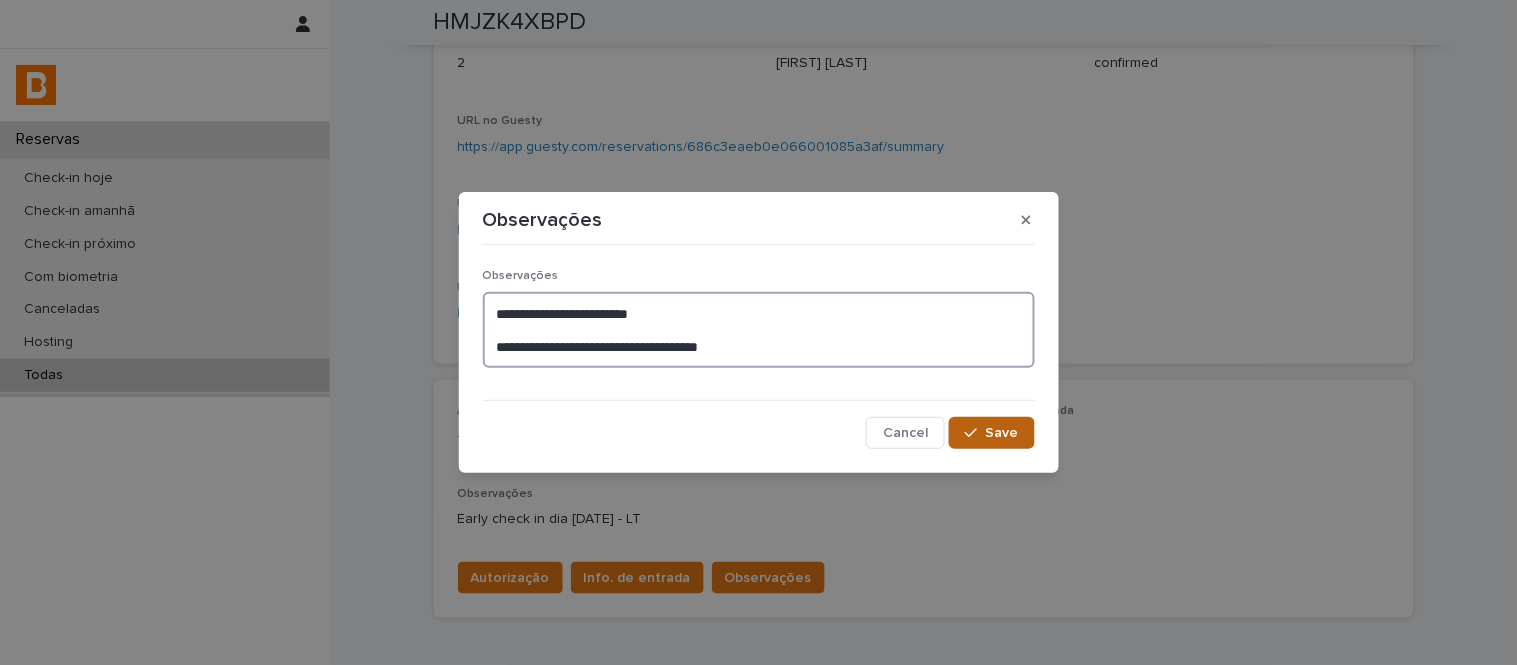 type on "**********" 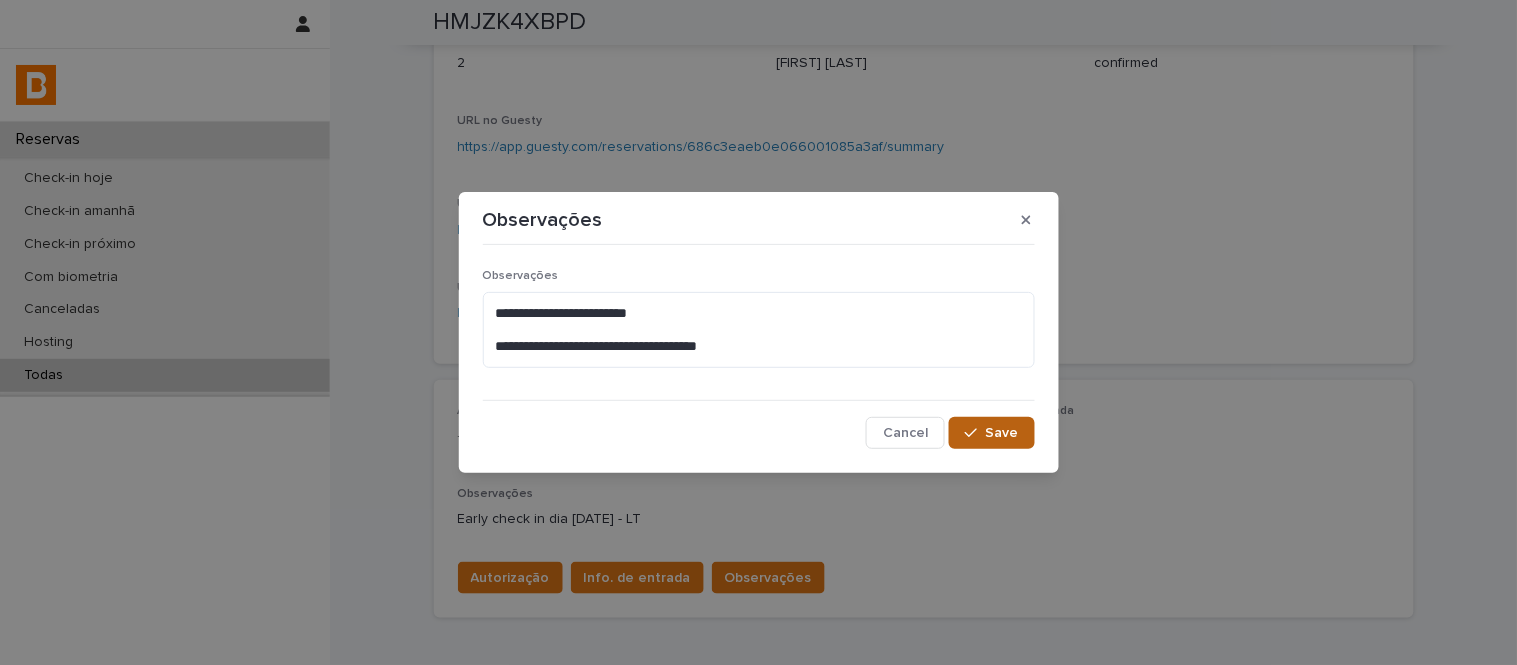 click on "Save" at bounding box center [991, 433] 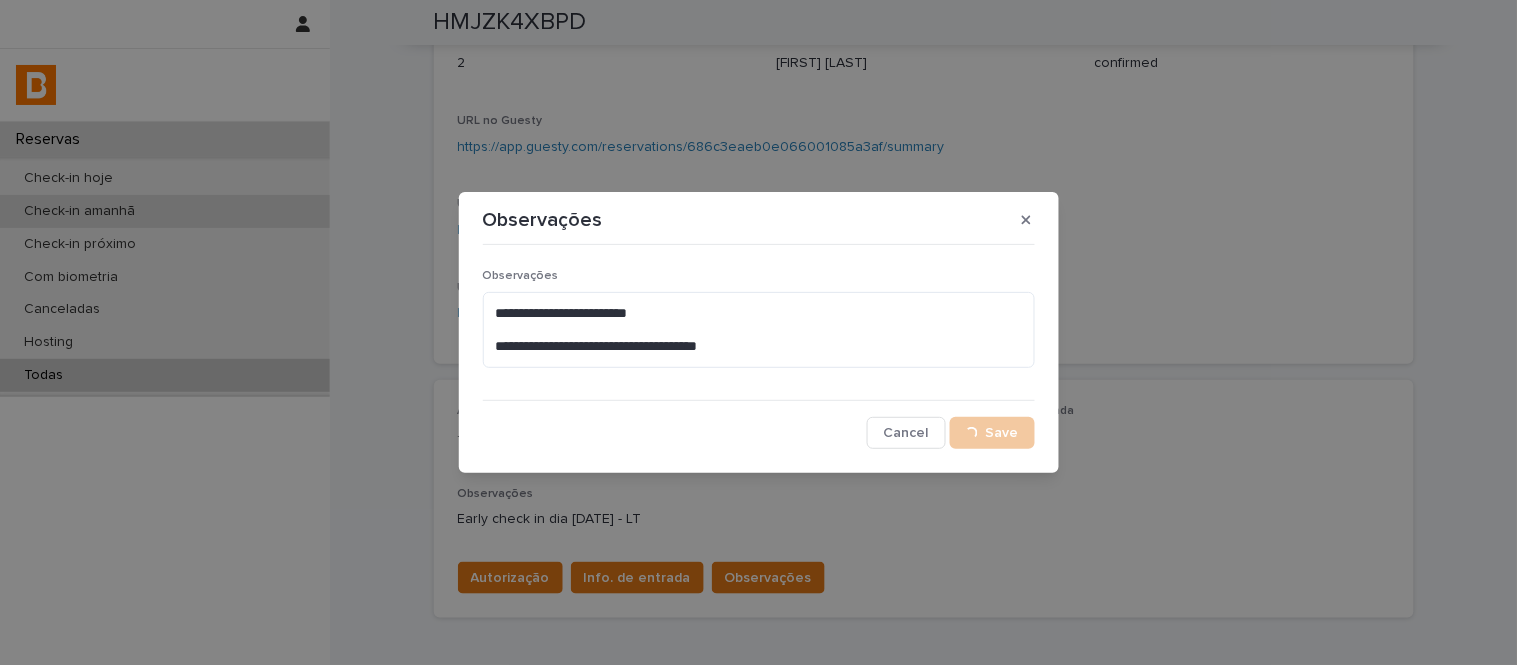 scroll, scrollTop: 243, scrollLeft: 0, axis: vertical 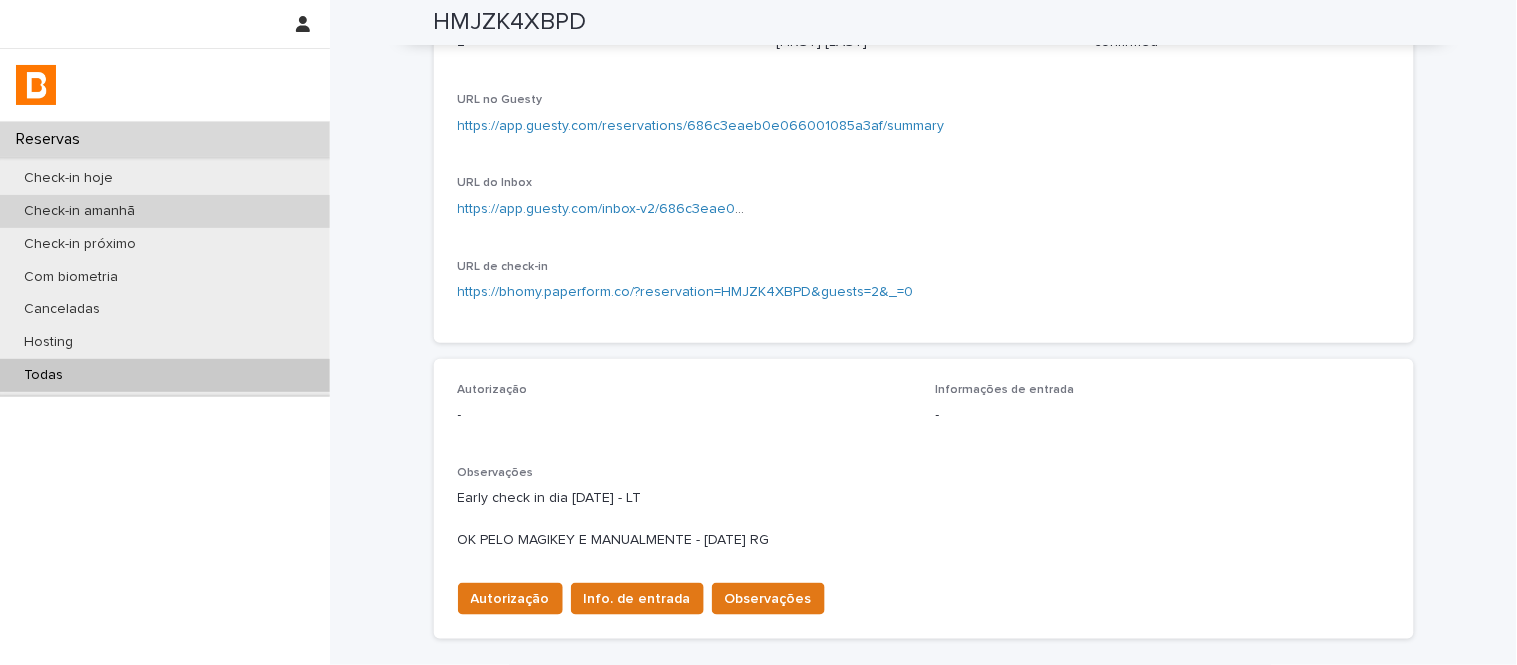 click on "Check-in amanhã" at bounding box center (165, 211) 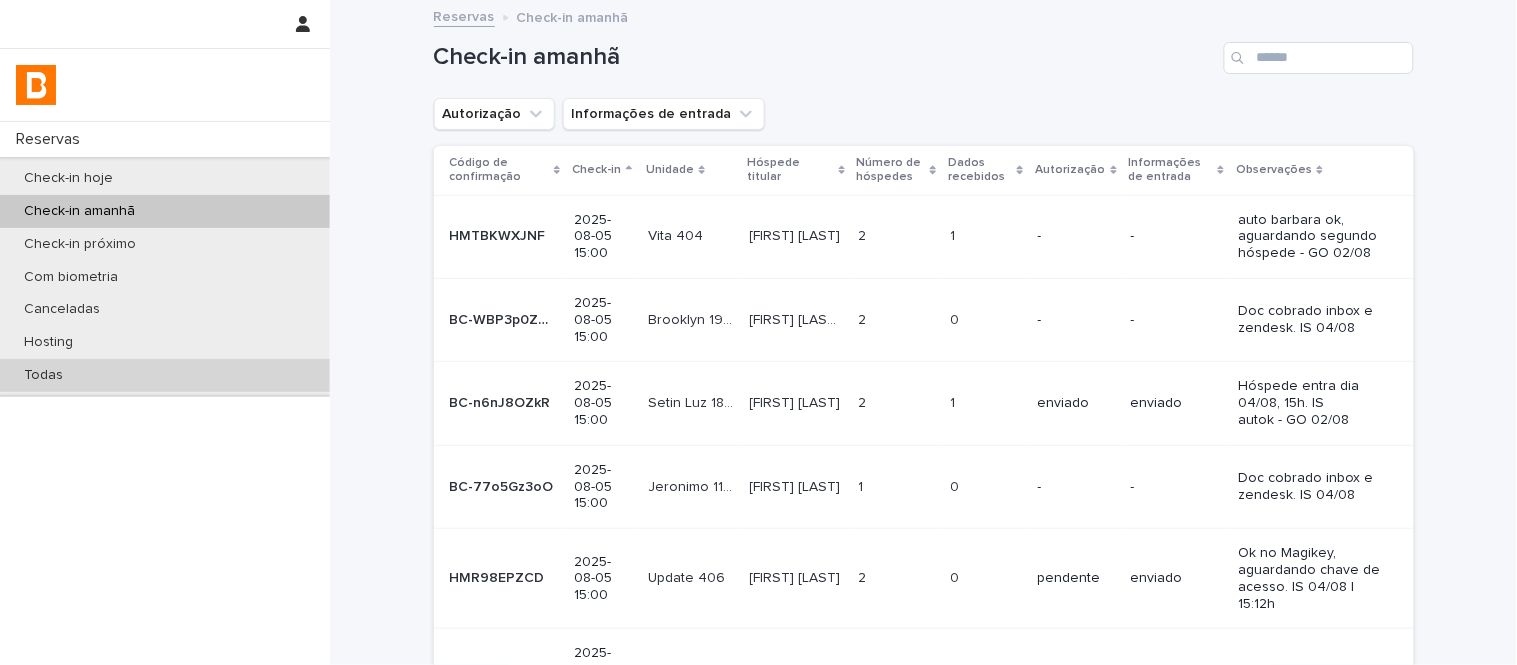click on "Todas" at bounding box center (165, 375) 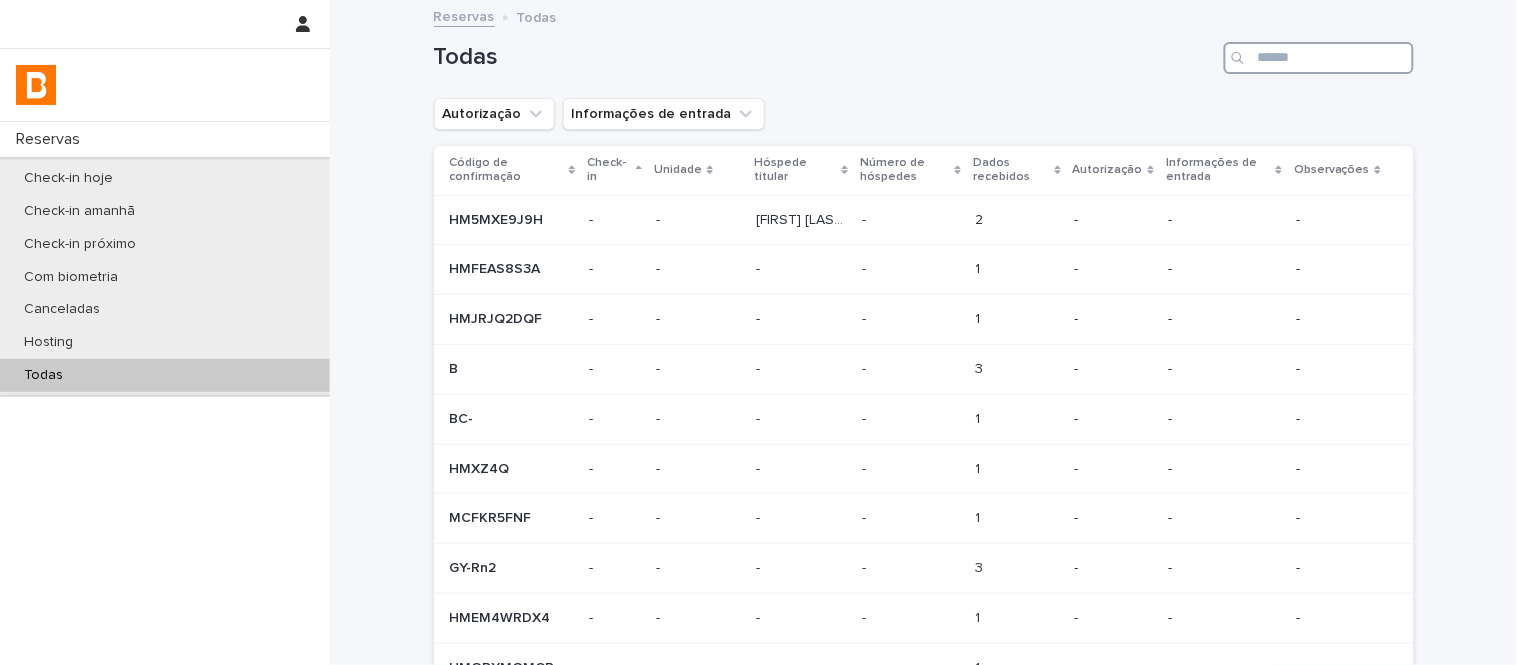 click at bounding box center [1319, 58] 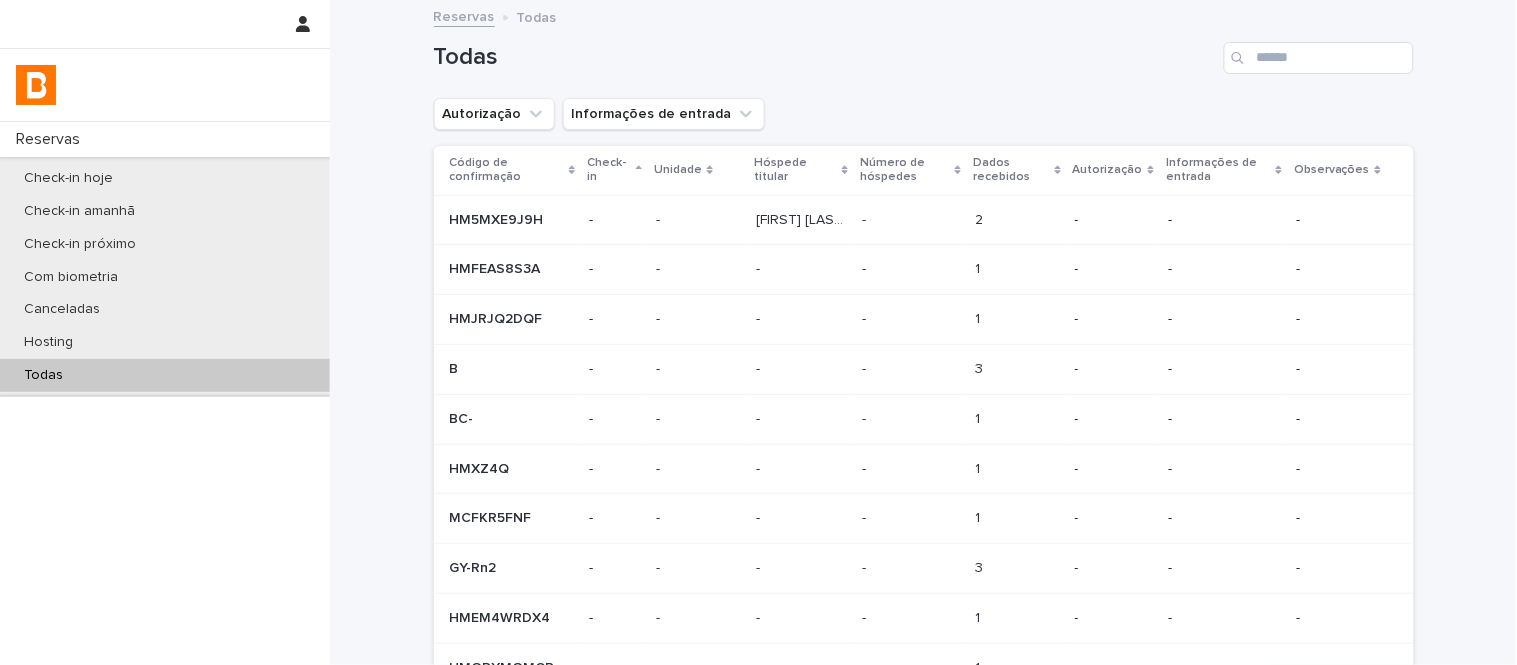 click on "Todas" at bounding box center (924, 50) 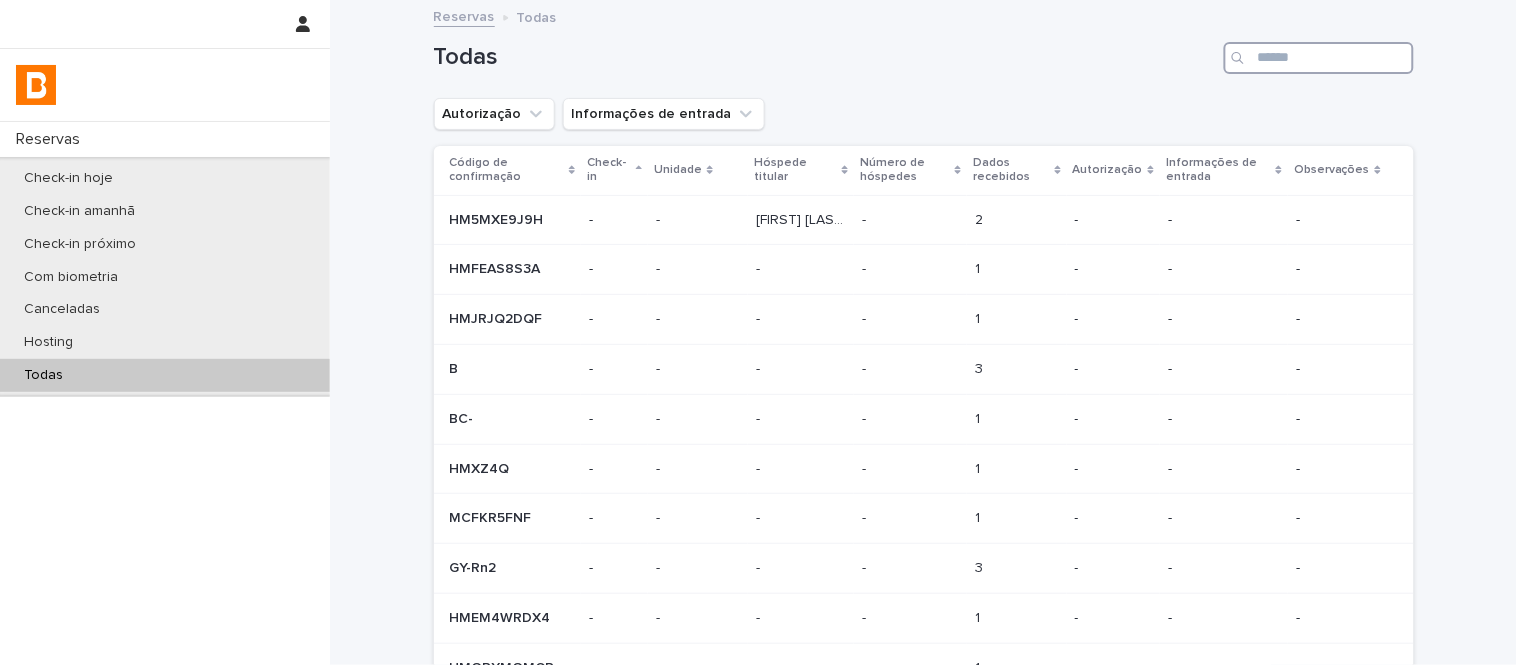 click at bounding box center (1319, 58) 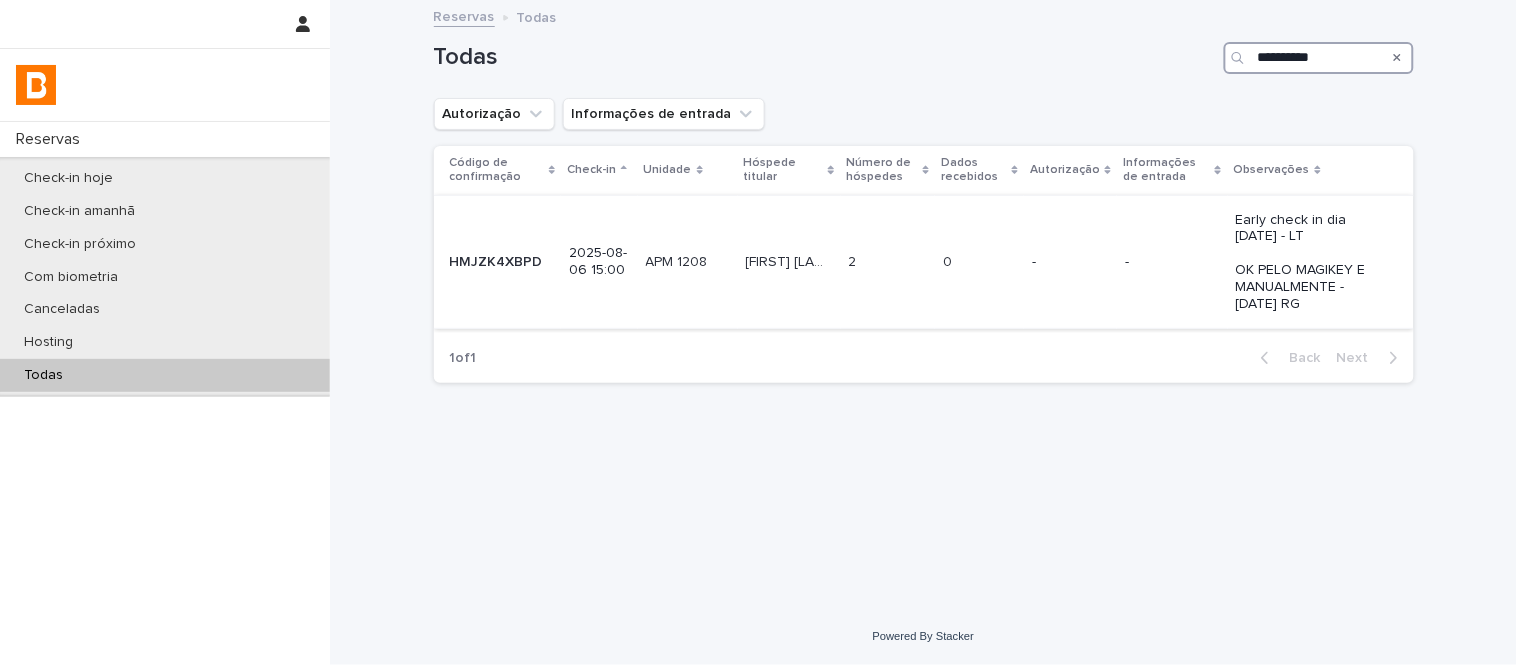 type on "**********" 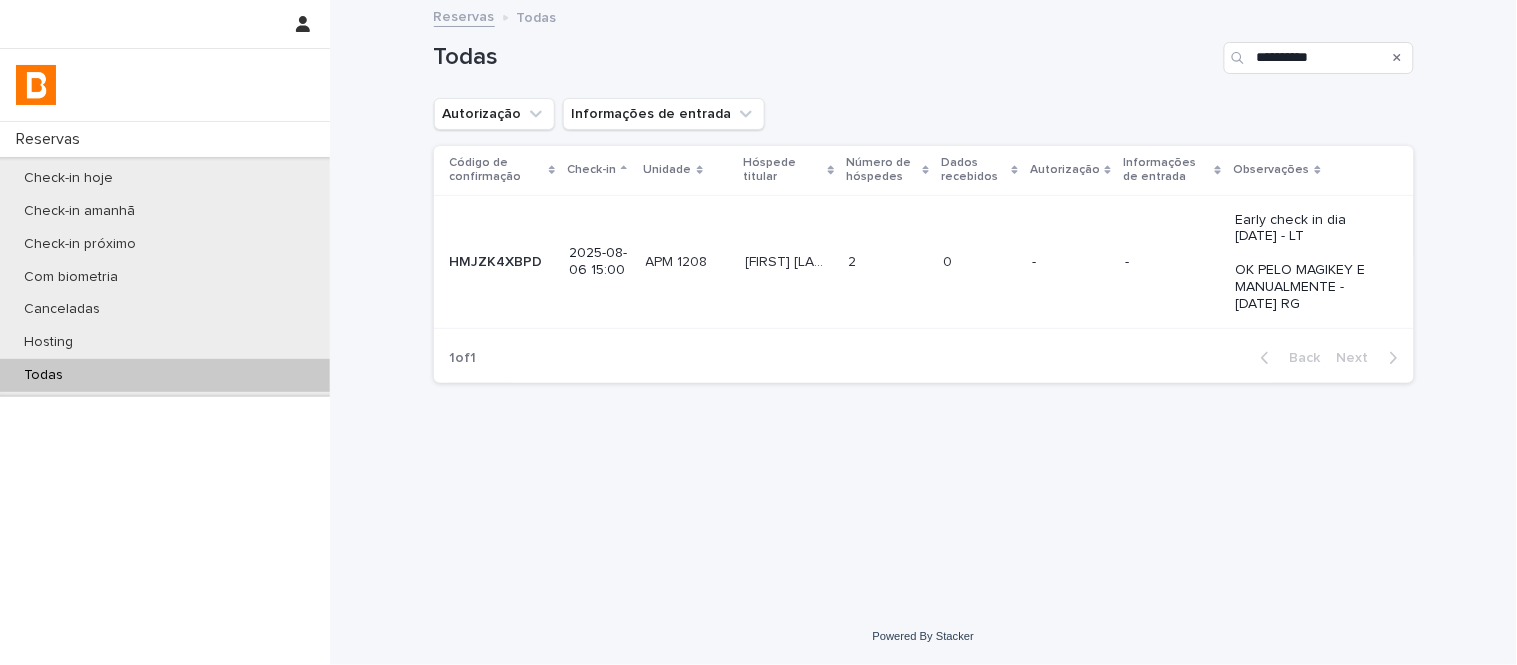 click at bounding box center (979, 262) 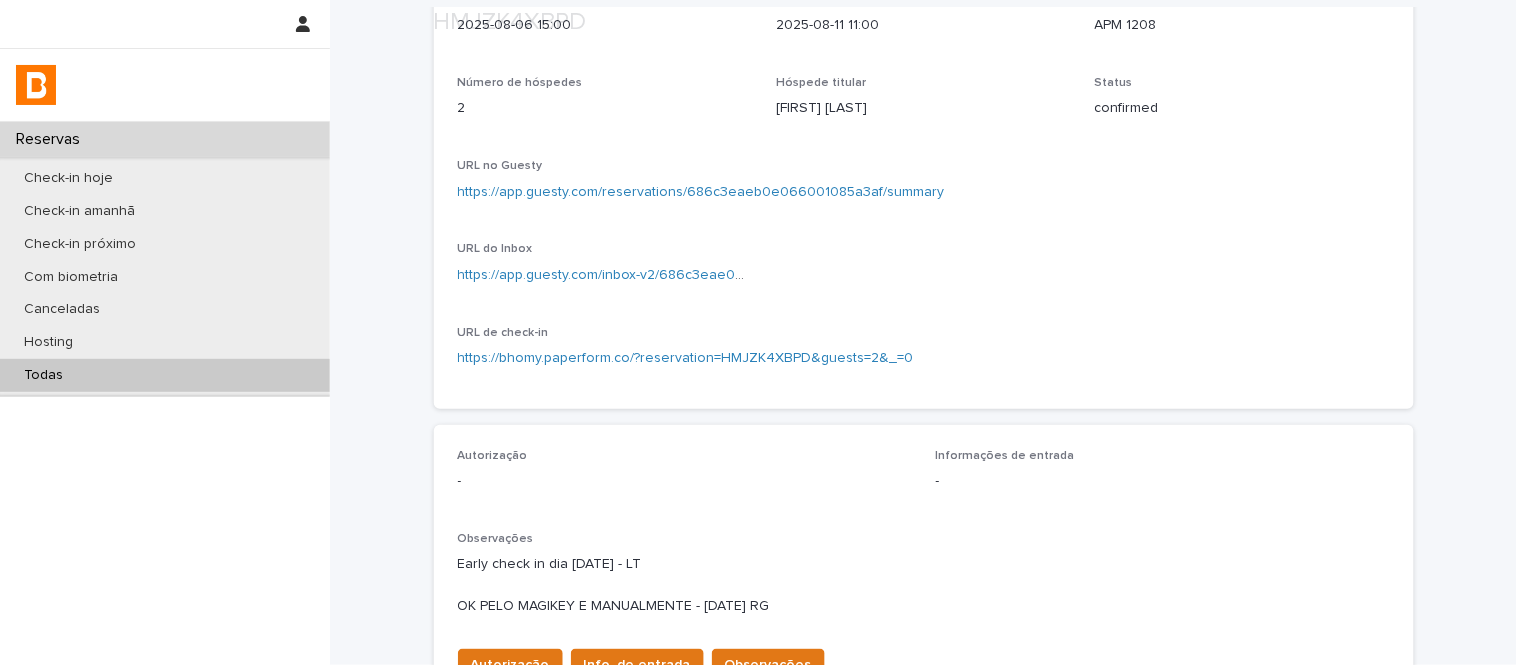 scroll, scrollTop: 444, scrollLeft: 0, axis: vertical 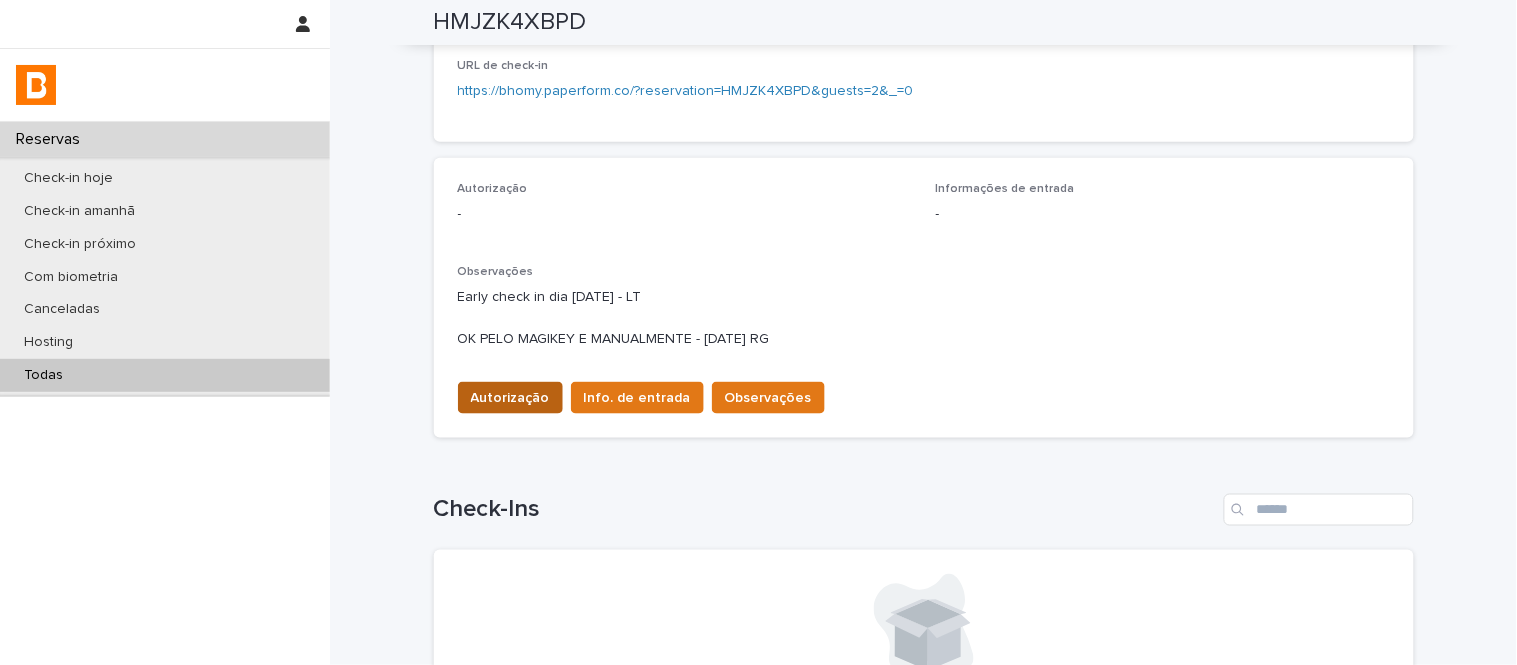 click on "Autorização" at bounding box center [510, 398] 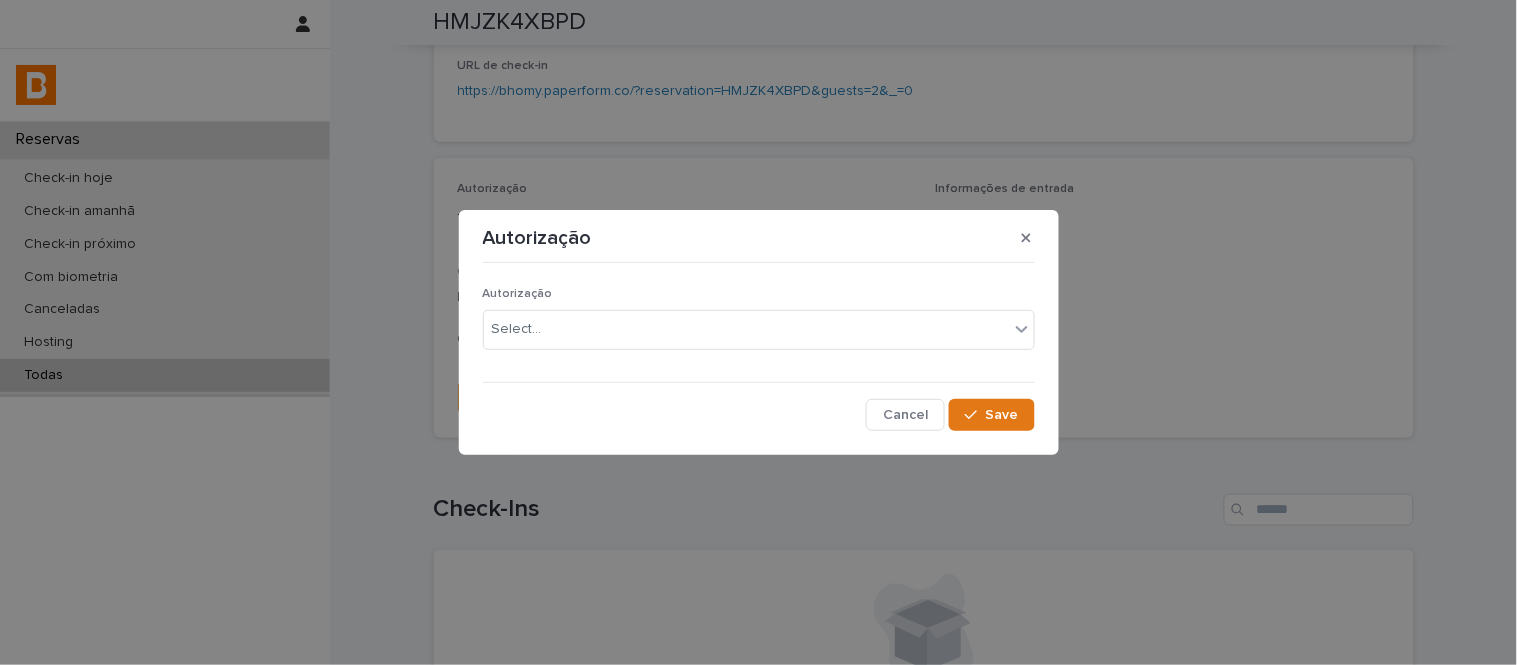 click on "Autorização Select..." at bounding box center [759, 326] 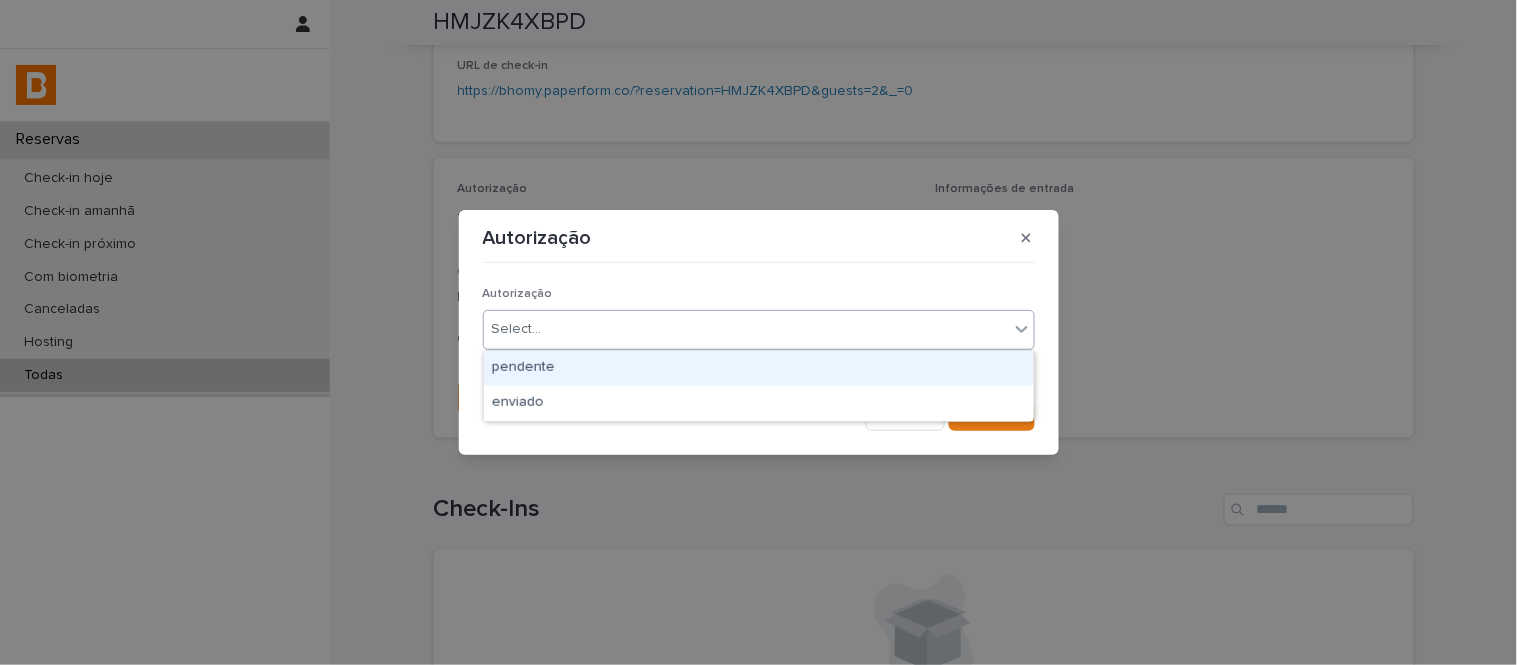 click on "Select..." at bounding box center [517, 329] 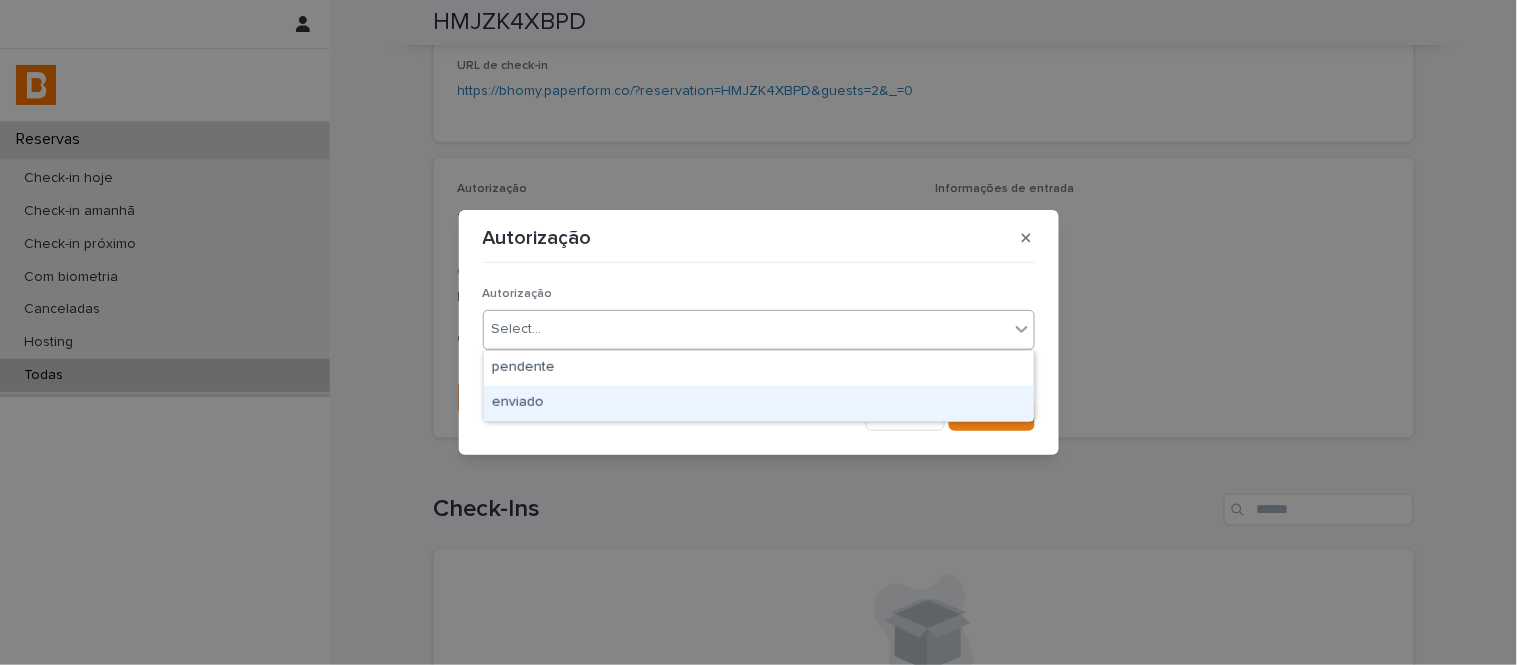 click on "enviado" at bounding box center [759, 403] 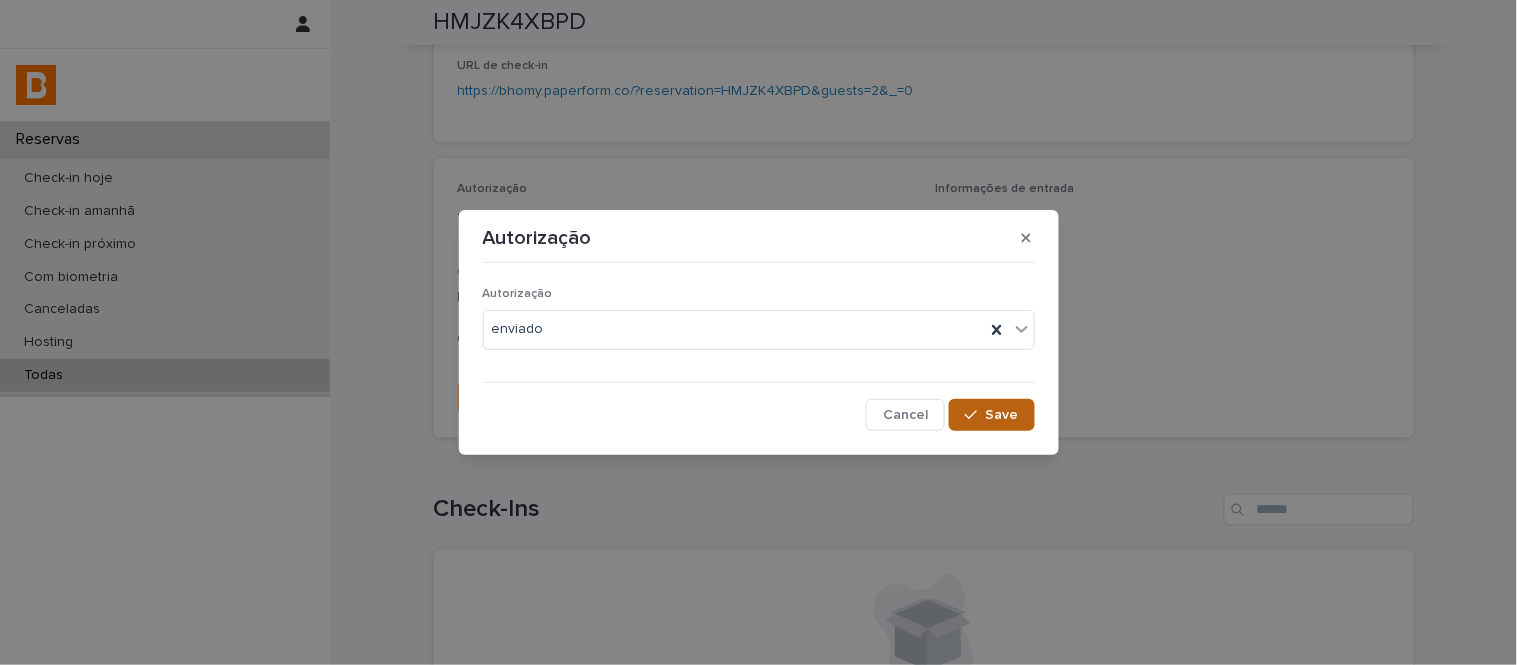 click on "Save" at bounding box center [991, 415] 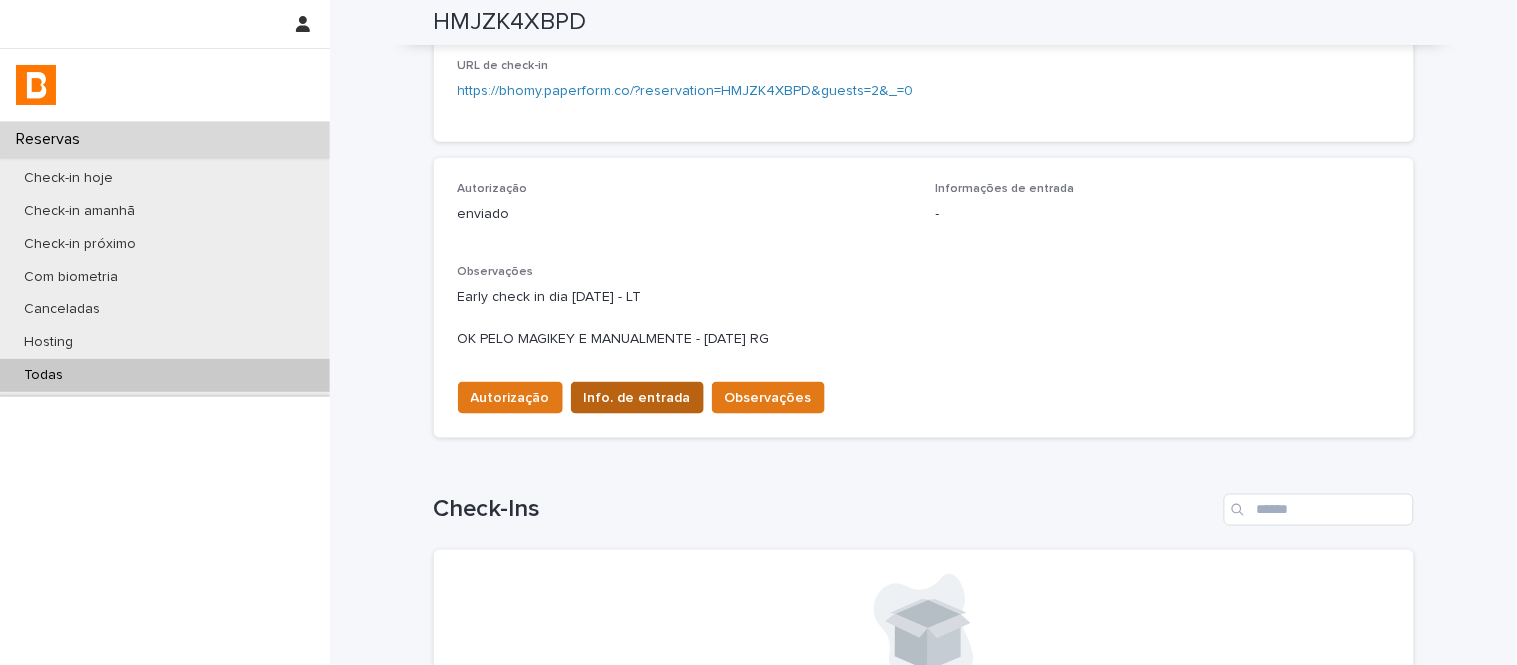 click on "Info. de entrada" at bounding box center [637, 398] 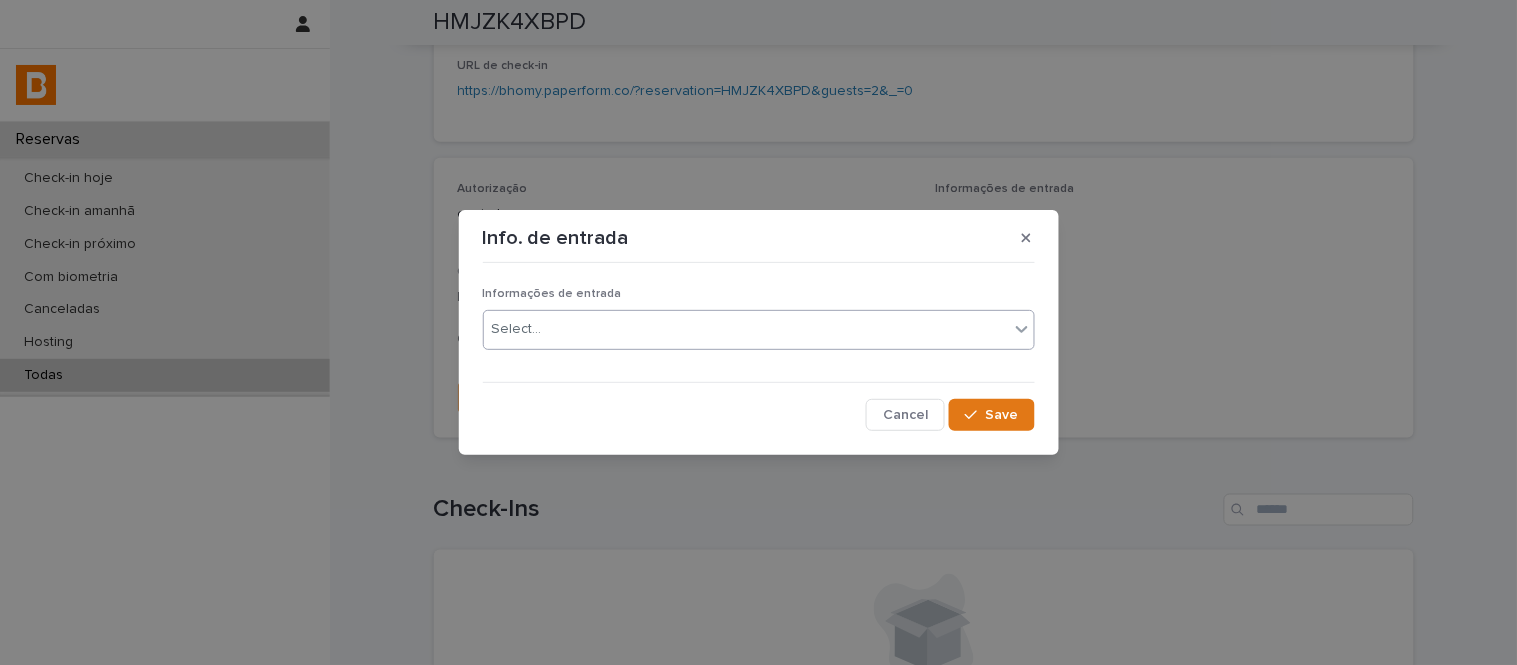 click on "Select..." at bounding box center (746, 329) 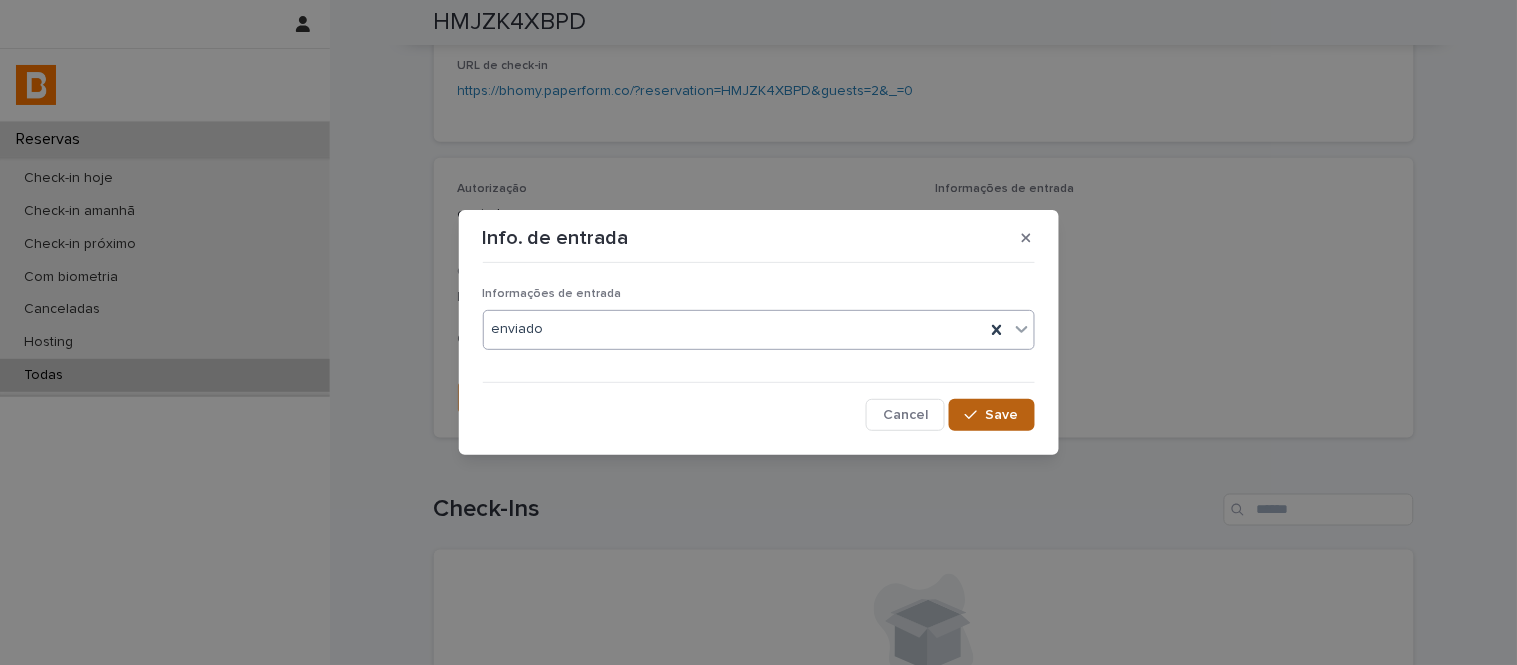 click on "Save" at bounding box center (1002, 415) 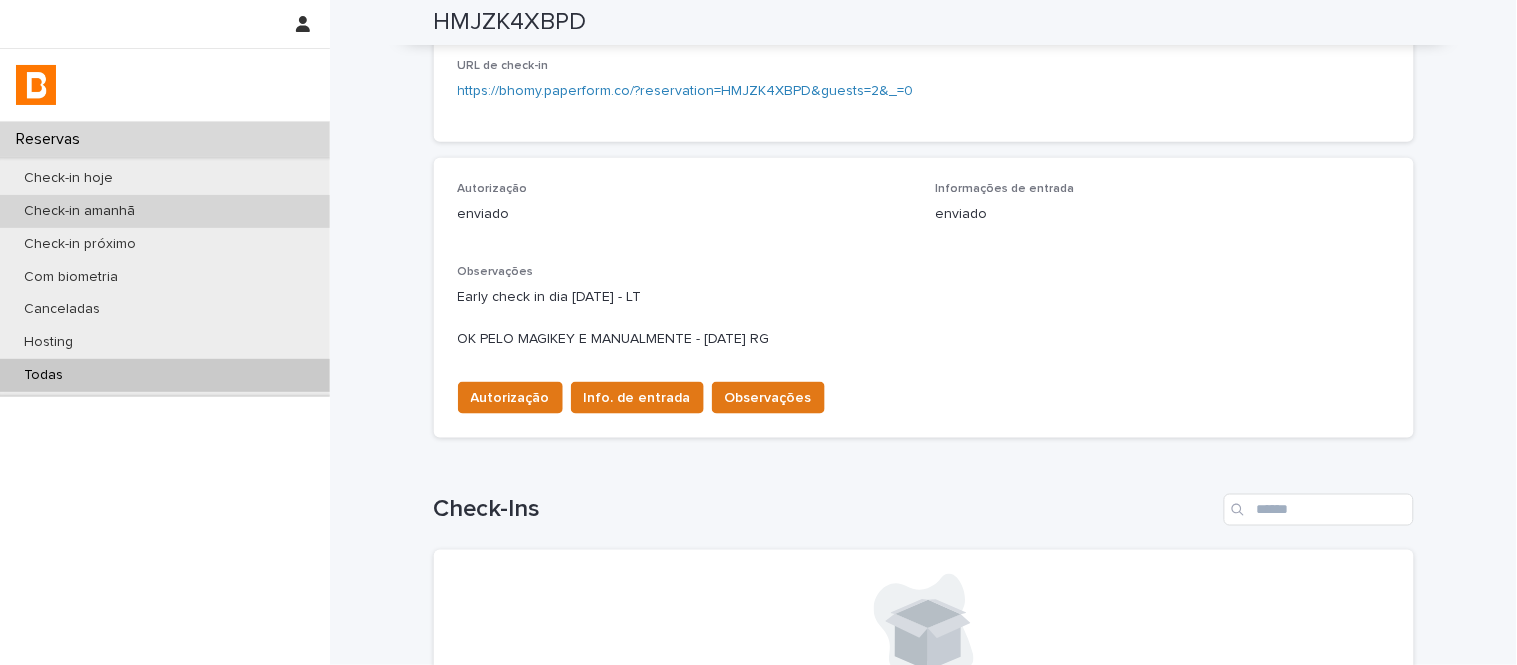 click on "Check-in amanhã" at bounding box center [165, 211] 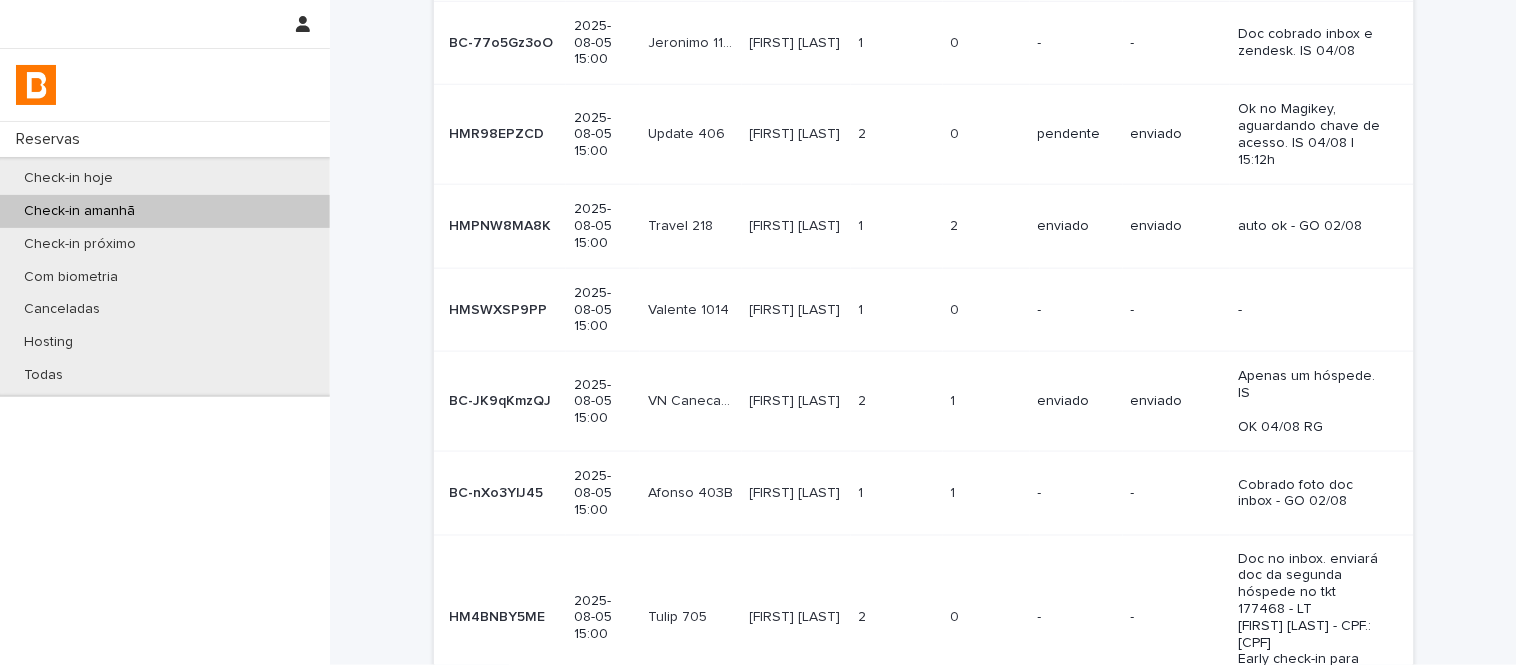 scroll, scrollTop: 0, scrollLeft: 0, axis: both 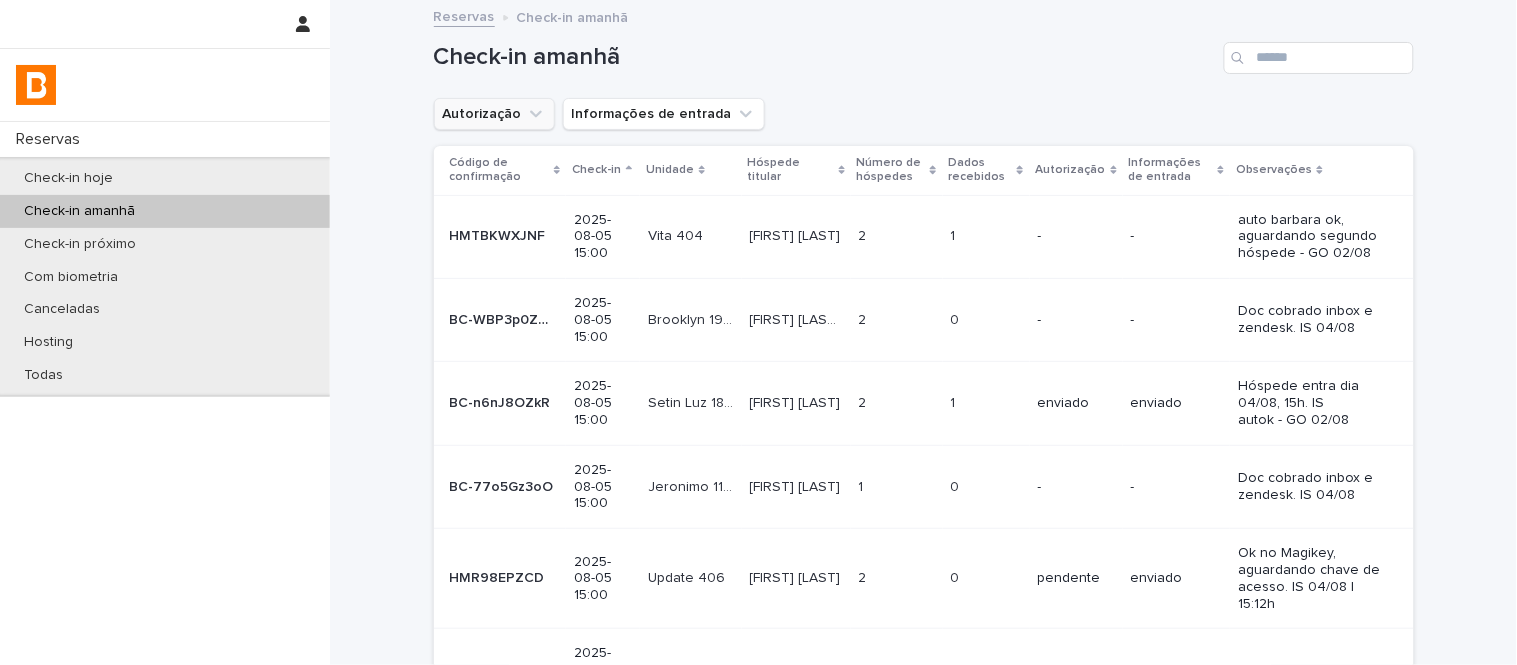 click on "Autorização" at bounding box center [494, 114] 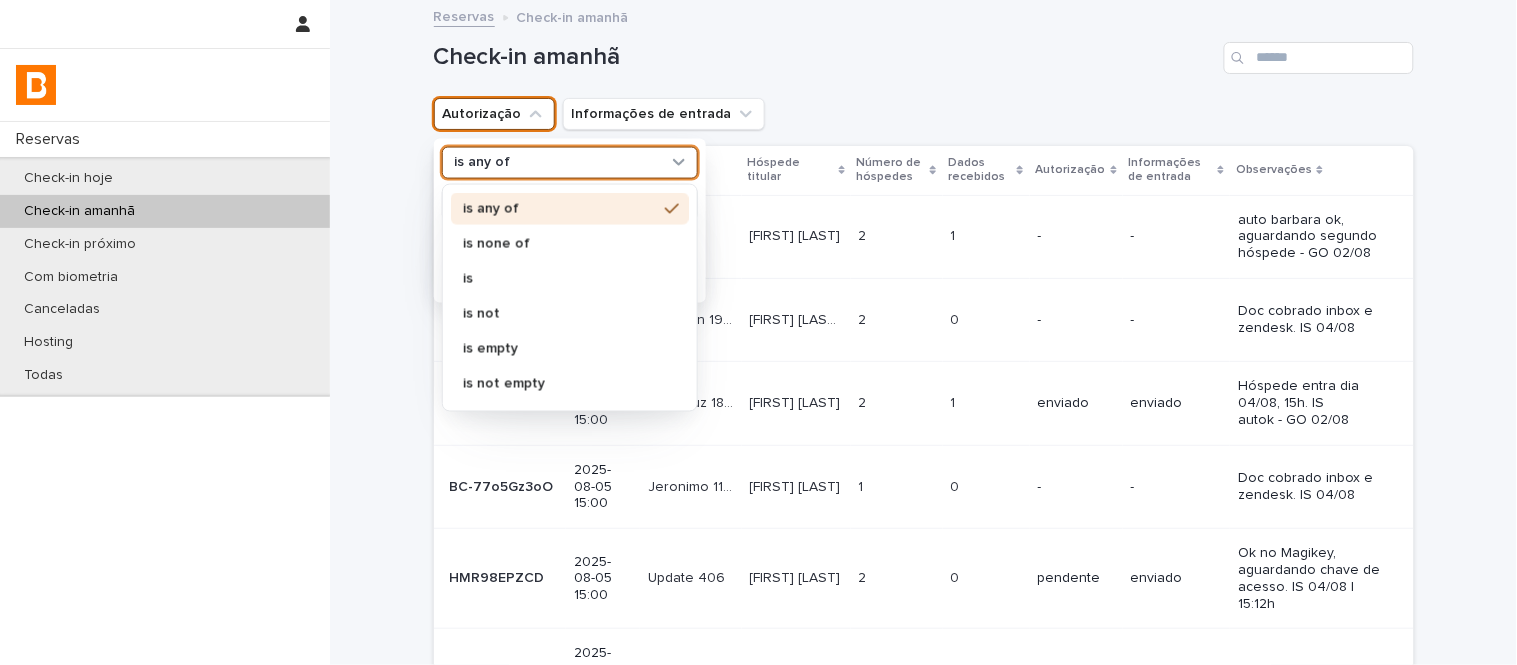 click on "is any of" at bounding box center (557, 162) 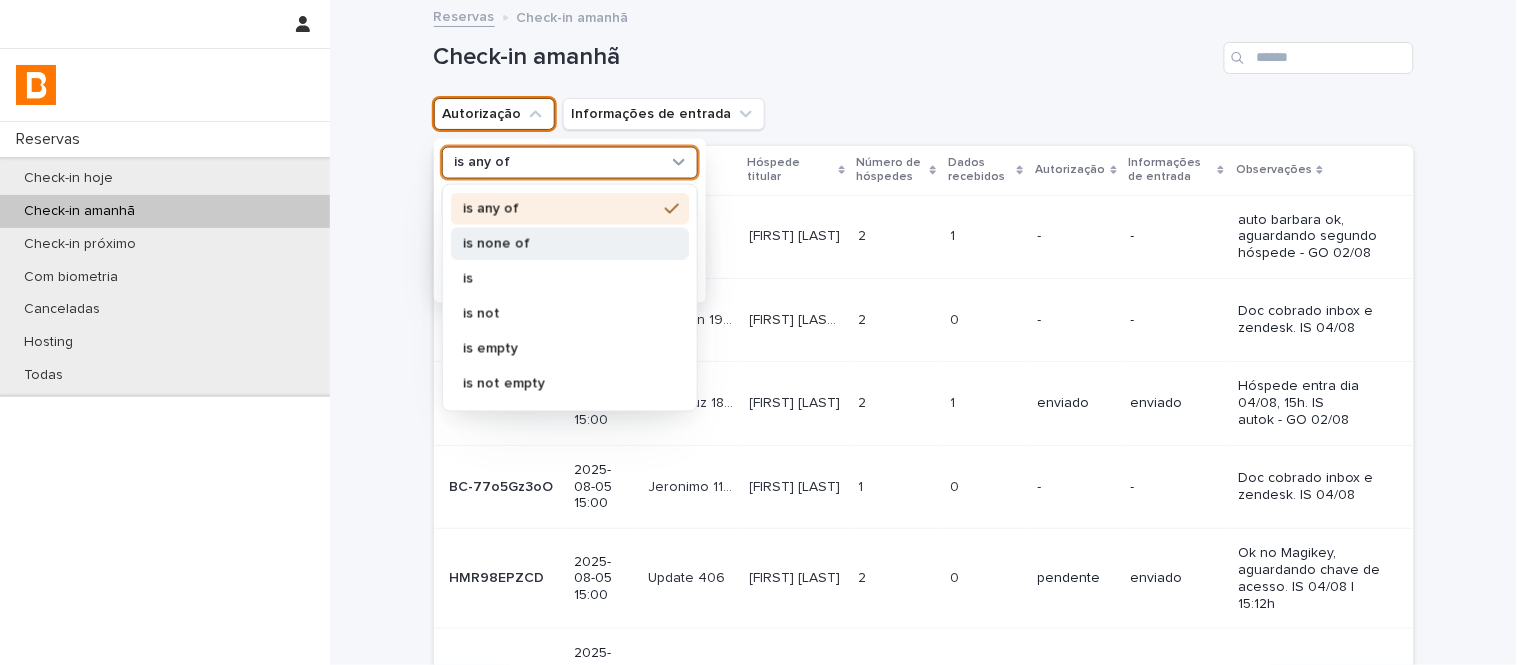 click on "is none of" at bounding box center [570, 243] 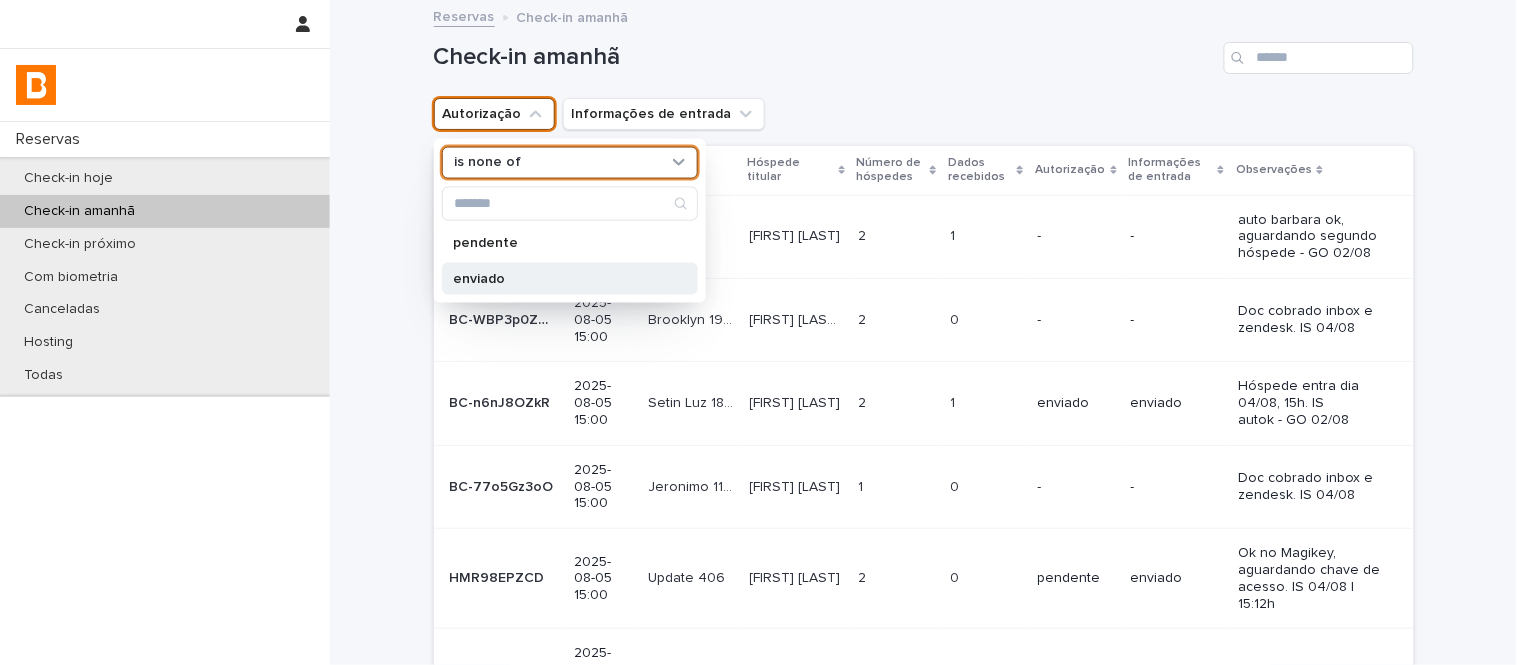 click on "enviado" at bounding box center (570, 278) 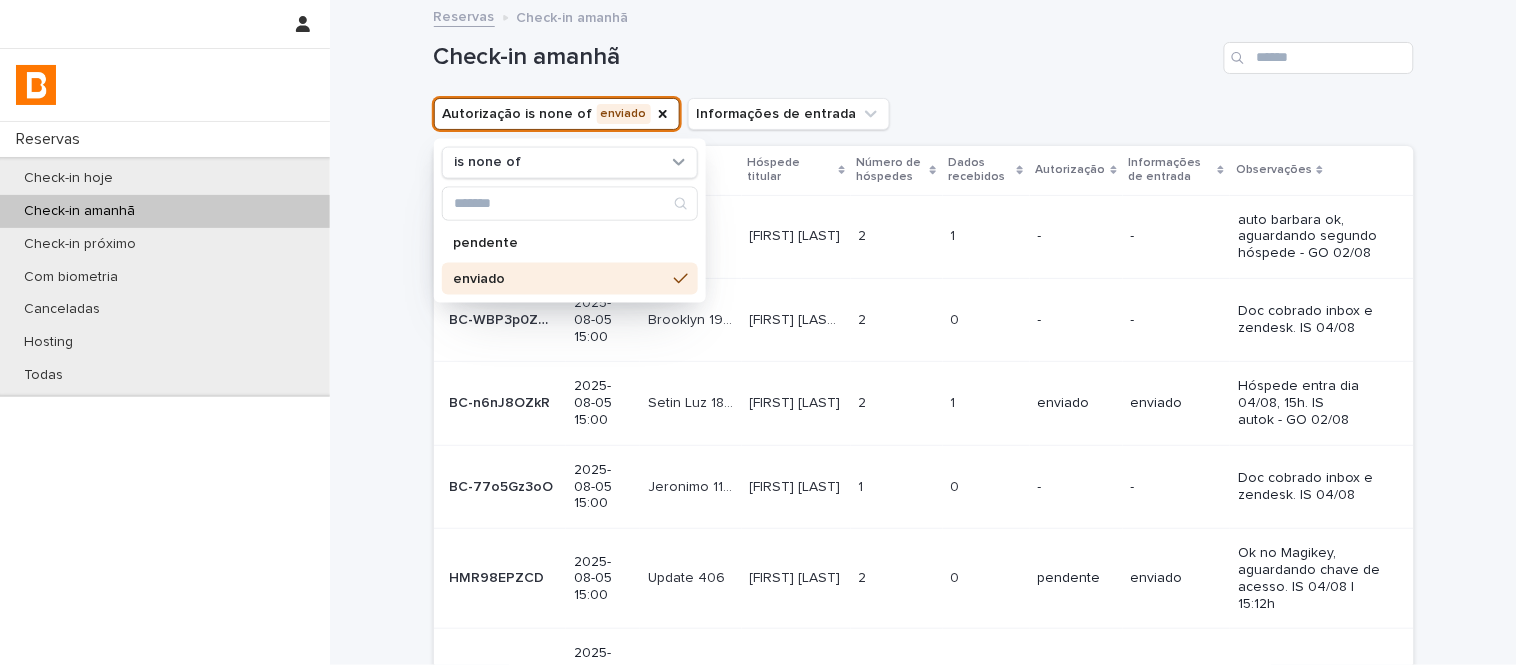 click on "Check-in amanhã" at bounding box center (924, 50) 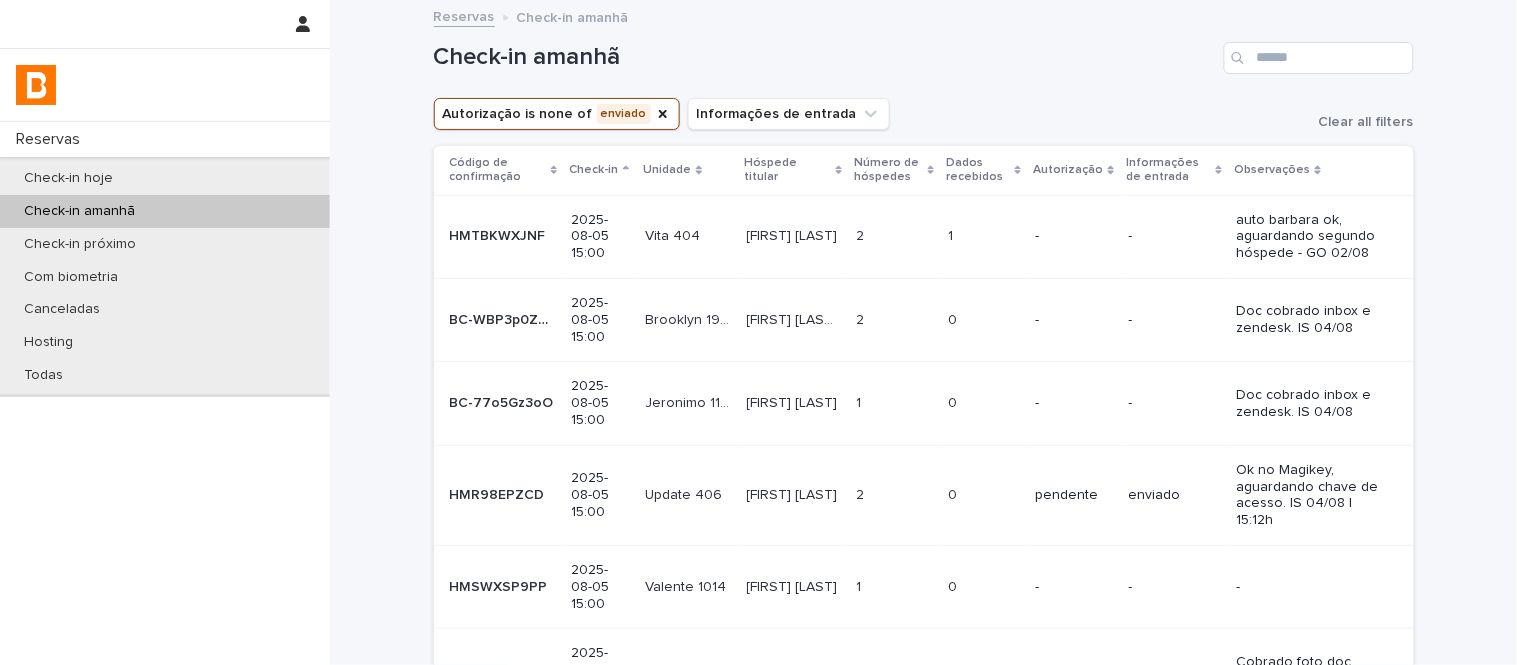 click 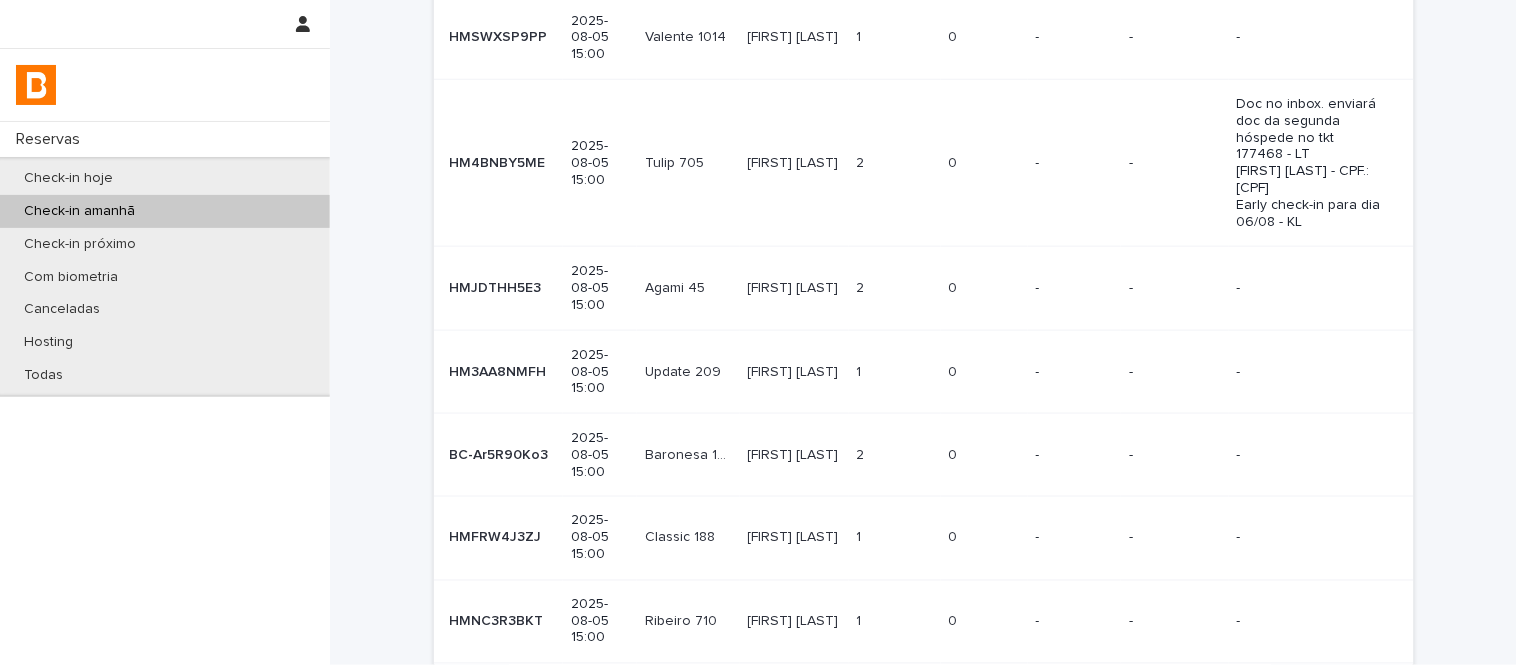scroll, scrollTop: 557, scrollLeft: 0, axis: vertical 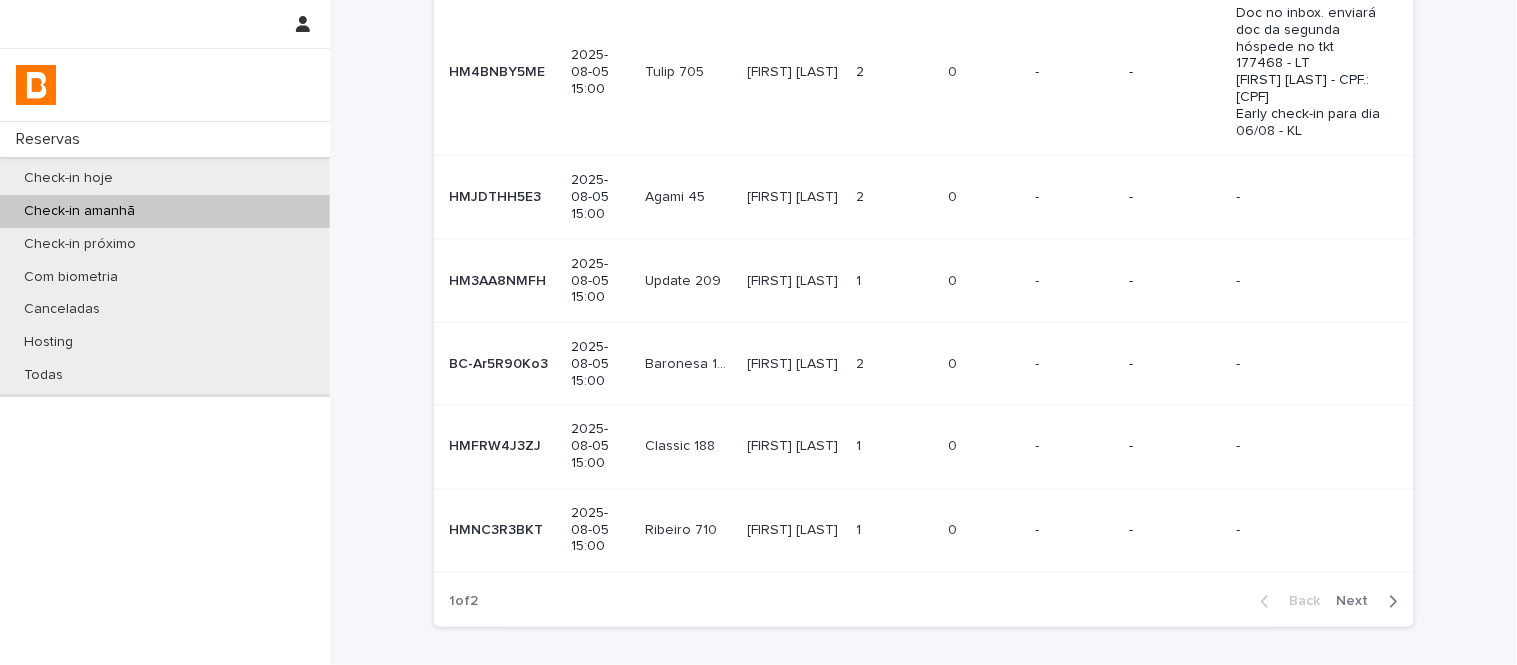click on "Next" at bounding box center [1359, 602] 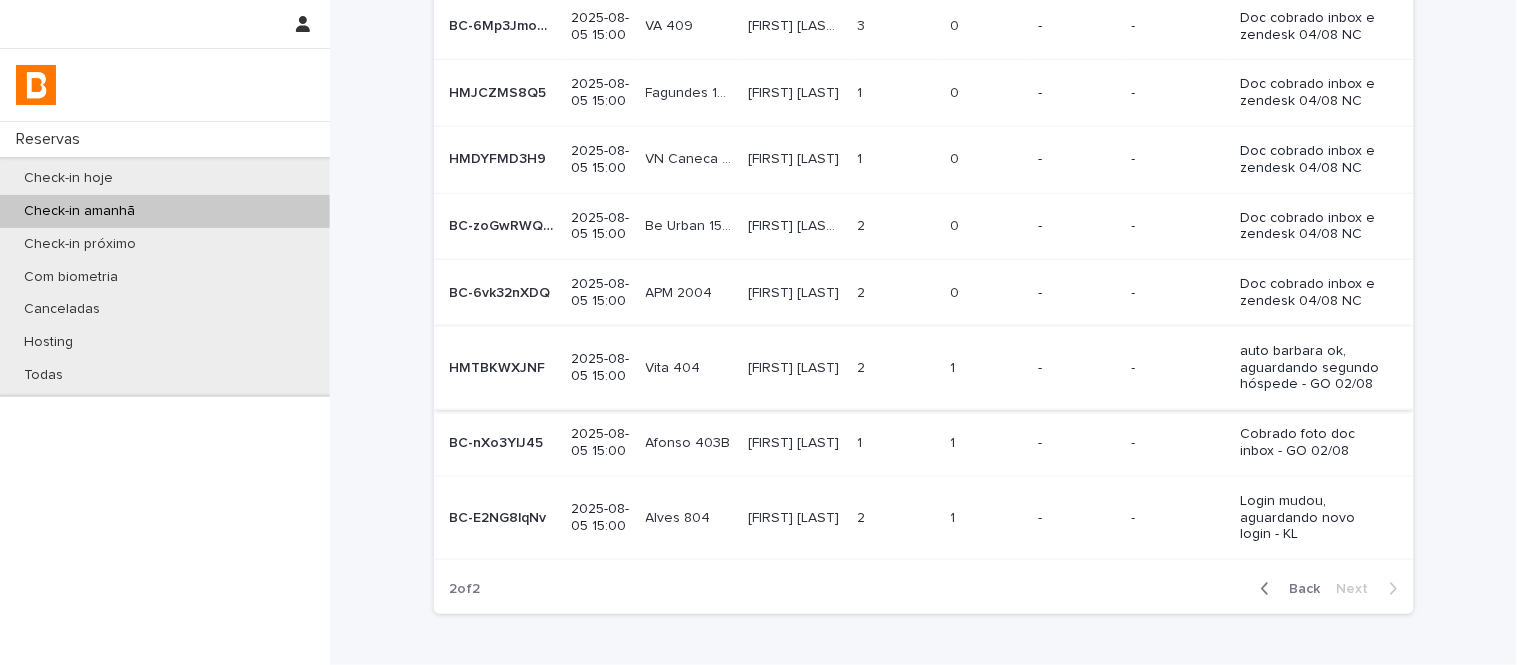 scroll, scrollTop: 456, scrollLeft: 0, axis: vertical 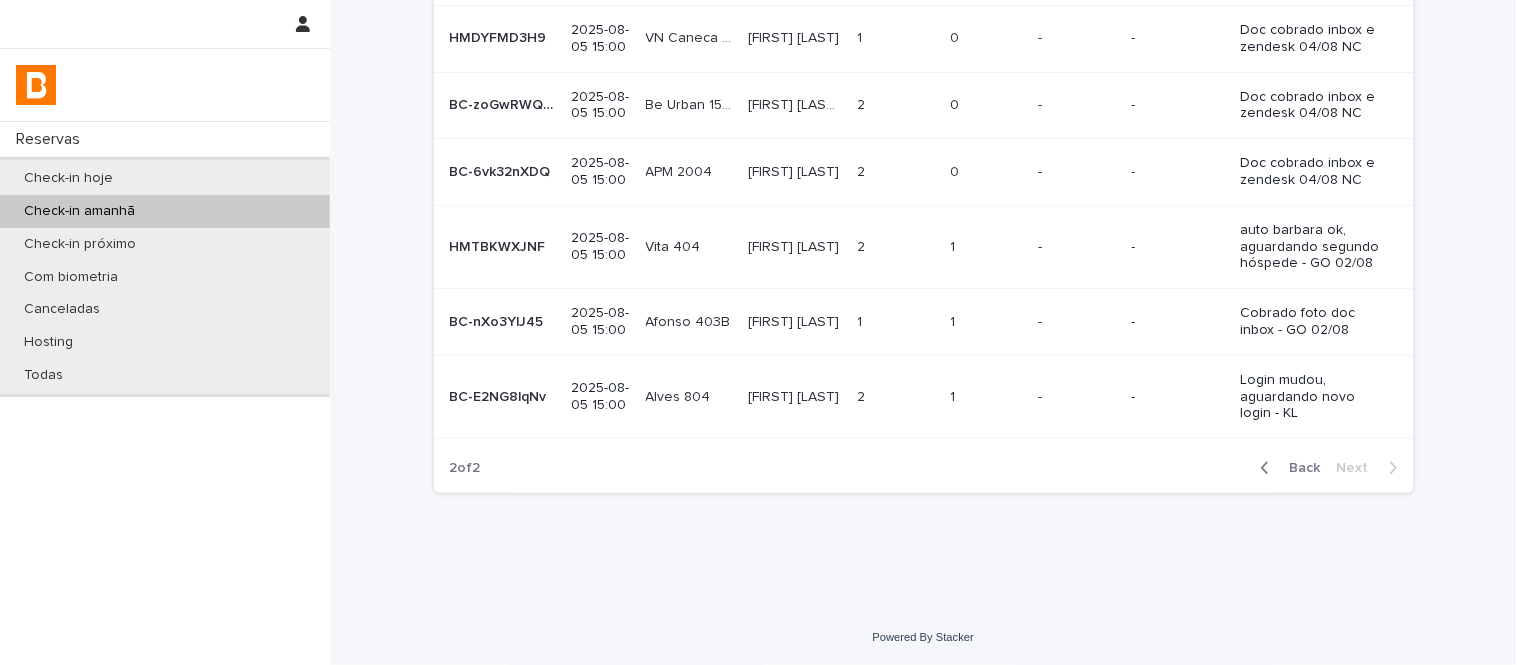 click on "Back" at bounding box center (1299, 468) 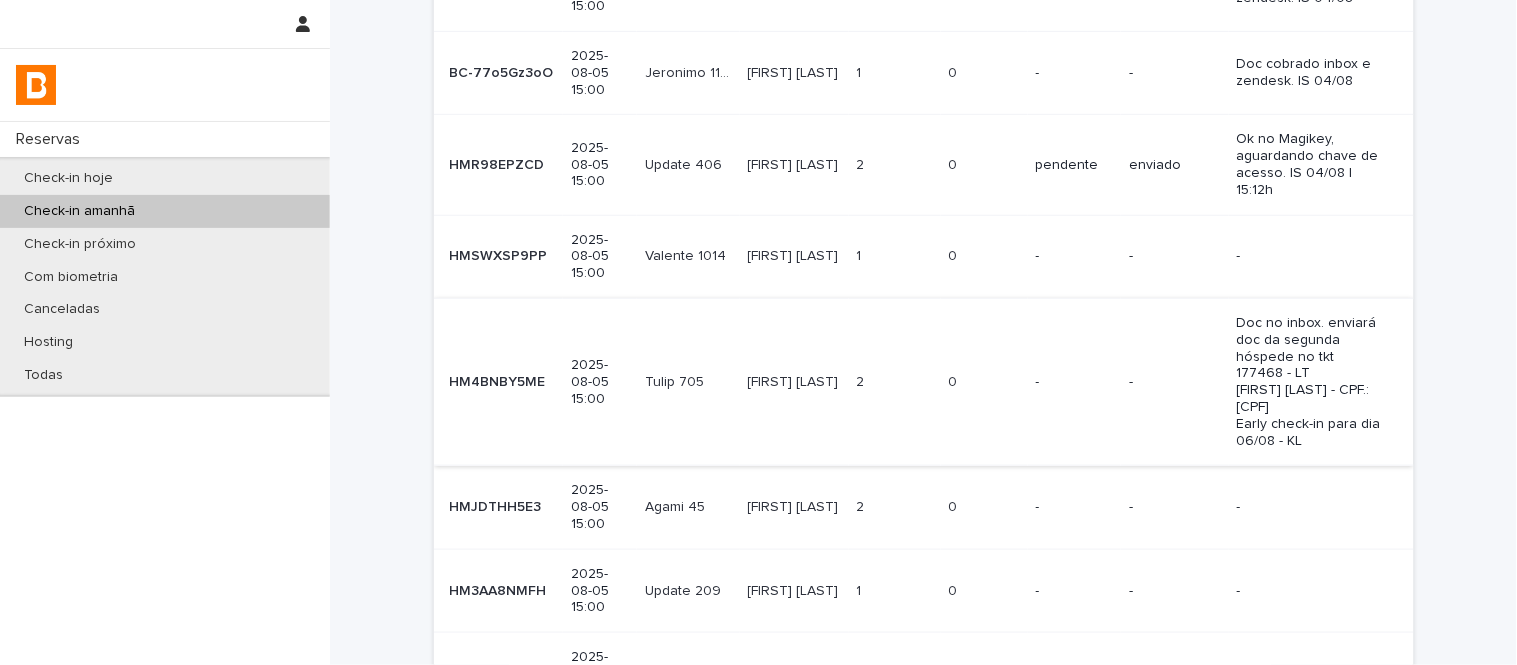 scroll, scrollTop: 444, scrollLeft: 0, axis: vertical 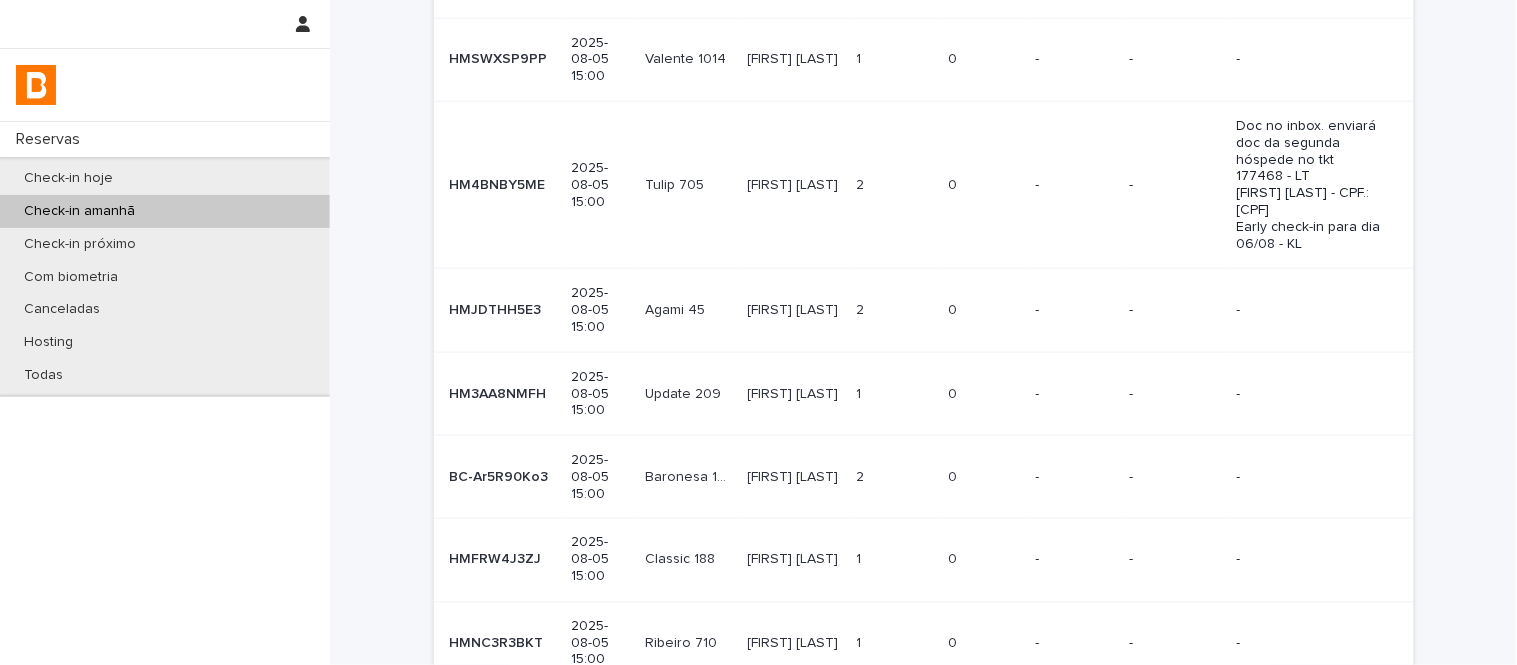 click at bounding box center (895, 477) 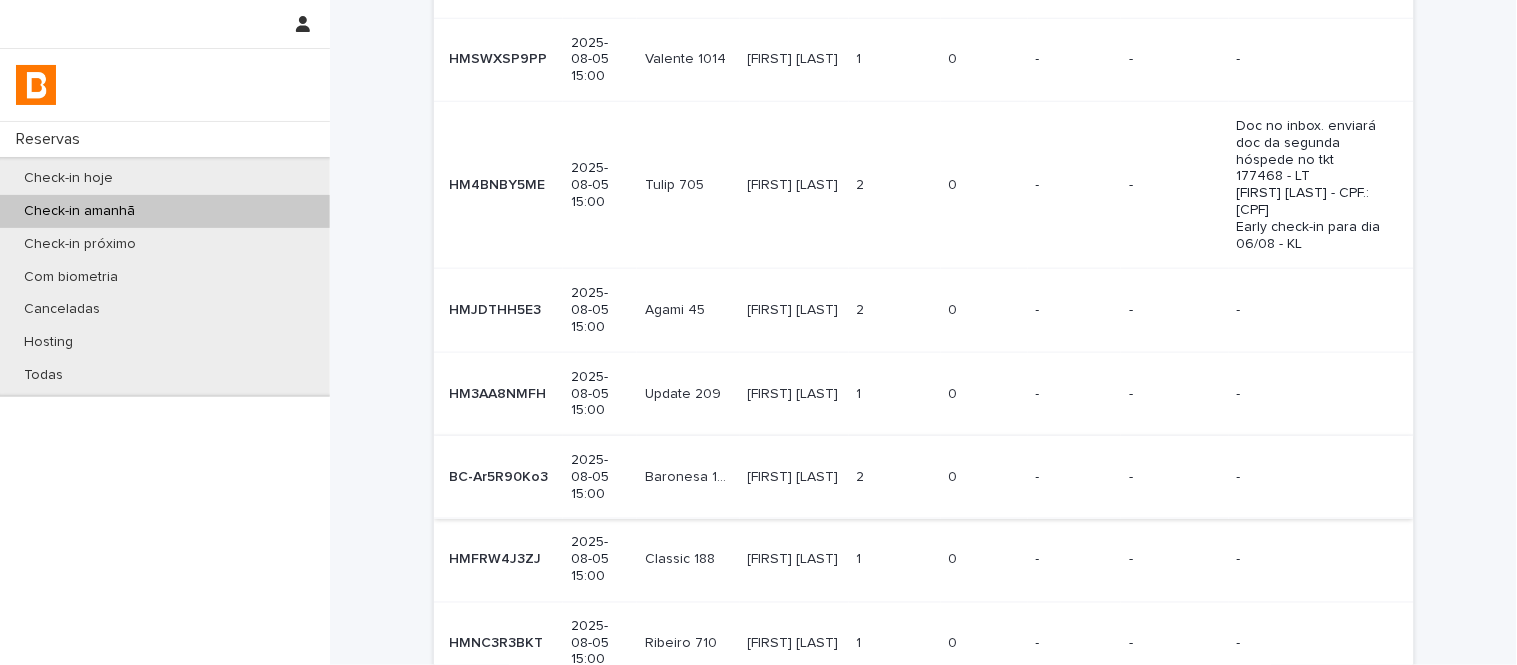 scroll, scrollTop: 0, scrollLeft: 0, axis: both 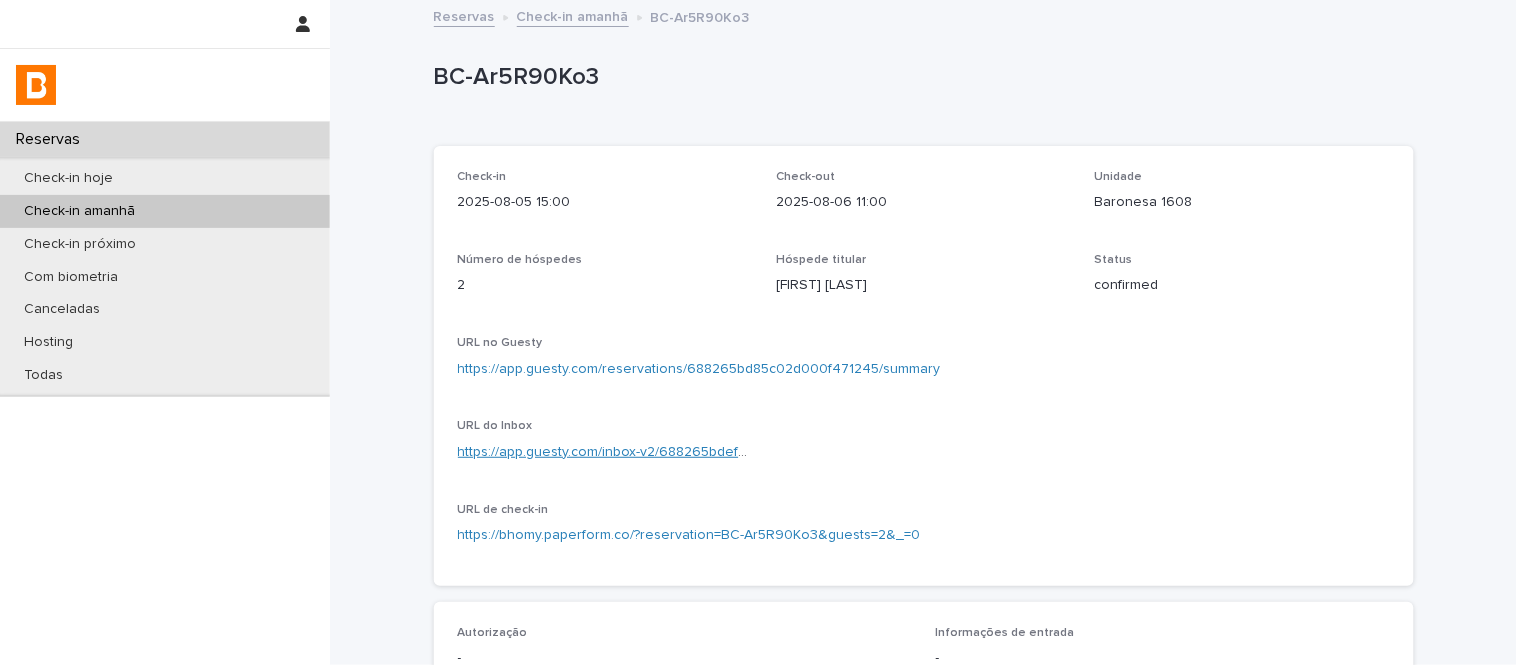 click on "https://app.guesty.com/inbox-v2/688265bdef2e110011bea23a?reservationId=688265bd85c02d000f471245" at bounding box center [795, 452] 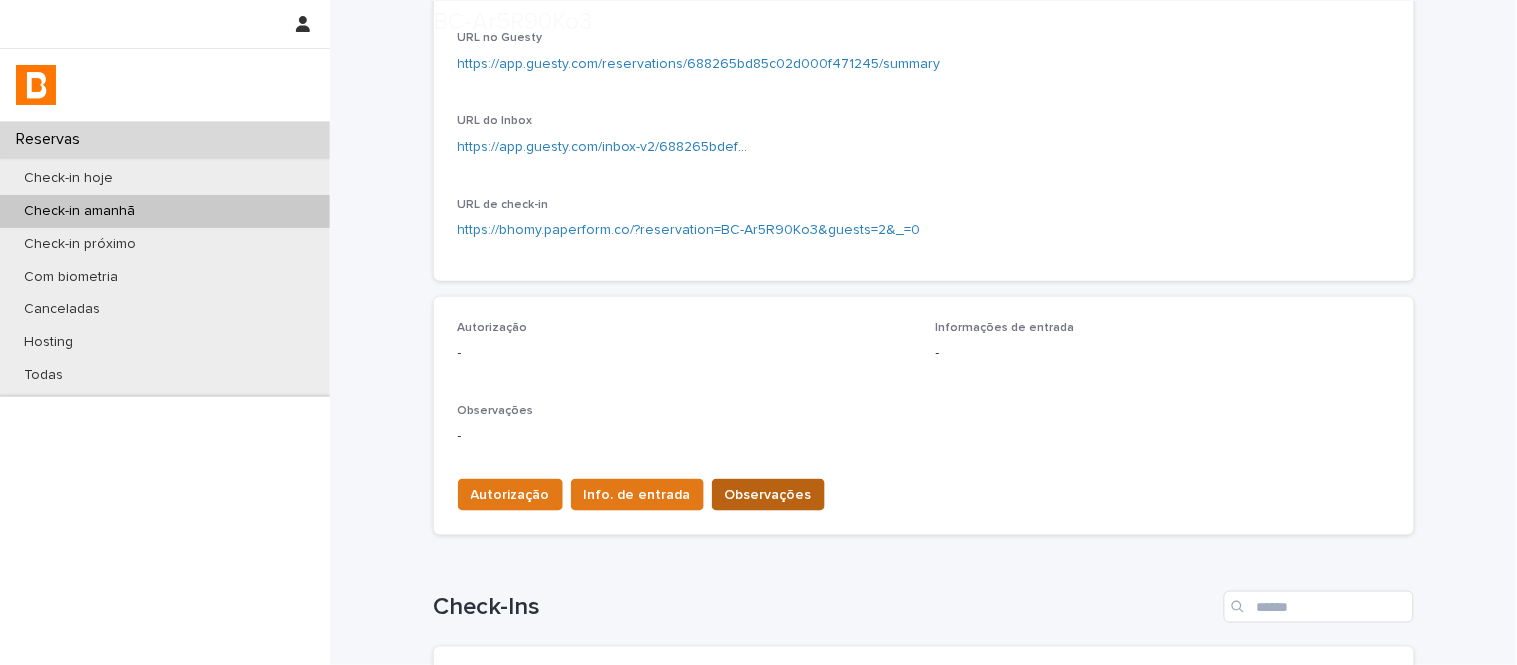 scroll, scrollTop: 333, scrollLeft: 0, axis: vertical 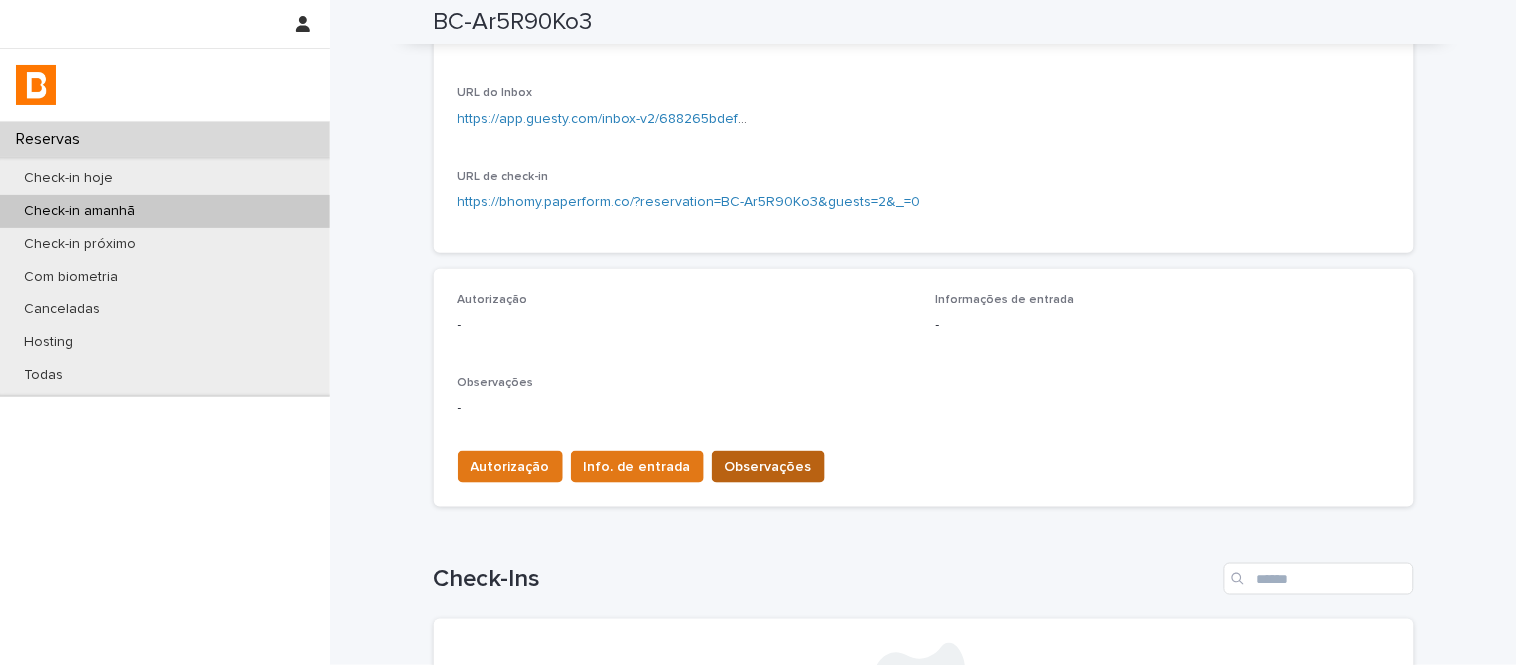 click on "Observações" at bounding box center (768, 467) 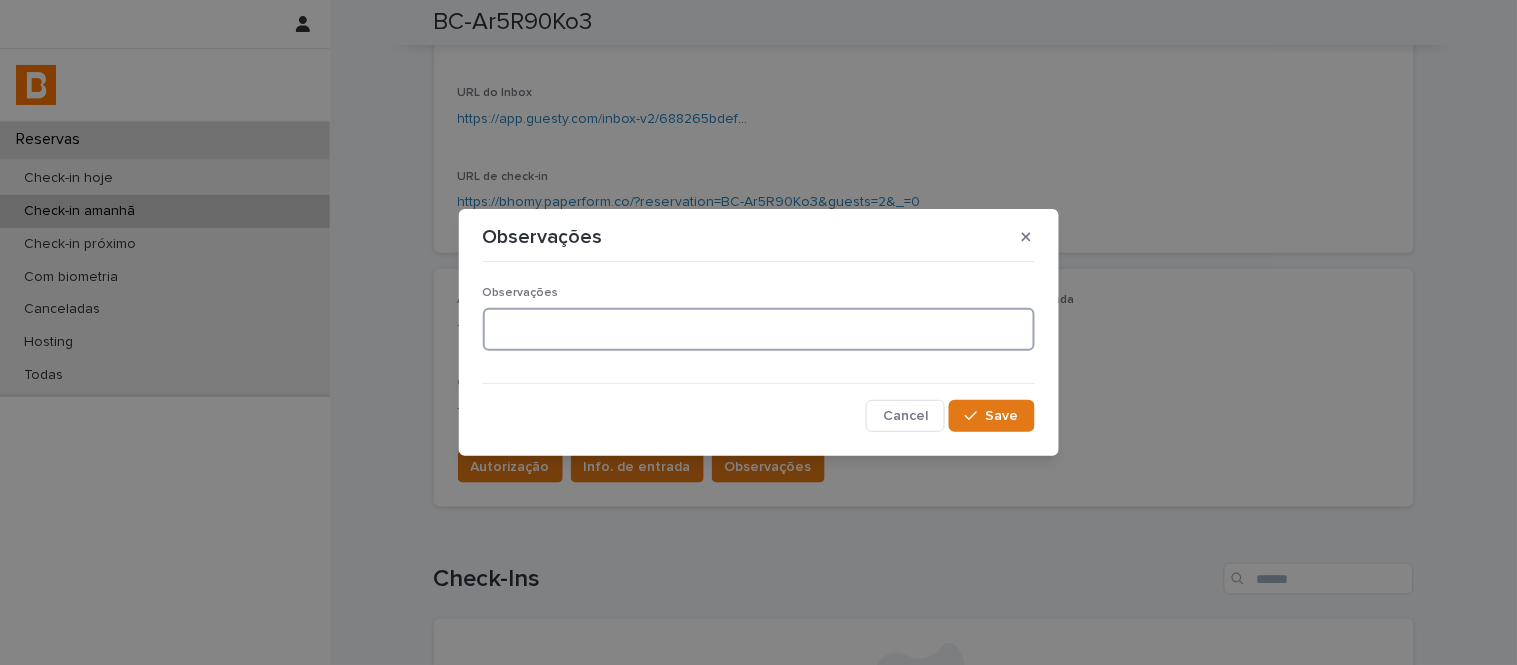 click at bounding box center (759, 329) 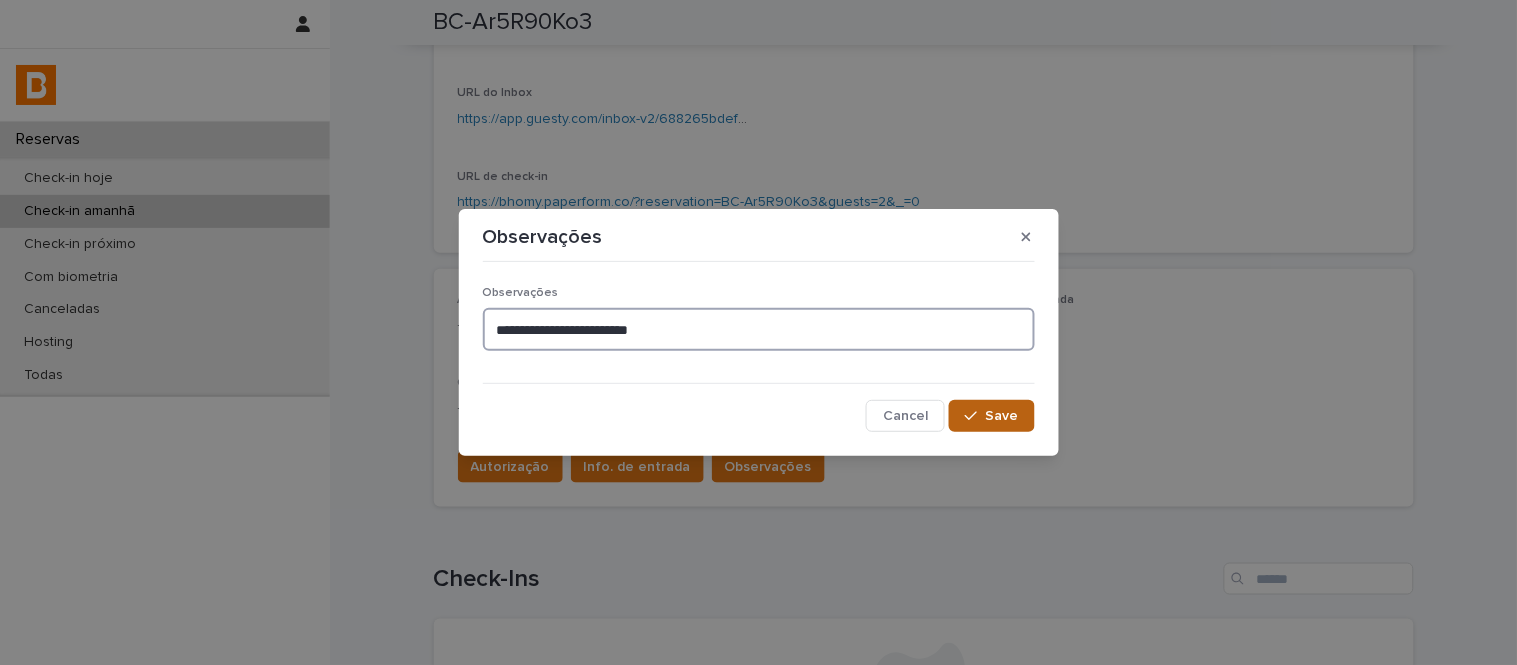 type on "**********" 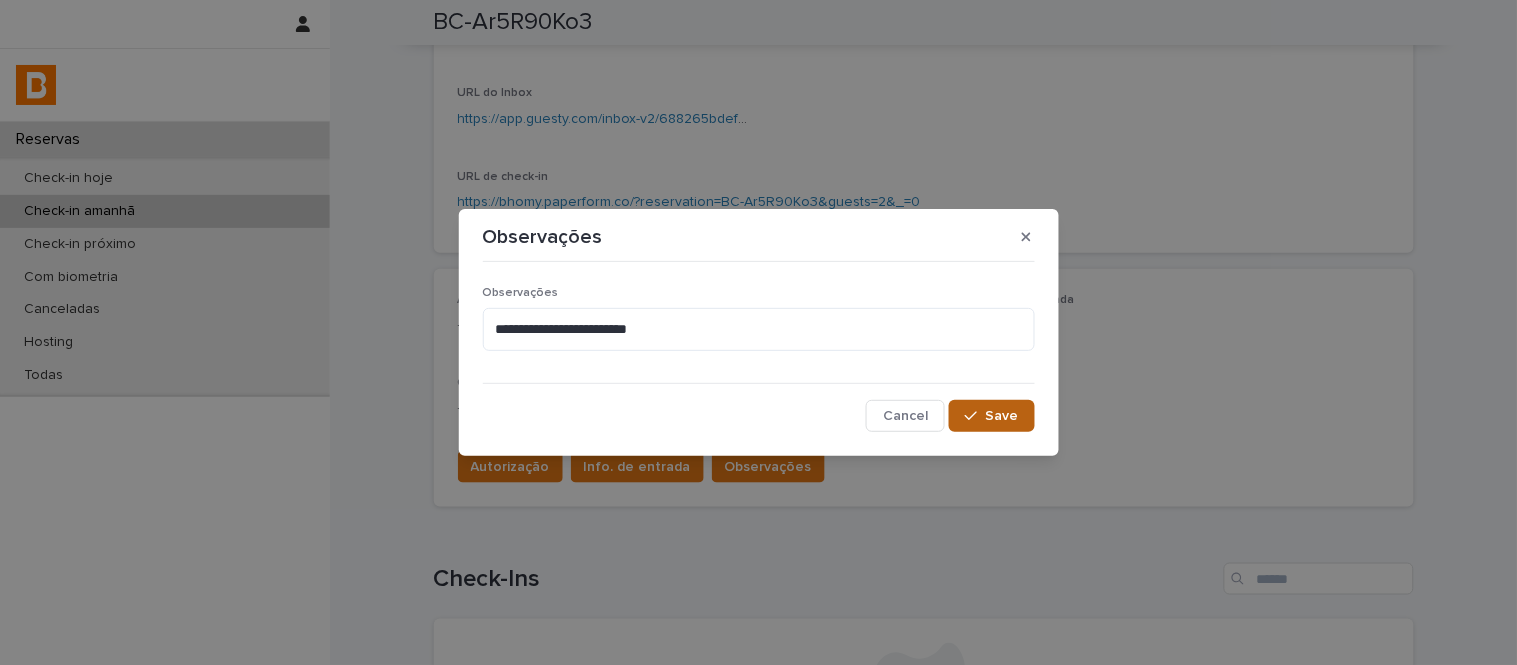 click on "Save" at bounding box center (1002, 416) 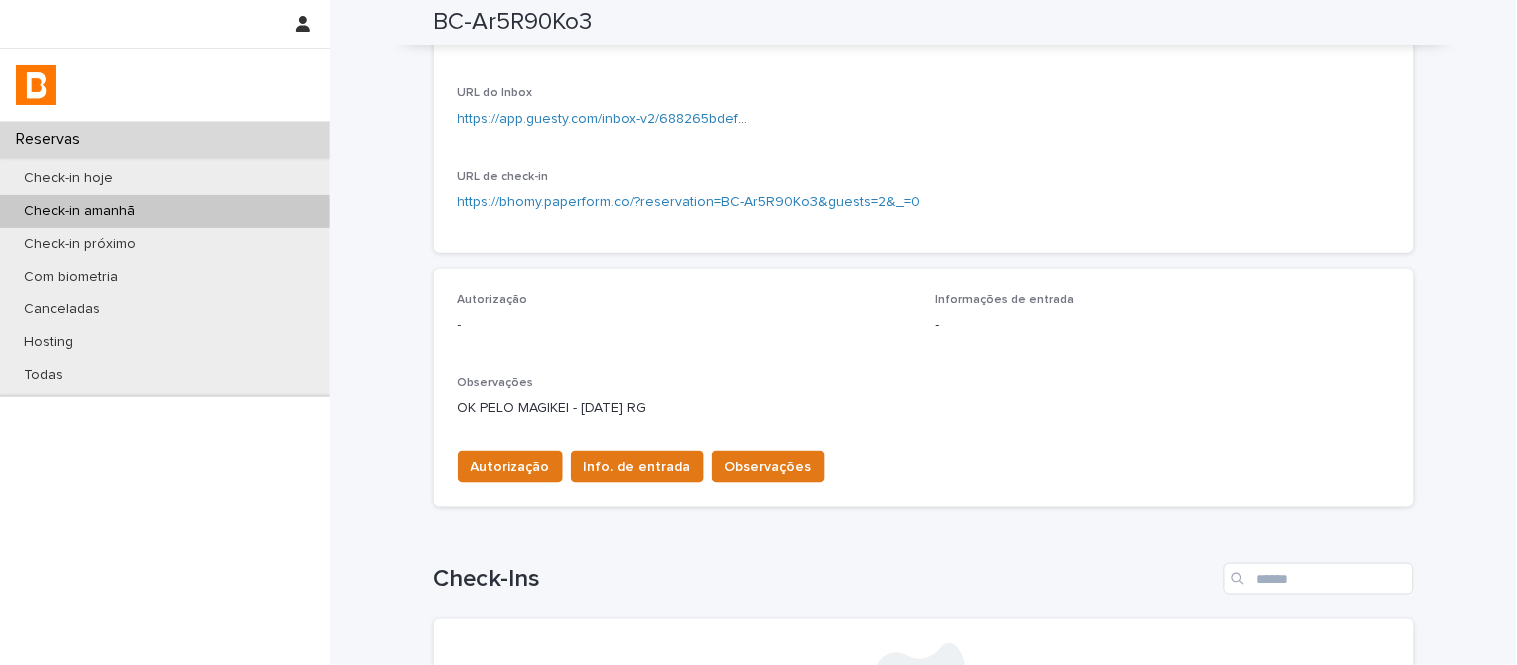 click on "Autorização Info. de entrada Observações" at bounding box center (924, 463) 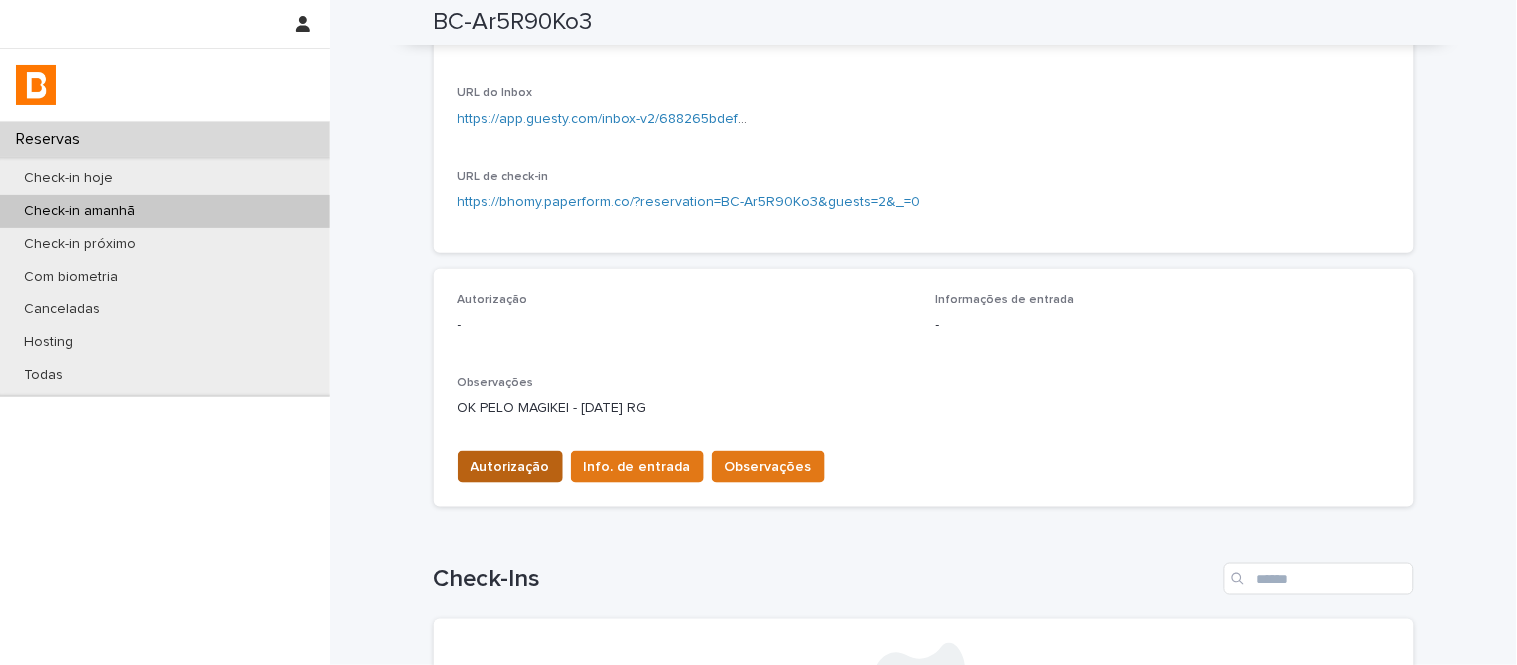 click on "Autorização" at bounding box center (510, 467) 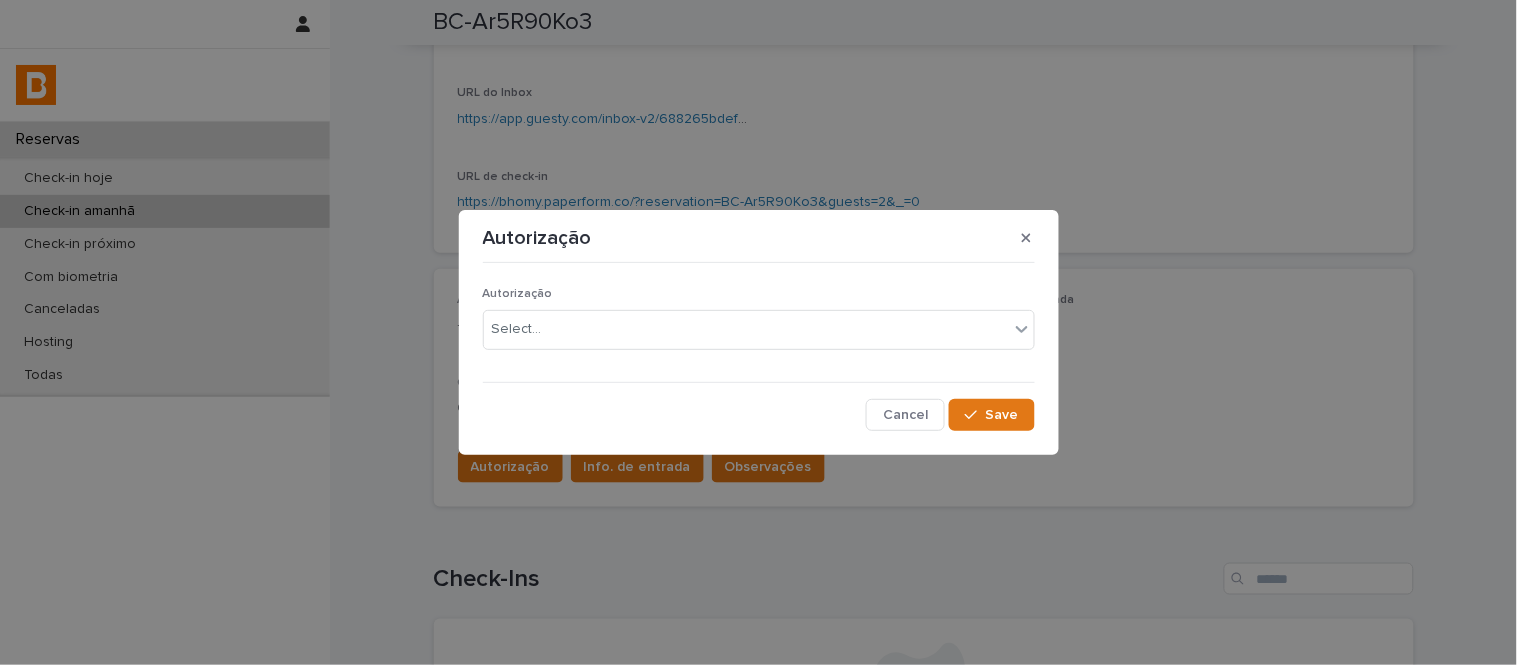 click on "Autorização Select..." at bounding box center (759, 326) 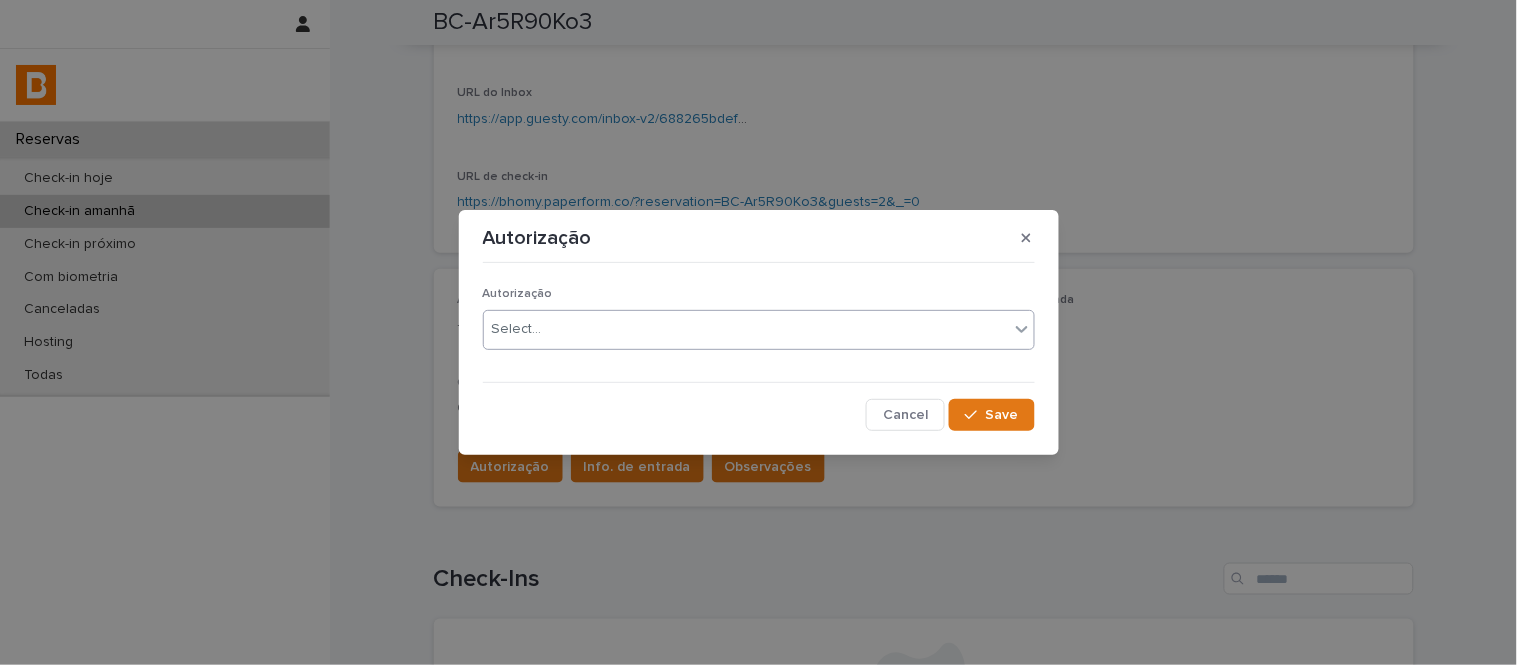 click on "Select..." at bounding box center (746, 329) 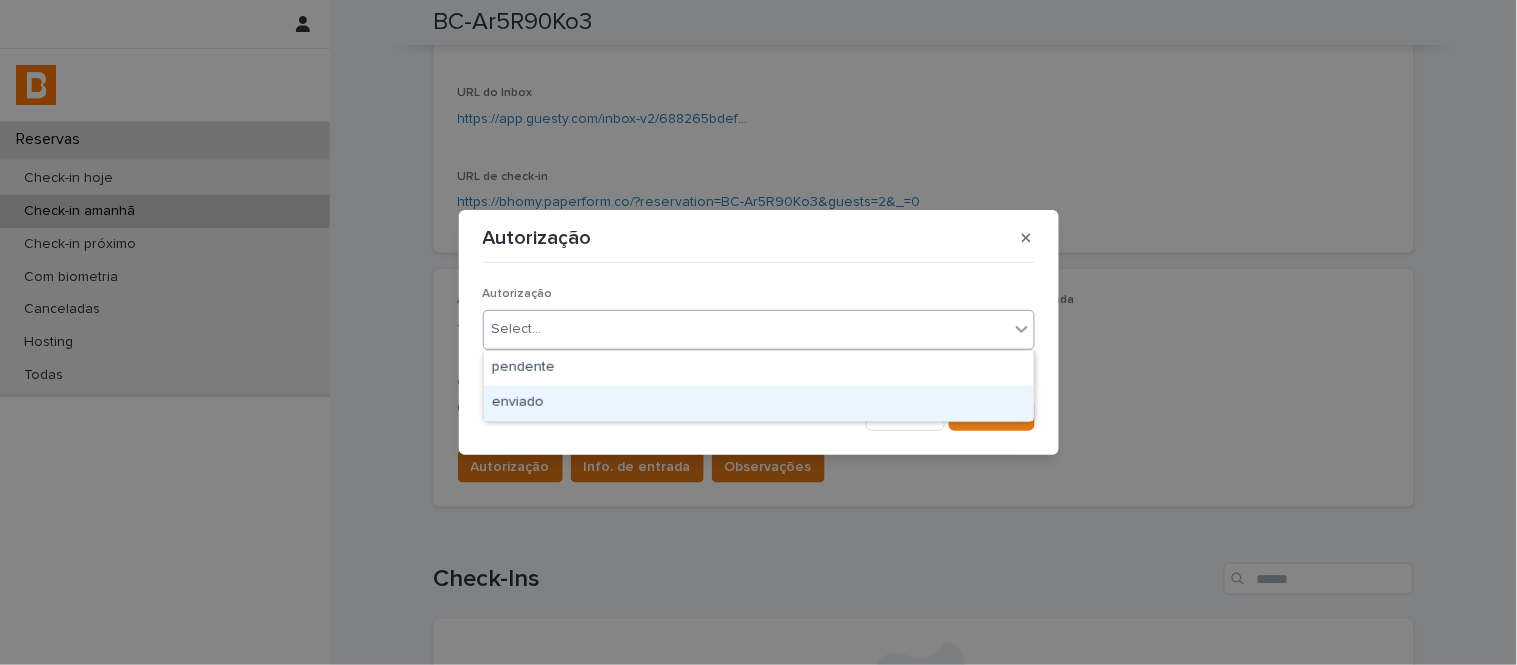 click on "enviado" at bounding box center [759, 403] 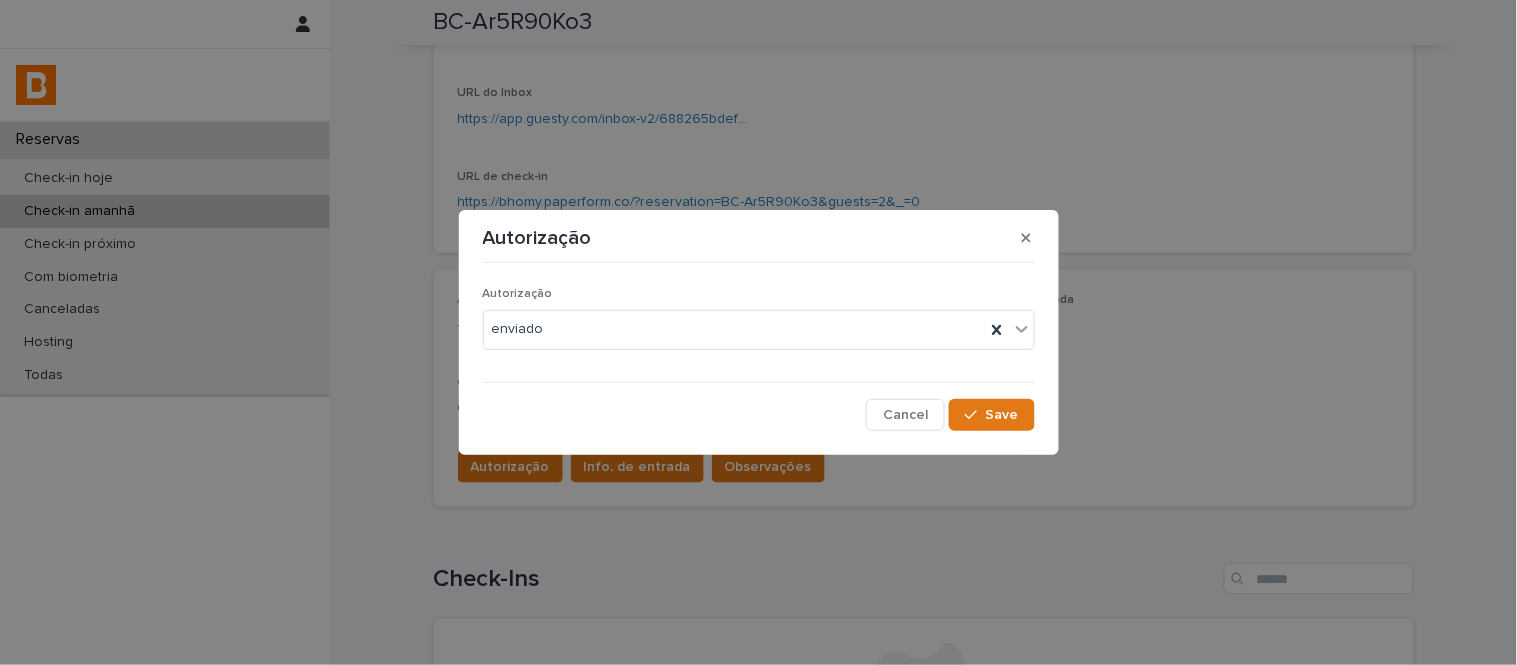 click on "Autorização Autorização enviado Cancel Save" at bounding box center [759, 332] 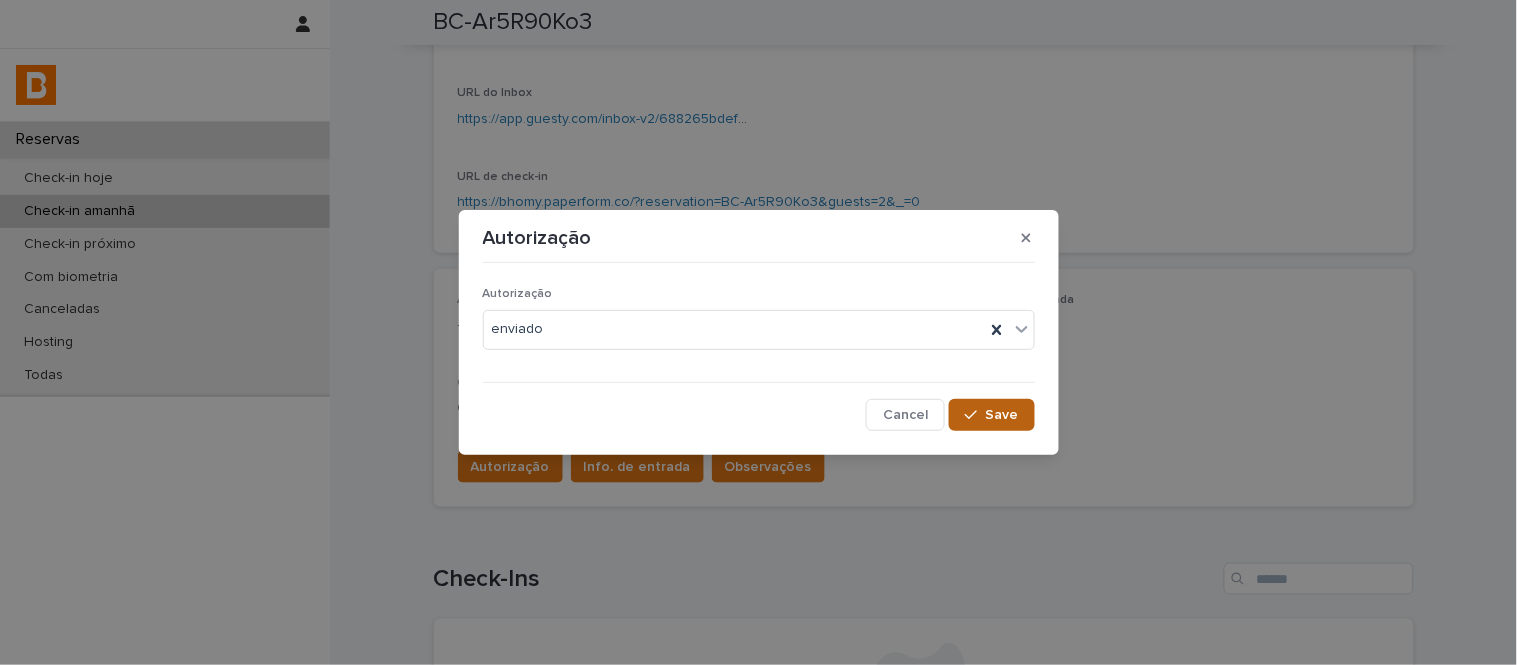 click at bounding box center (975, 415) 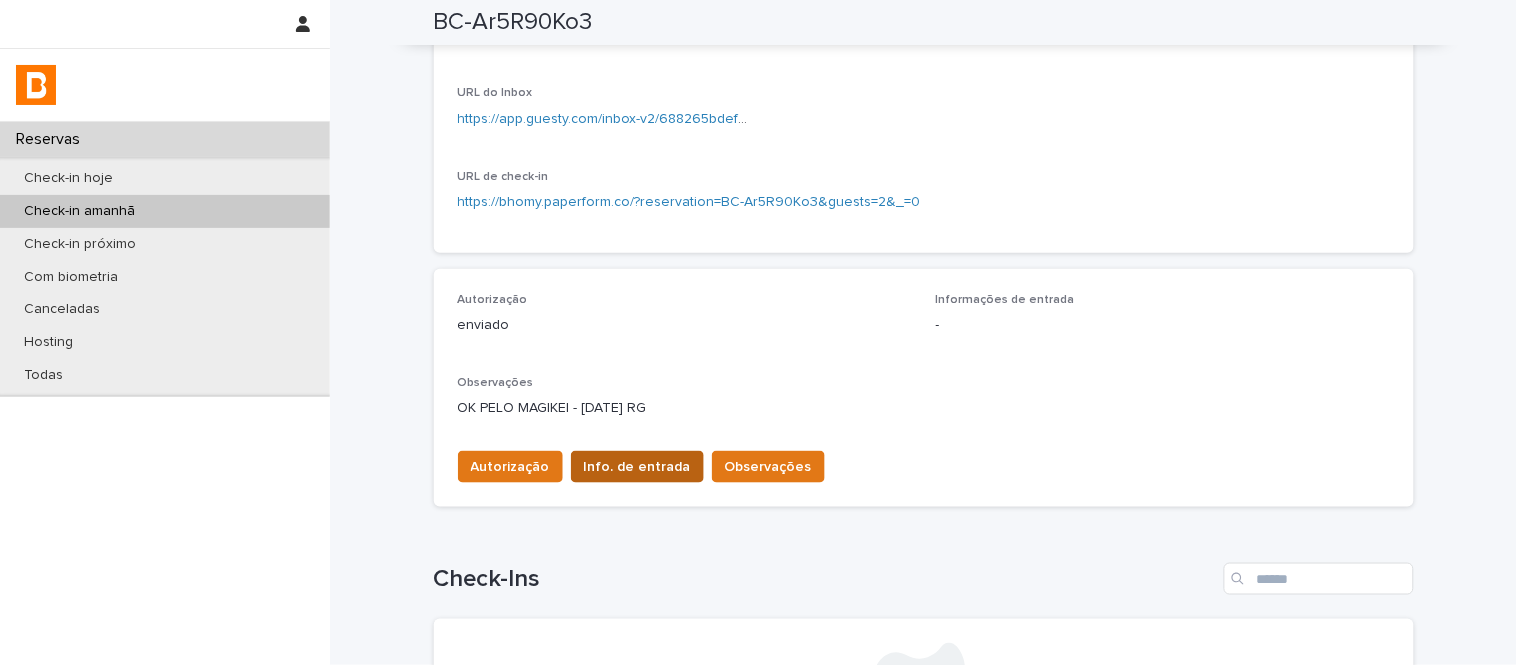click on "Info. de entrada" at bounding box center (637, 467) 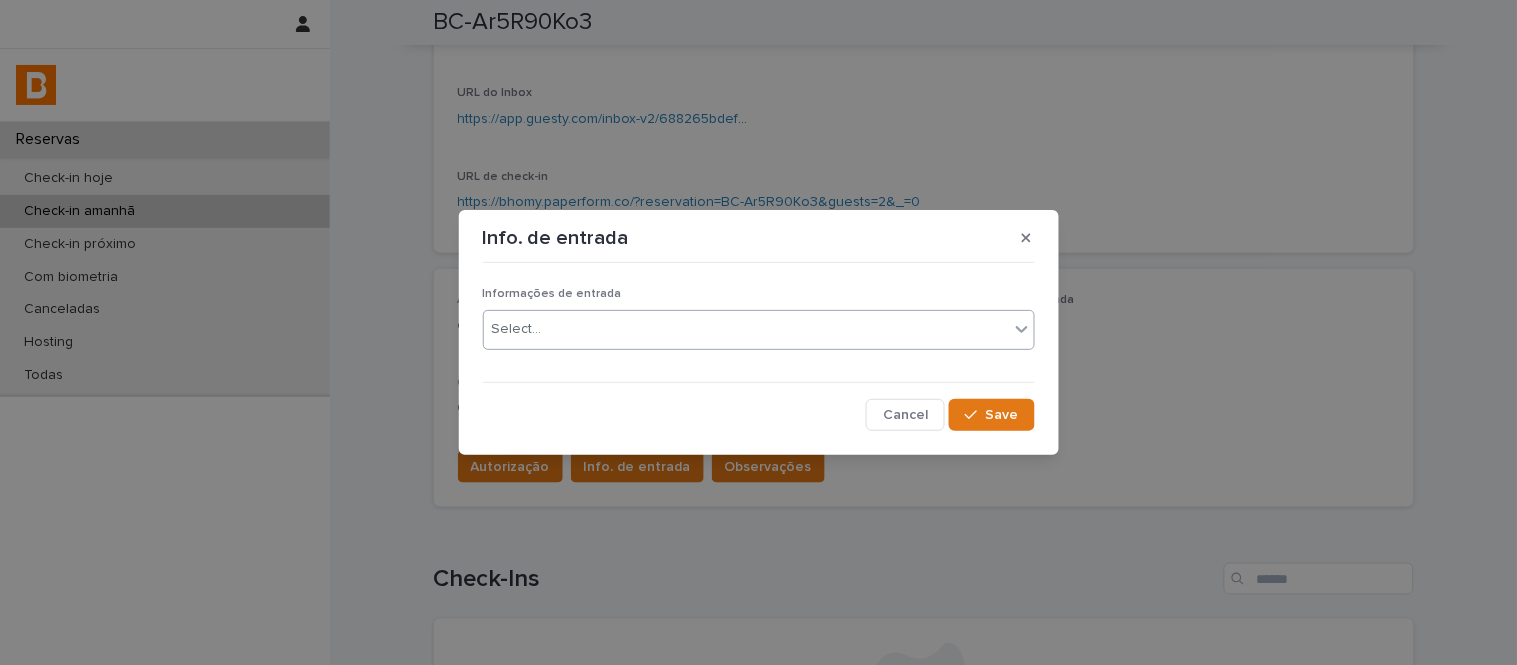 click on "Select..." at bounding box center (746, 329) 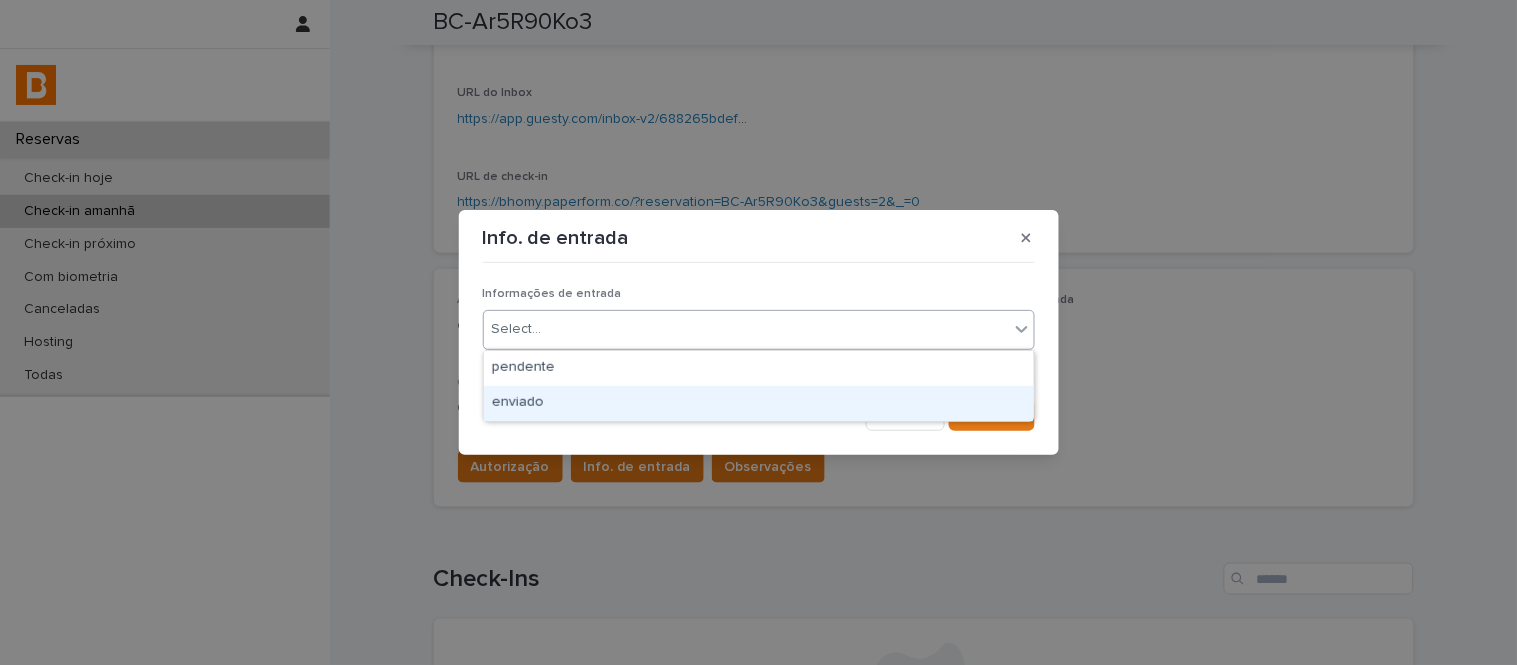 click on "enviado" at bounding box center (759, 403) 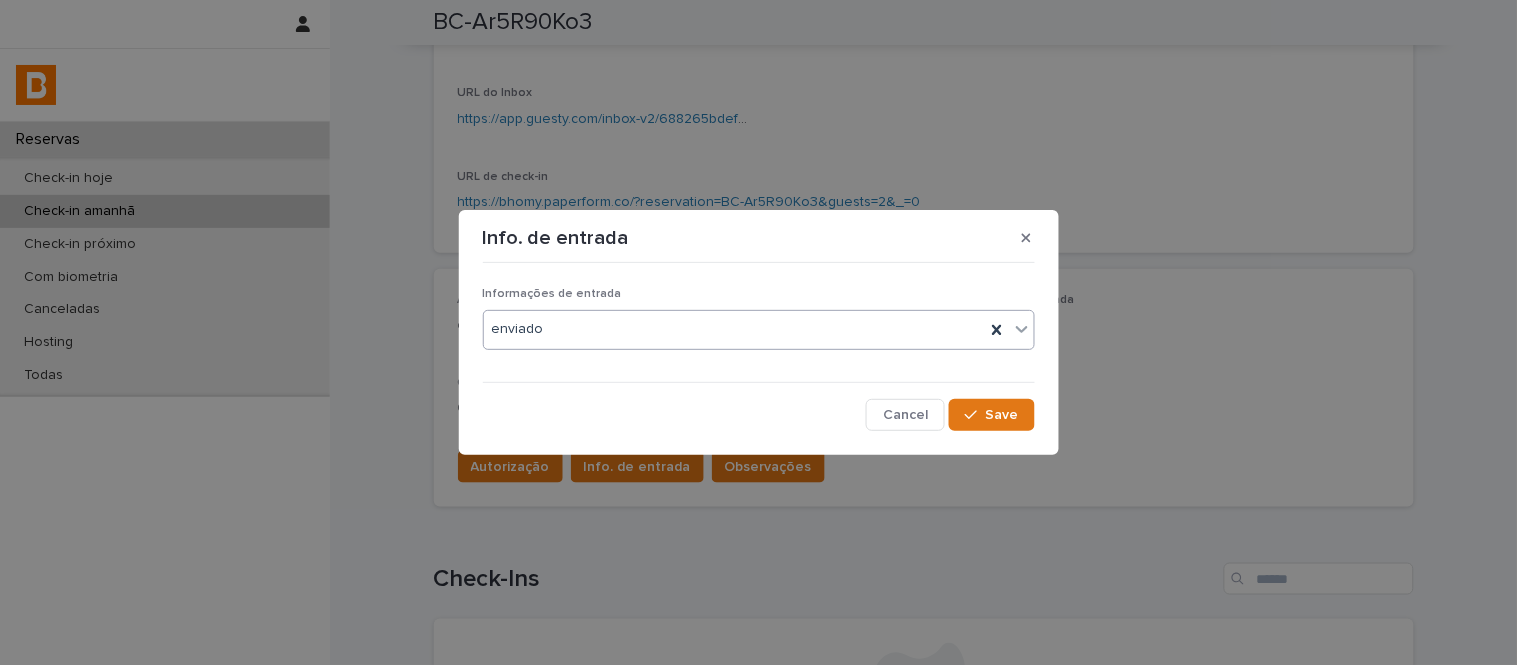 click on "Info. de entrada Informações de entrada   option enviado, selected.     0 results available. Select is focused ,type to refine list, press Down to open the menu,  enviado Cancel Save" at bounding box center (759, 332) 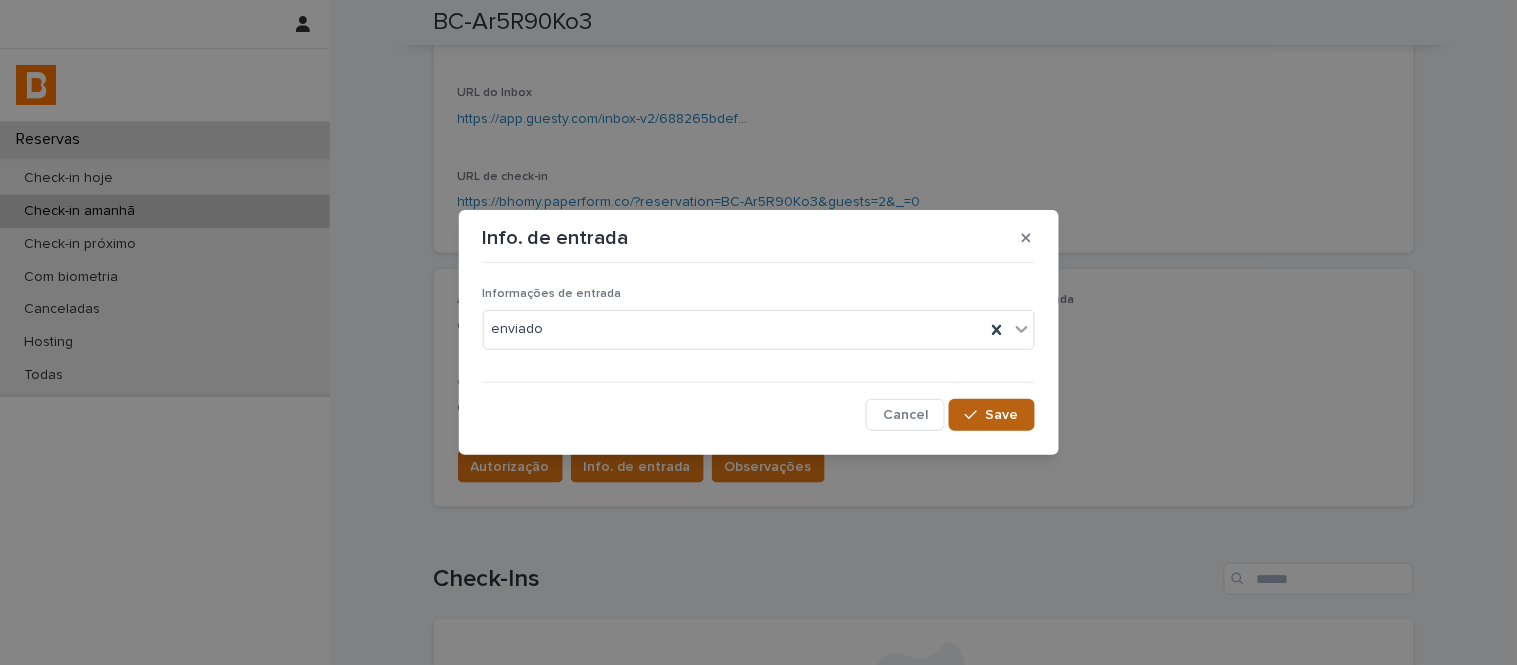 click 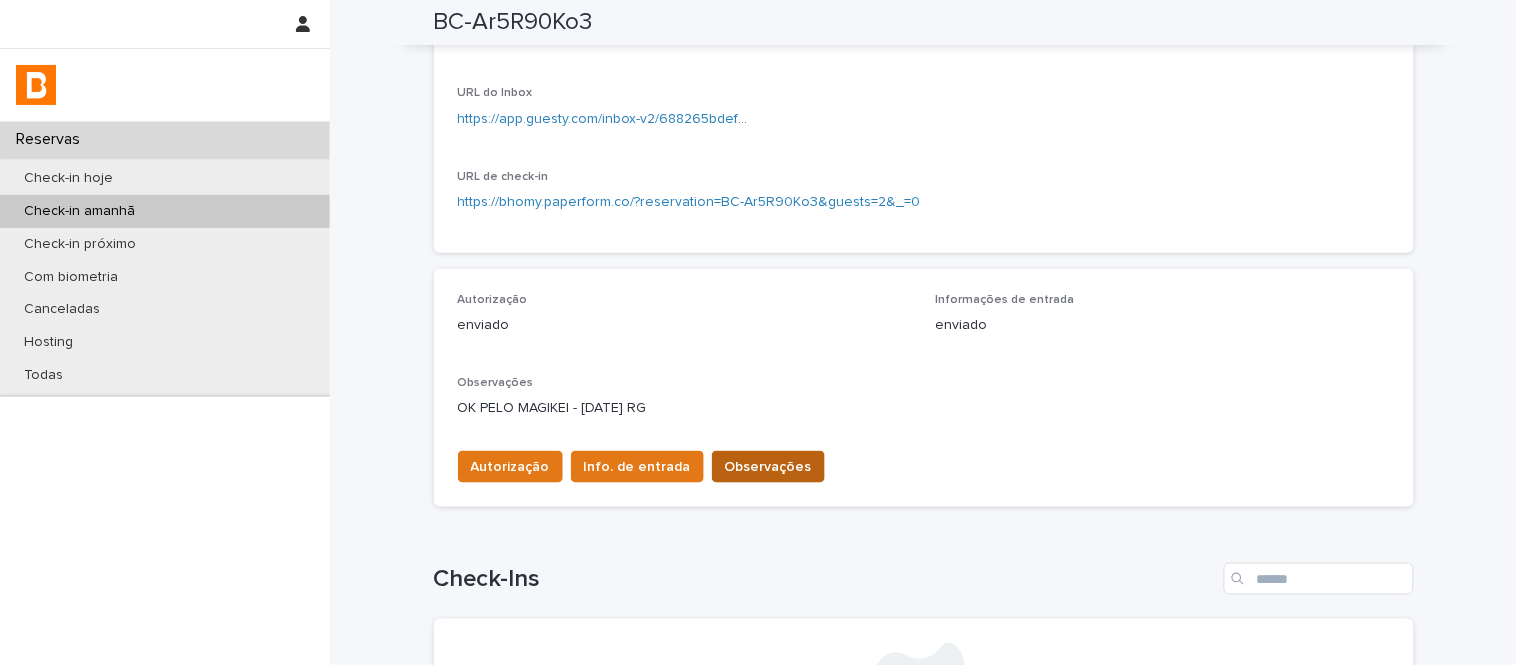 click on "Observações" at bounding box center (768, 467) 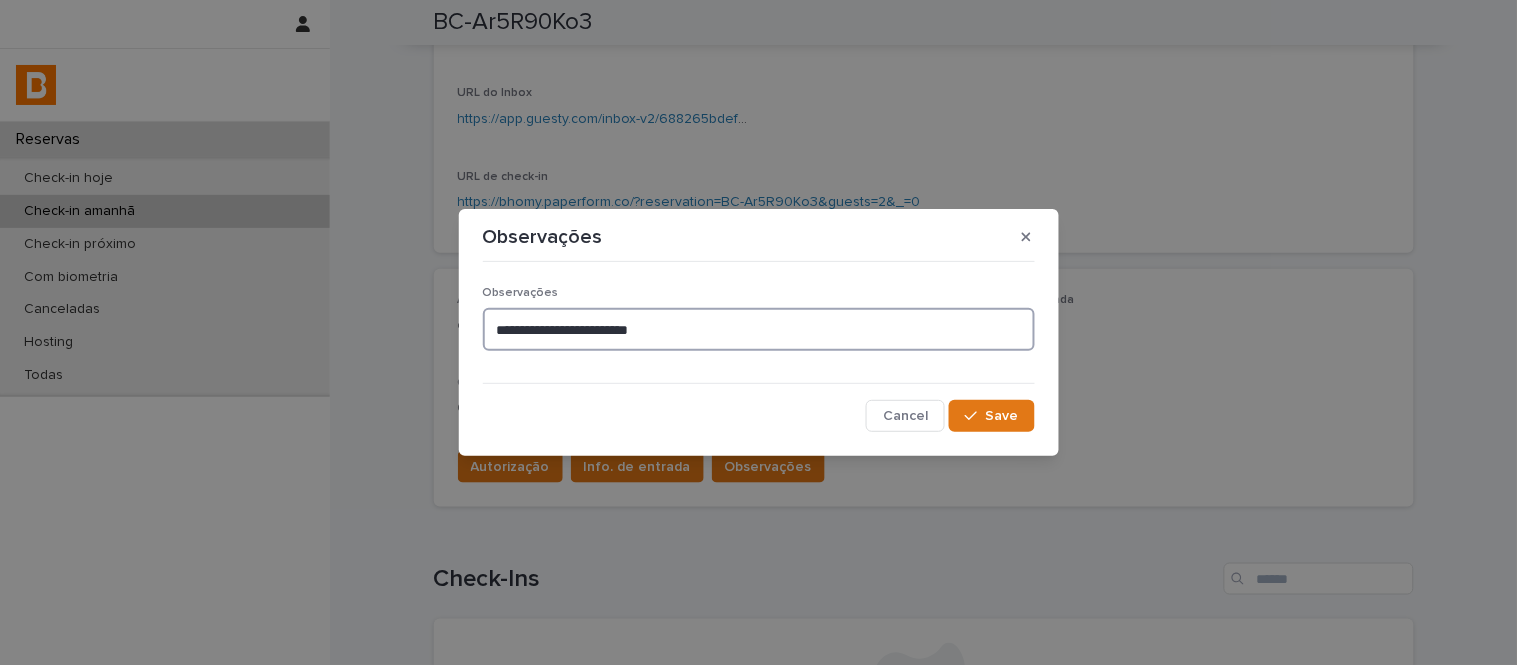 click on "**********" at bounding box center [759, 329] 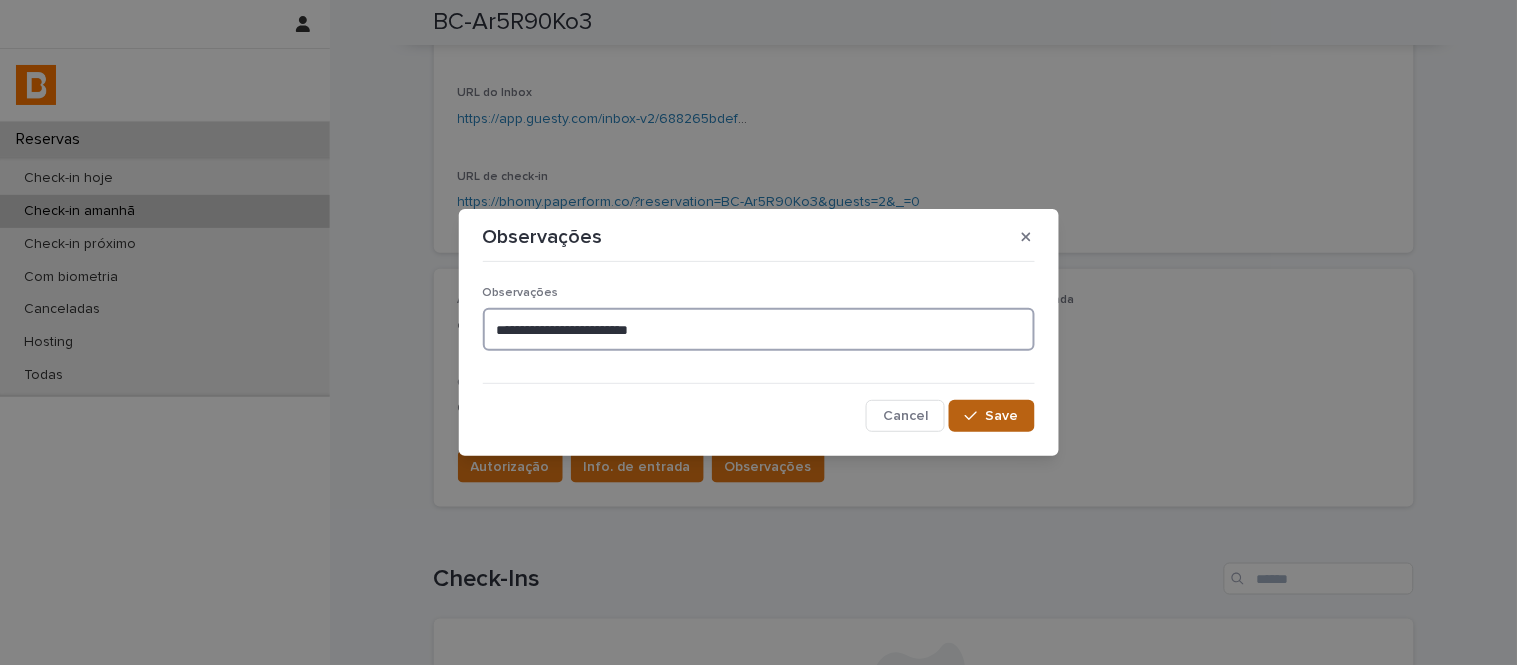 type on "**********" 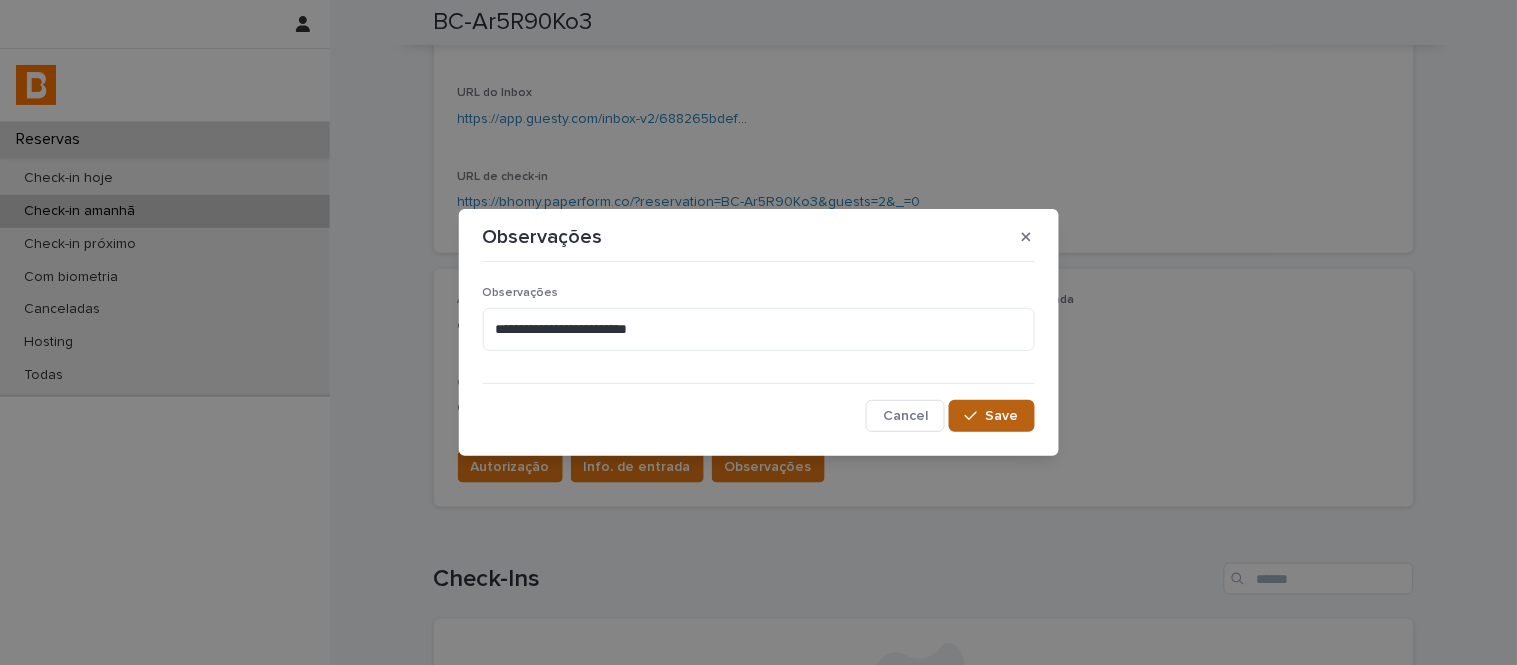 click on "Save" at bounding box center (991, 416) 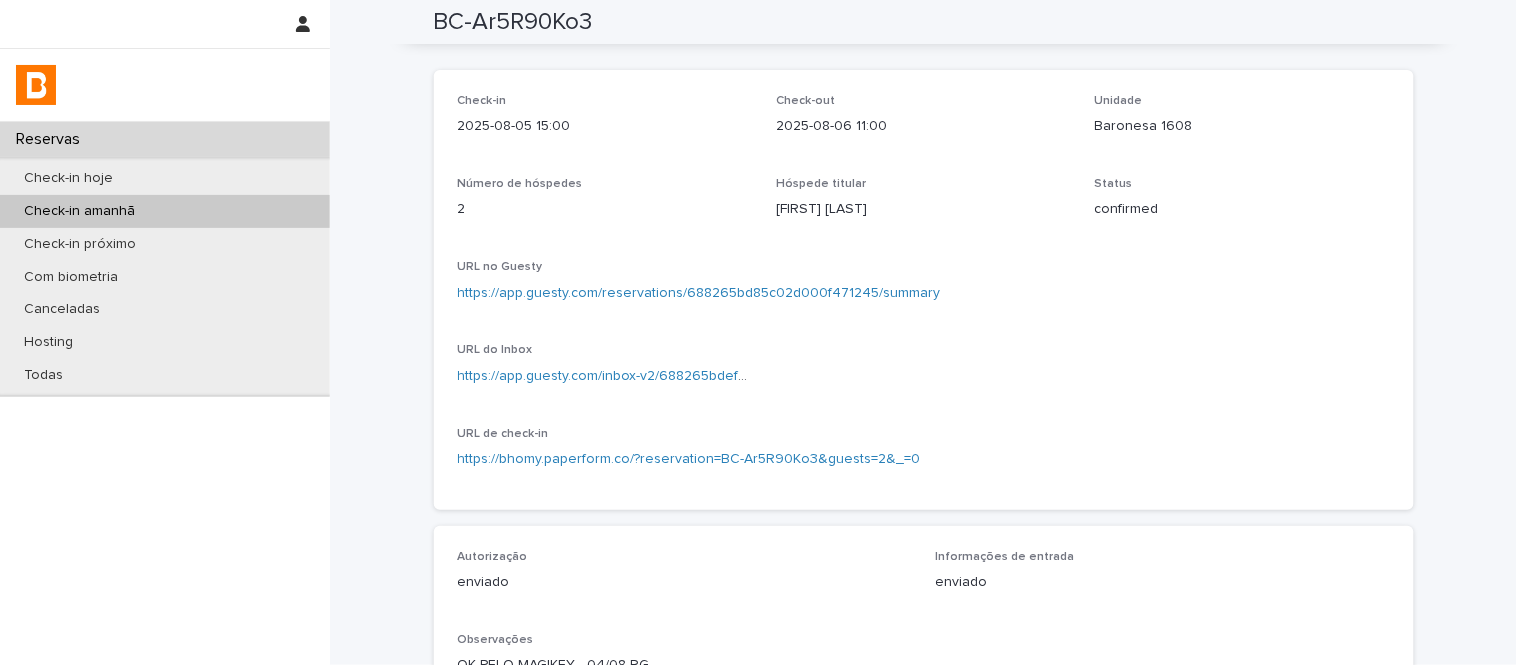 scroll, scrollTop: 0, scrollLeft: 0, axis: both 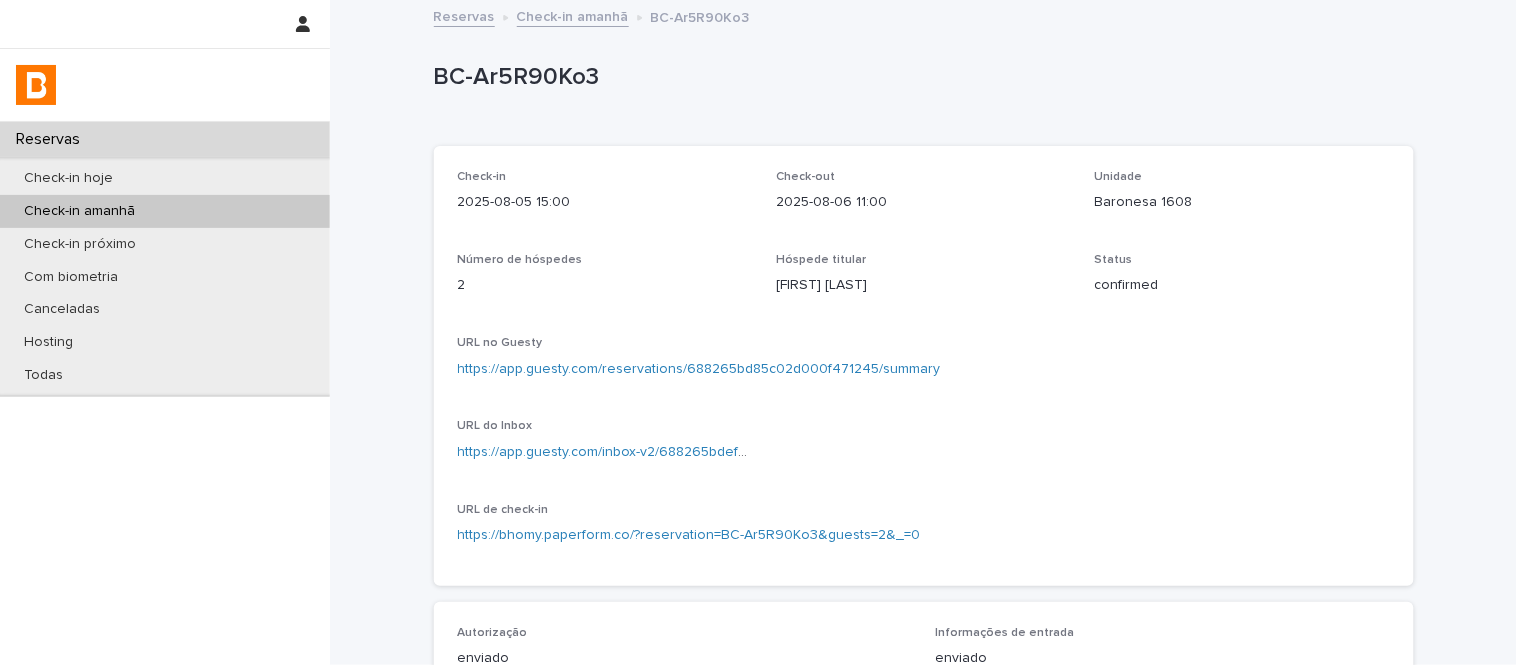 click on "Check-in amanhã" at bounding box center [573, 15] 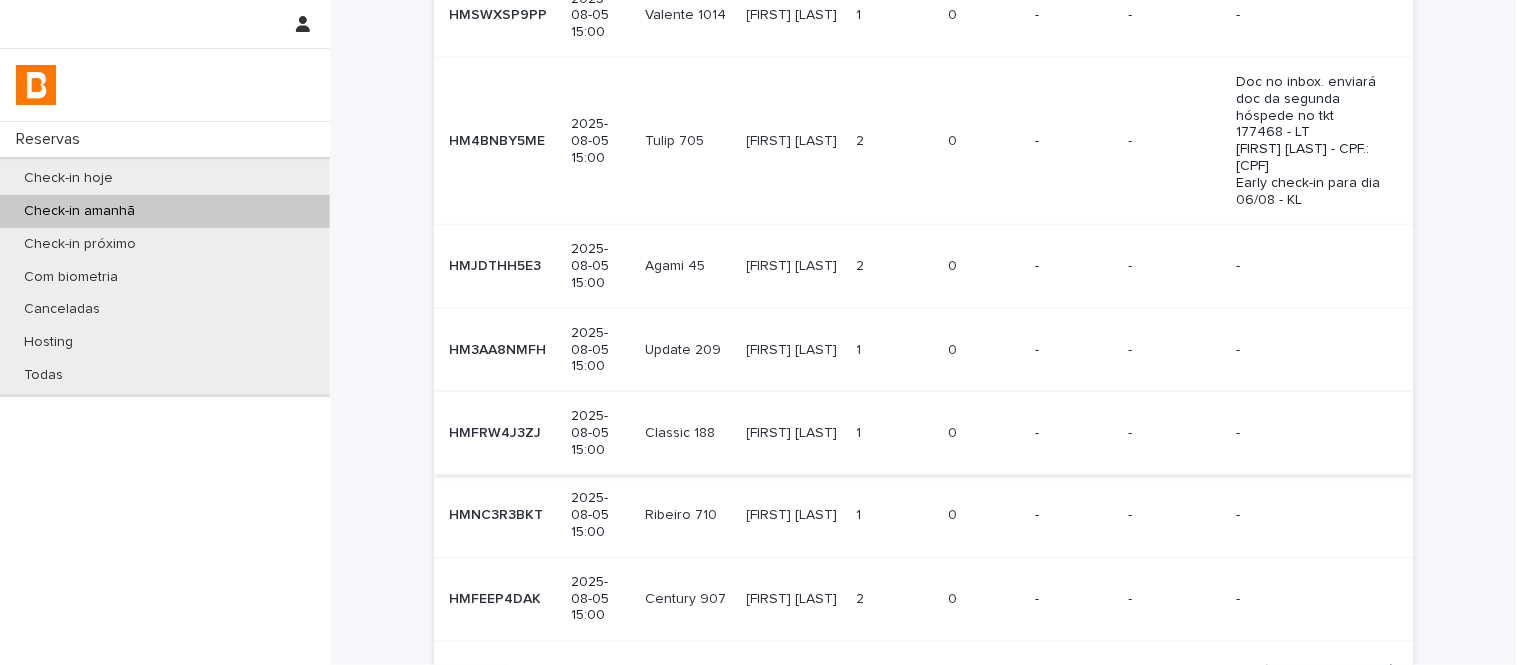 scroll, scrollTop: 555, scrollLeft: 0, axis: vertical 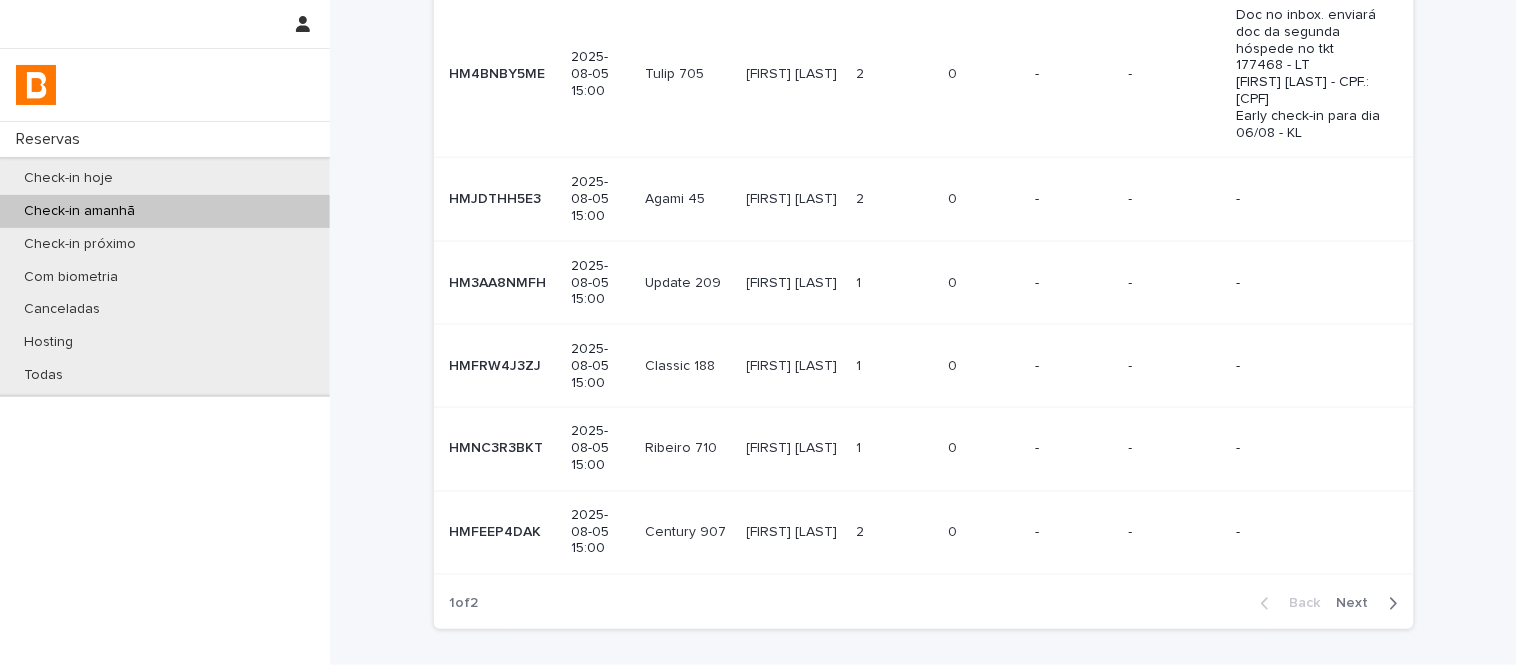 click on "[FIRST] [LAST]" at bounding box center (794, 364) 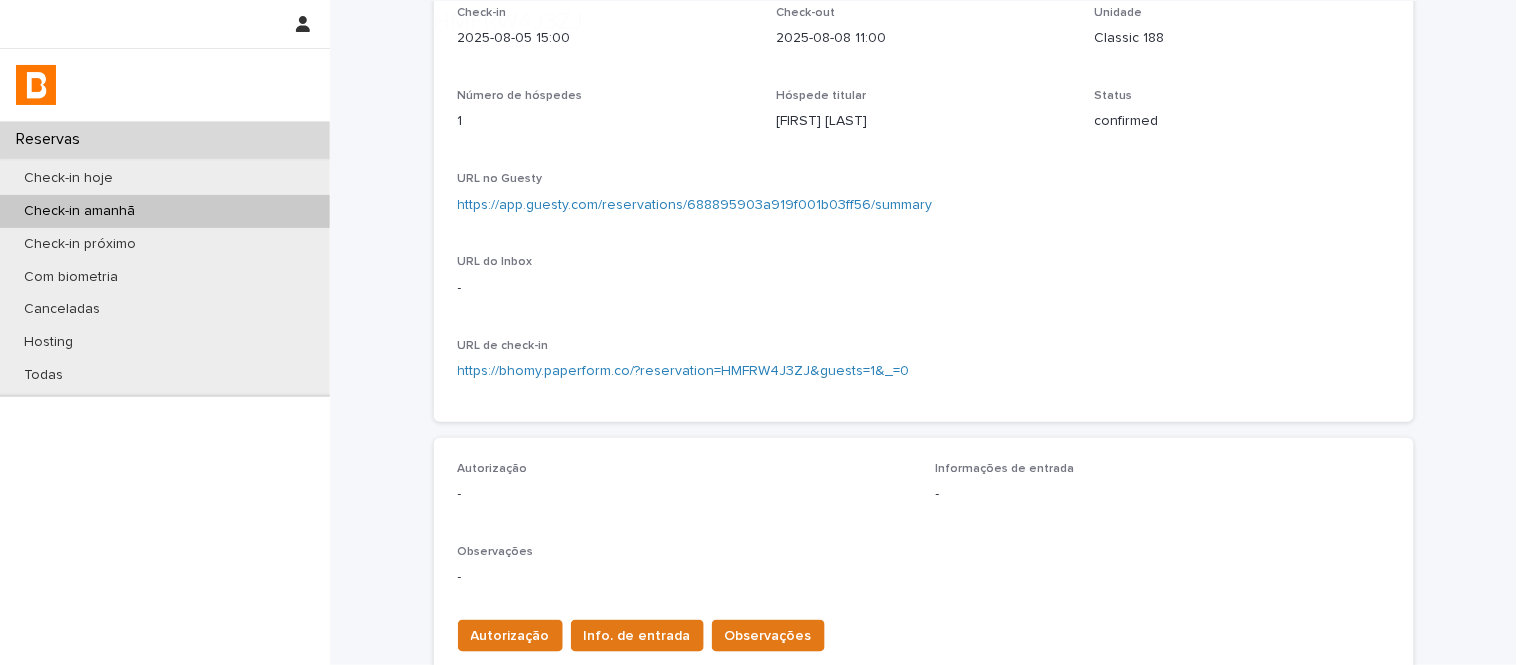 scroll, scrollTop: 433, scrollLeft: 0, axis: vertical 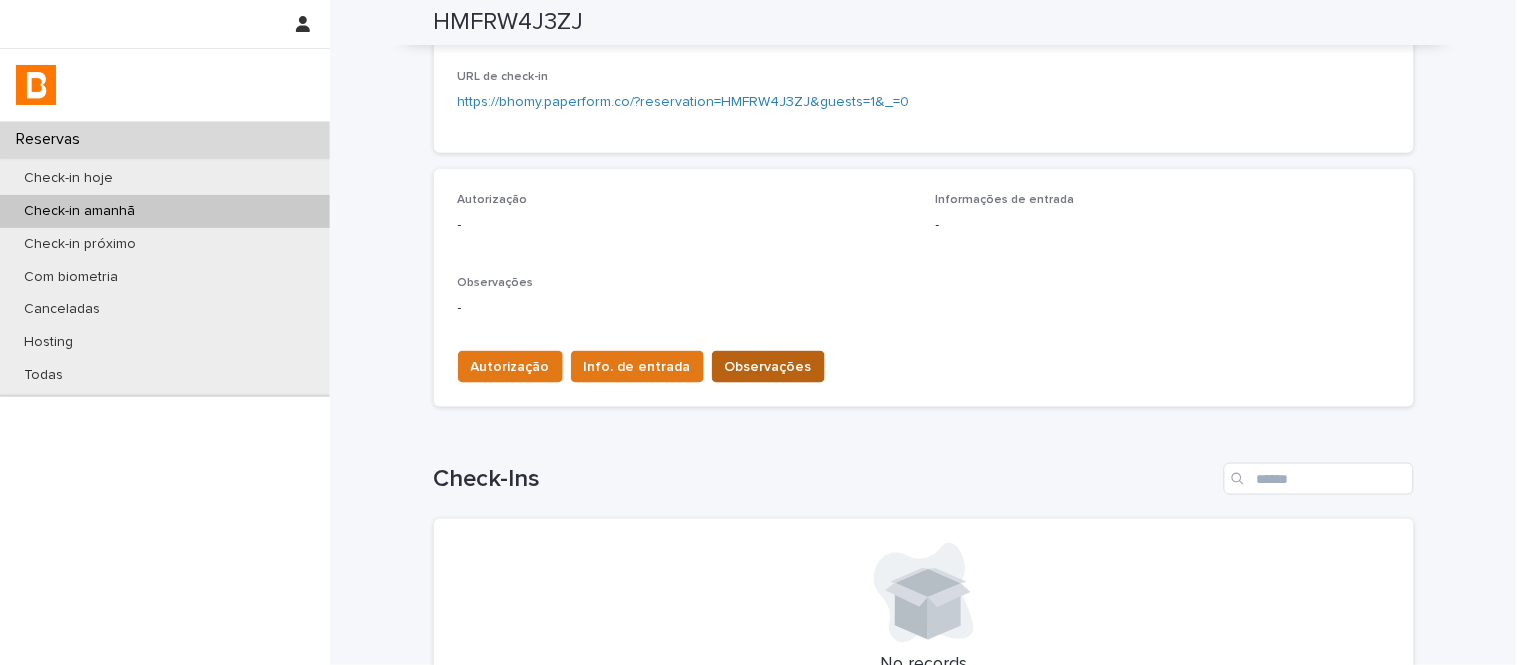 click on "Observações" at bounding box center [768, 367] 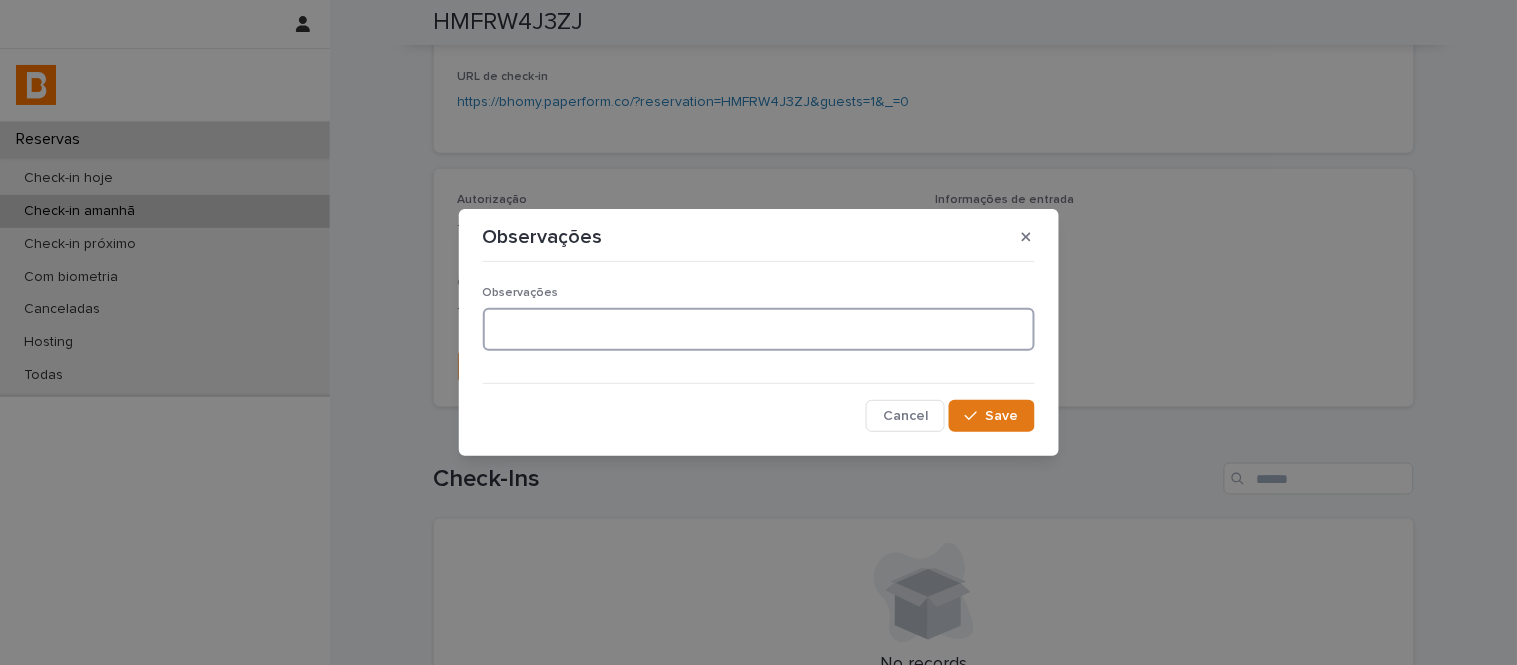 click at bounding box center (759, 329) 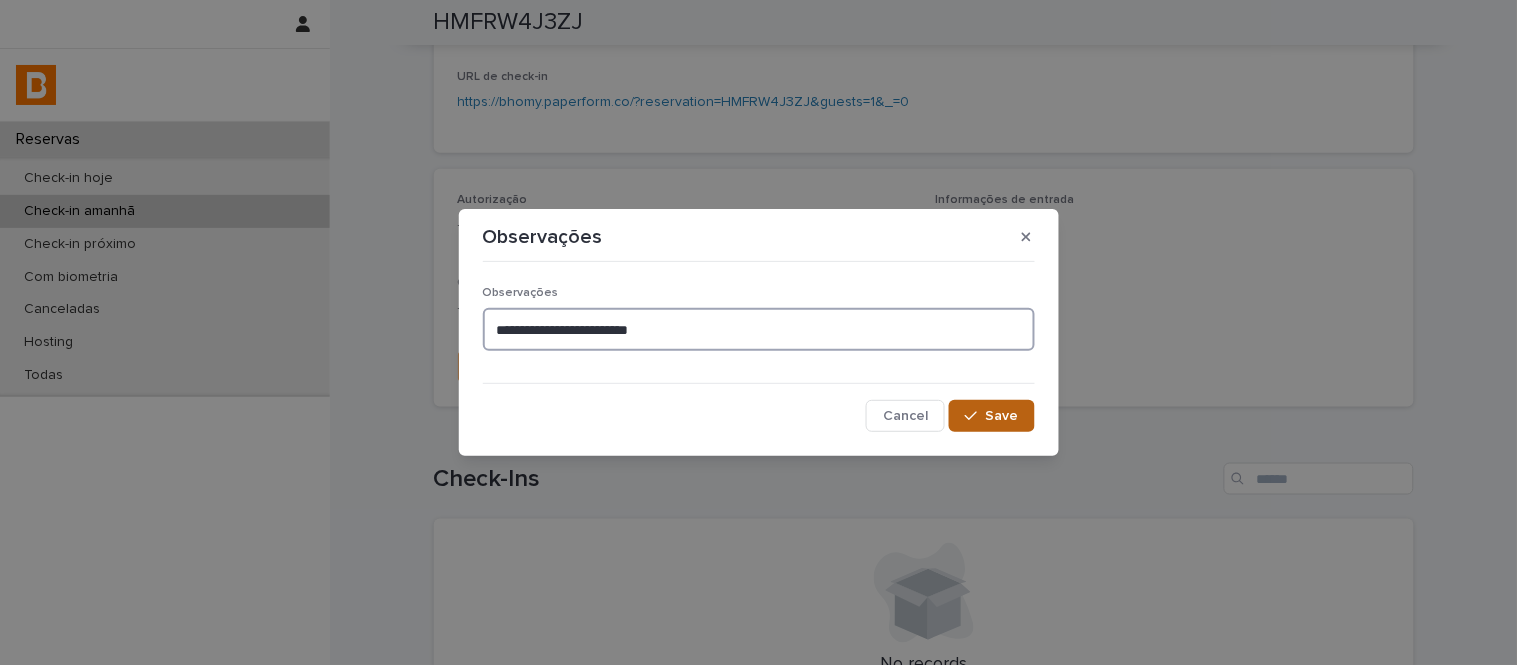 type on "**********" 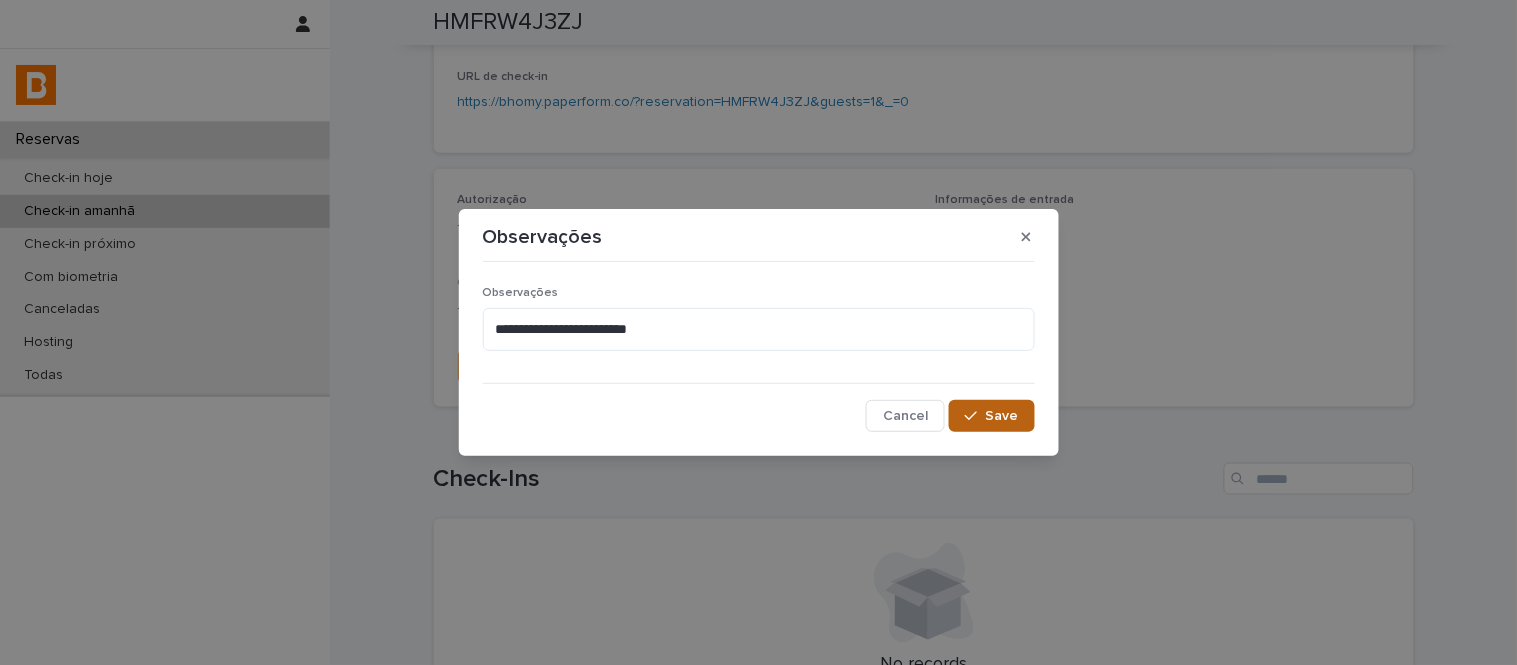click on "Save" at bounding box center (1002, 416) 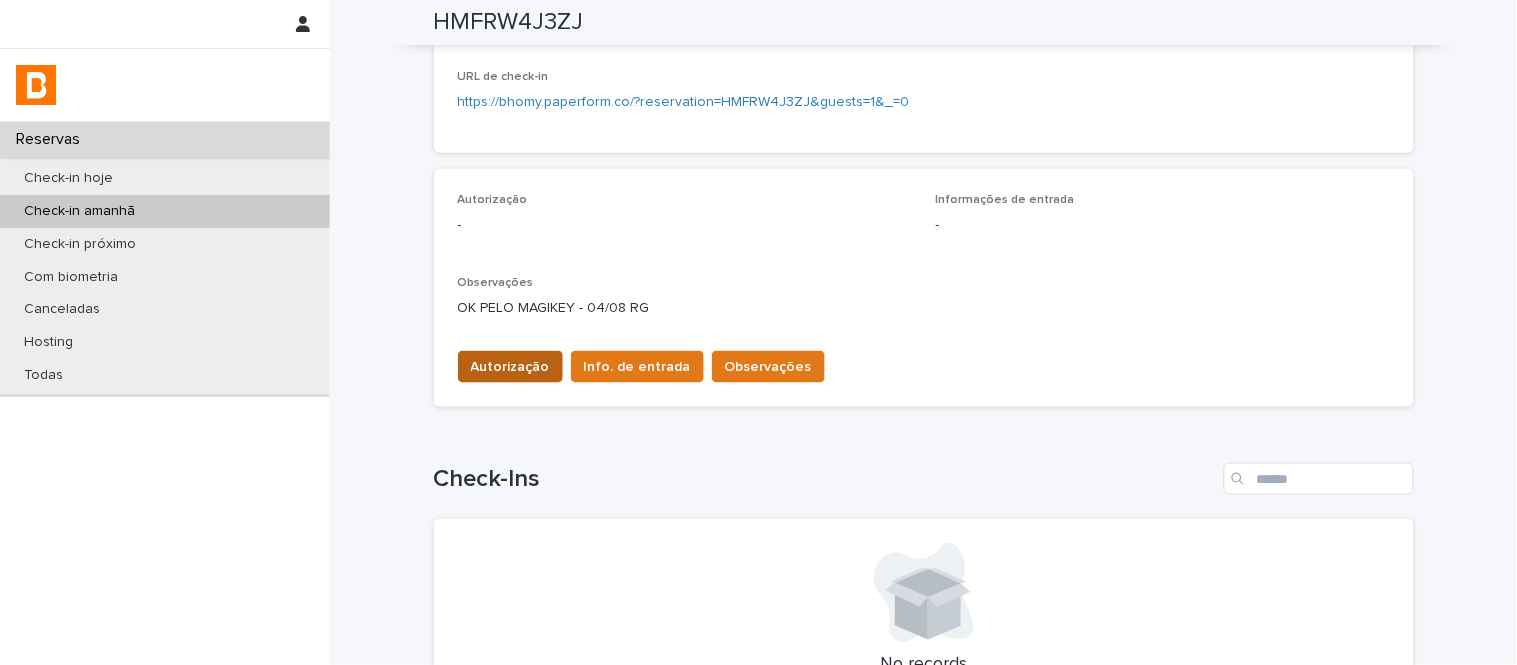 click on "Autorização" at bounding box center [510, 367] 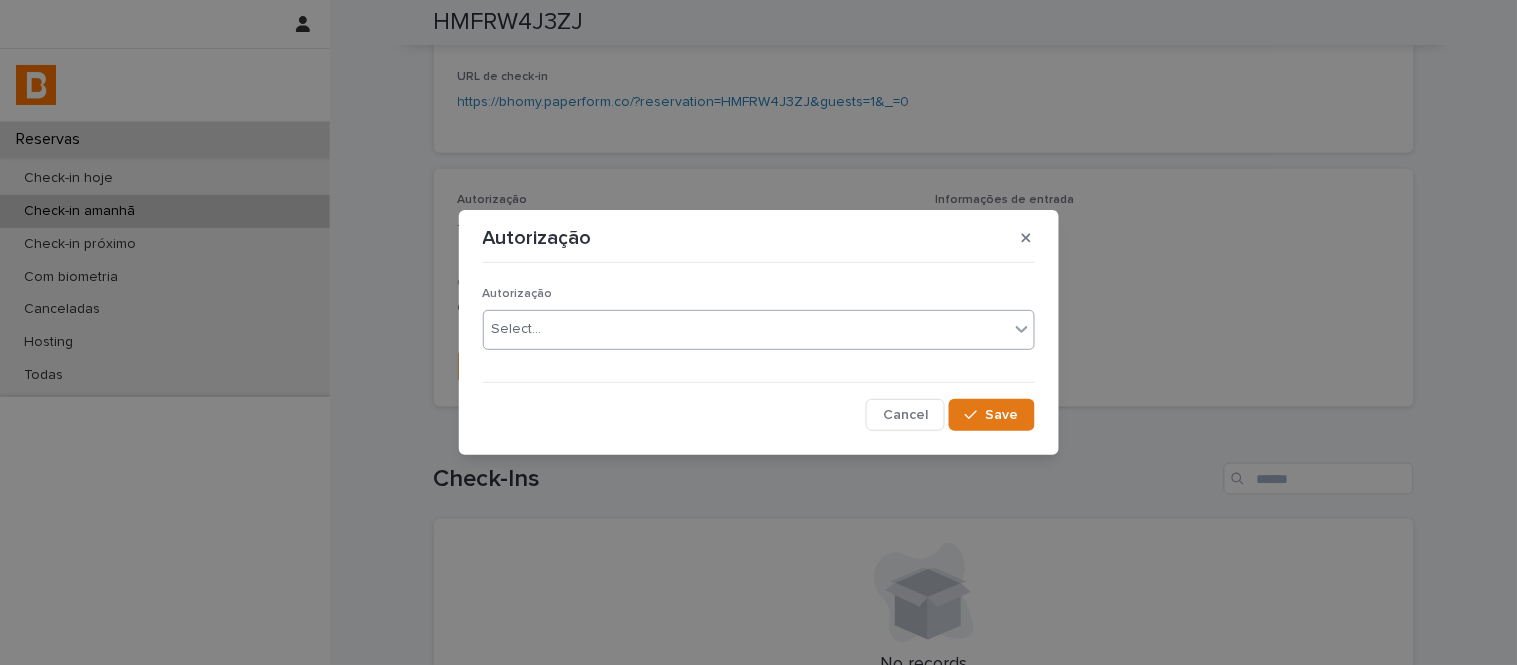 click on "Select..." at bounding box center [517, 329] 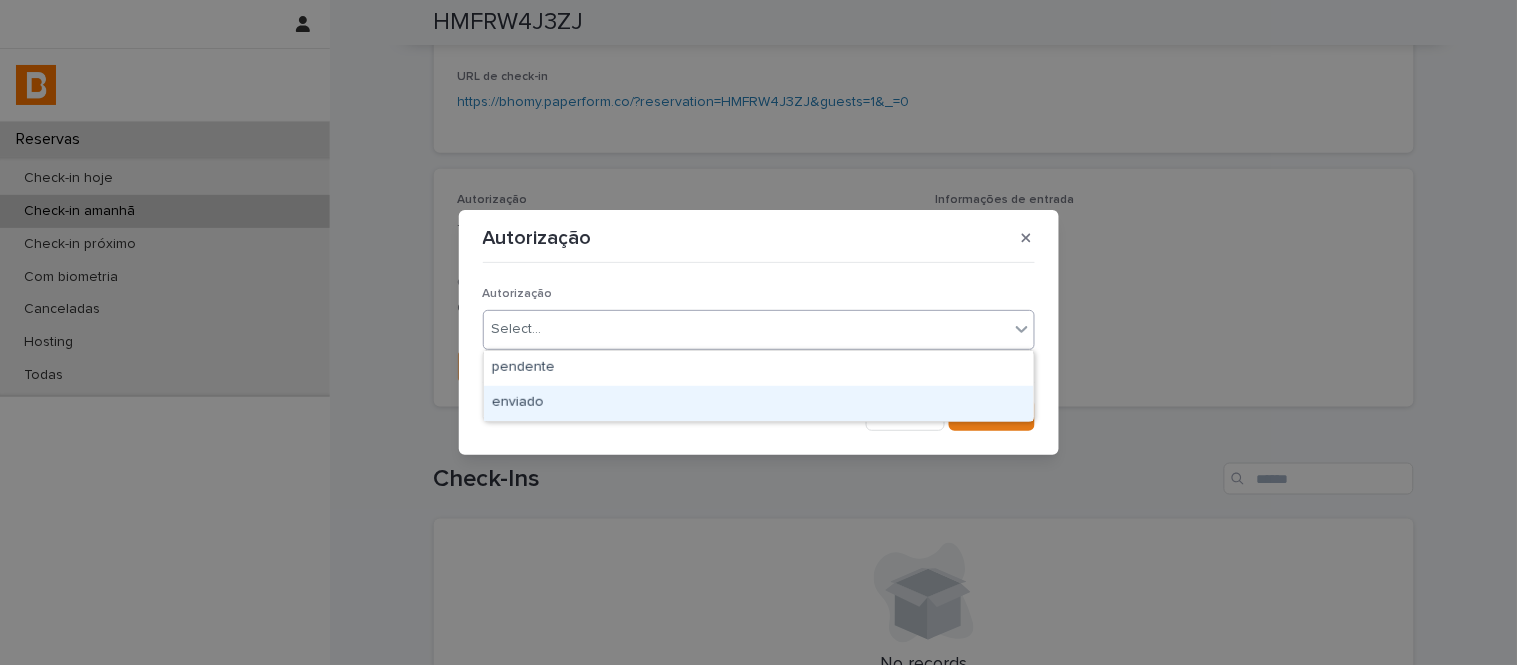 click on "enviado" at bounding box center [759, 403] 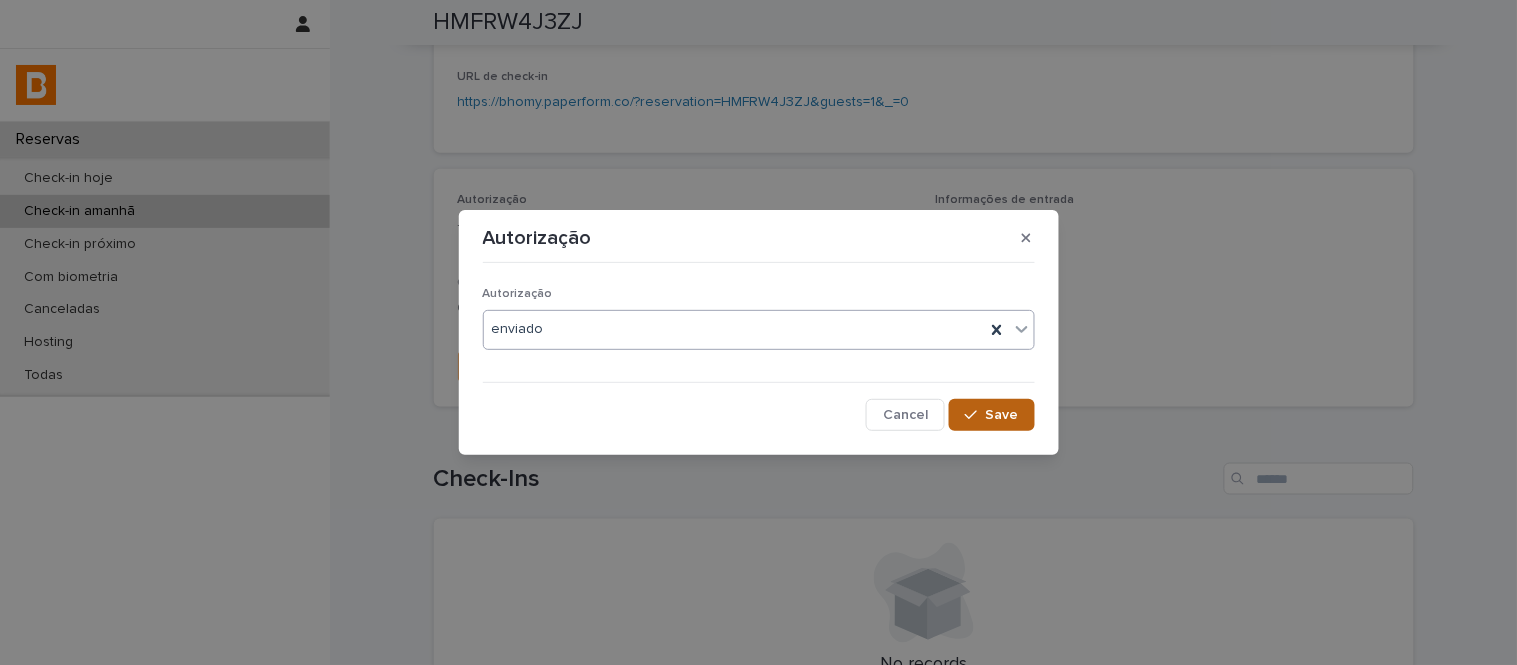 click at bounding box center (975, 415) 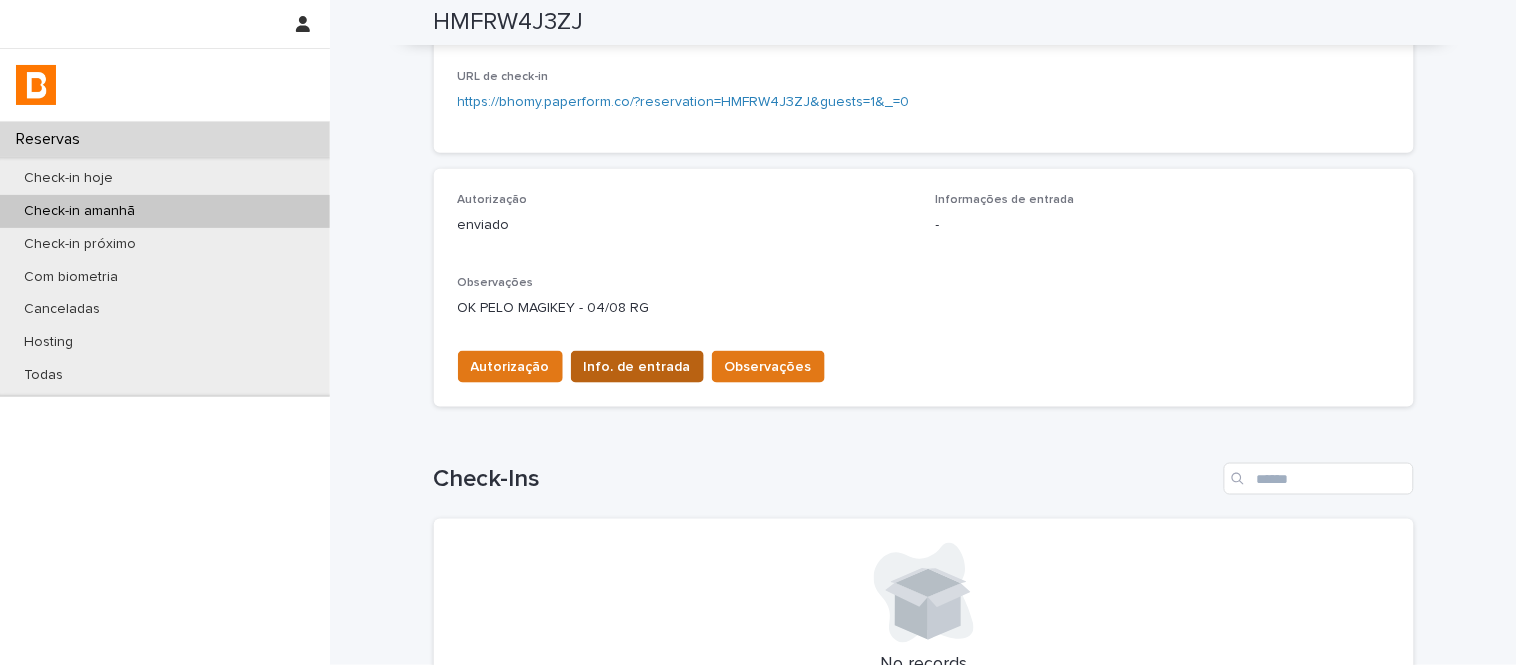 click on "Info. de entrada" at bounding box center [637, 367] 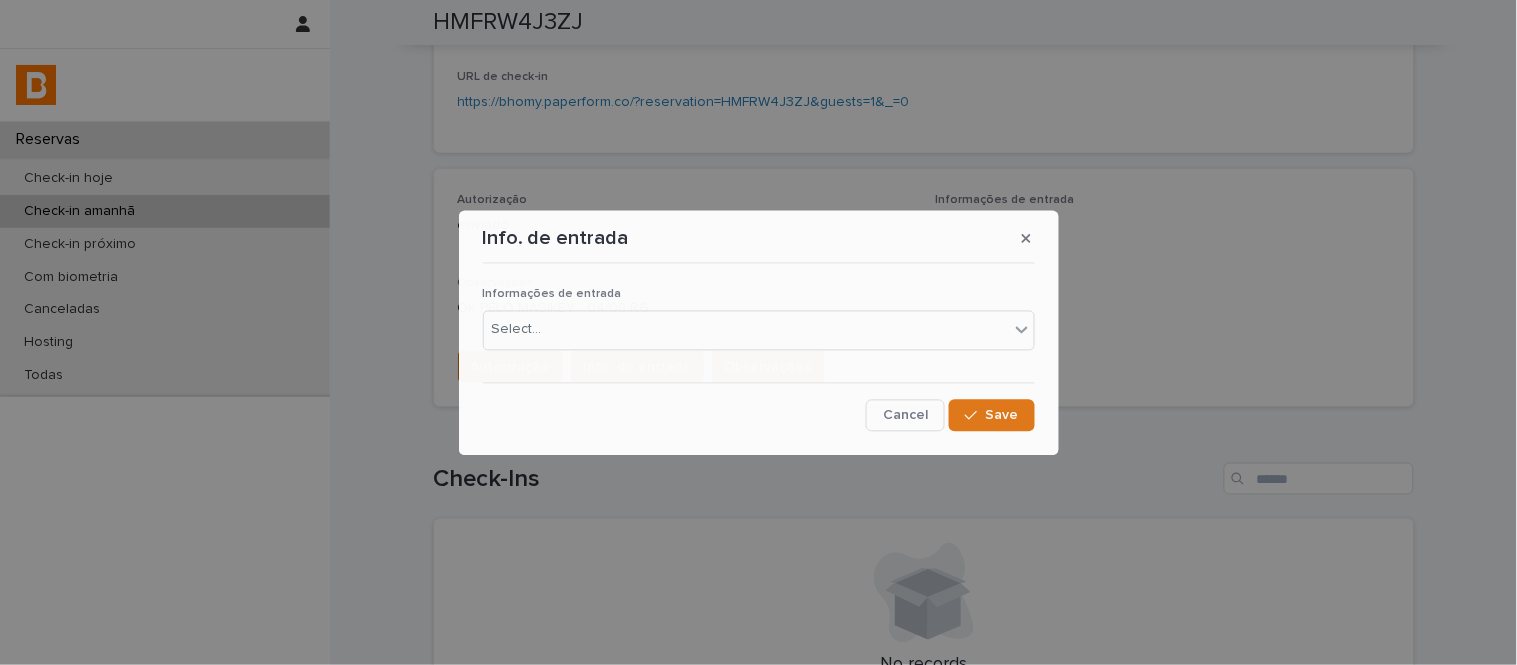 click on "Informações de entrada Select... Cancel Save" at bounding box center [759, 351] 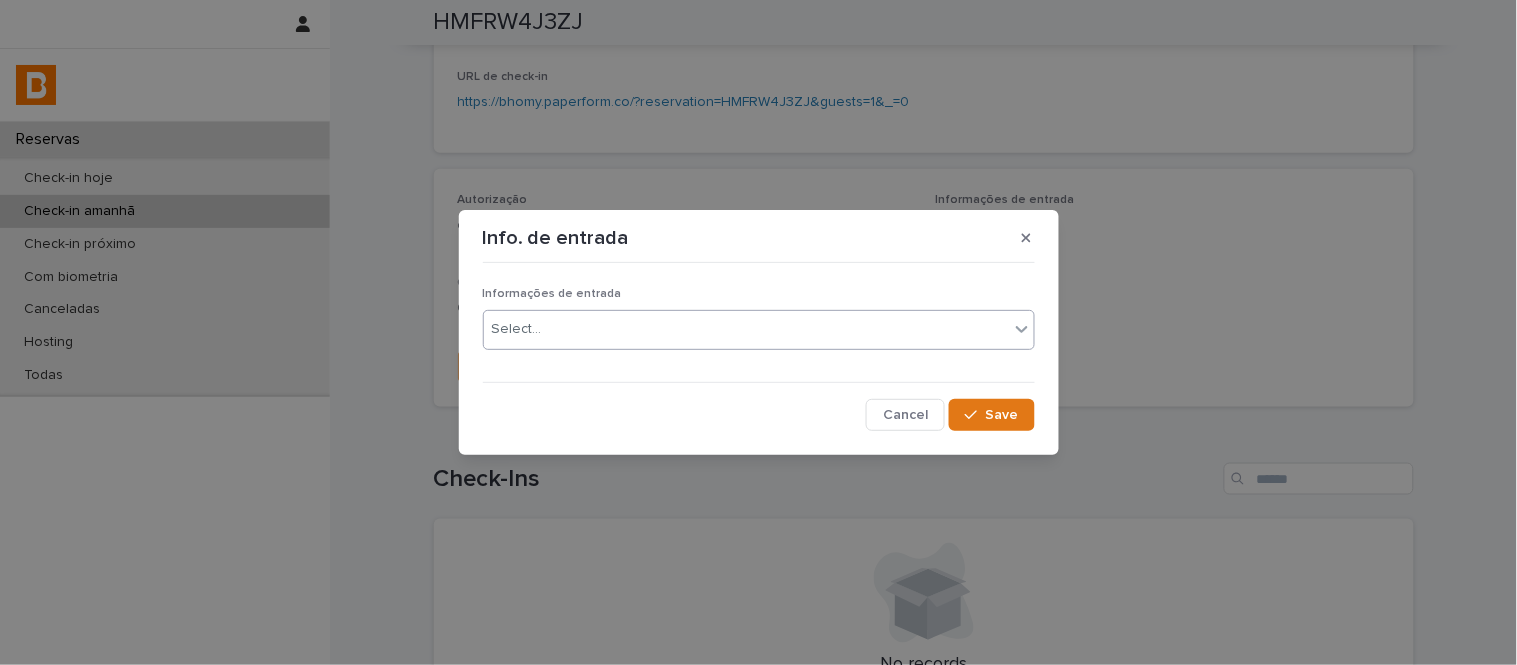click on "Select..." at bounding box center [759, 330] 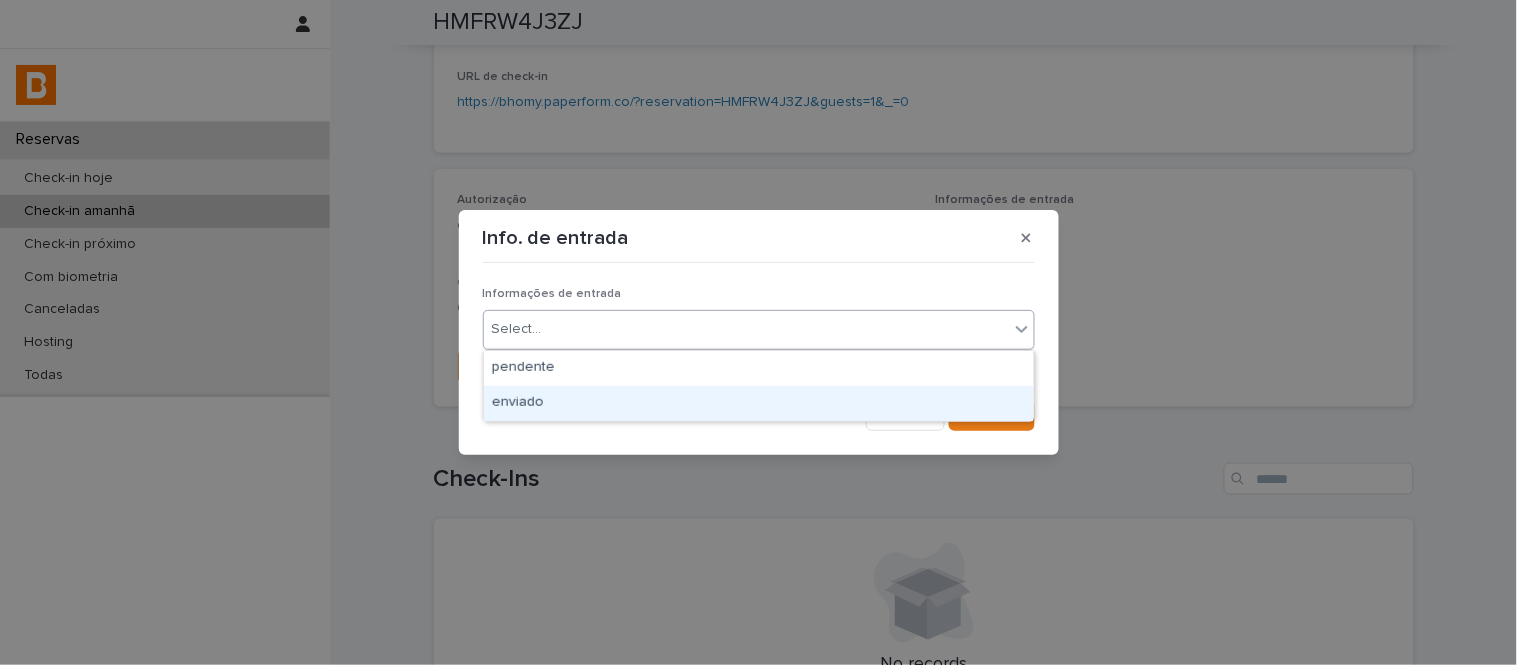 click on "enviado" at bounding box center (759, 403) 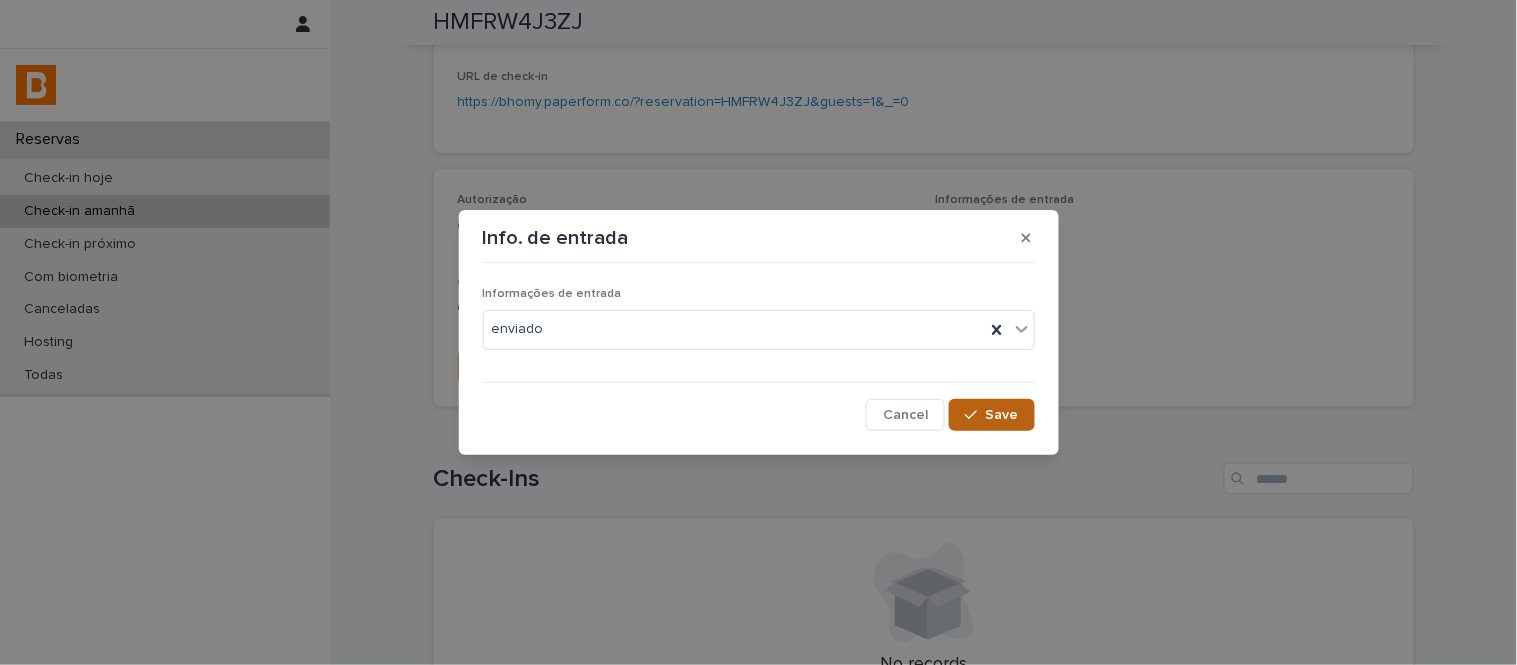 click on "Save" at bounding box center (1002, 415) 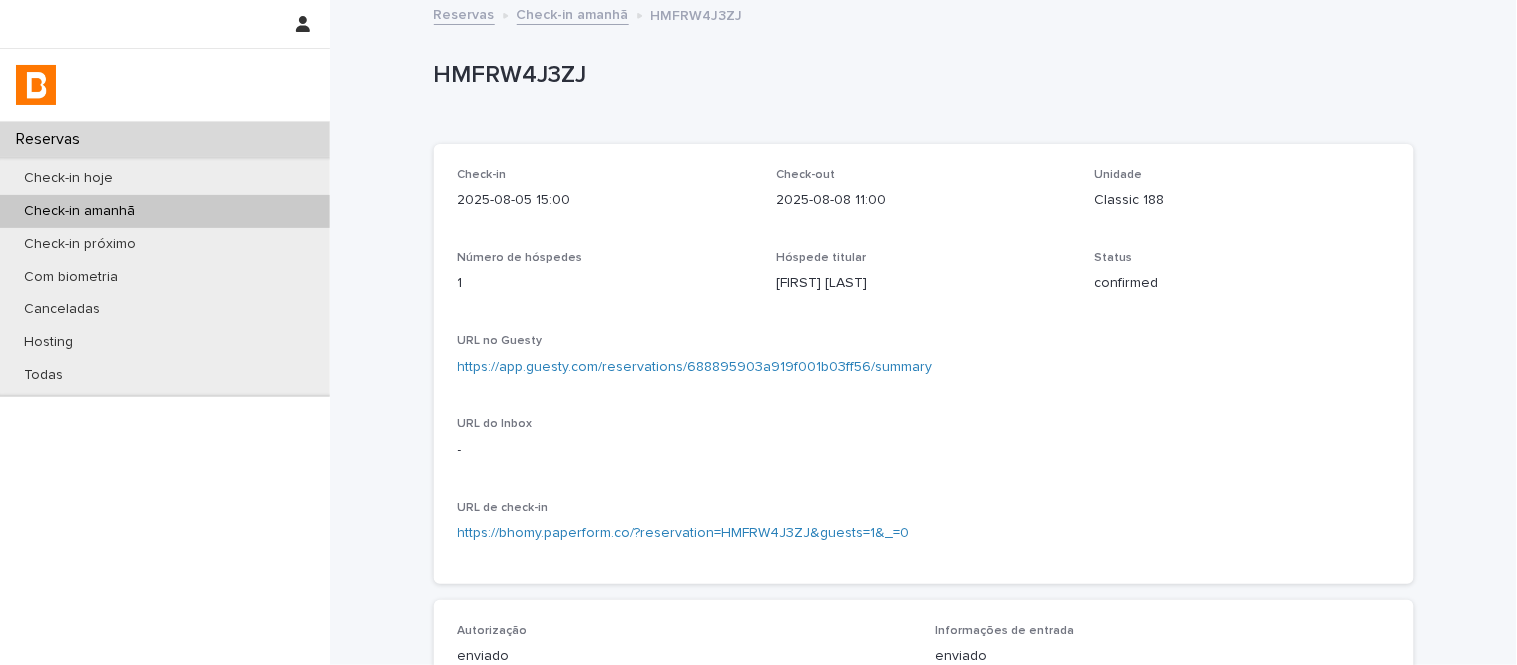 scroll, scrollTop: 0, scrollLeft: 0, axis: both 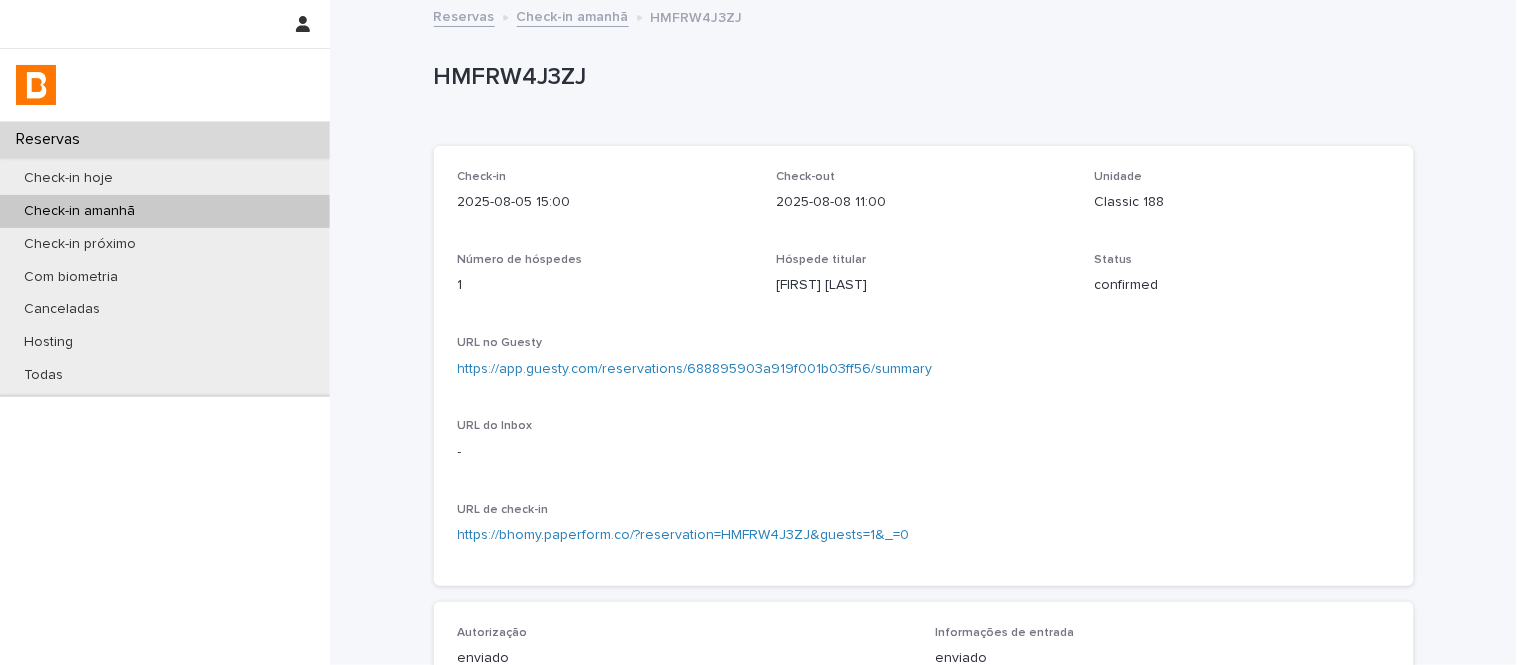 click on "Check-in amanhã" at bounding box center (573, 15) 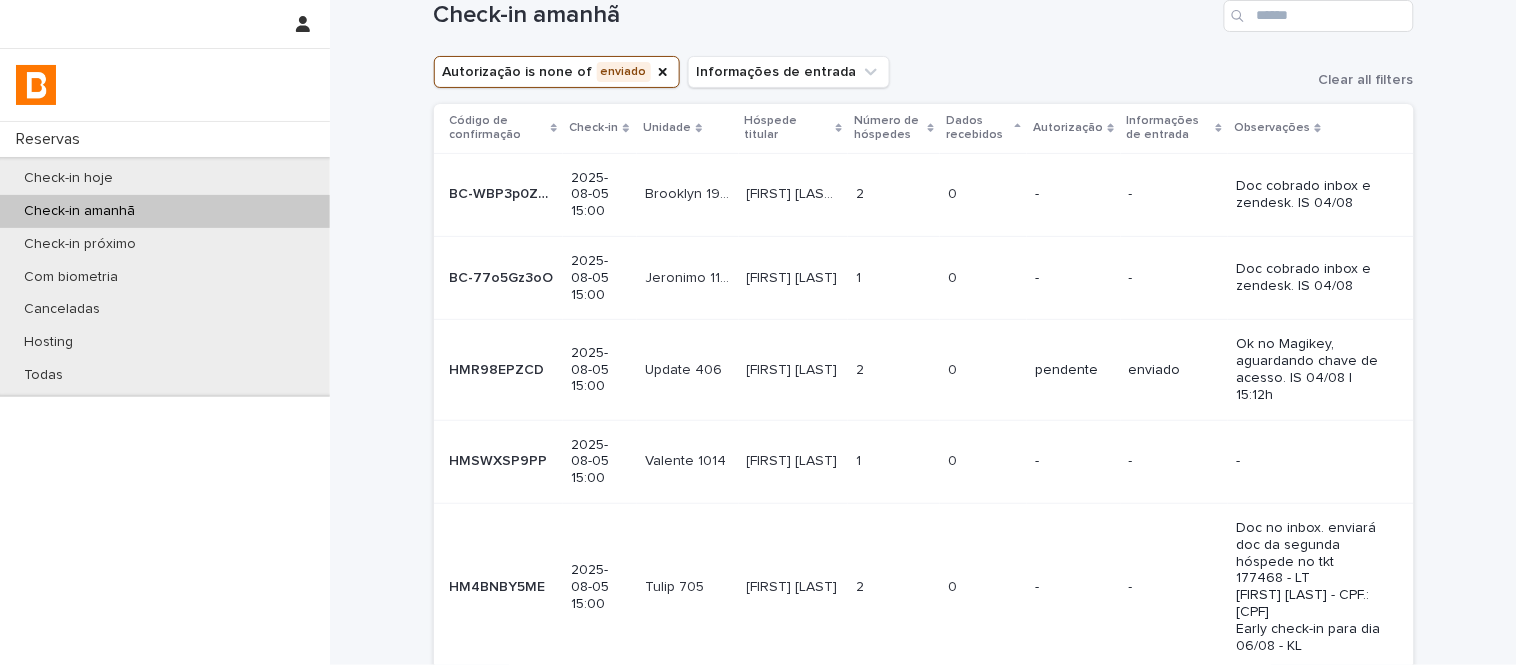 scroll, scrollTop: 0, scrollLeft: 0, axis: both 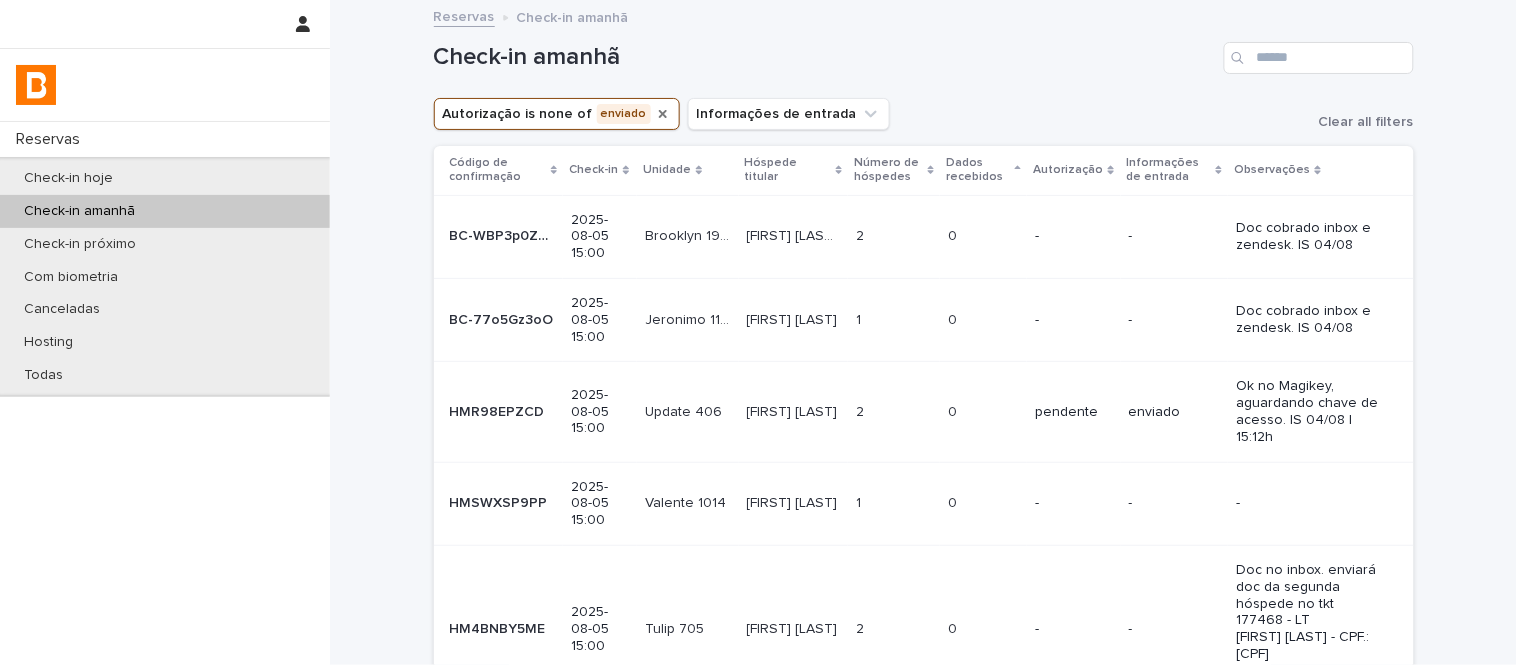 click 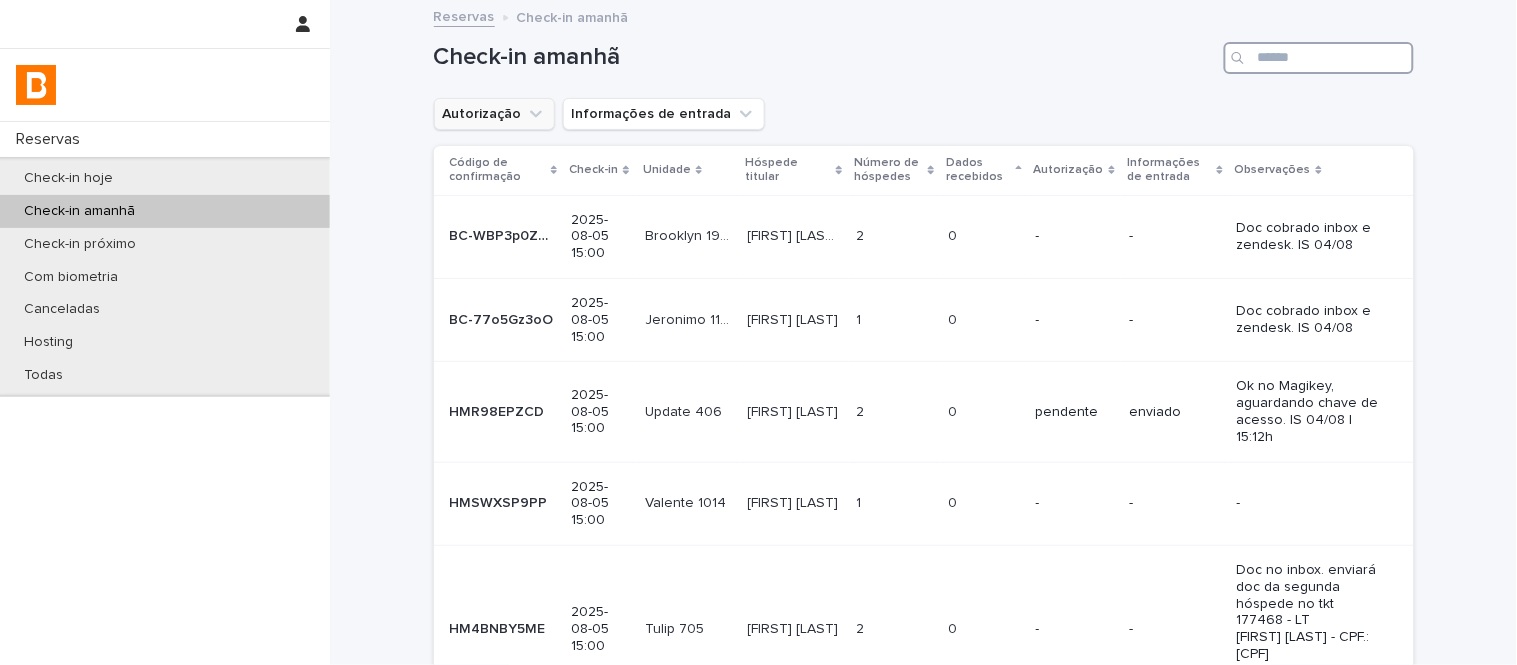 click at bounding box center [1319, 58] 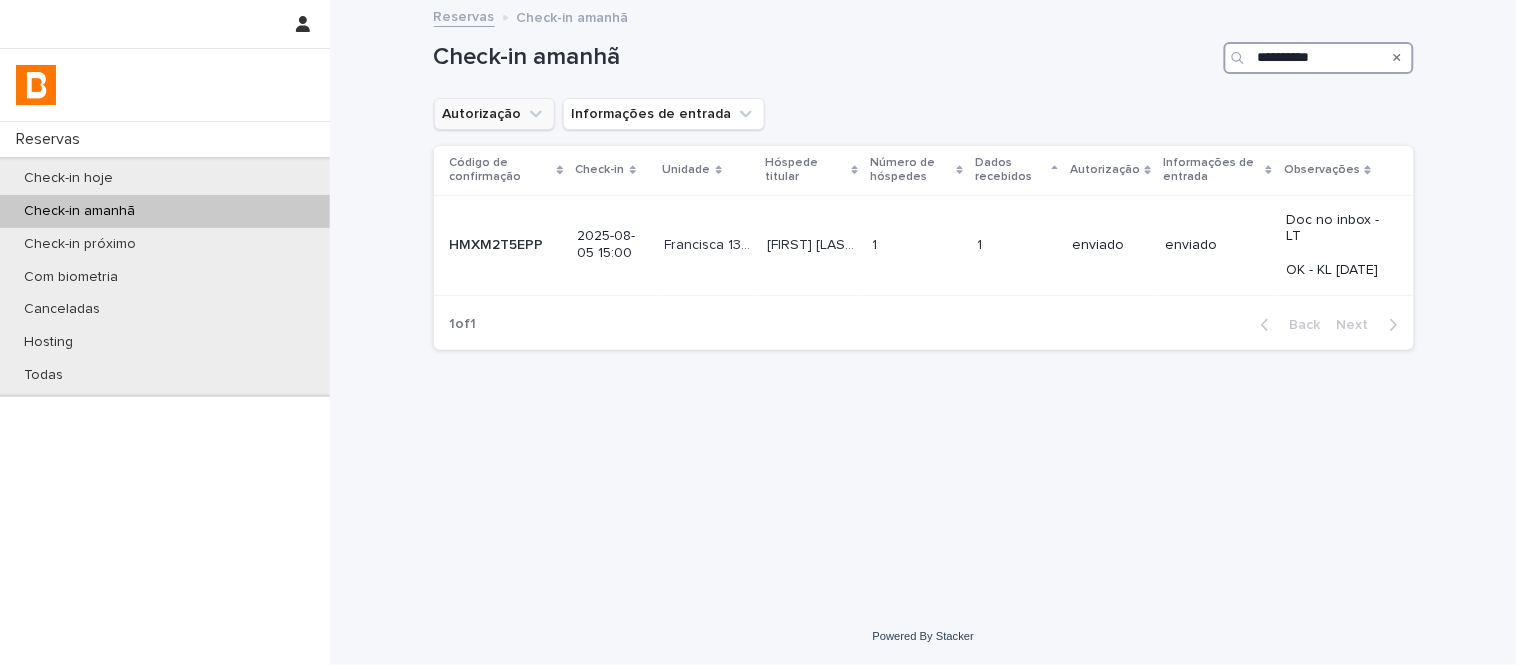 drag, startPoint x: 1341, startPoint y: 54, endPoint x: 1174, endPoint y: 61, distance: 167.14664 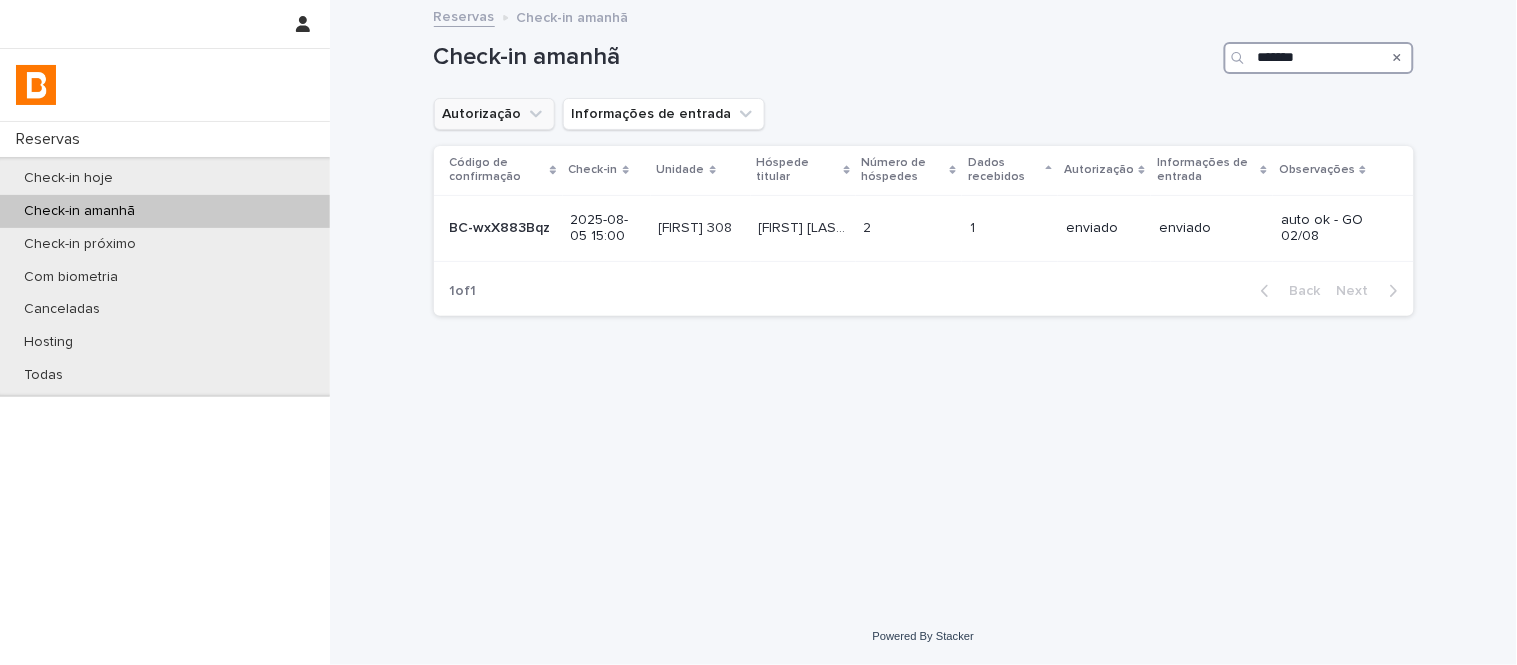 drag, startPoint x: 1354, startPoint y: 61, endPoint x: 1225, endPoint y: 62, distance: 129.00388 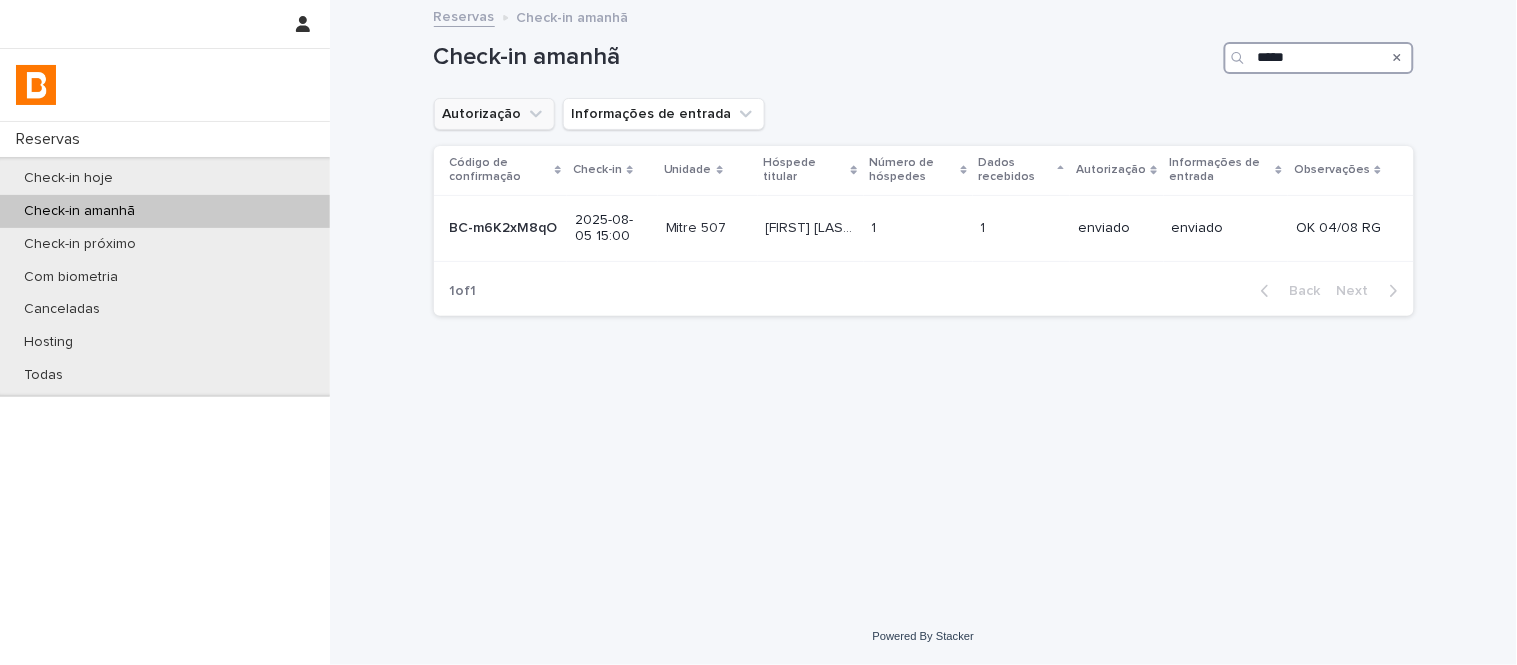 drag, startPoint x: 1312, startPoint y: 60, endPoint x: 1255, endPoint y: 56, distance: 57.14018 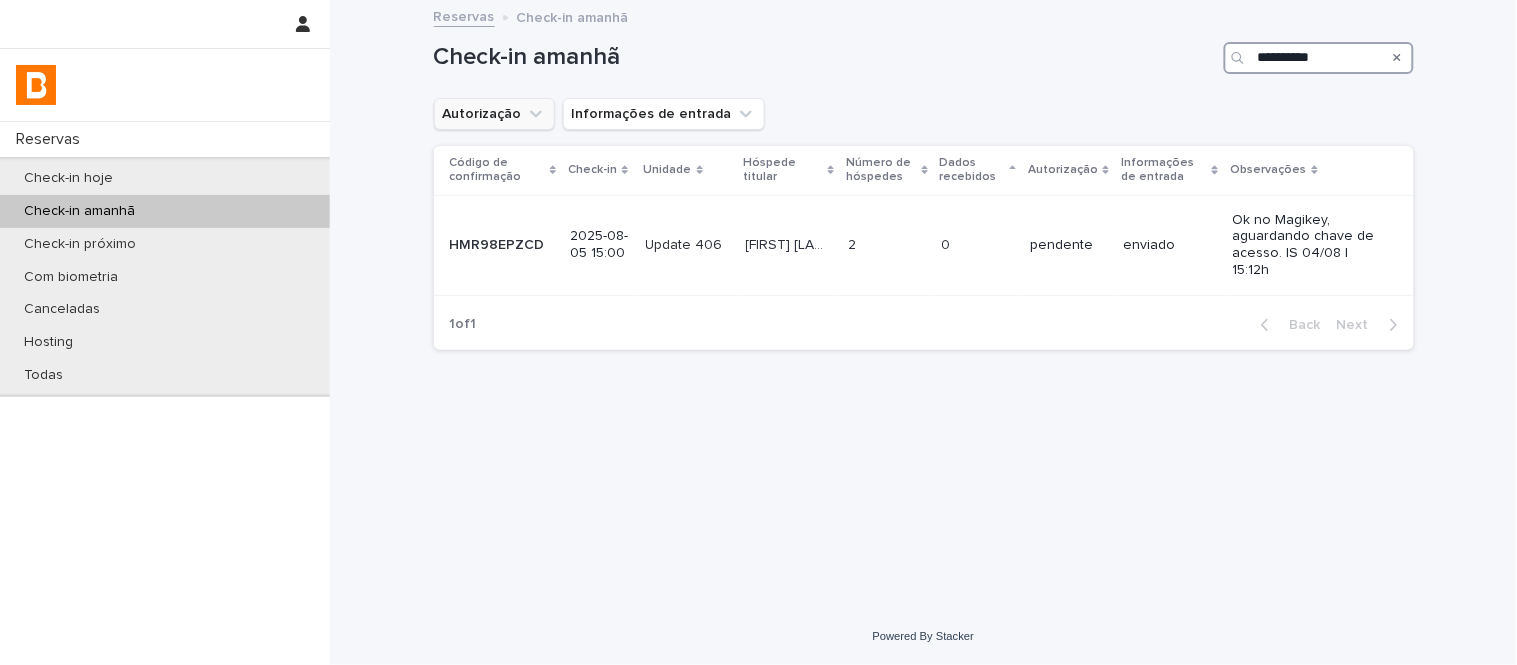 type on "**********" 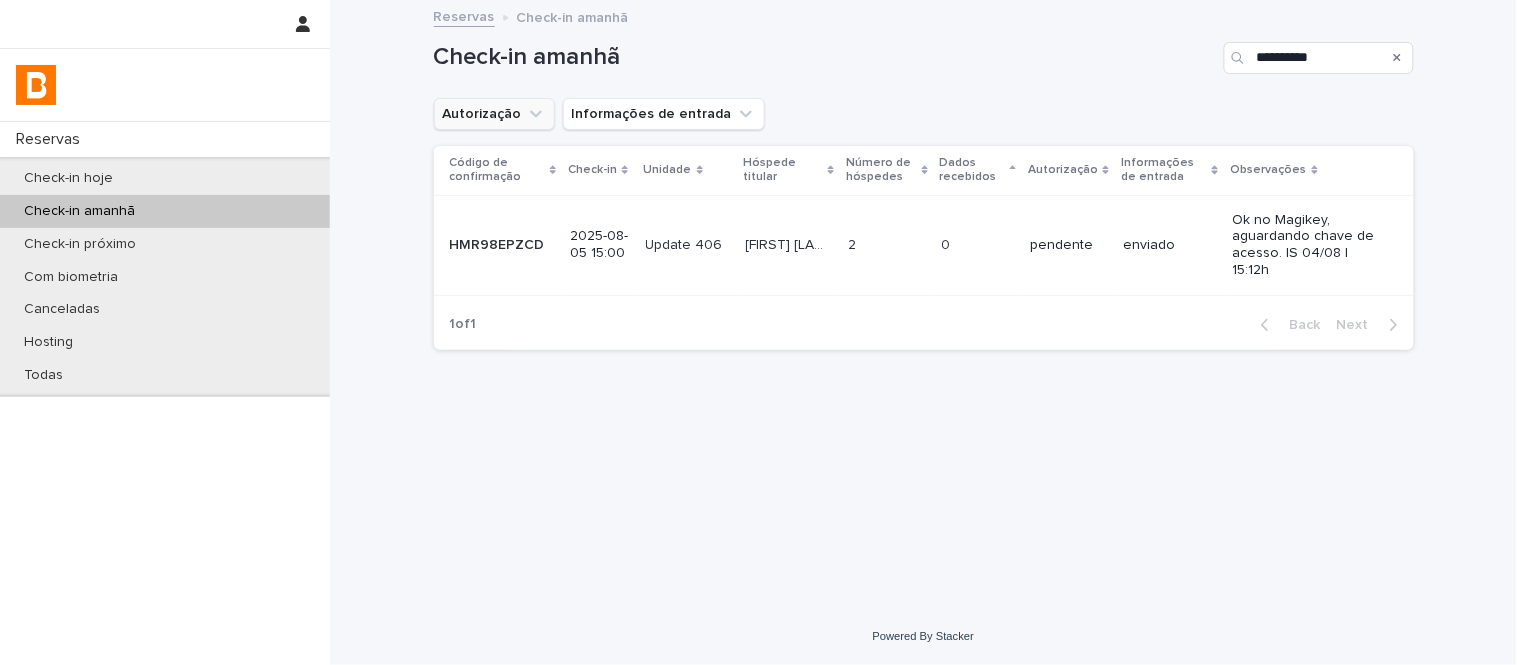 click at bounding box center [1398, 58] 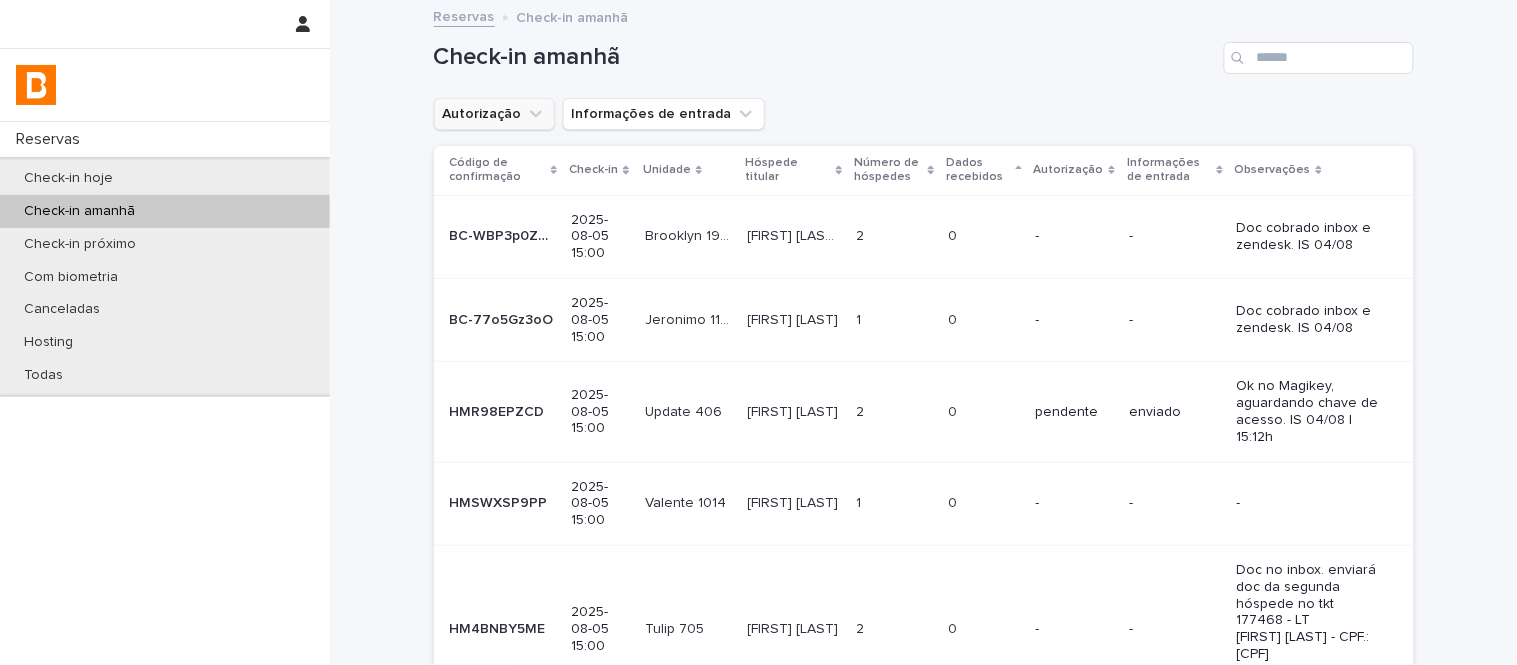 click on "Autorização" at bounding box center (494, 114) 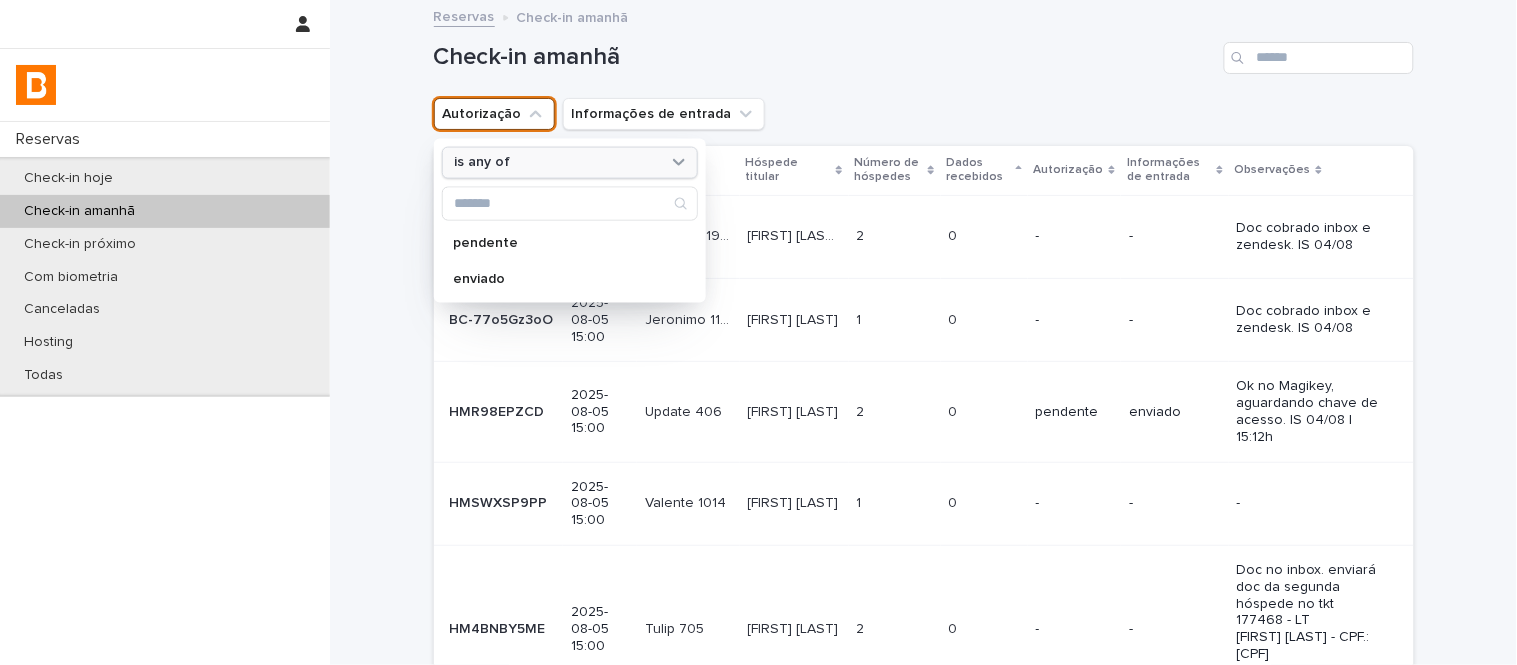 click on "is any of" at bounding box center [557, 162] 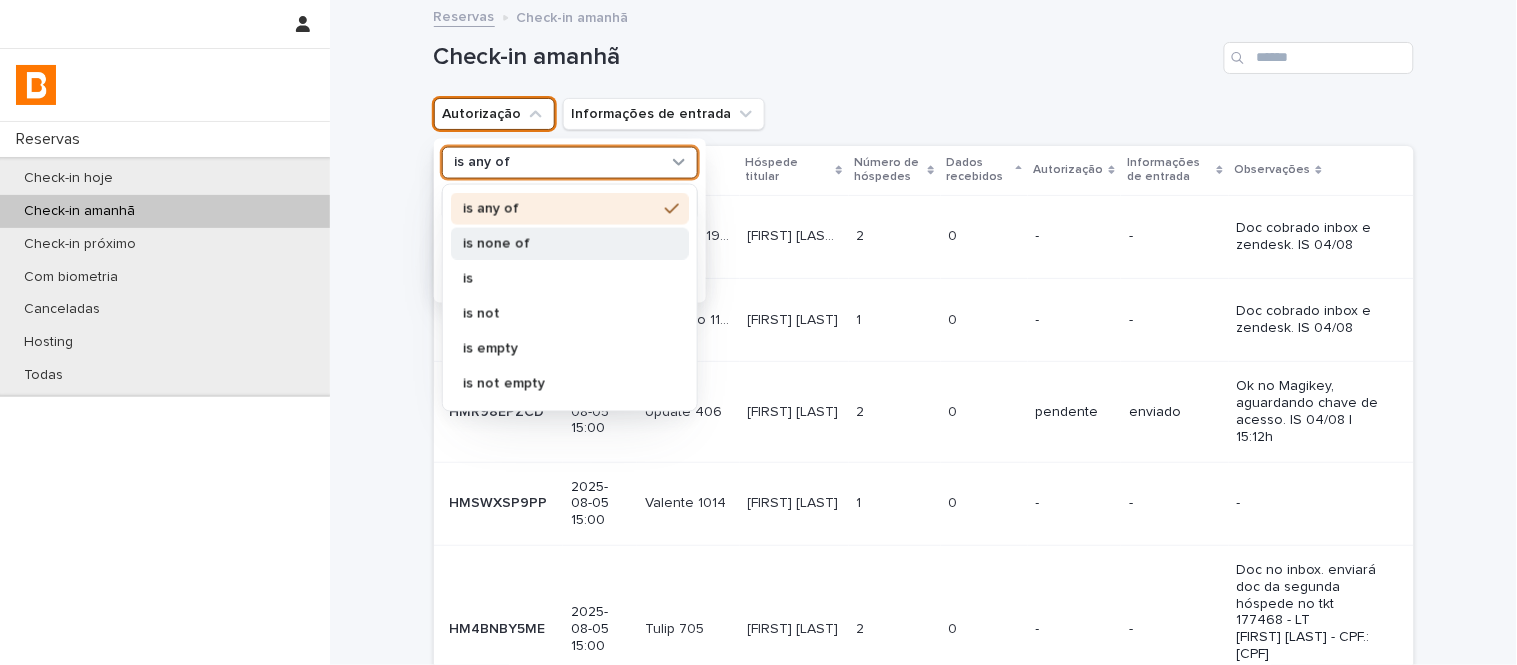 click on "is none of" at bounding box center [570, 243] 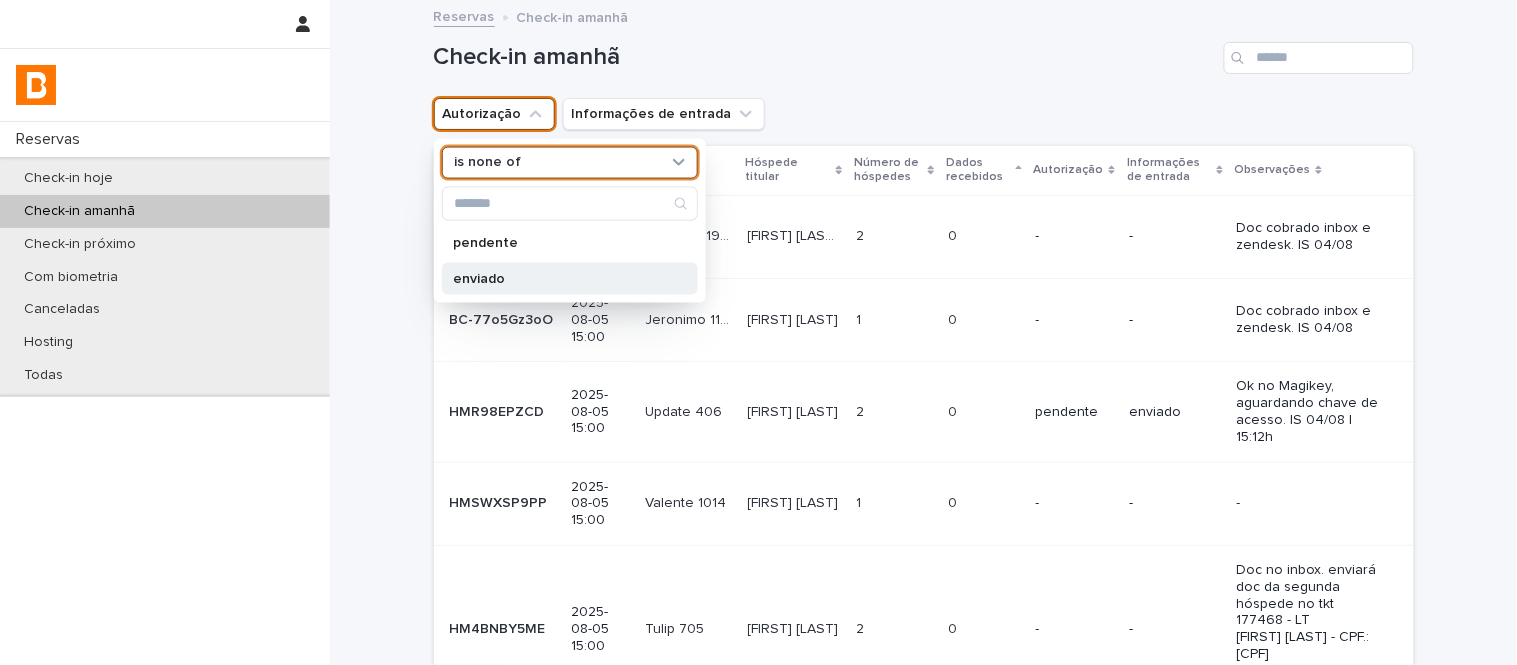 click on "enviado" at bounding box center (560, 278) 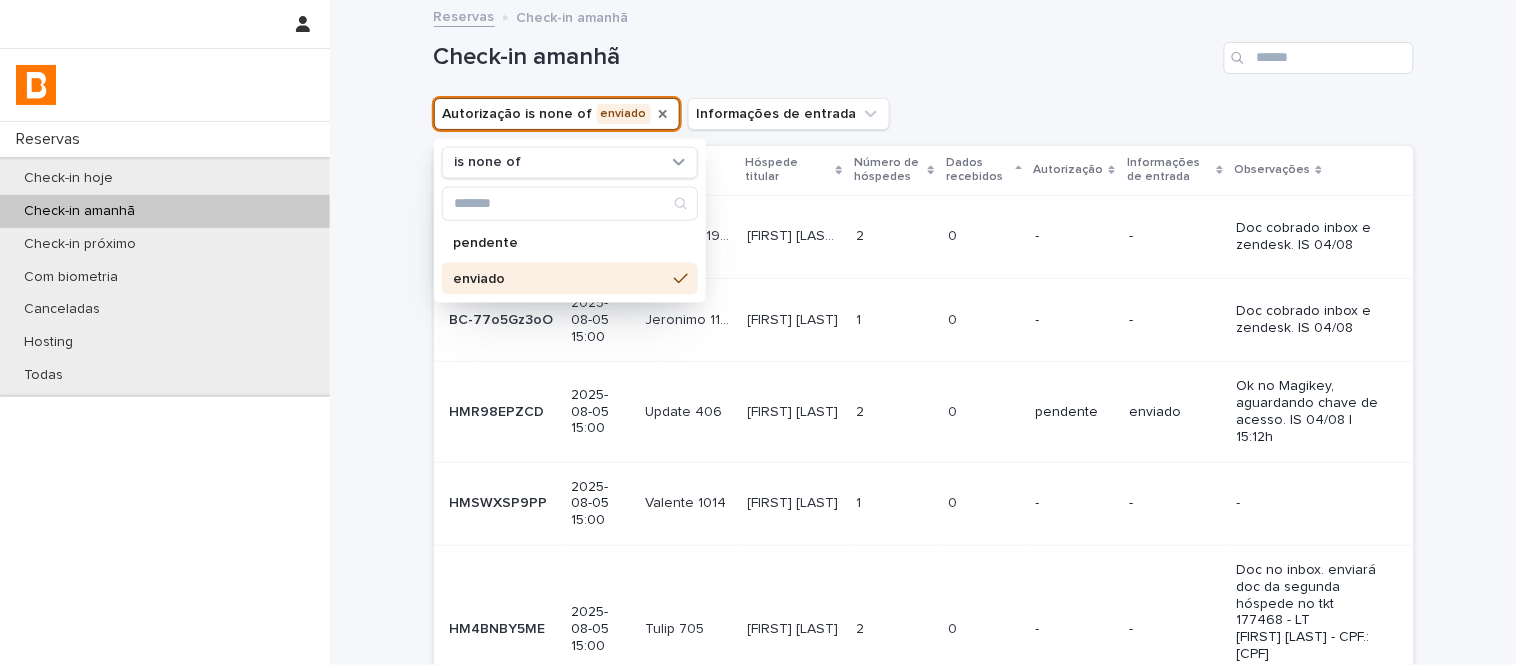 click on "Check-in amanhã" at bounding box center [924, 50] 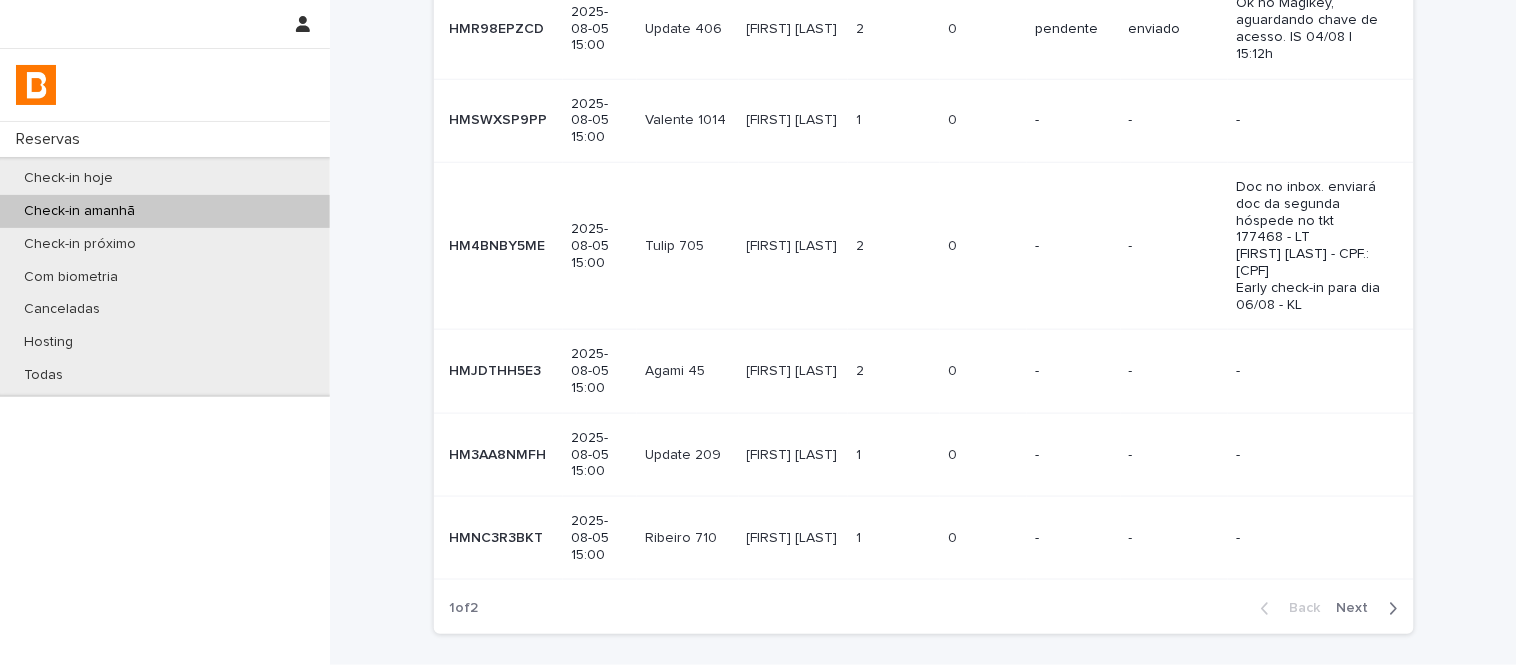 scroll, scrollTop: 424, scrollLeft: 0, axis: vertical 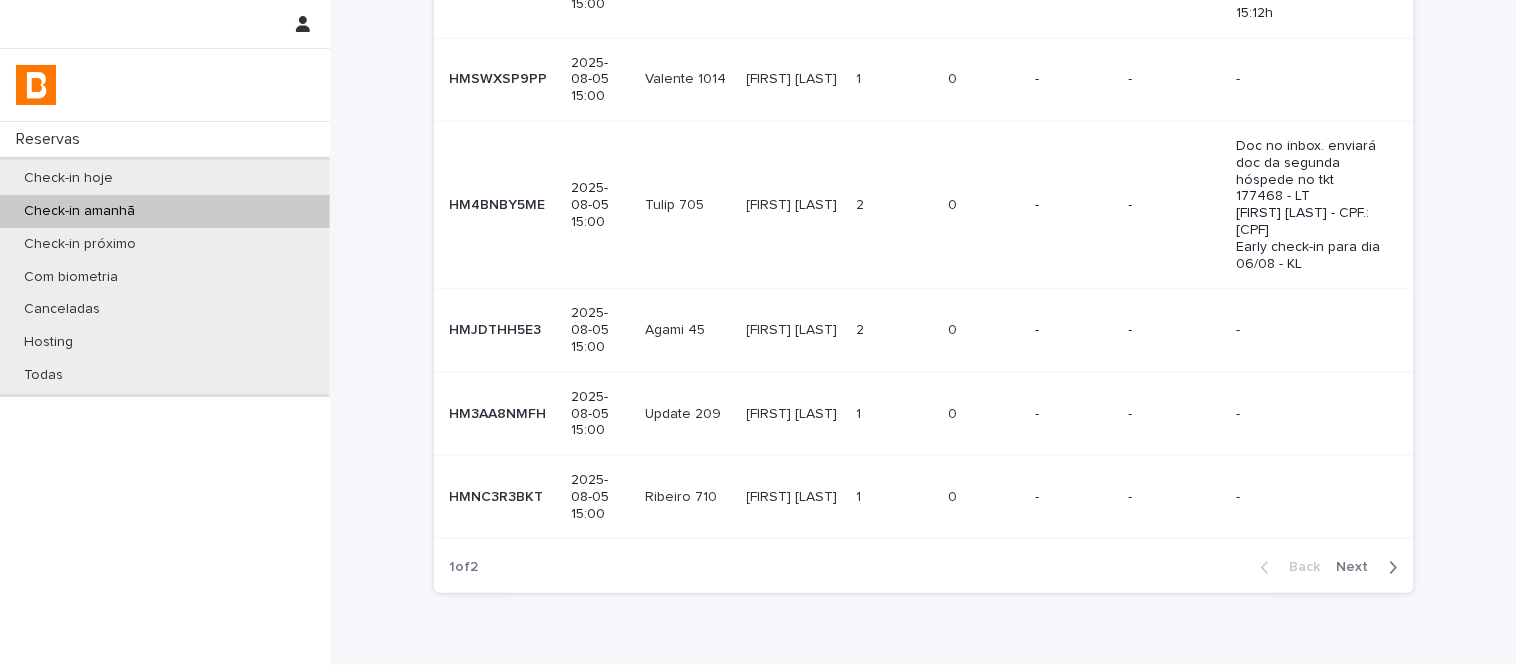 click on "Next" at bounding box center (1371, 568) 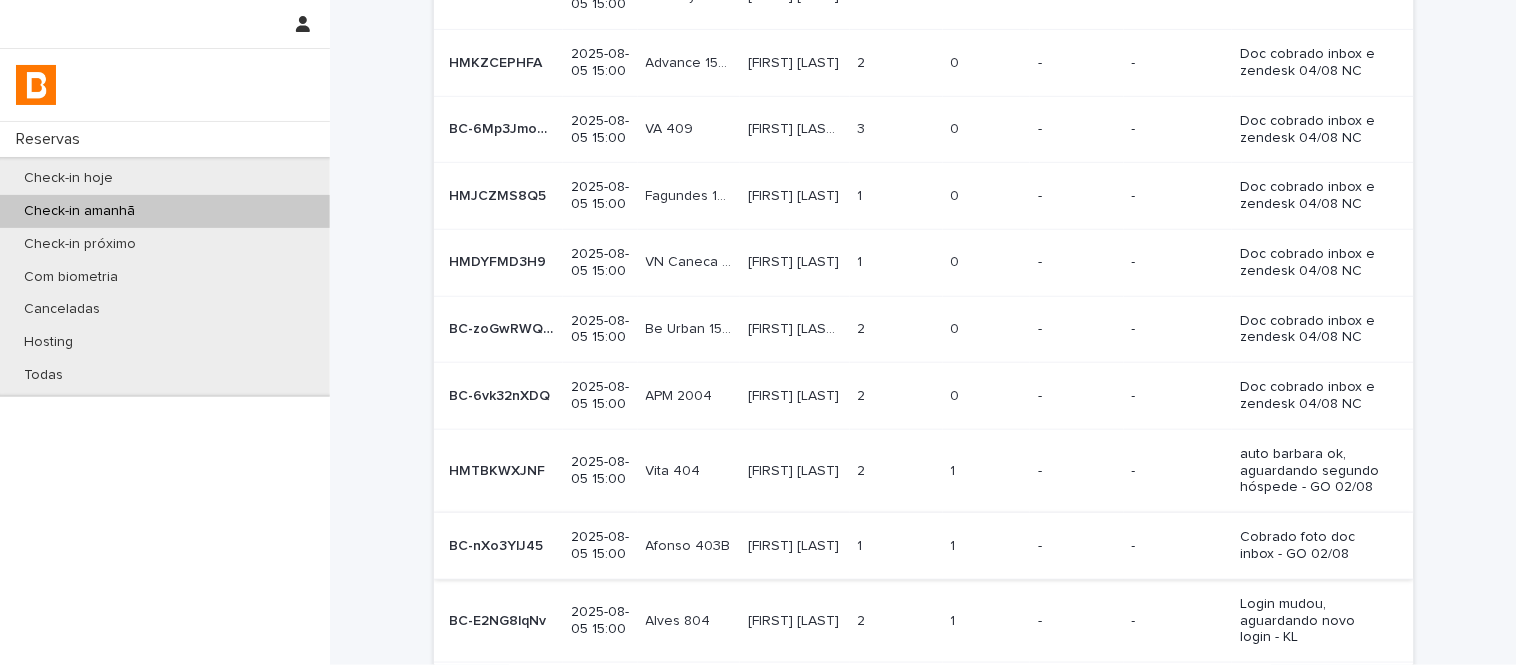scroll, scrollTop: 107, scrollLeft: 0, axis: vertical 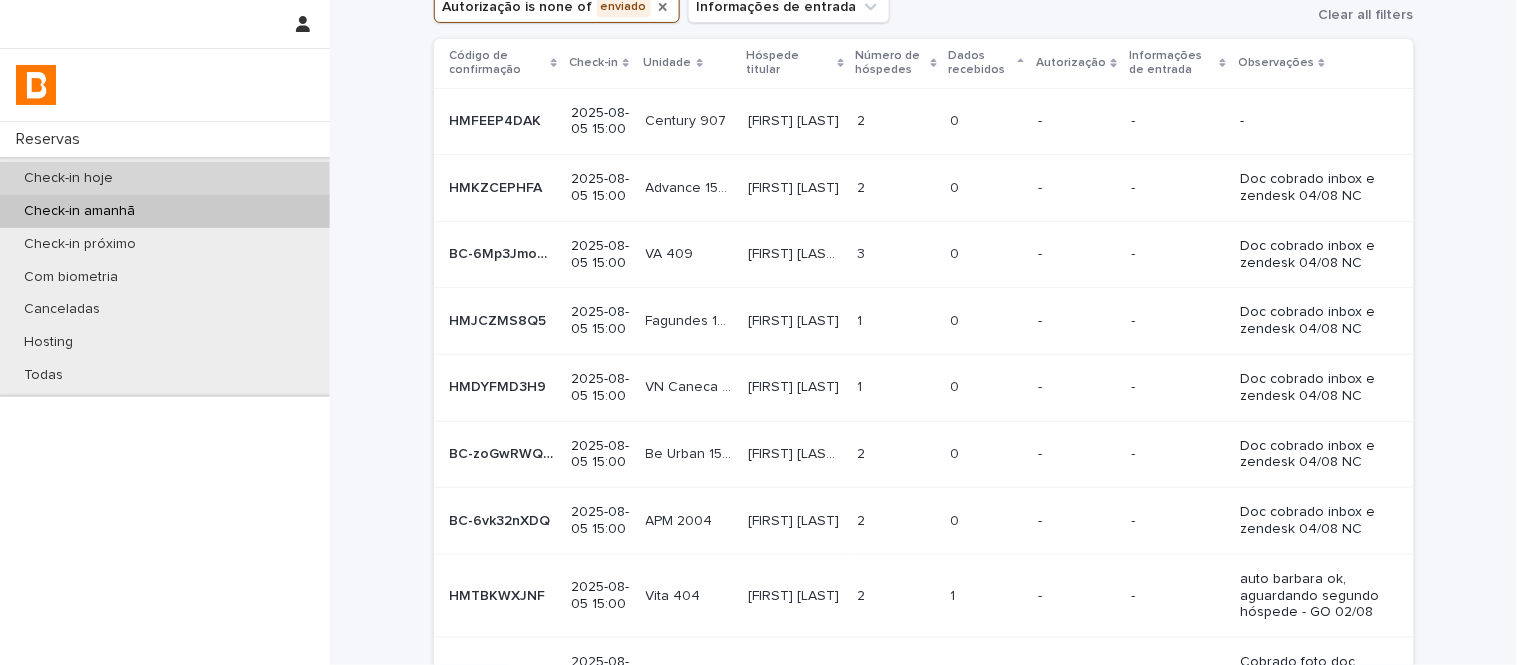 click on "Check-in hoje" at bounding box center [165, 178] 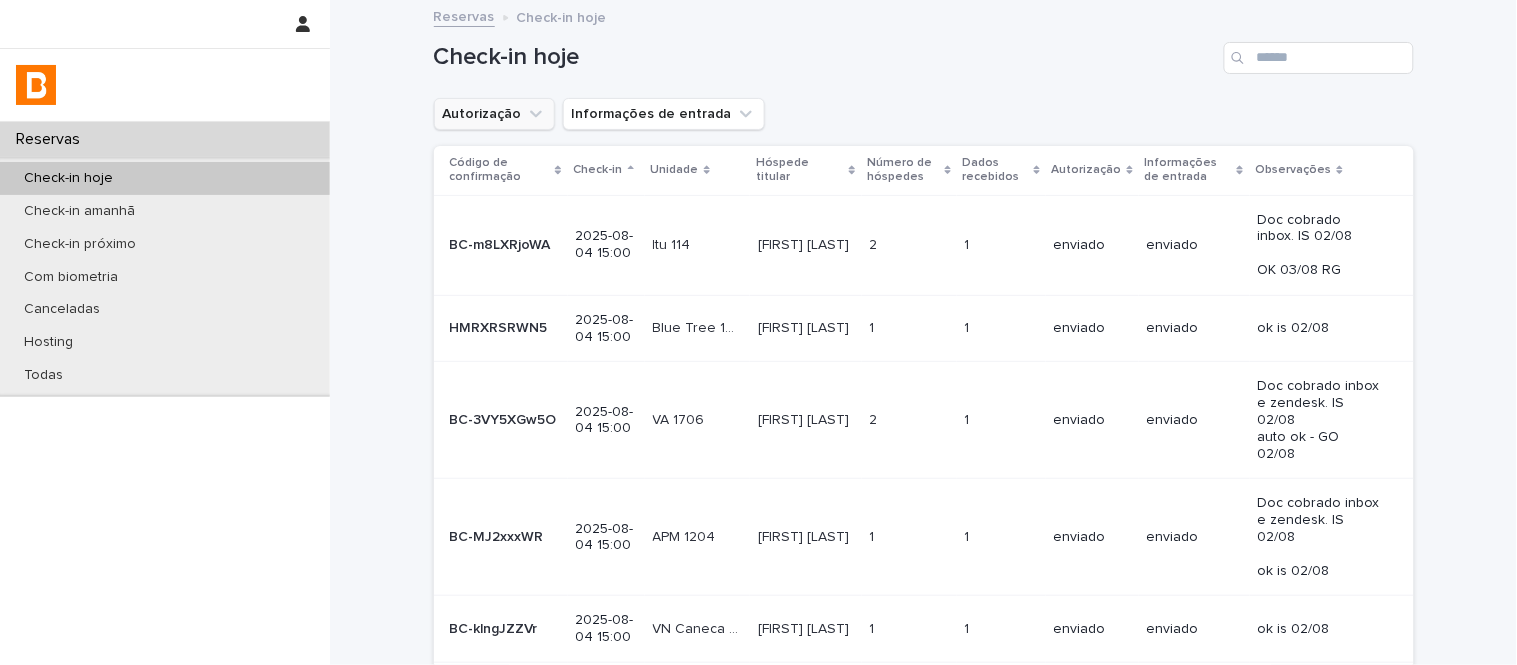 click on "Autorização" at bounding box center [494, 114] 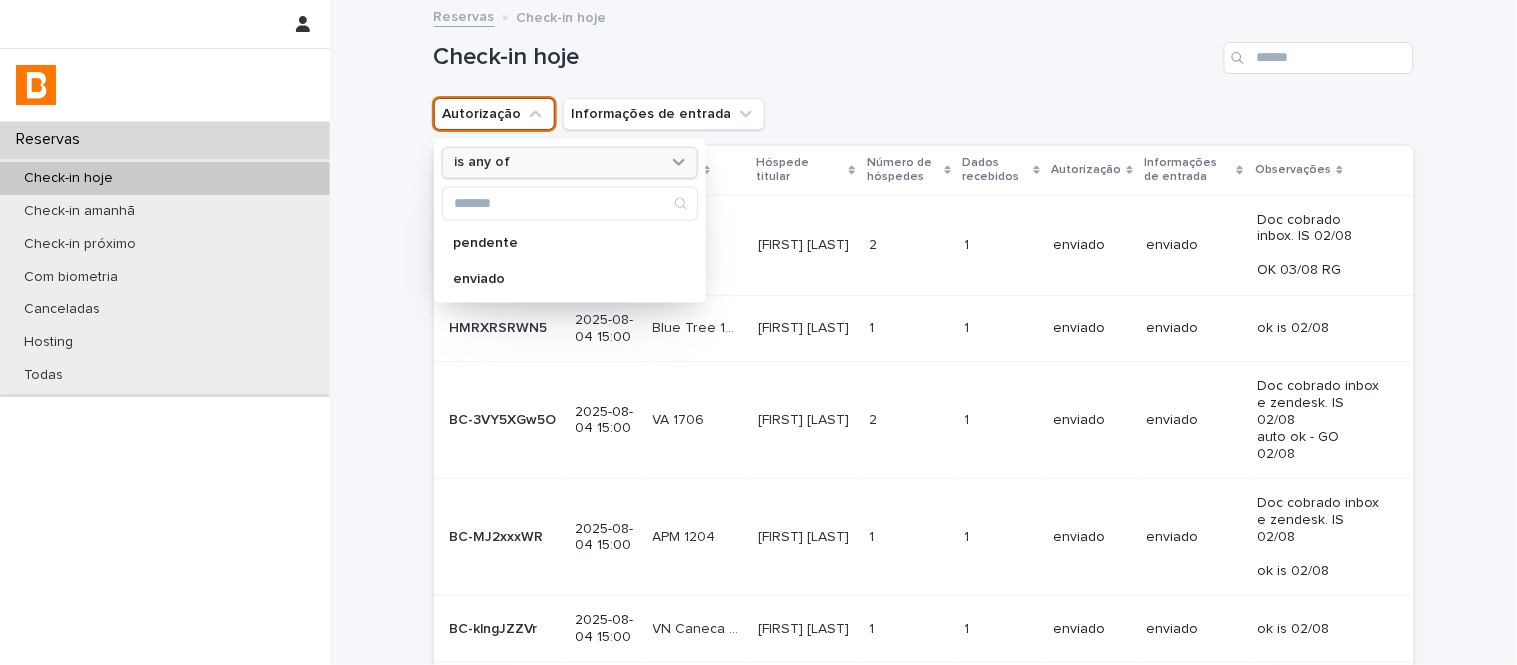 click on "is any of" at bounding box center [557, 162] 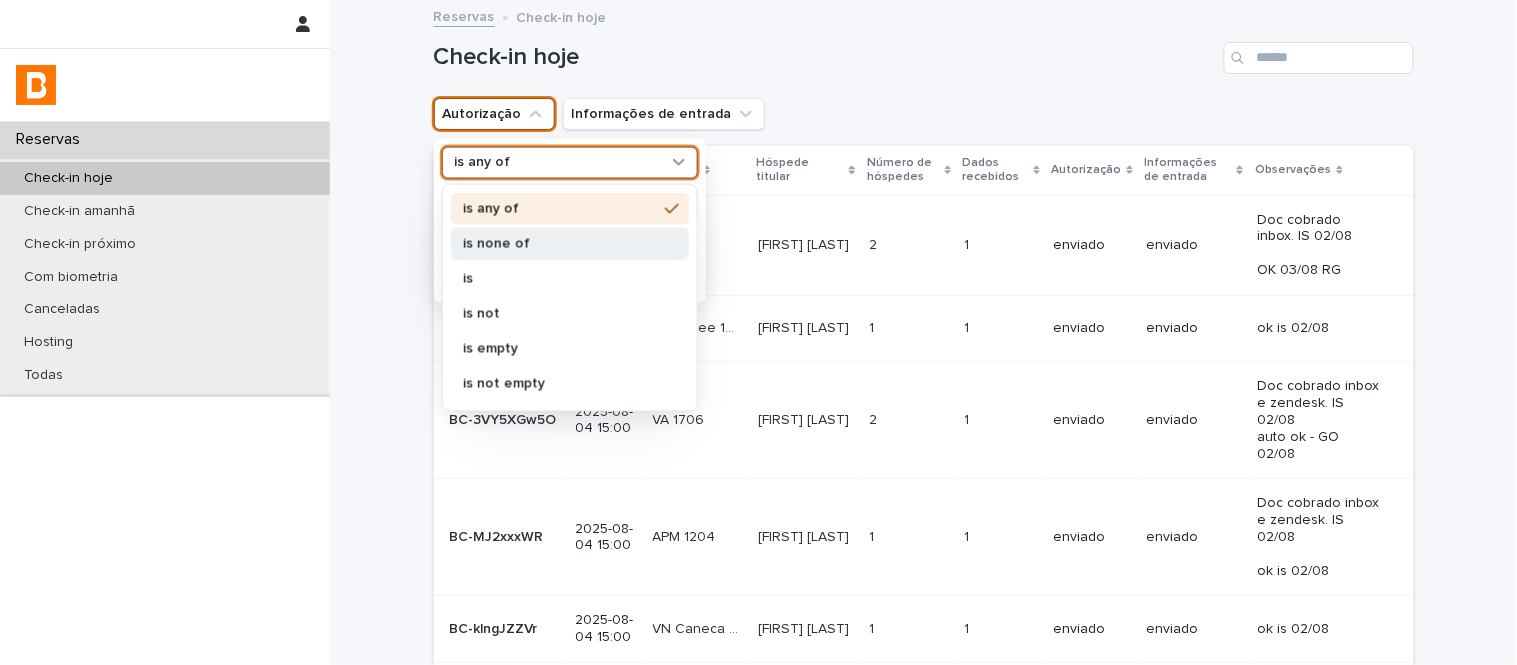 click on "is none of" at bounding box center (570, 243) 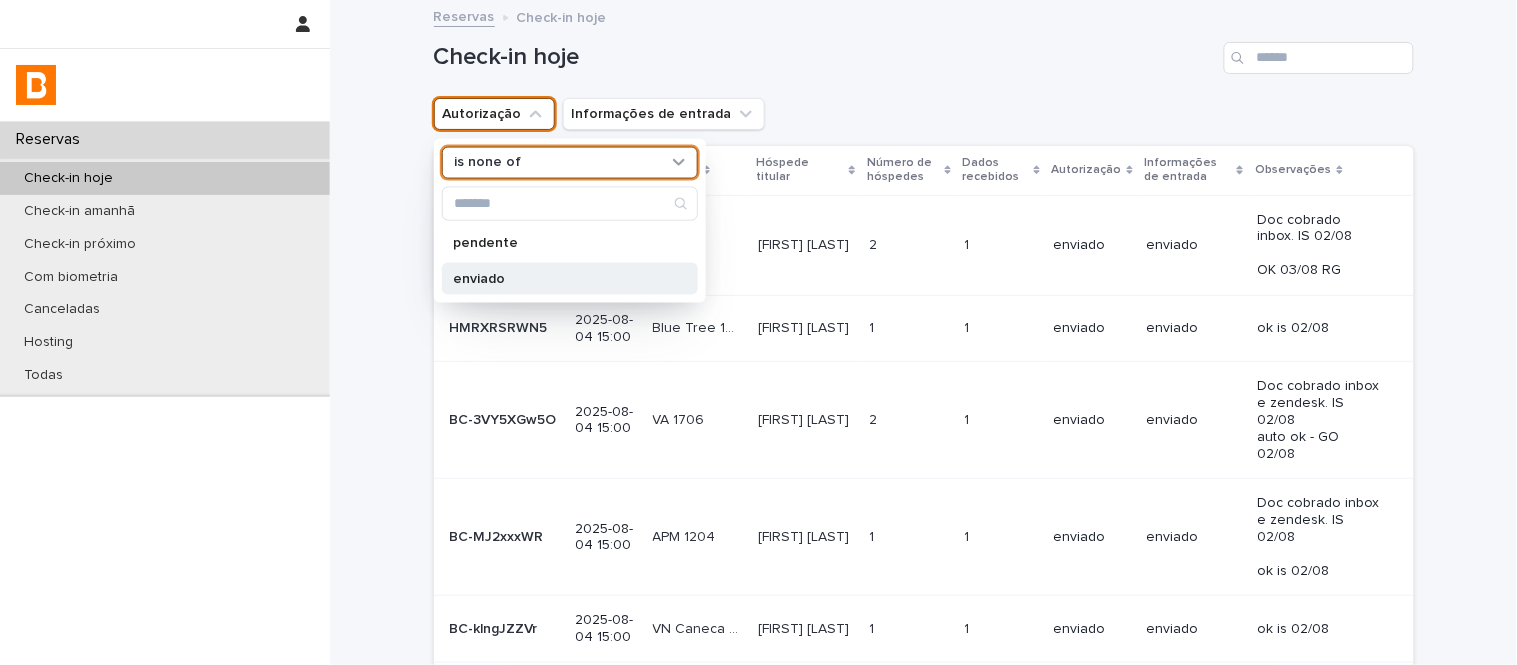 click on "enviado" at bounding box center (570, 278) 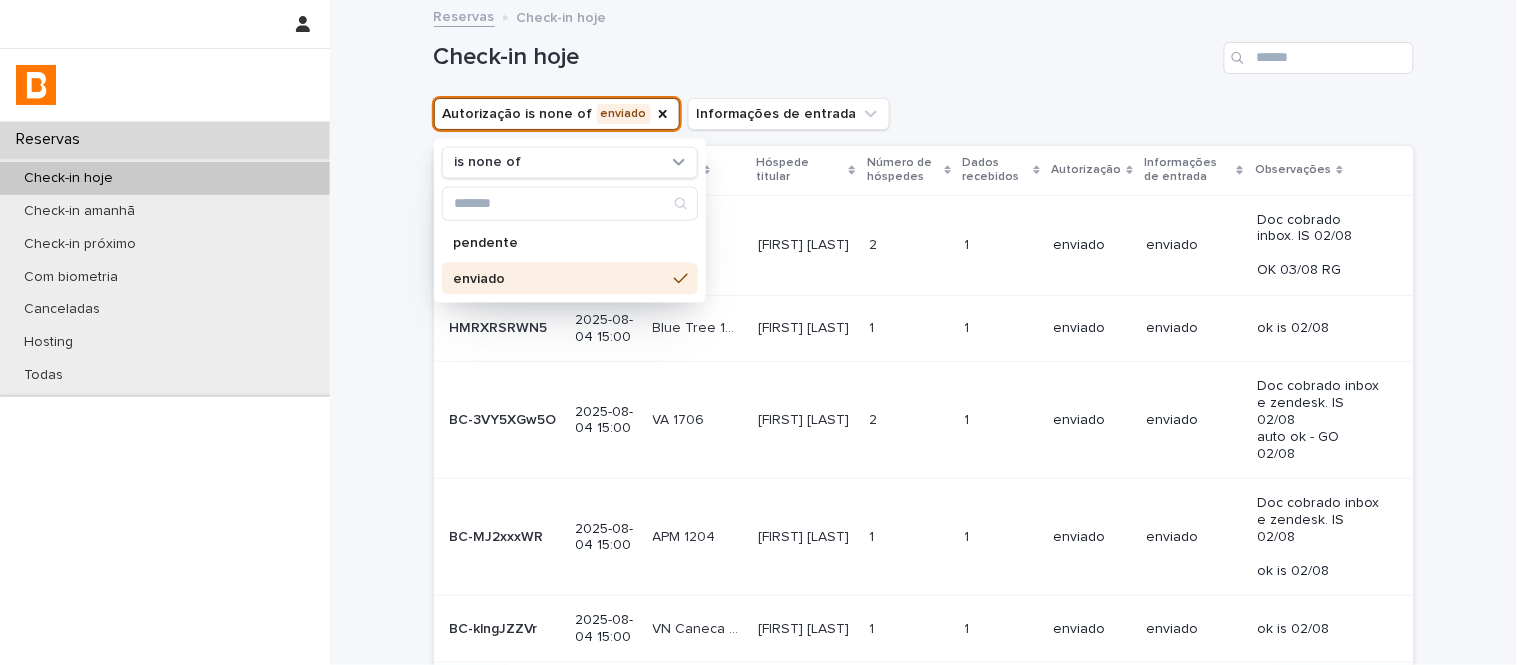 click on "Check-in hoje" at bounding box center [924, 50] 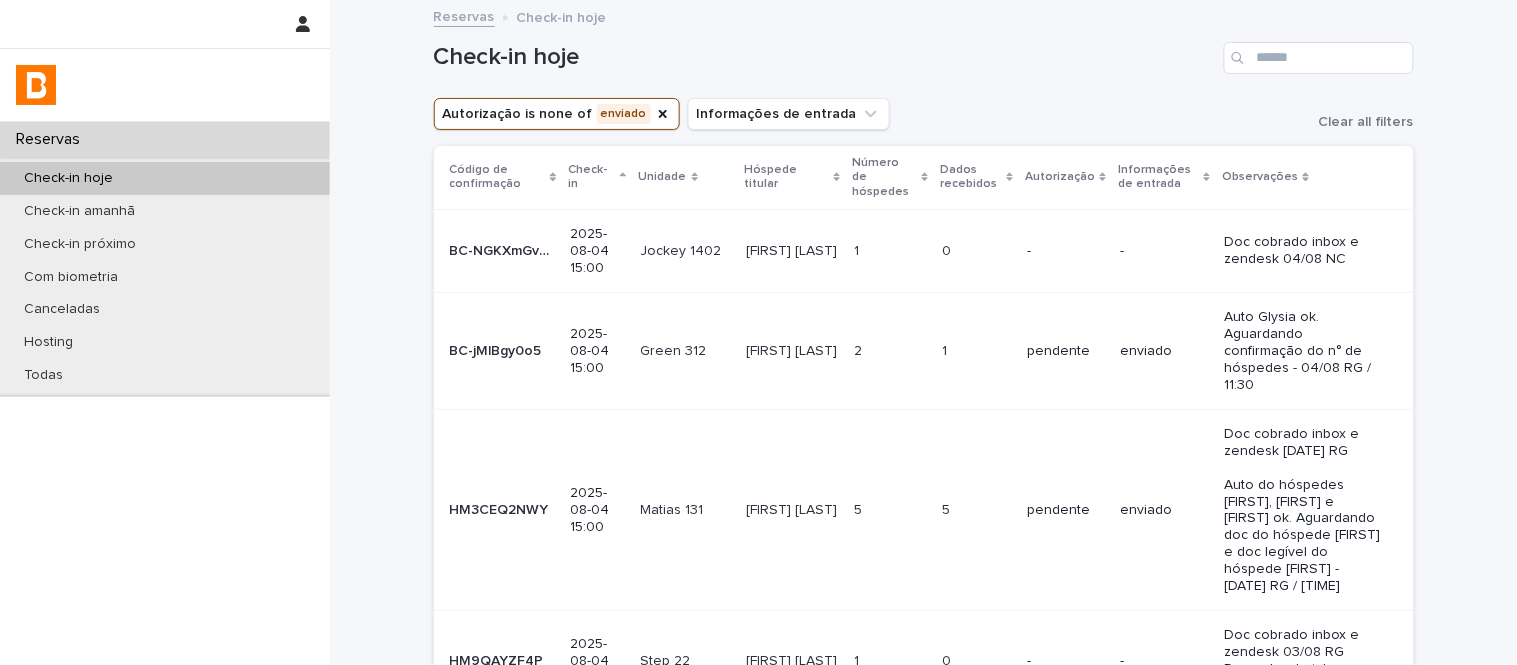 click 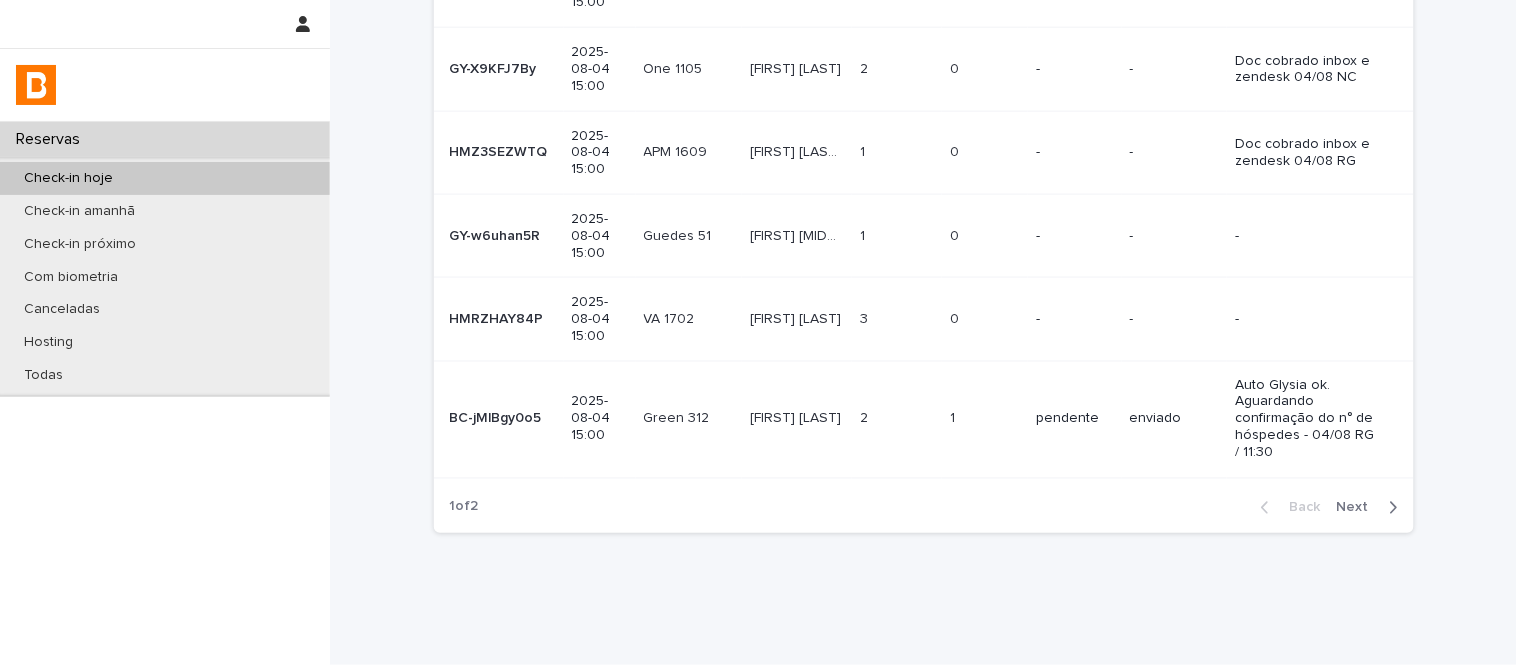scroll, scrollTop: 658, scrollLeft: 0, axis: vertical 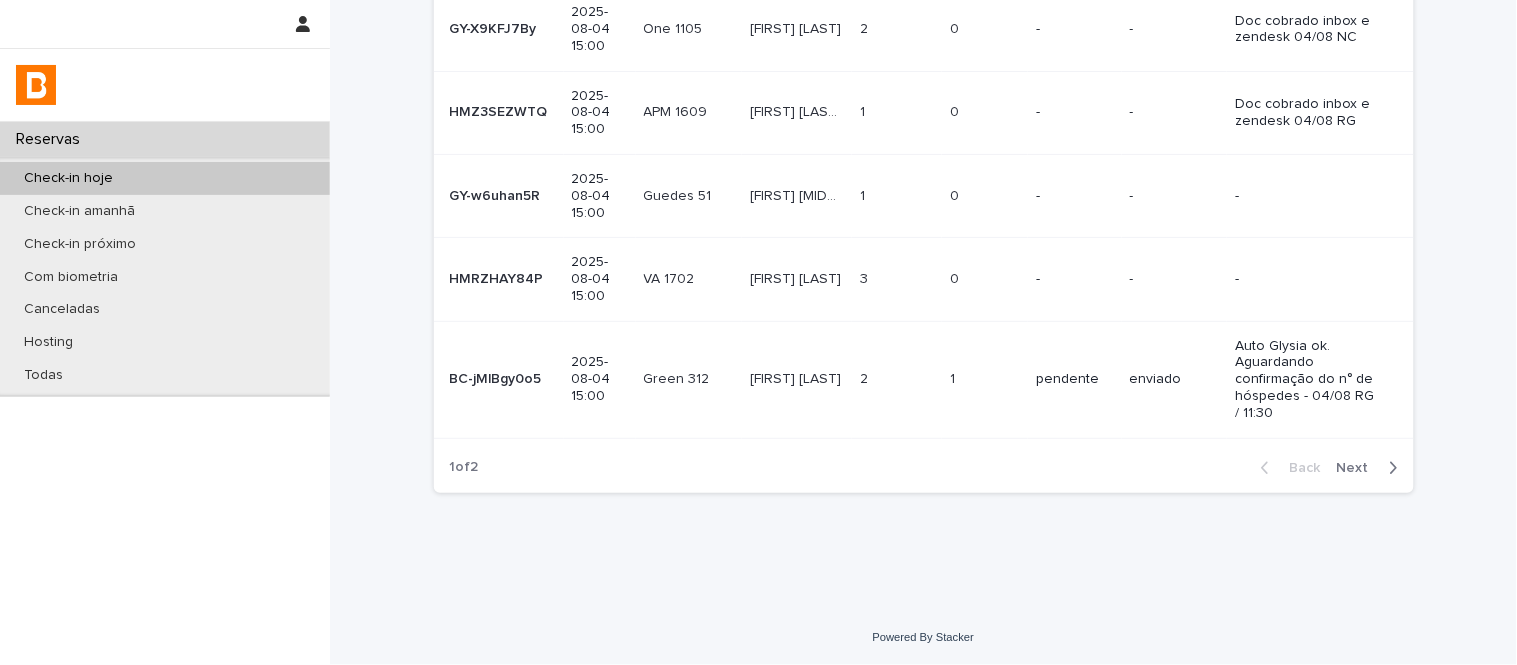 click on "Next" at bounding box center [1359, 468] 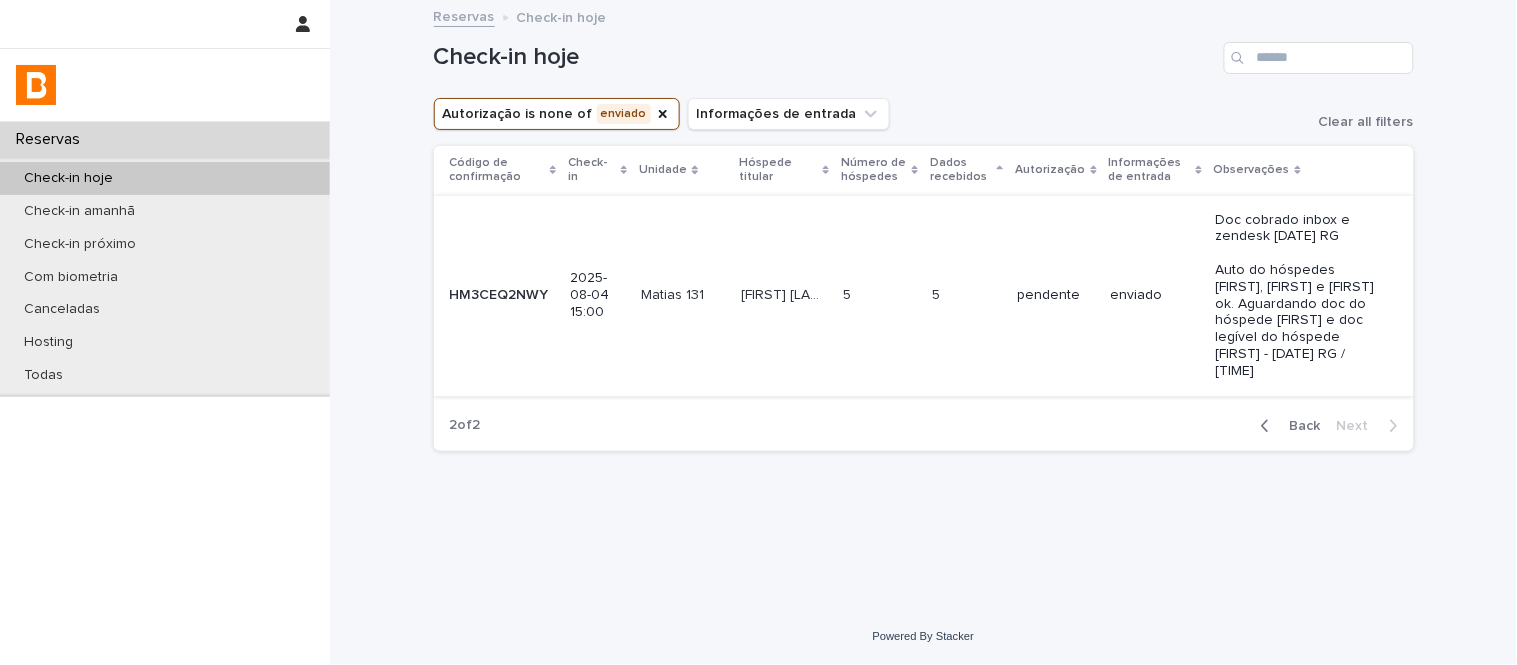 scroll, scrollTop: 0, scrollLeft: 0, axis: both 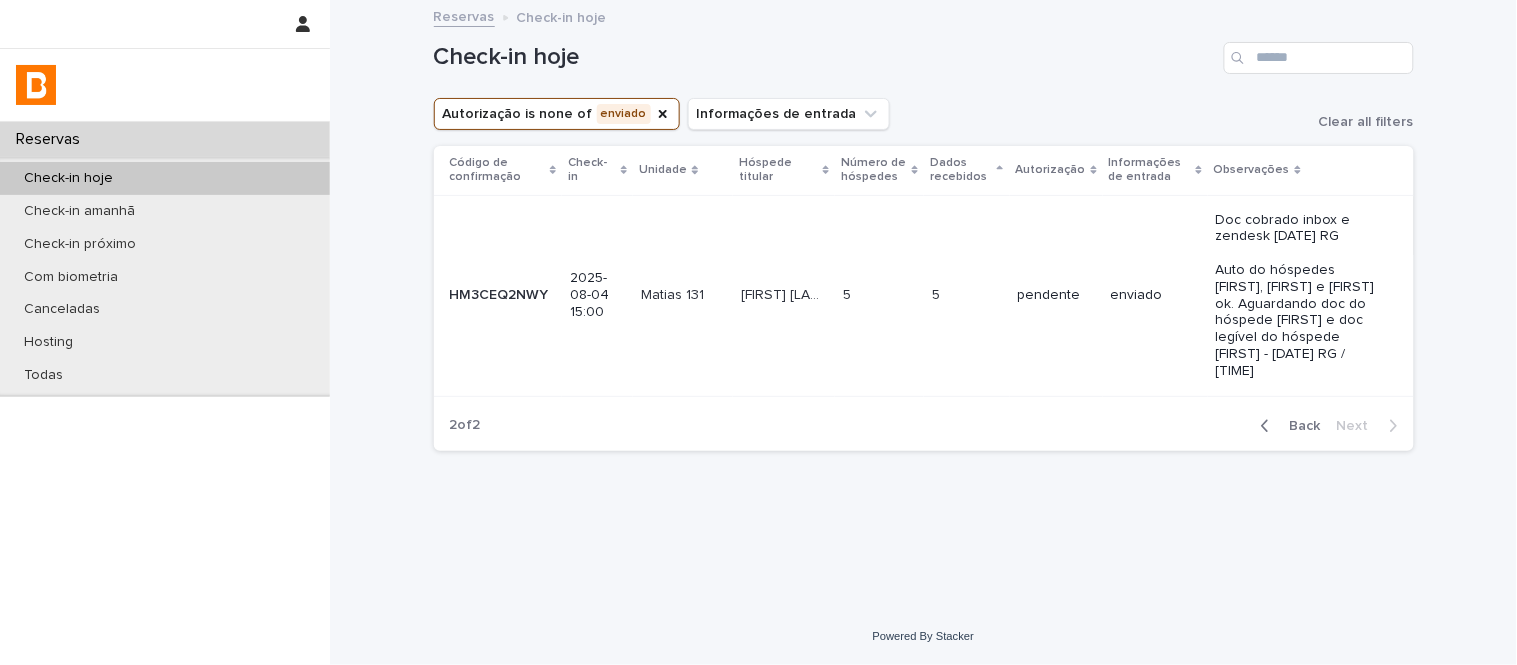 click on "pendente" at bounding box center (1056, 295) 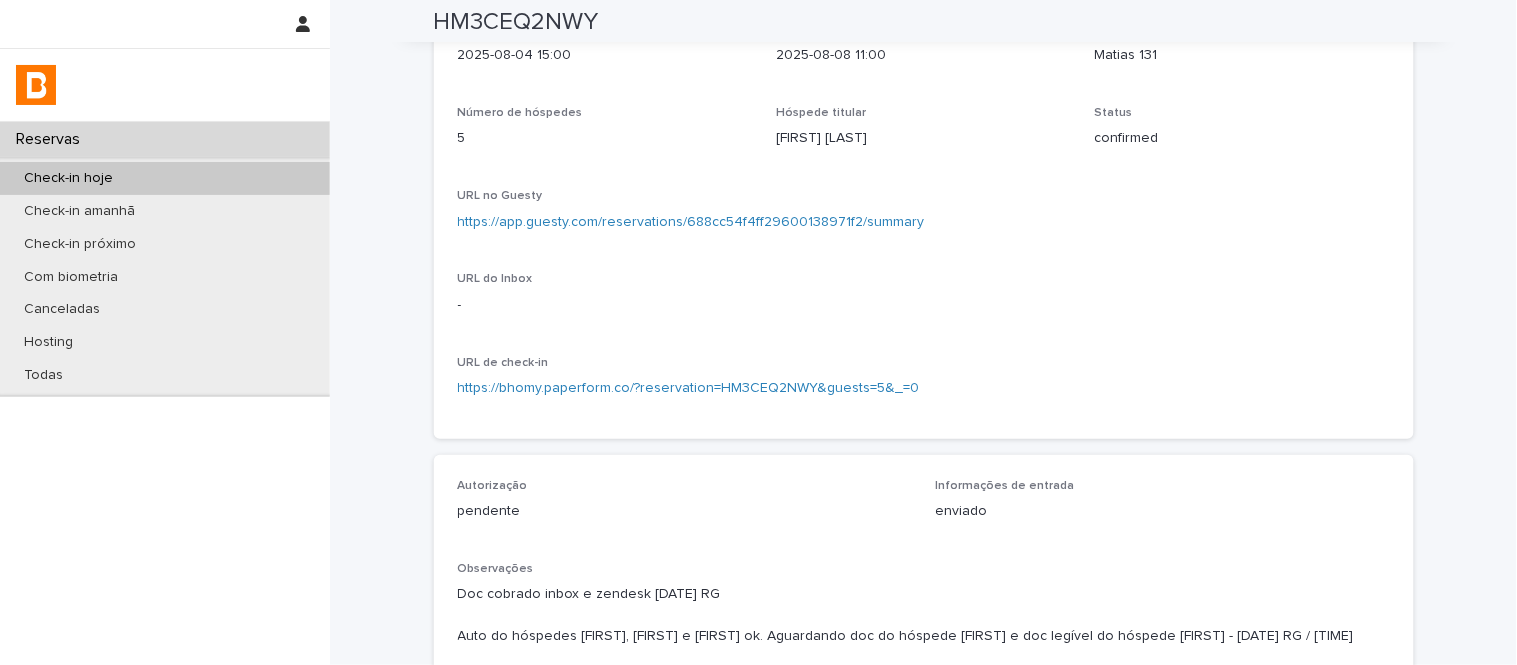 scroll, scrollTop: 0, scrollLeft: 0, axis: both 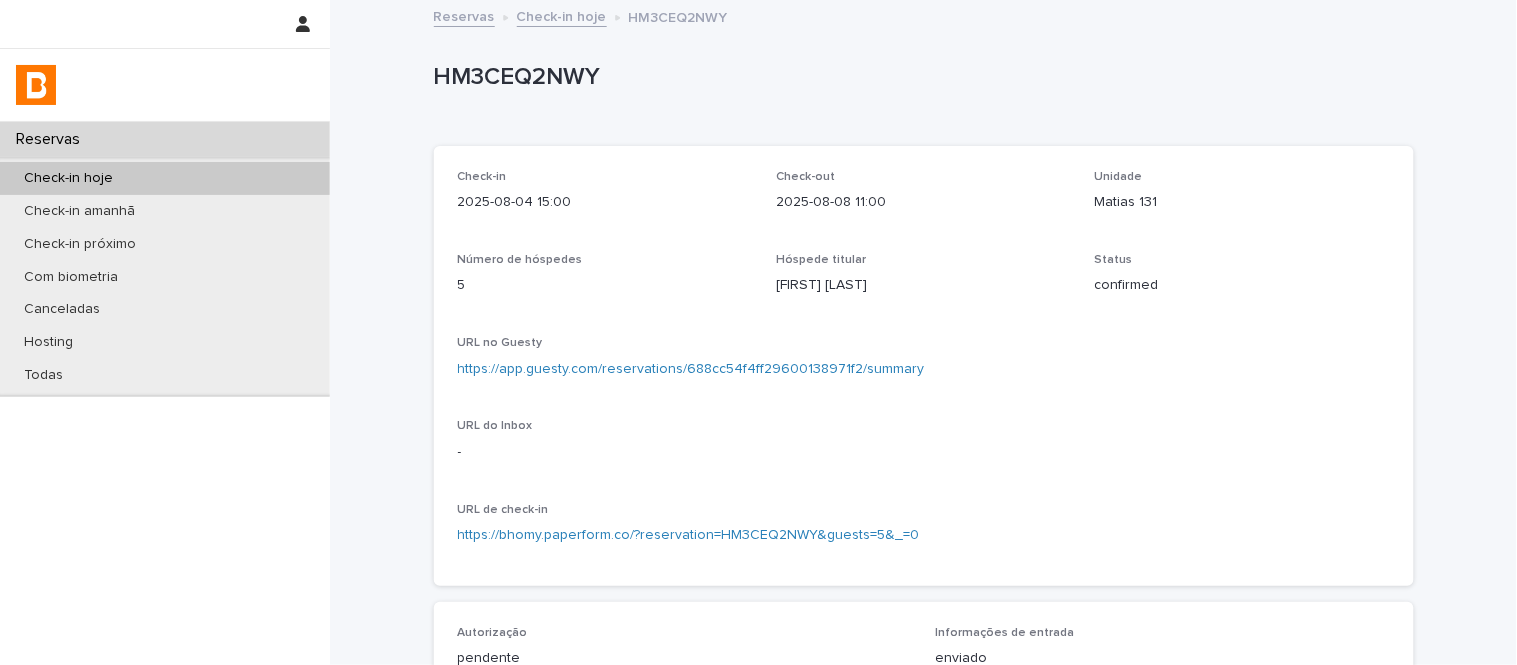 click on "URL no Guesty https://app.guesty.com/reservations/688cc54f4ff29600138971f2/summary" at bounding box center (924, 365) 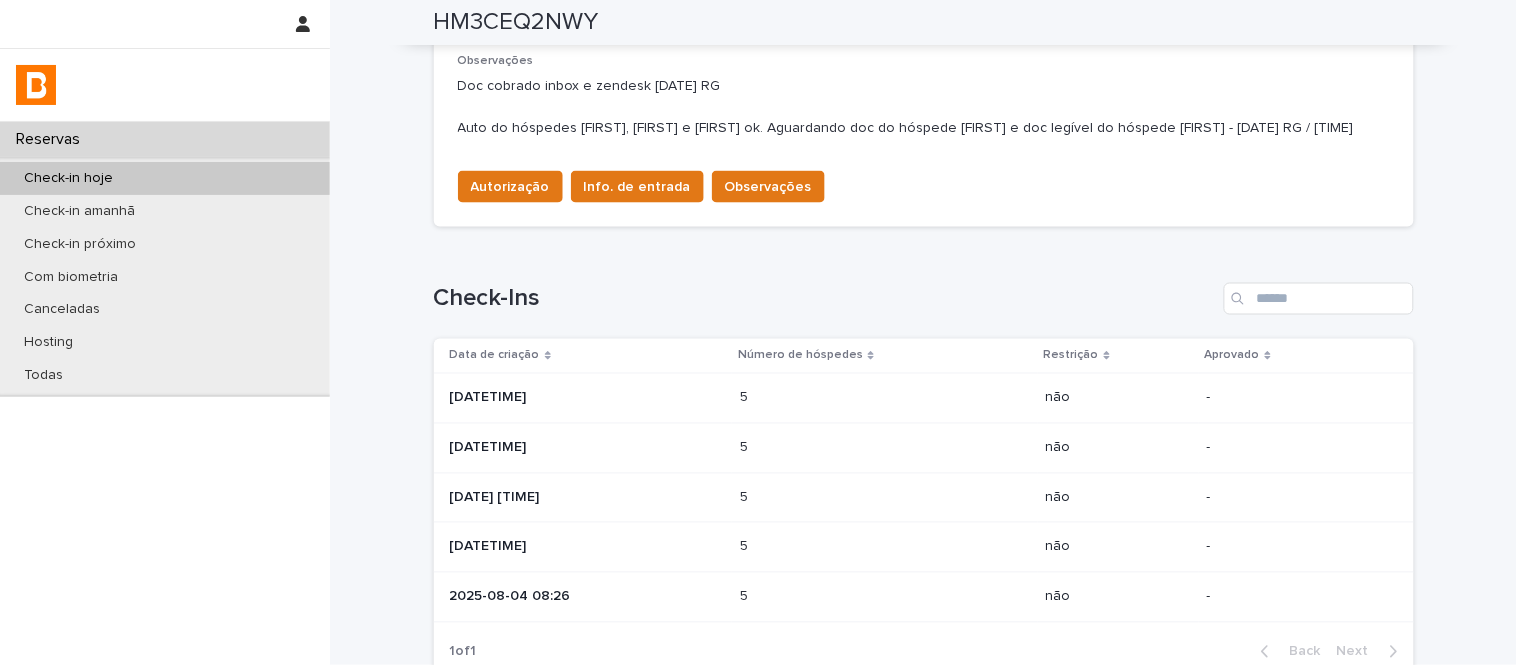scroll, scrollTop: 666, scrollLeft: 0, axis: vertical 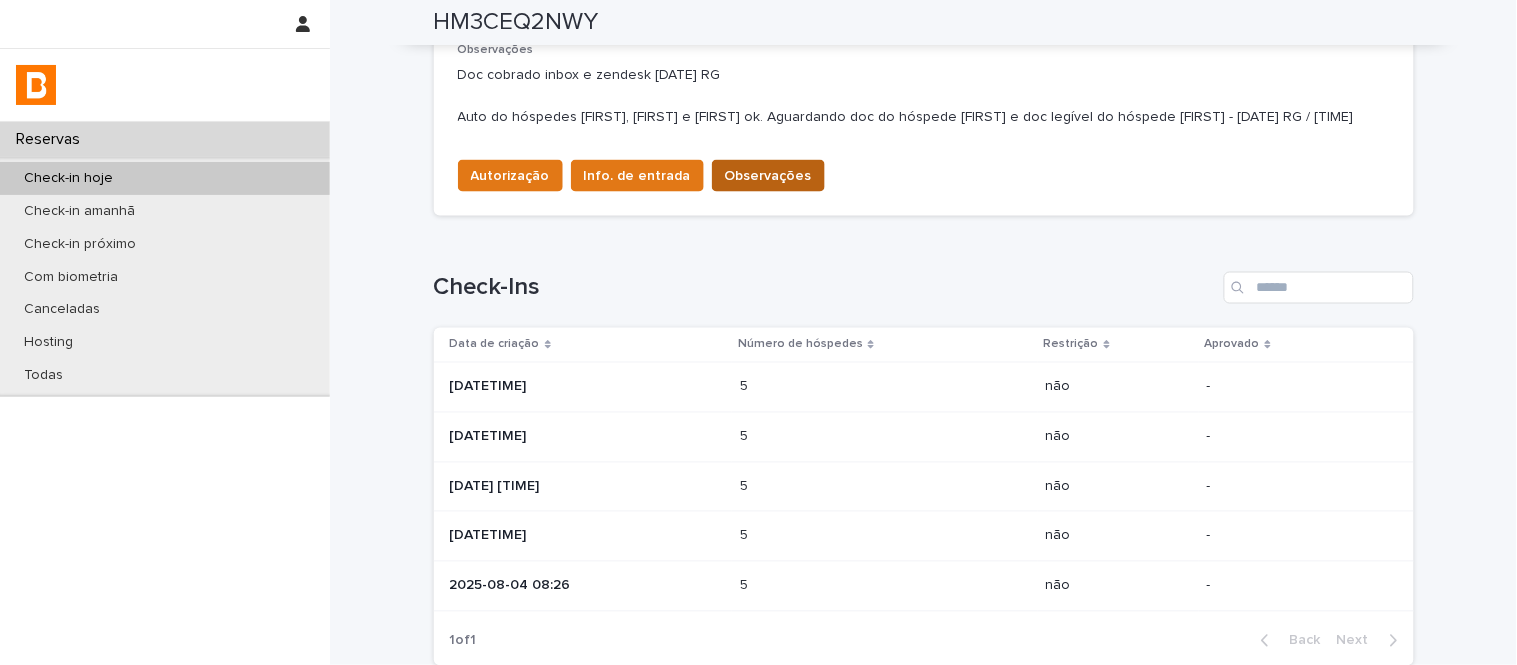 click on "Observações" at bounding box center [768, 176] 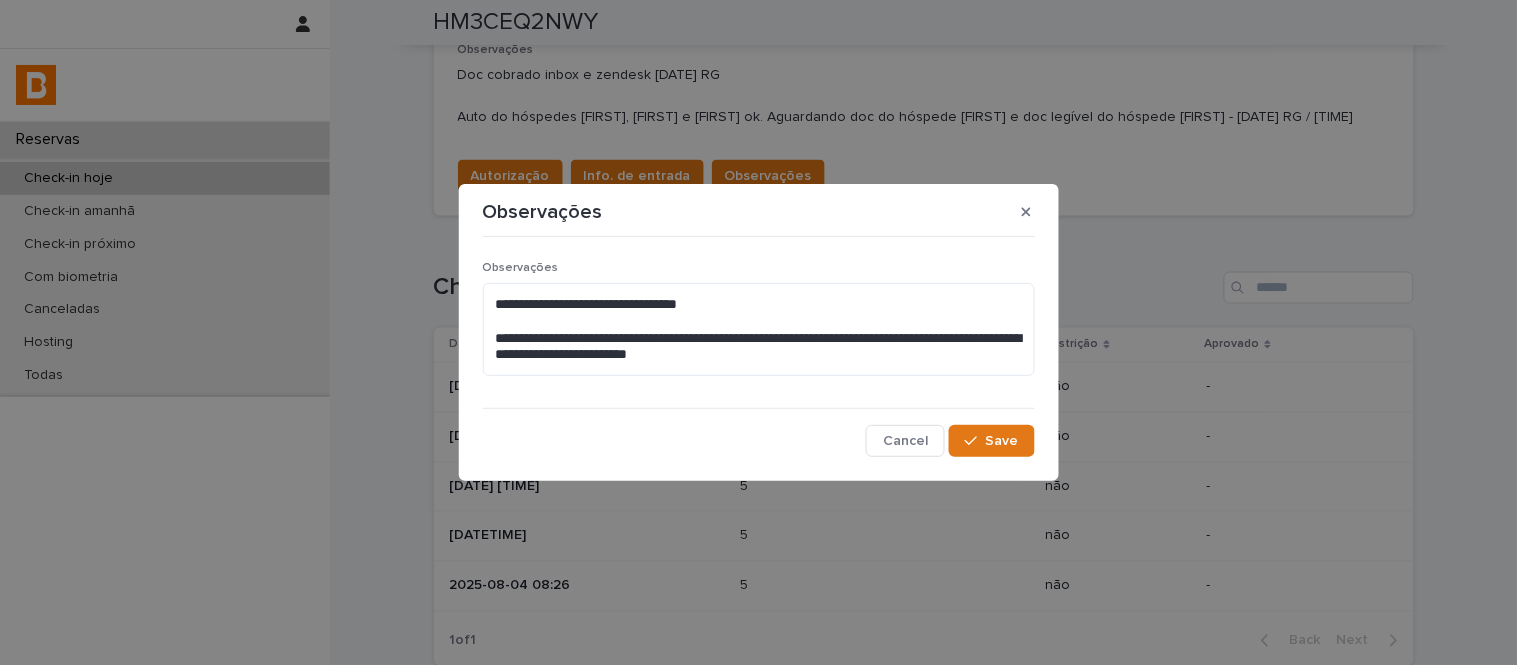 click on "**********" at bounding box center (759, 327) 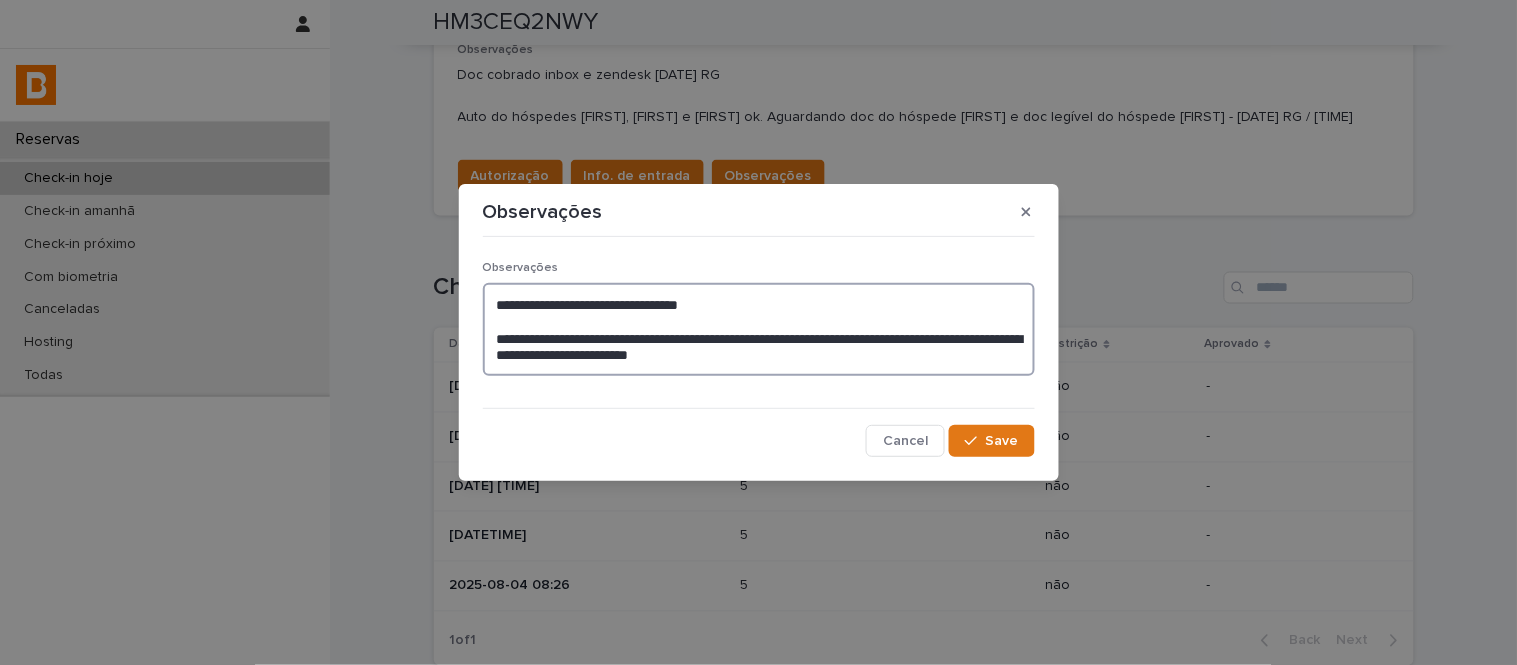 click on "**********" at bounding box center (759, 329) 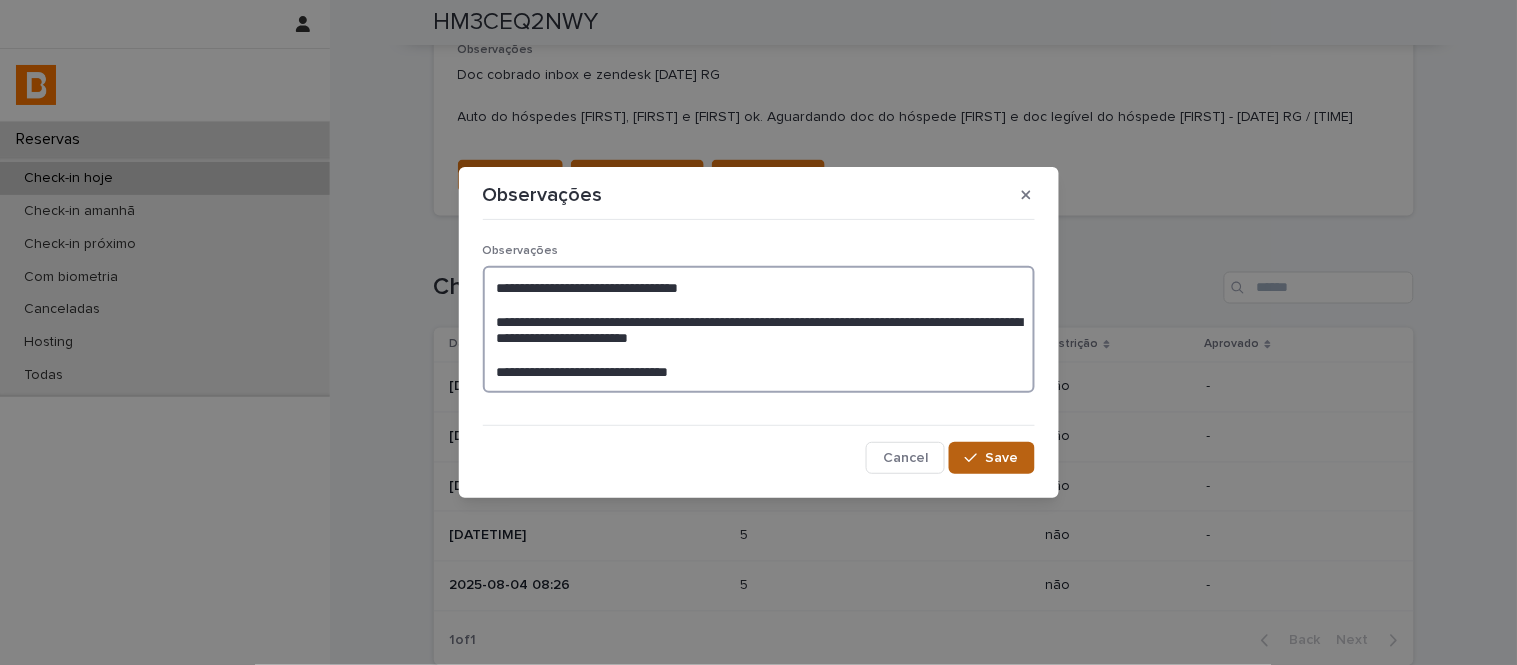 type on "**********" 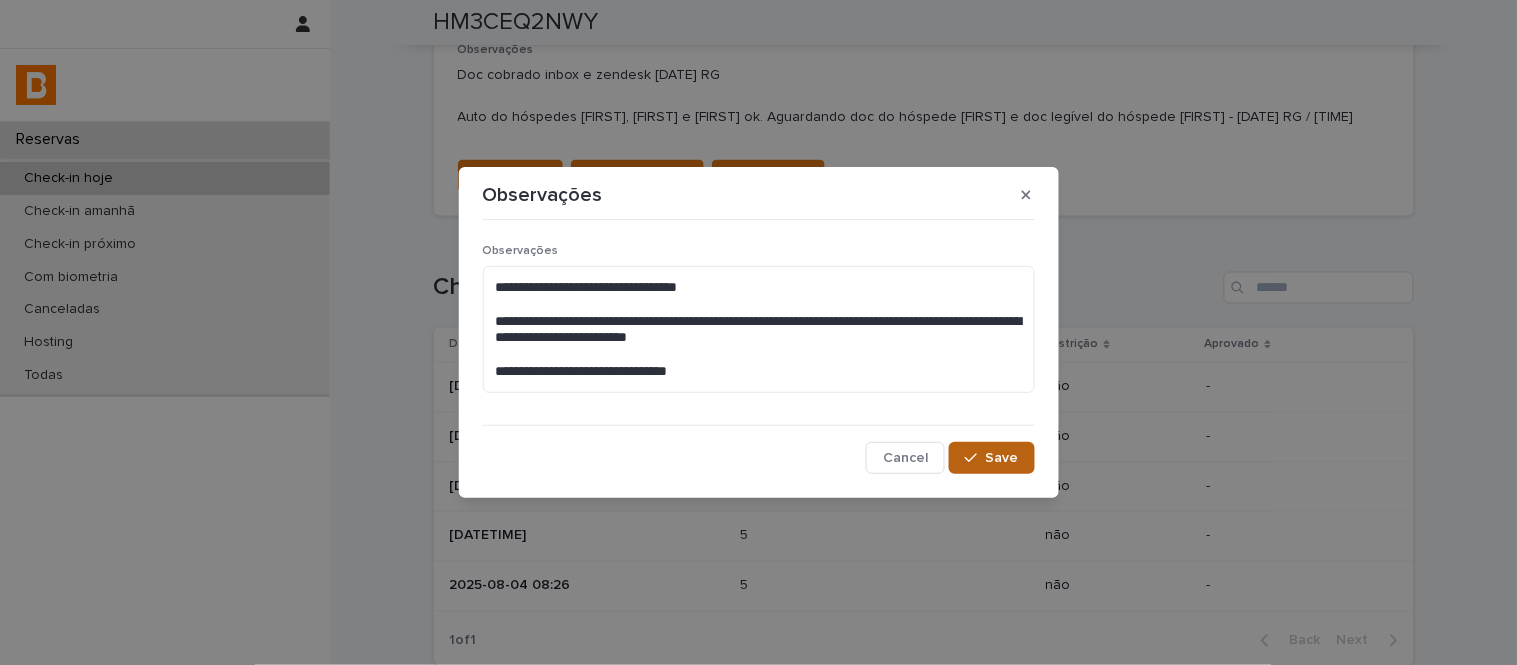 click on "Save" at bounding box center [991, 458] 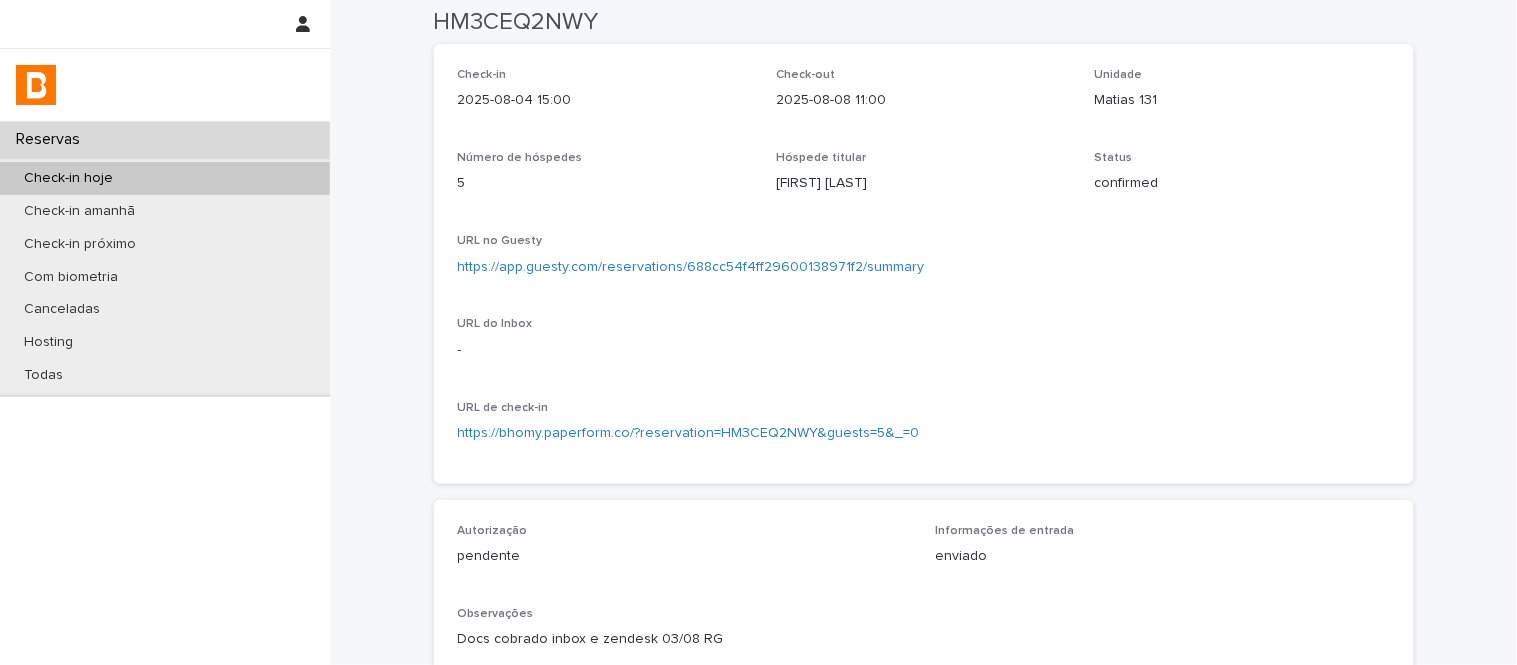 scroll, scrollTop: 0, scrollLeft: 0, axis: both 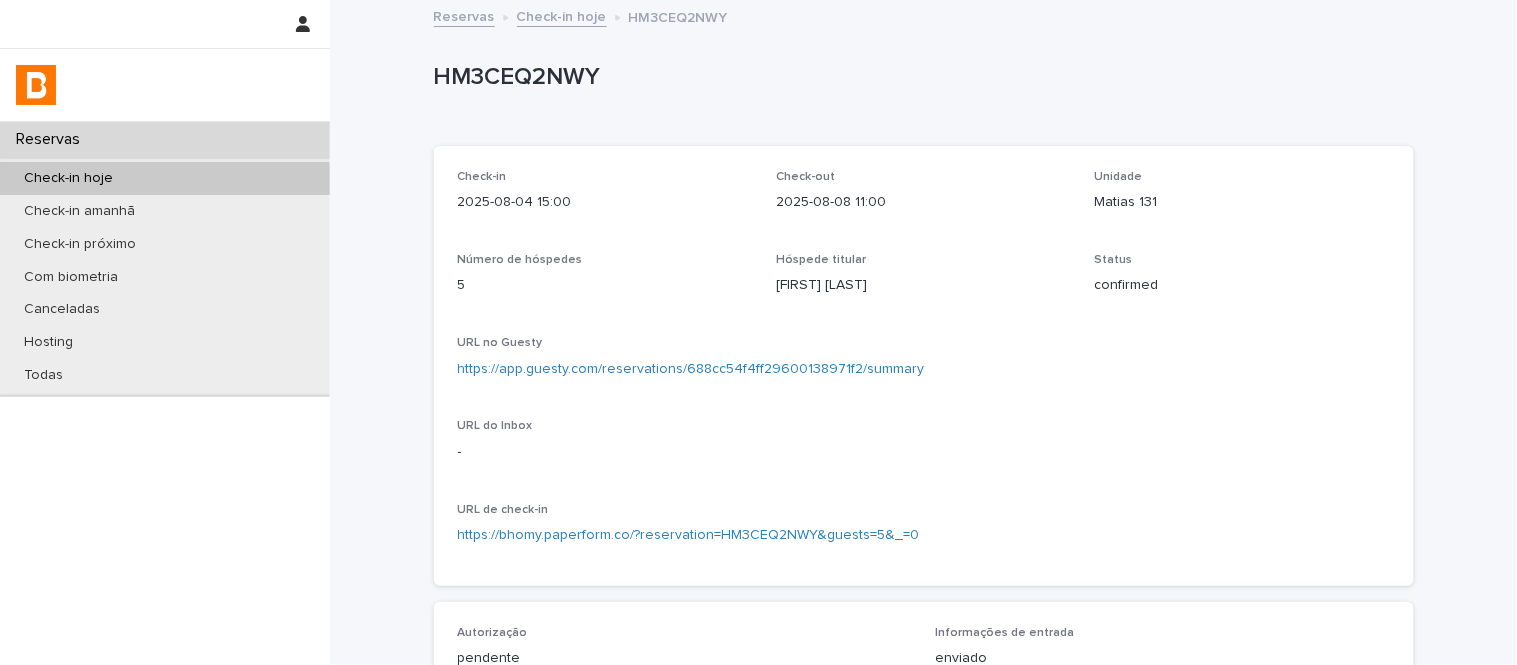 click on "HM3CEQ2NWY HM3CEQ2NWY Sorry, there was an error saving your record. Please try again. Please fill out the required fields below. Check-in [DATE] [TIME] Check-out [DATE] [TIME] Unidade Matias 131 Número de hóspedes 5 Hóspede titular [FIRST] [LAST] Status confirmed URL no Guesty https://app.guesty.com/reservations/688cc54f4ff29600138971f2/summary URL do Inbox - URL de check-in https://bhomy.paperform.co/?reservation=HM3CEQ2NWY&guests=5&_=0 Autorização pendente Informações de entrada enviado Observações Doc cobrado inbox e zendesk [DATE] RG
Auto do hóspedes [FIRST], [FIRST] e [FIRST] ok. Aguardando doc do hóspede [FIRST] e doc legível do hóspede [FIRST] - [DATE] RG / [TIME]
Cobrado novamente [DATE] RG - [TIME] Autorização Info. de entrada Observações Check-Ins Data de criação Número de hóspedes Restrição Aprovado [DATE] [TIME] 5 5   não - [DATE] [TIME] 5 5   não - 5 5   não -" at bounding box center (924, 696) 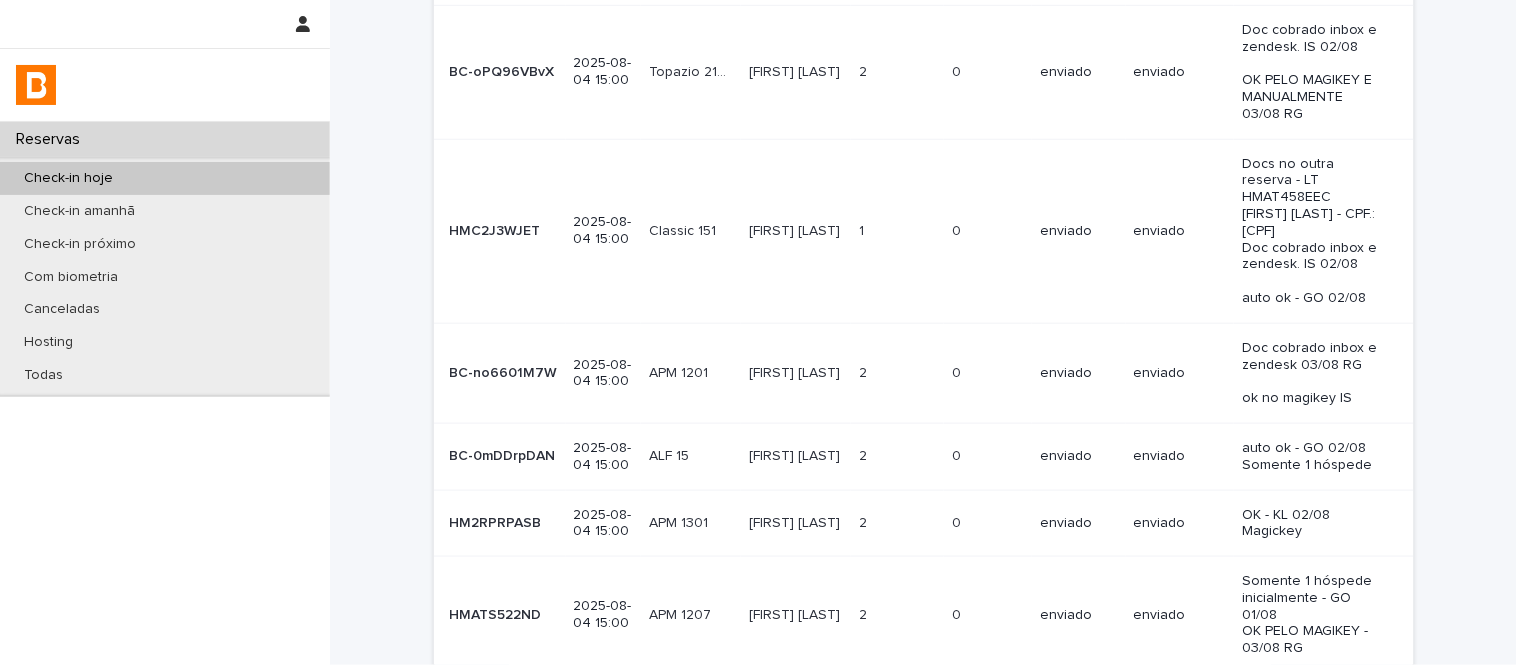 scroll, scrollTop: 0, scrollLeft: 0, axis: both 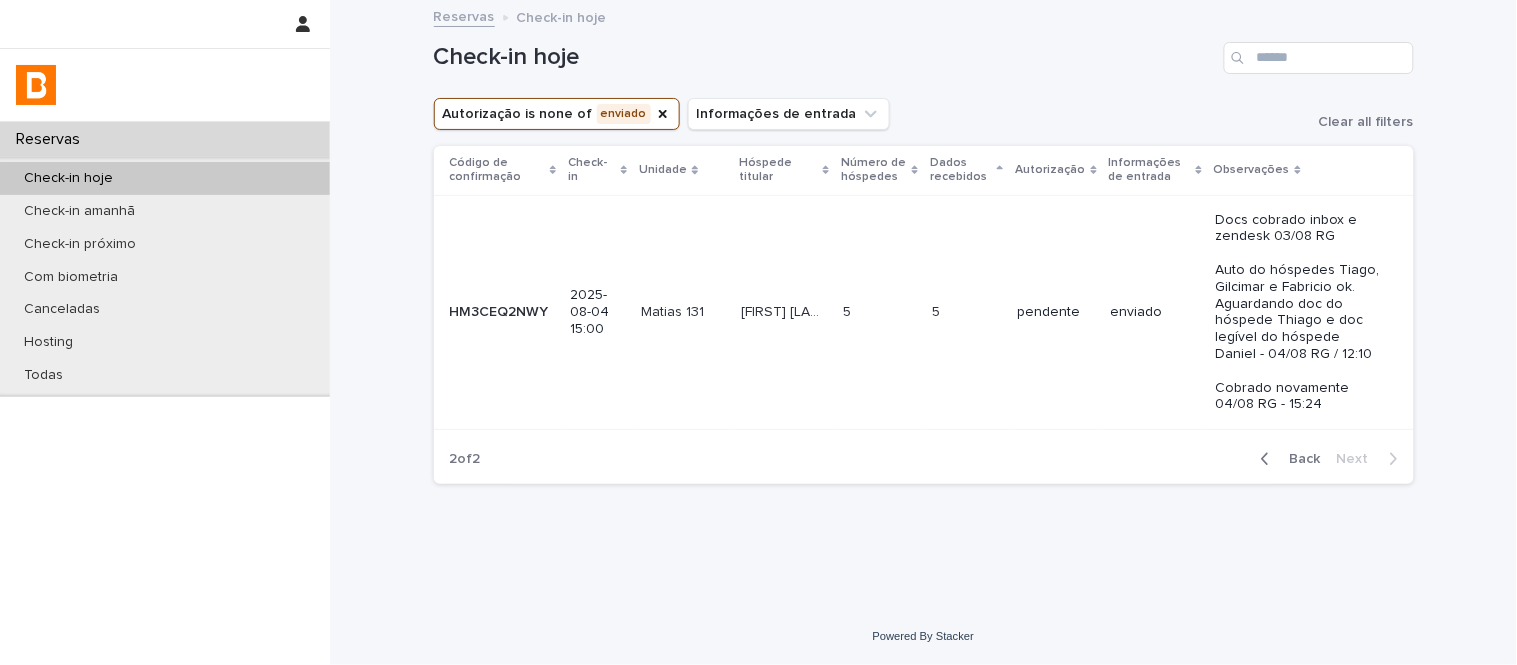 click on "Back" at bounding box center [1287, 459] 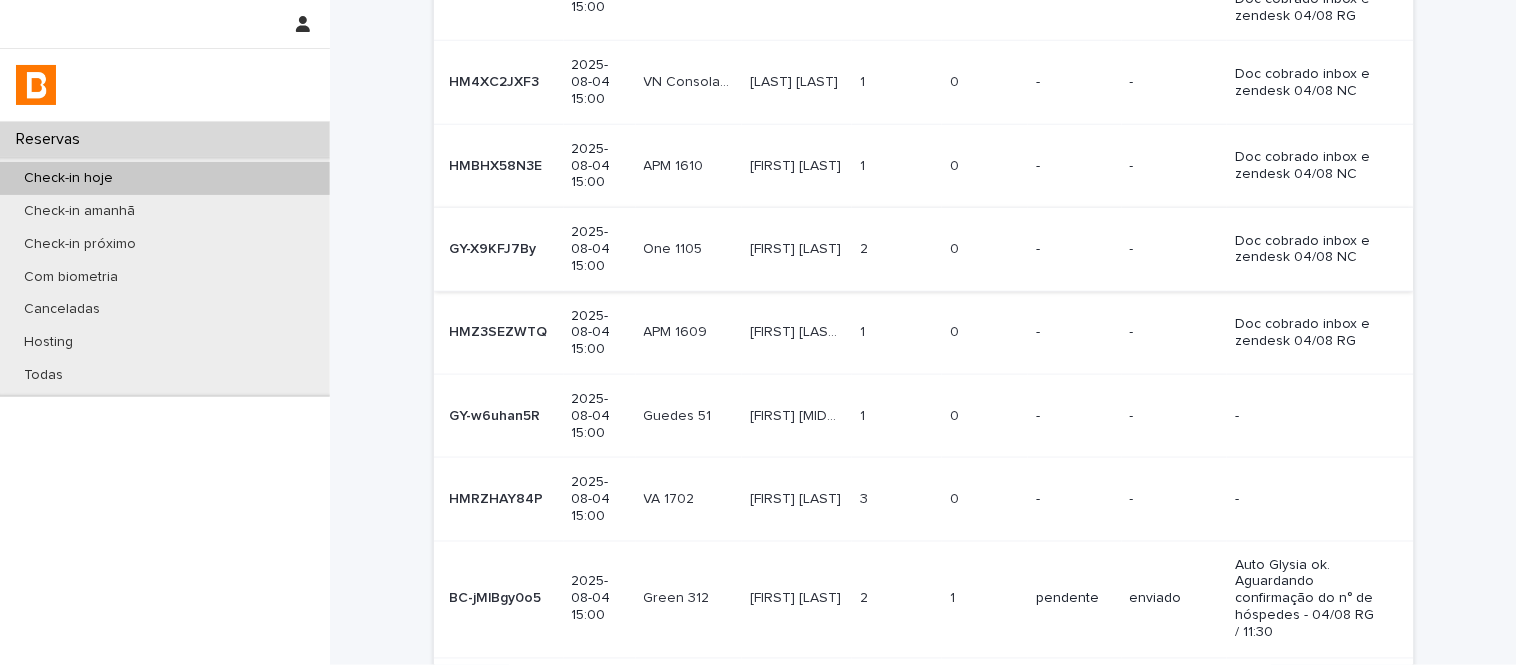 scroll, scrollTop: 444, scrollLeft: 0, axis: vertical 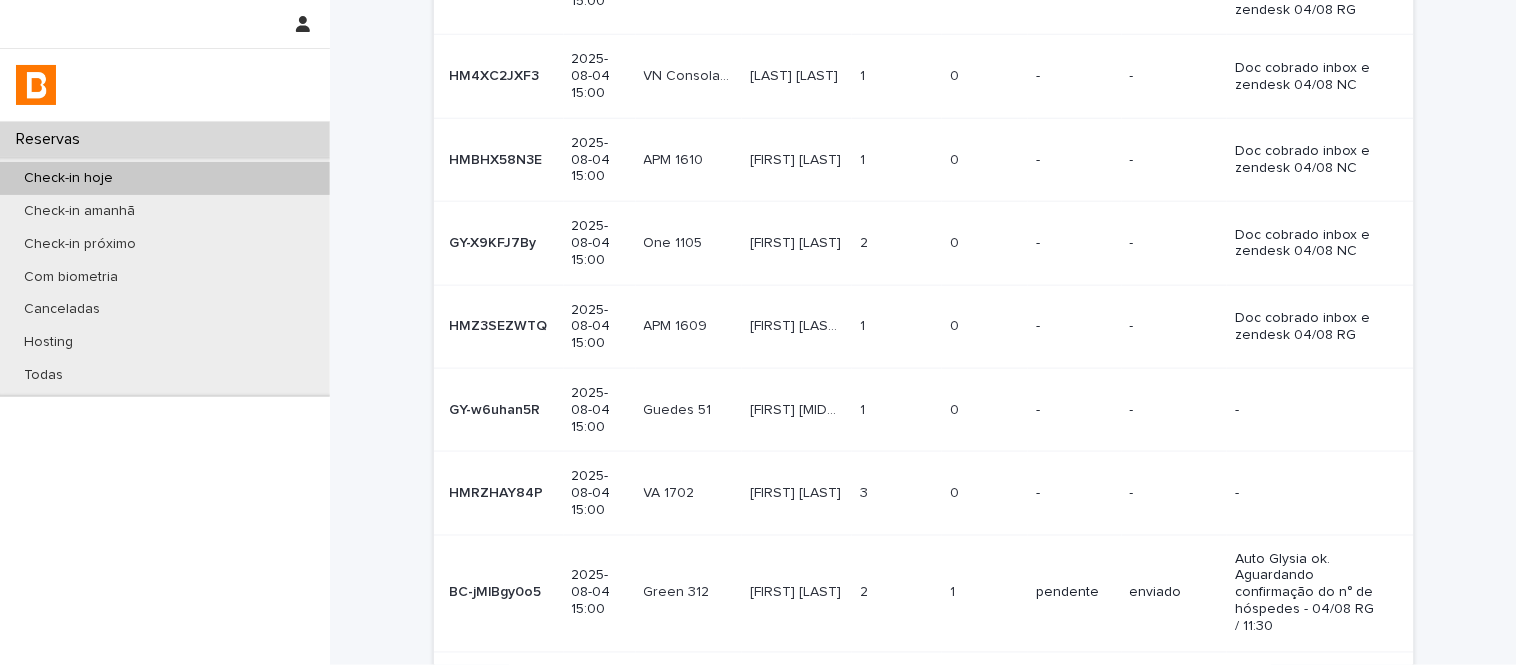 click on "[FIRST] [LAST] [FIRST] [LAST]" at bounding box center [797, 326] 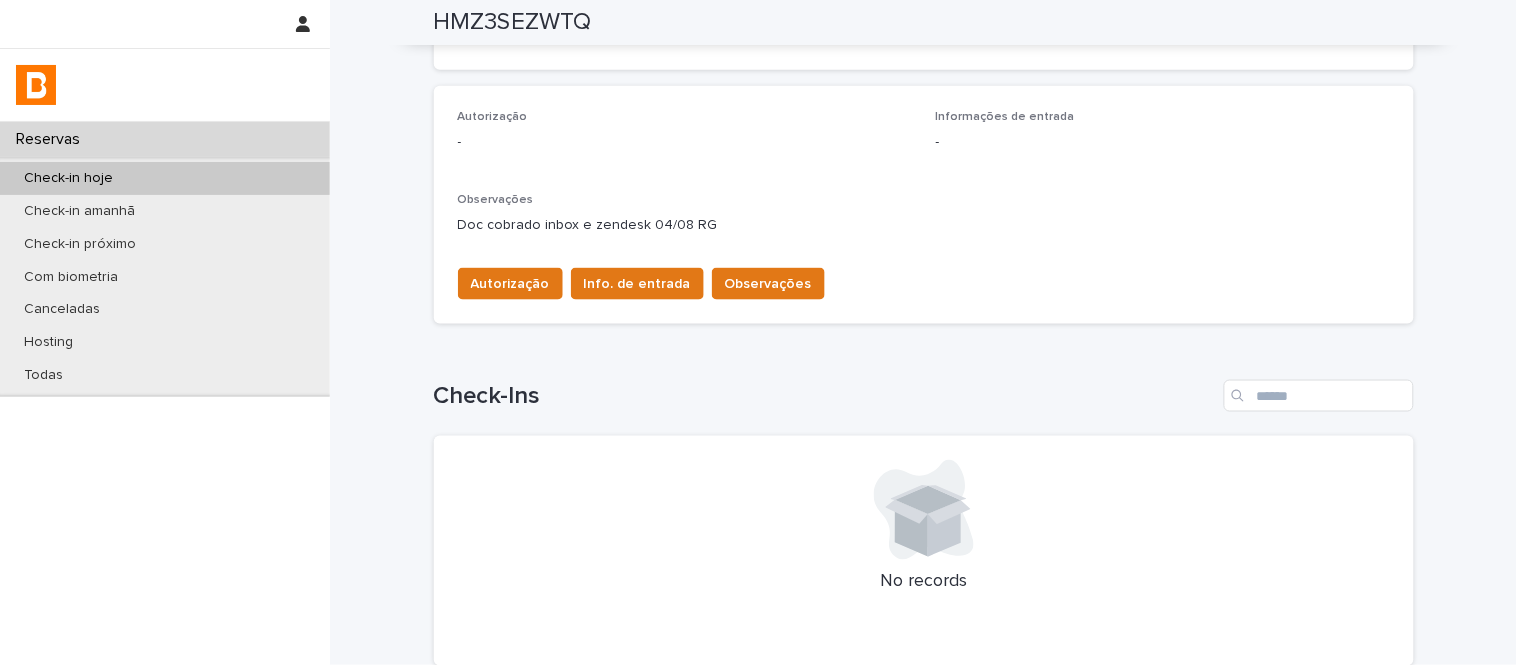 scroll, scrollTop: 544, scrollLeft: 0, axis: vertical 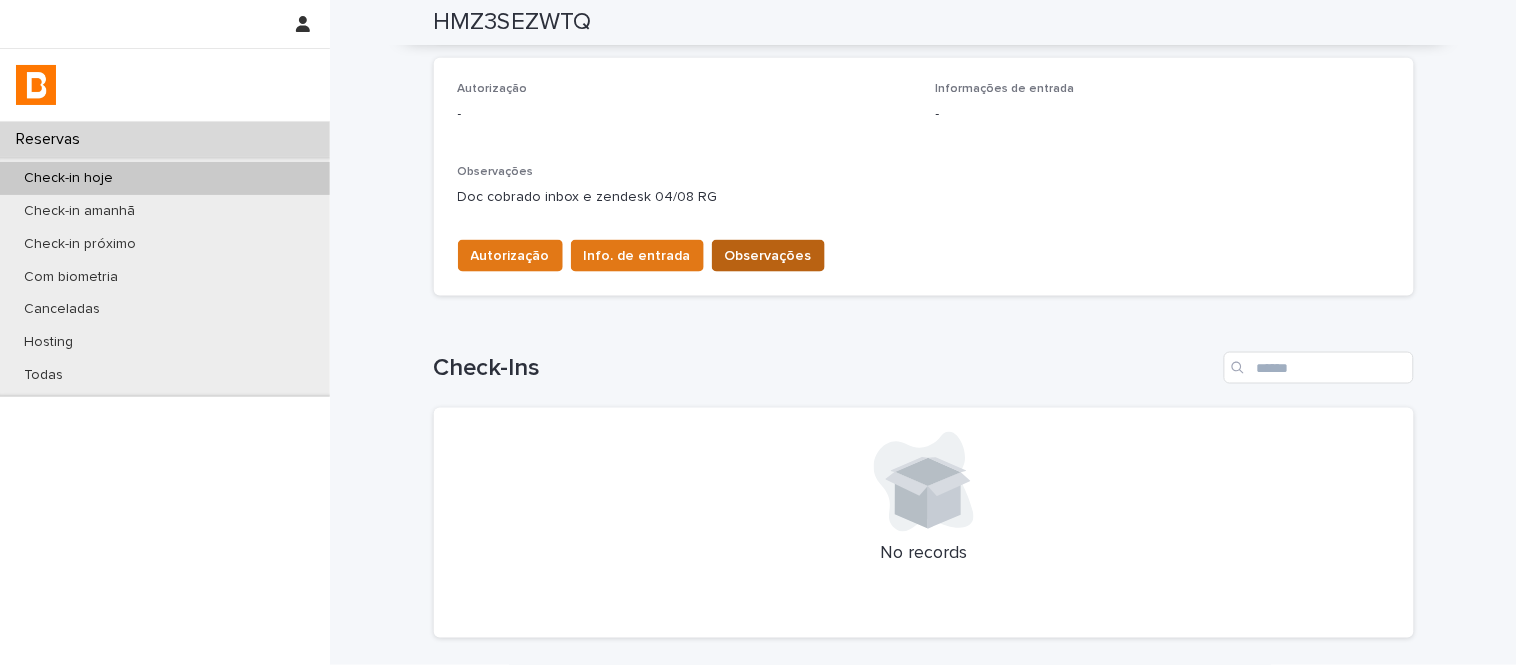 click on "Observações" at bounding box center [768, 256] 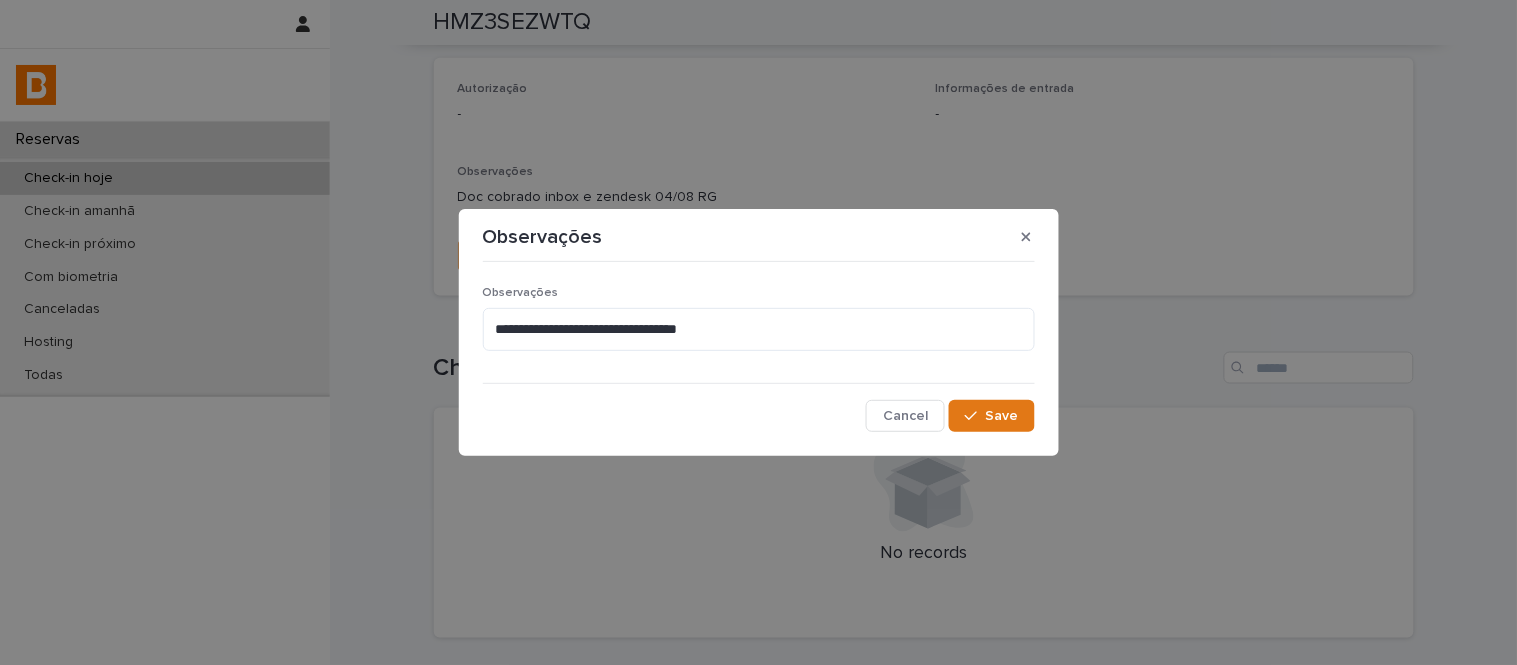 click on "**********" at bounding box center (759, 327) 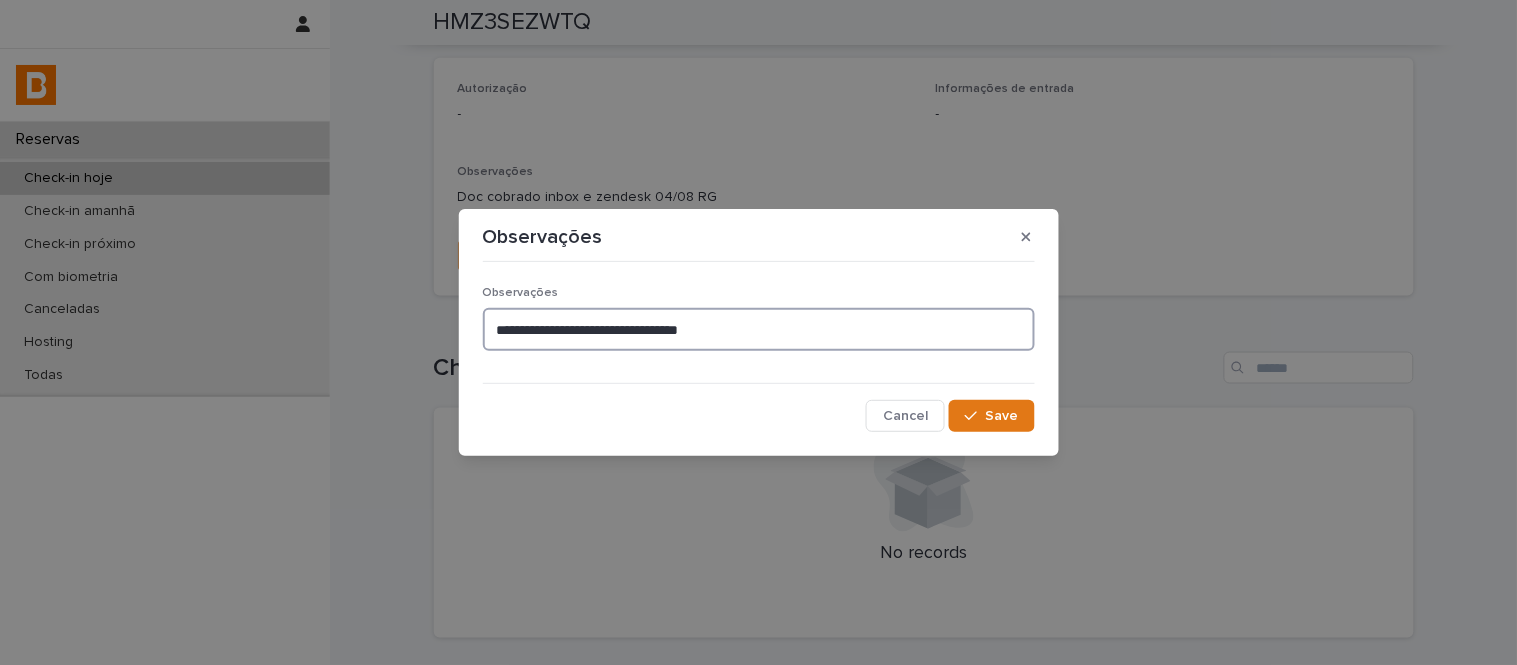 drag, startPoint x: 811, startPoint y: 328, endPoint x: 814, endPoint y: 338, distance: 10.440307 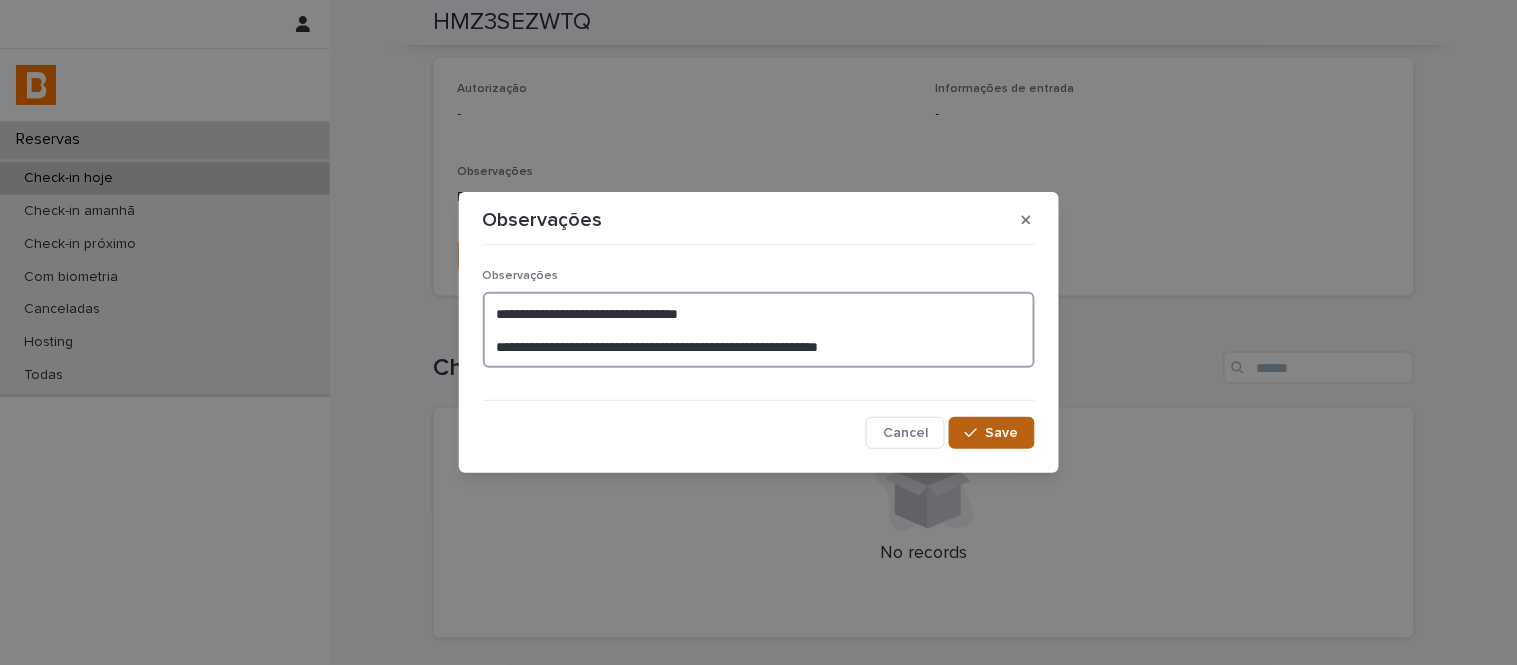 type on "**********" 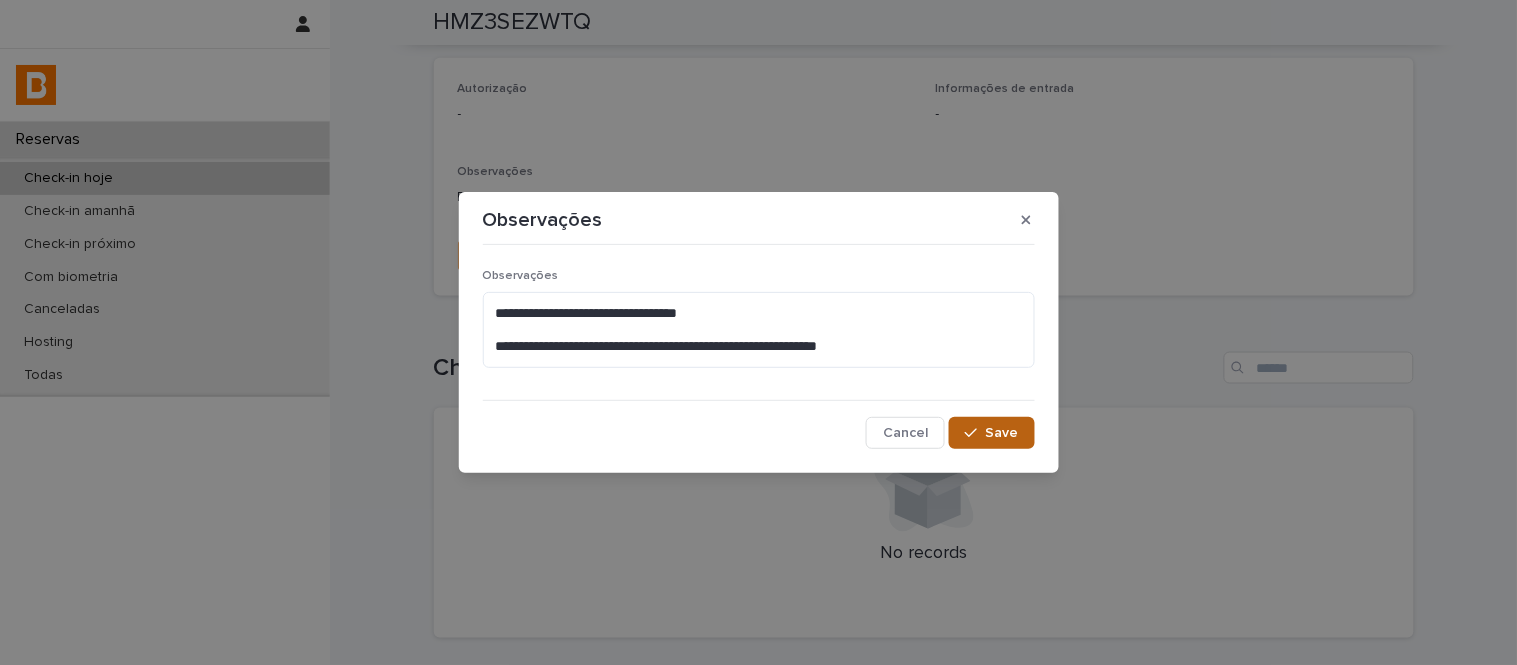 click on "Save" at bounding box center [1002, 433] 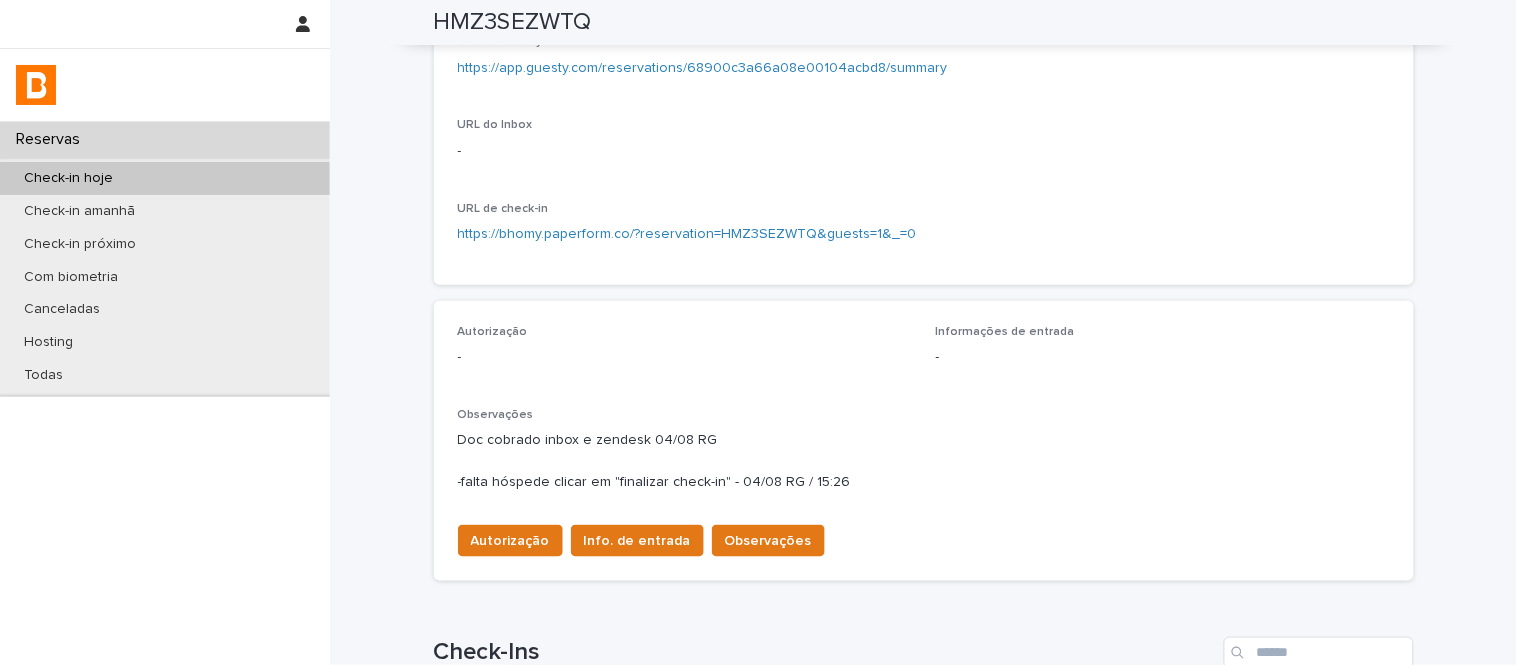scroll, scrollTop: 232, scrollLeft: 0, axis: vertical 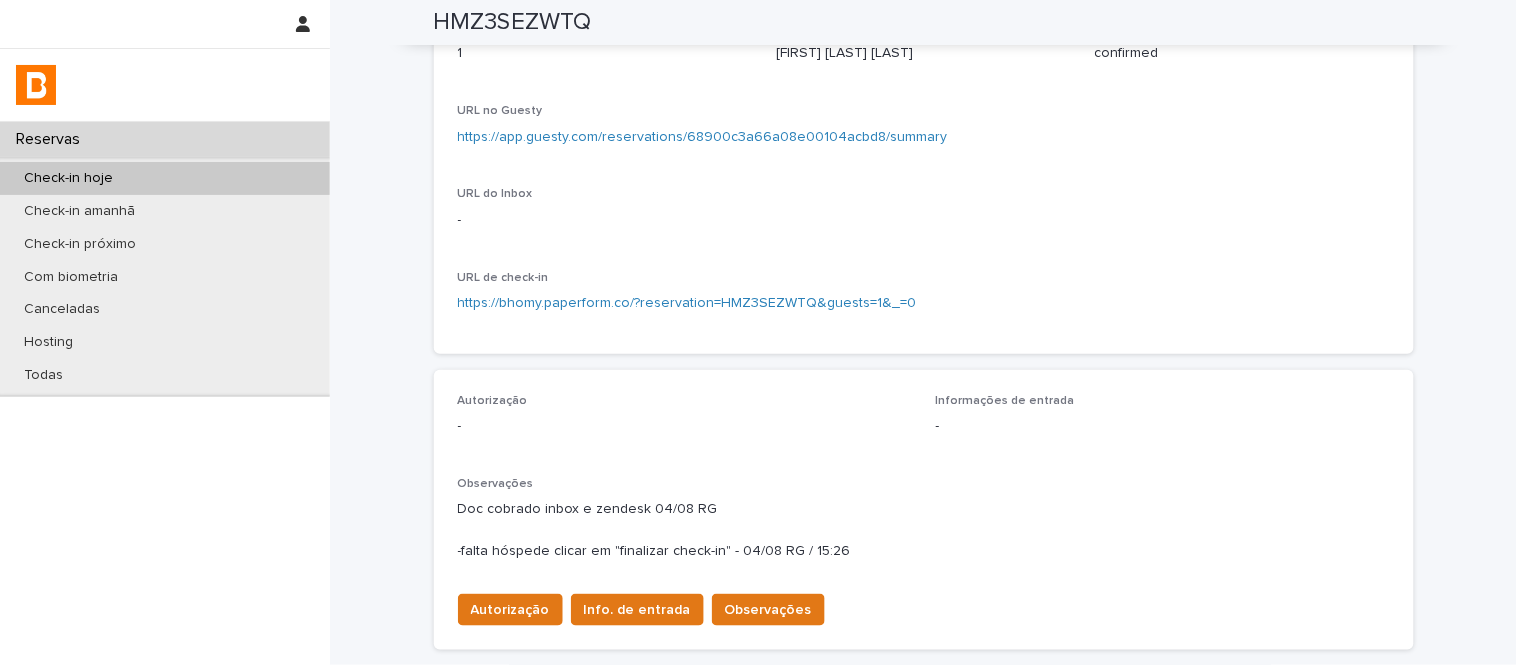 click on "https://app.guesty.com/reservations/68900c3a66a08e00104acbd8/summary" at bounding box center [703, 137] 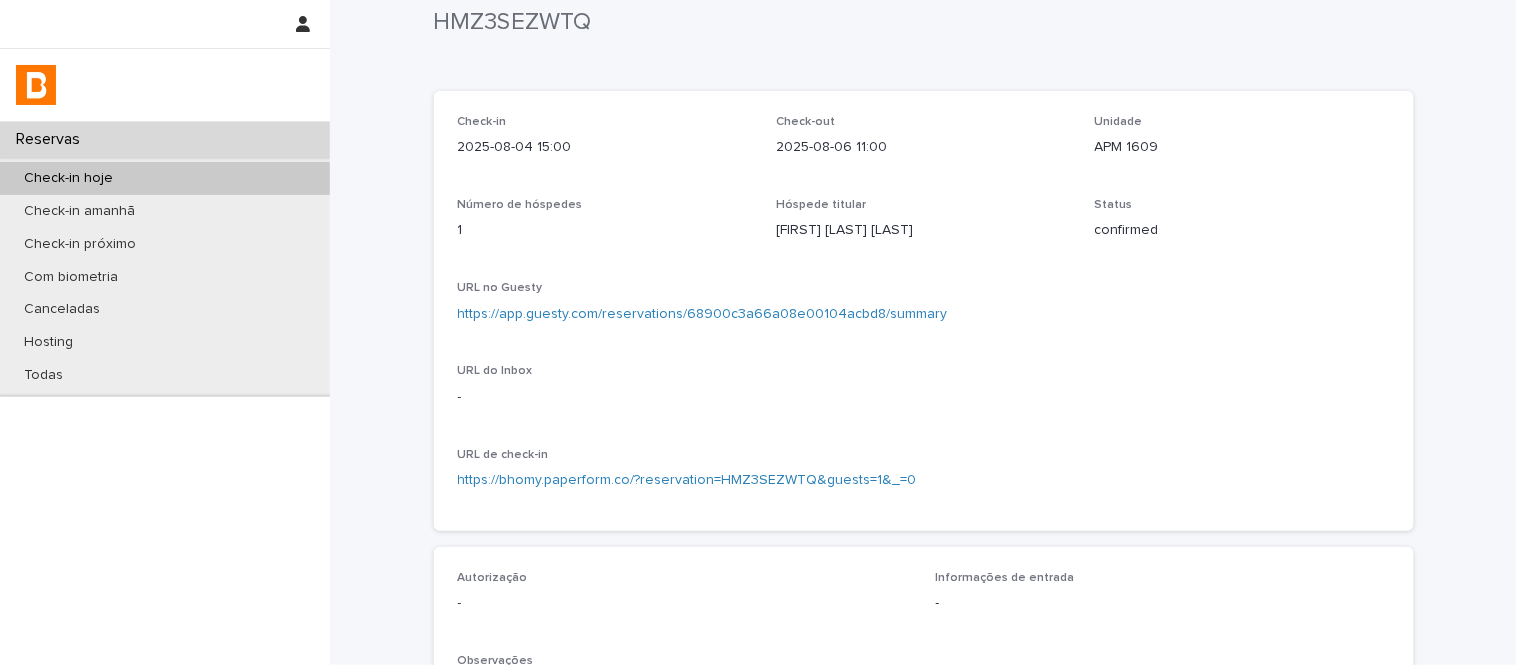 scroll, scrollTop: 0, scrollLeft: 0, axis: both 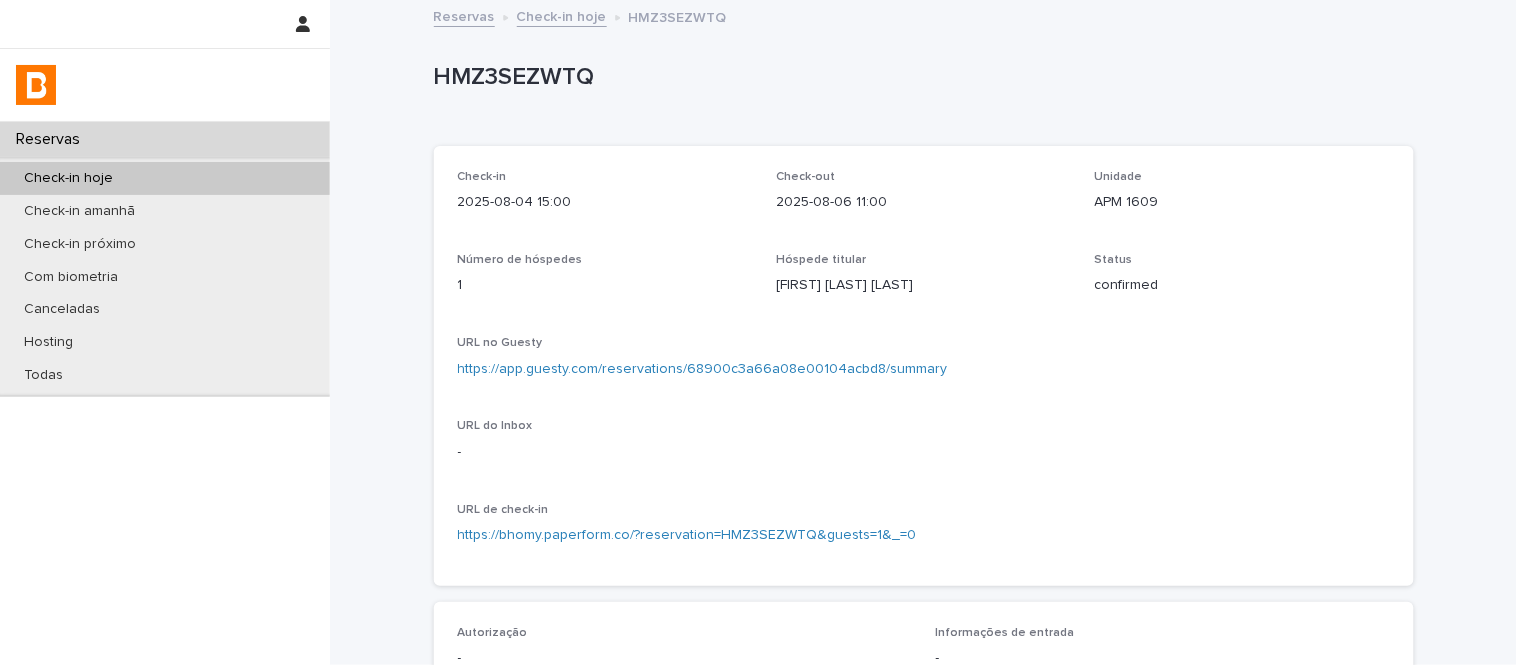 click on "Check-in hoje" at bounding box center [562, 15] 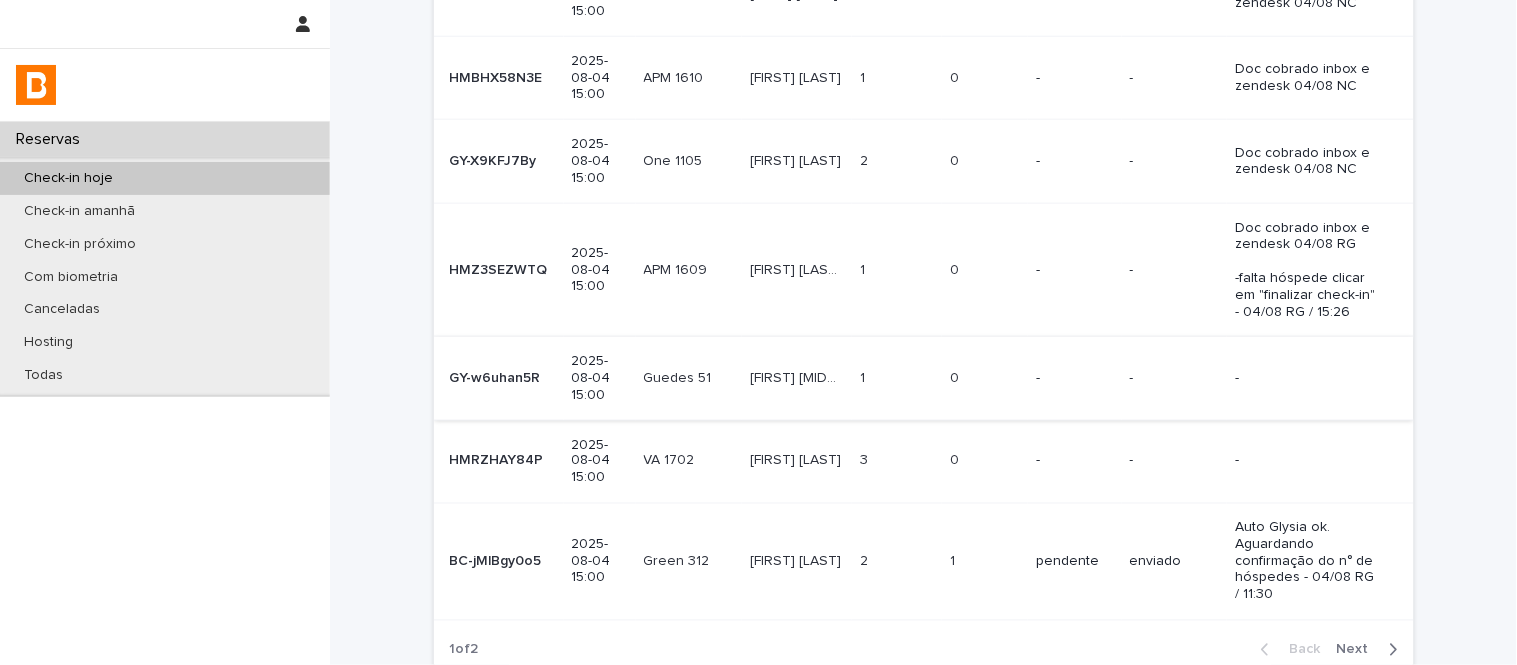 scroll, scrollTop: 486, scrollLeft: 0, axis: vertical 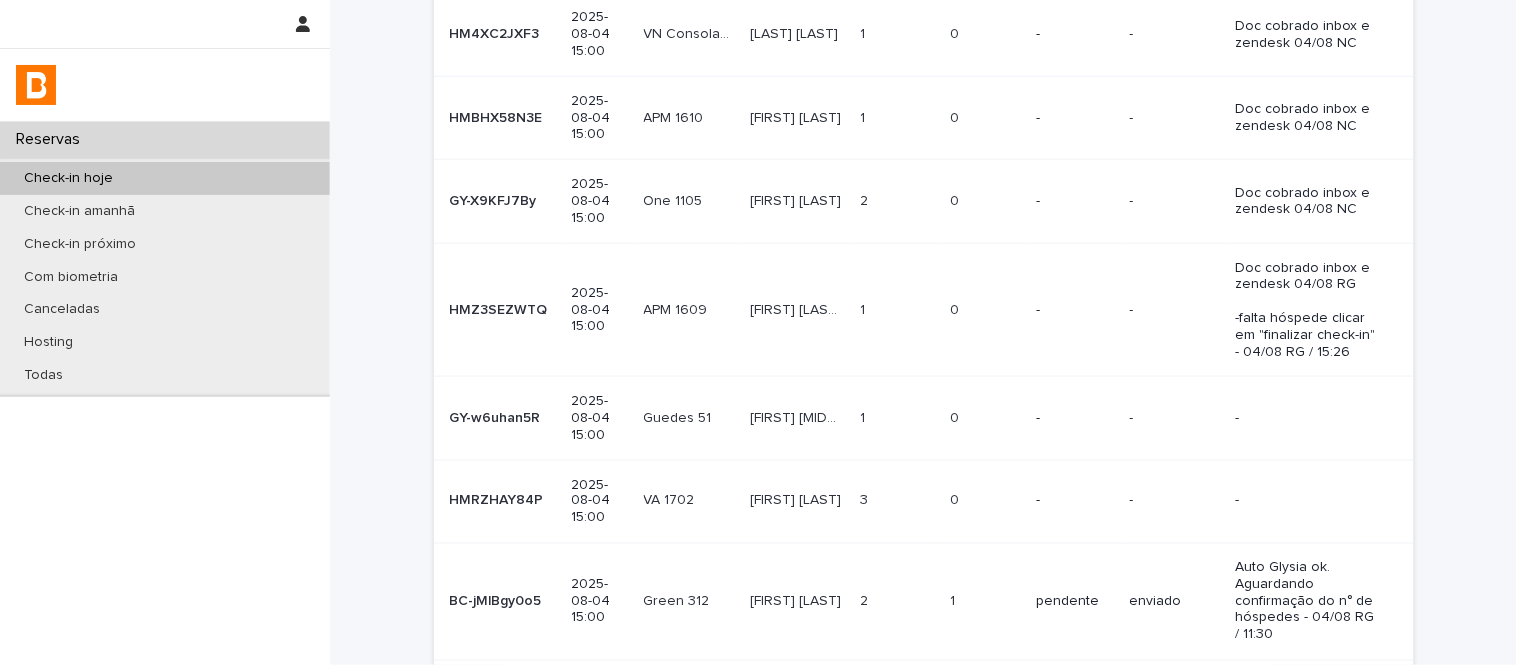 click at bounding box center [897, 310] 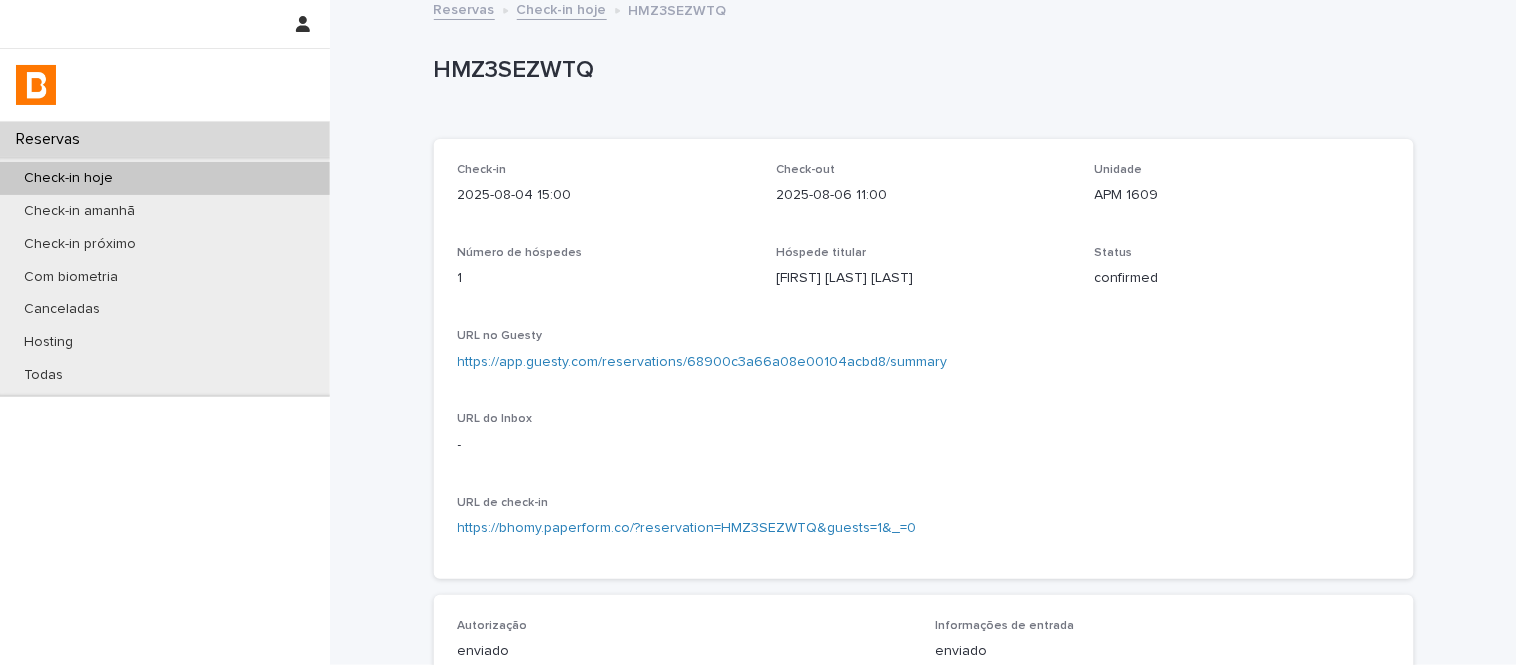 scroll, scrollTop: 0, scrollLeft: 0, axis: both 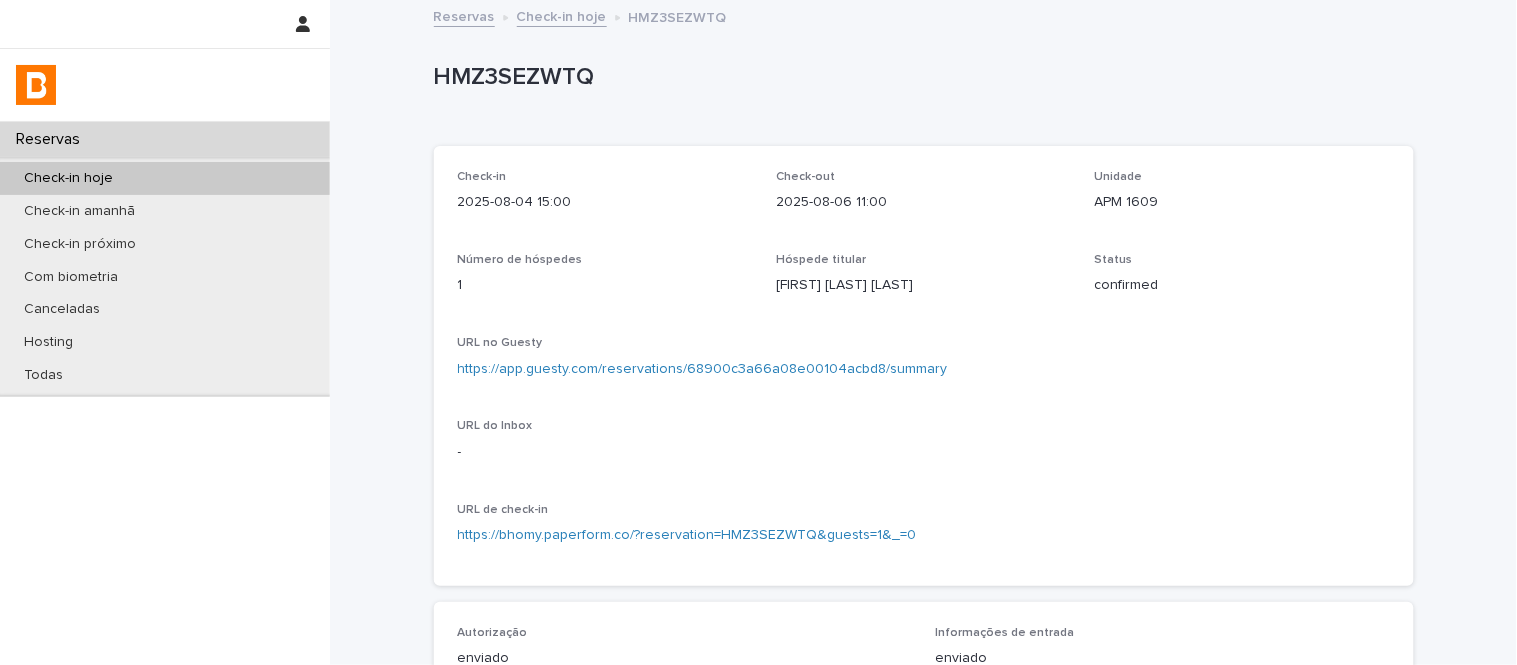 click on "Check-in hoje" at bounding box center [562, 15] 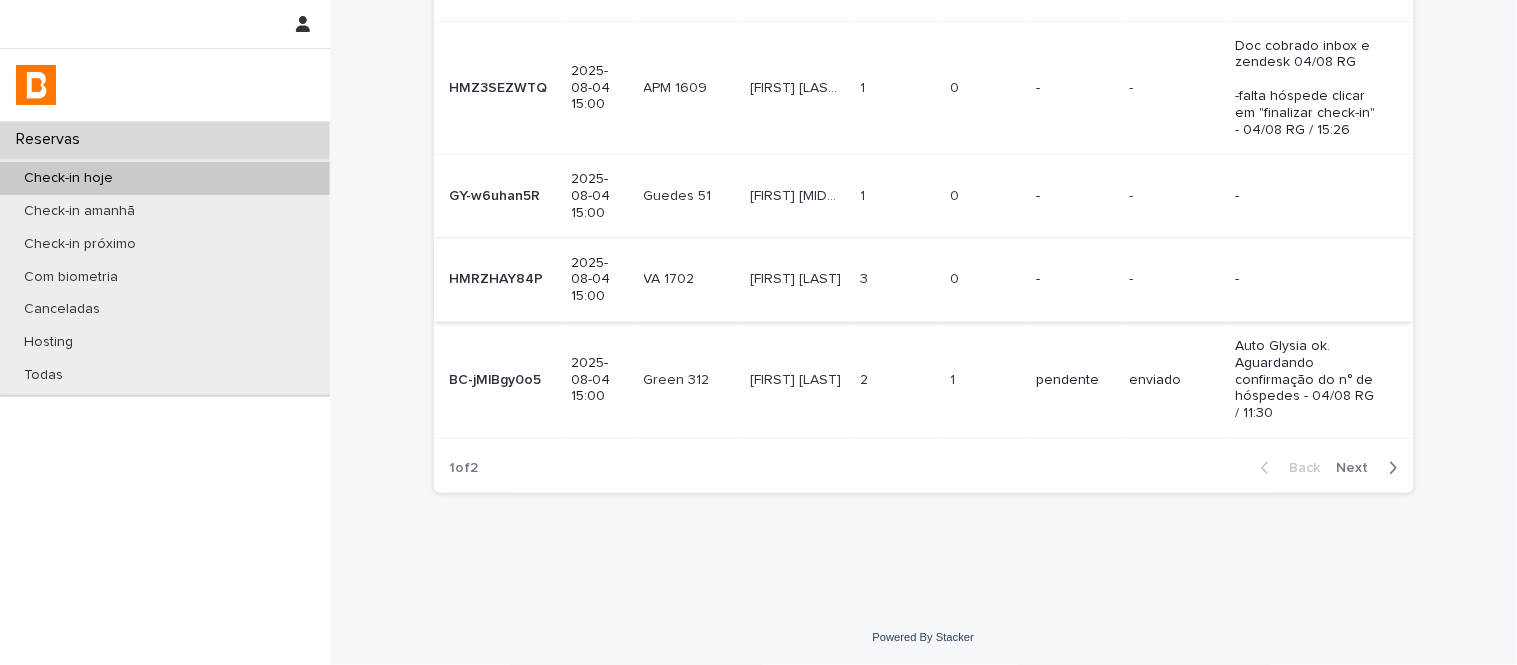 scroll, scrollTop: 597, scrollLeft: 0, axis: vertical 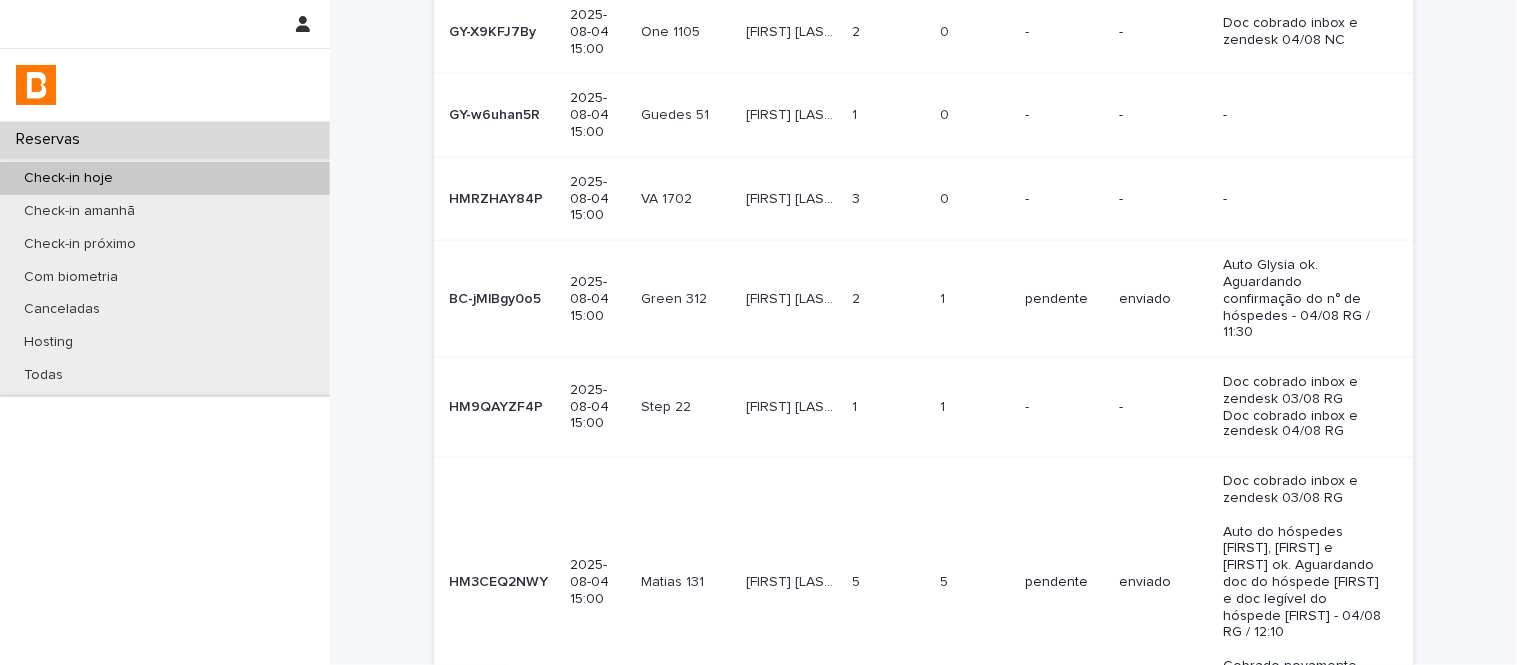 click on "[FIRST] [LAST] [FIRST] [LAST]" at bounding box center (791, 408) 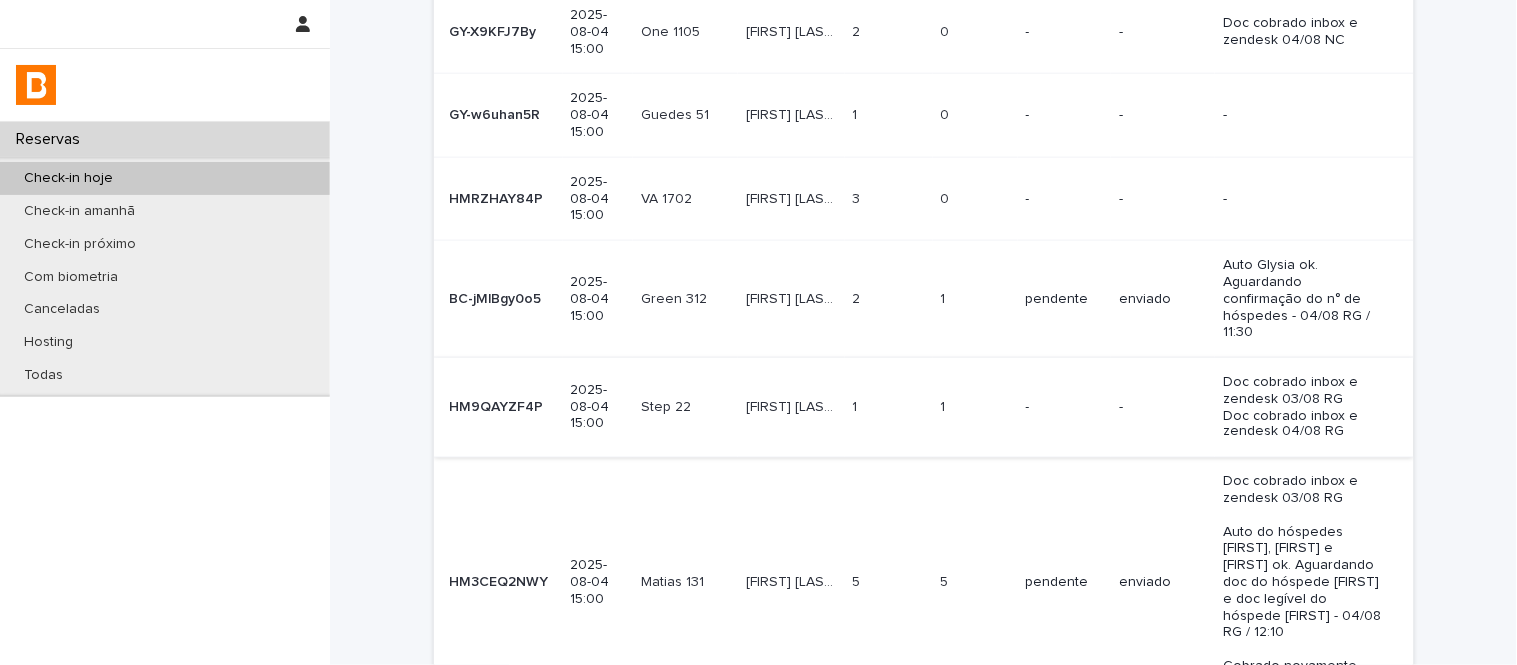 scroll, scrollTop: 0, scrollLeft: 0, axis: both 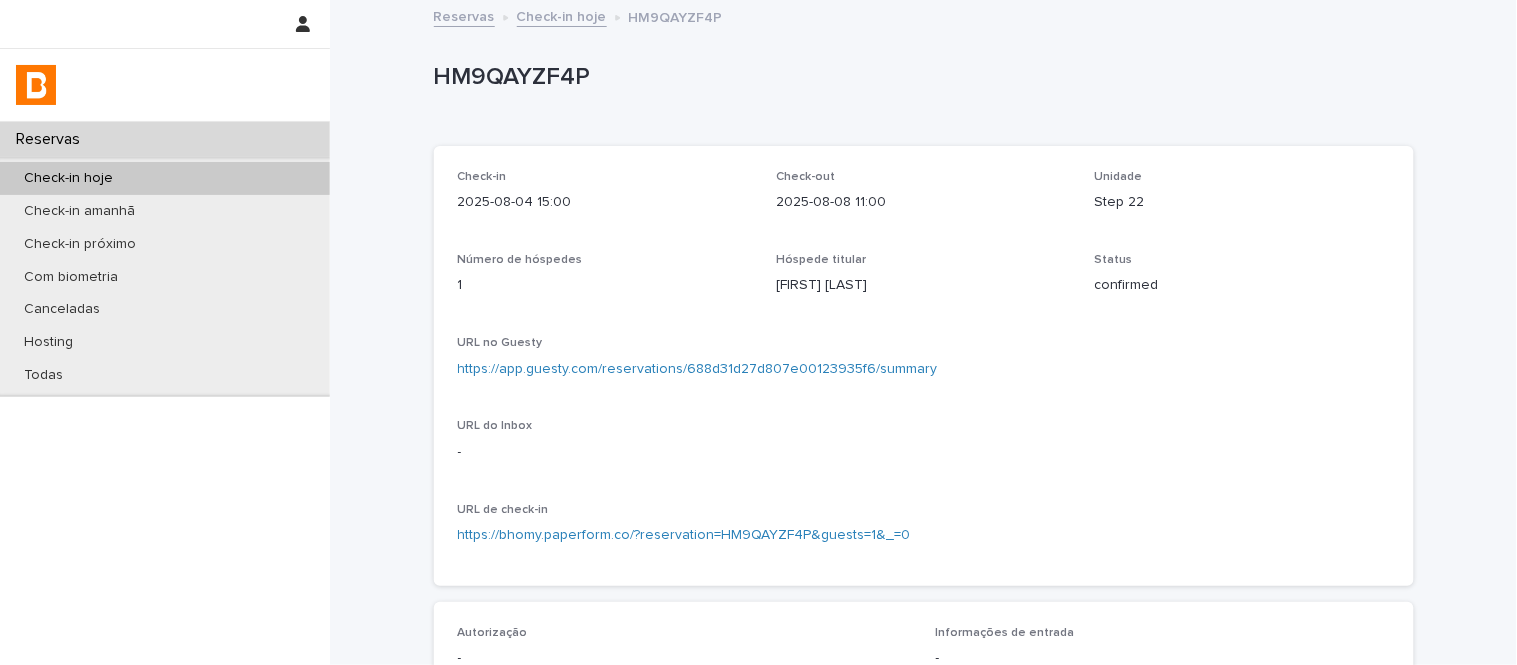 click on "Step 22" at bounding box center [1242, 202] 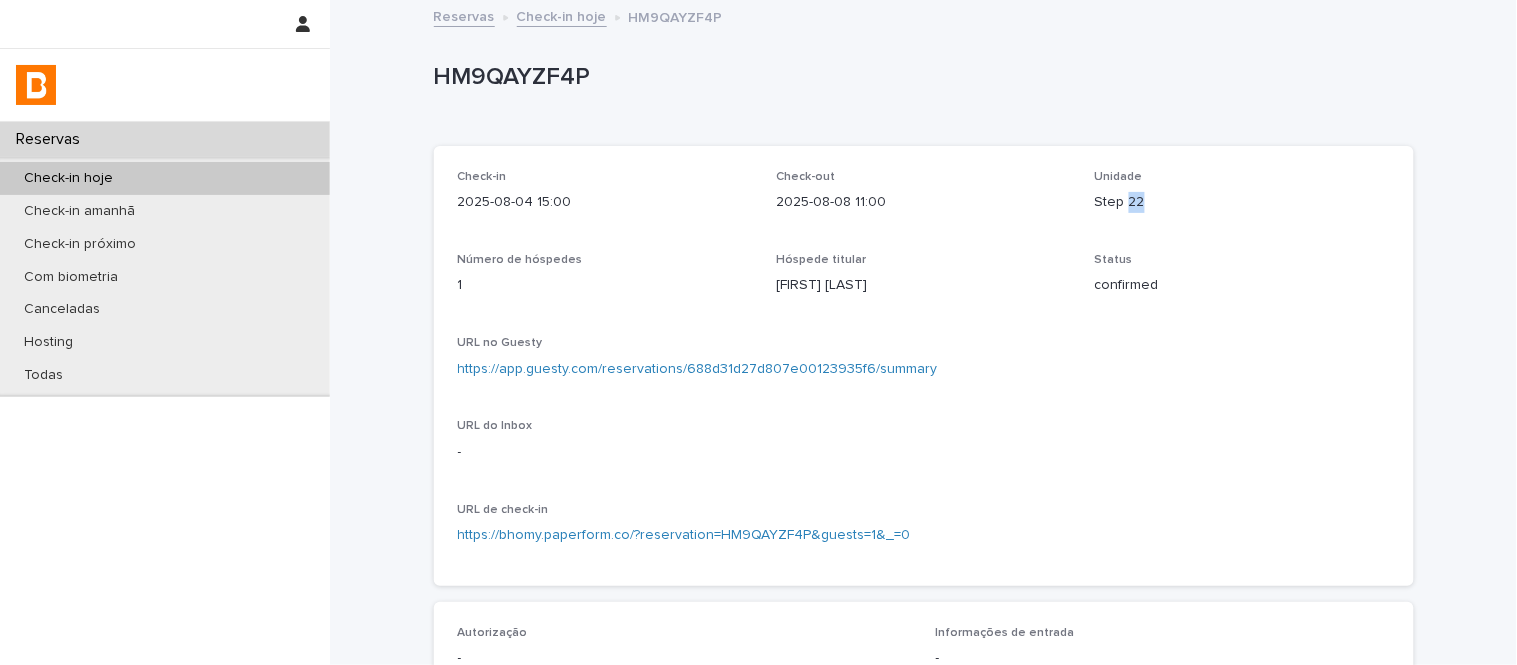 click on "Step 22" at bounding box center [1242, 202] 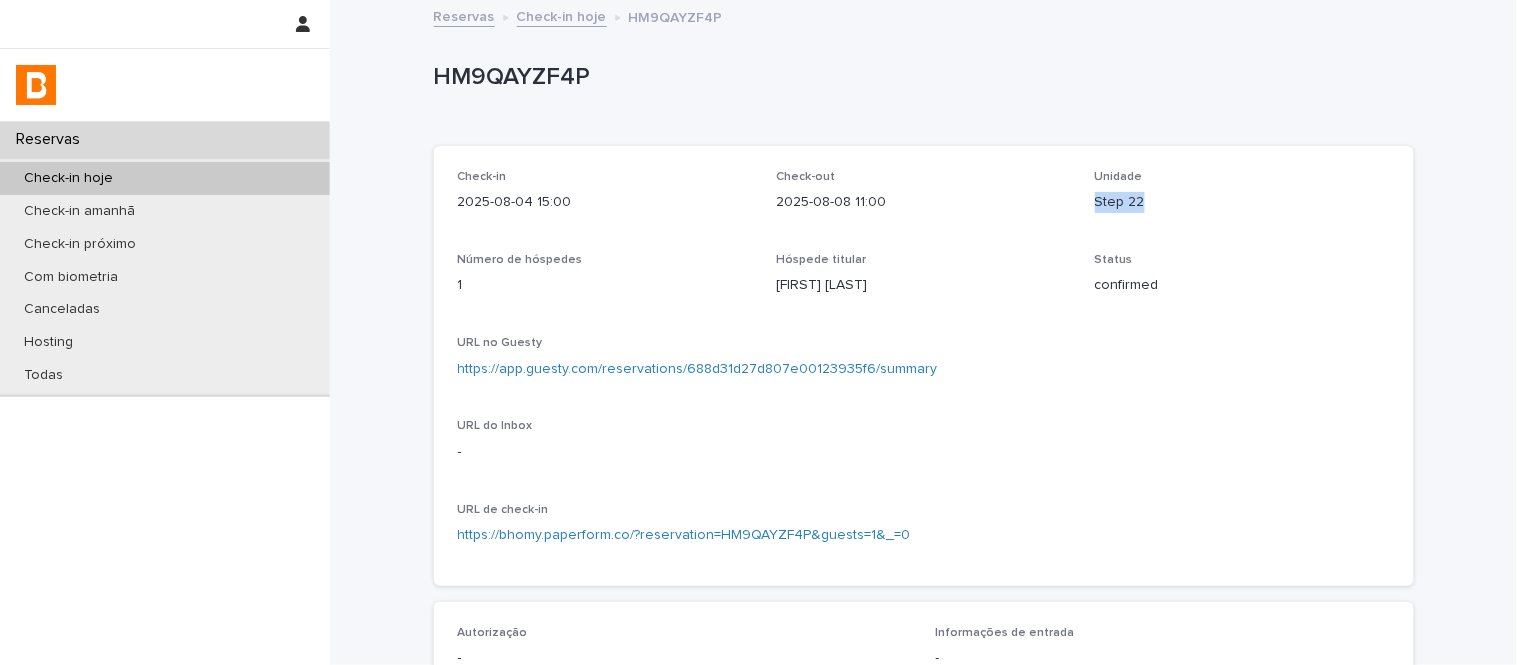 click on "Step 22" at bounding box center (1242, 202) 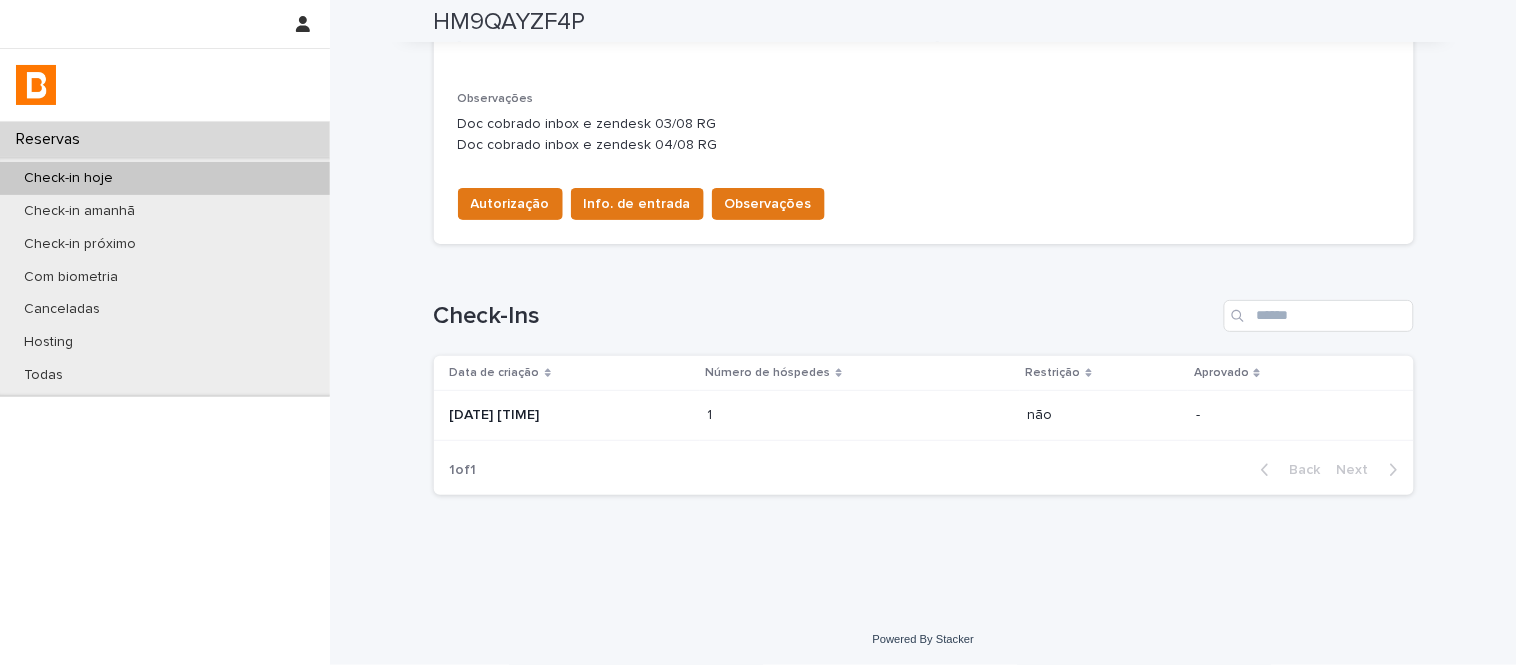 scroll, scrollTop: 618, scrollLeft: 0, axis: vertical 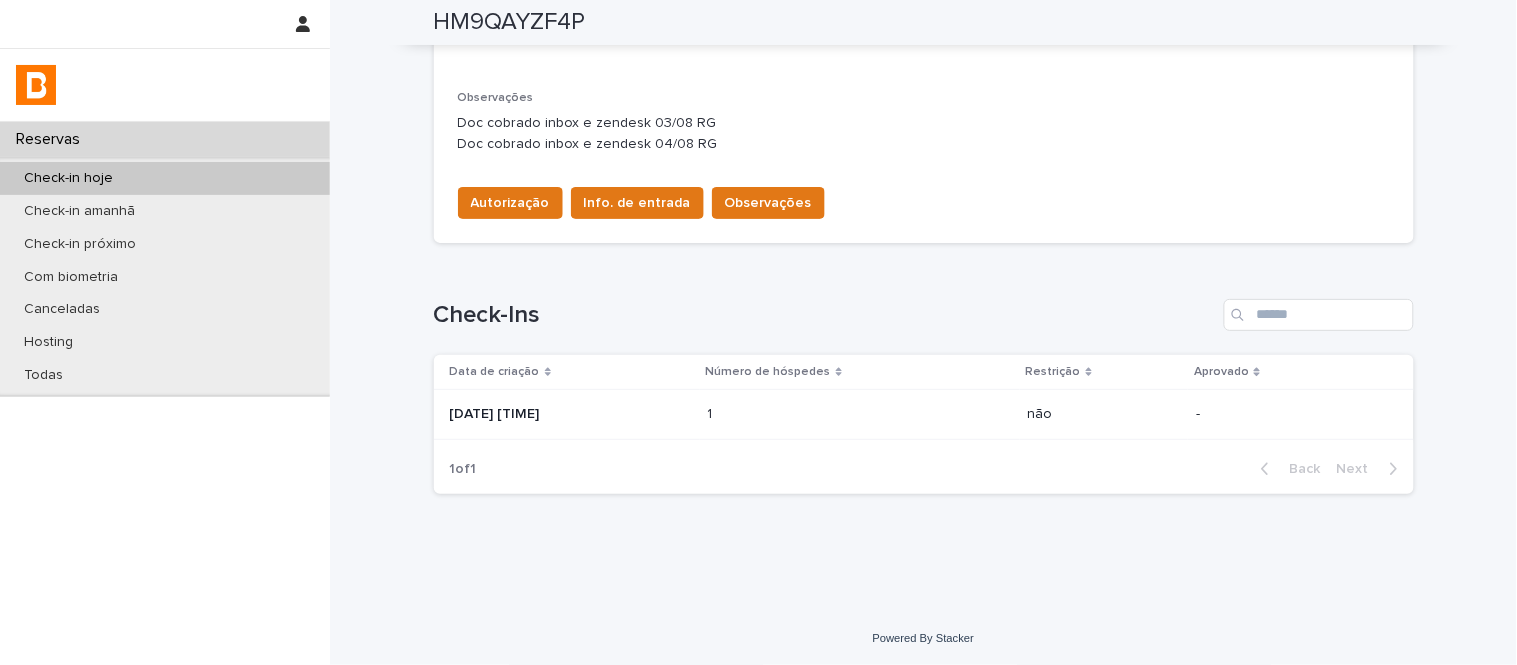 click on "1 1" at bounding box center (860, 414) 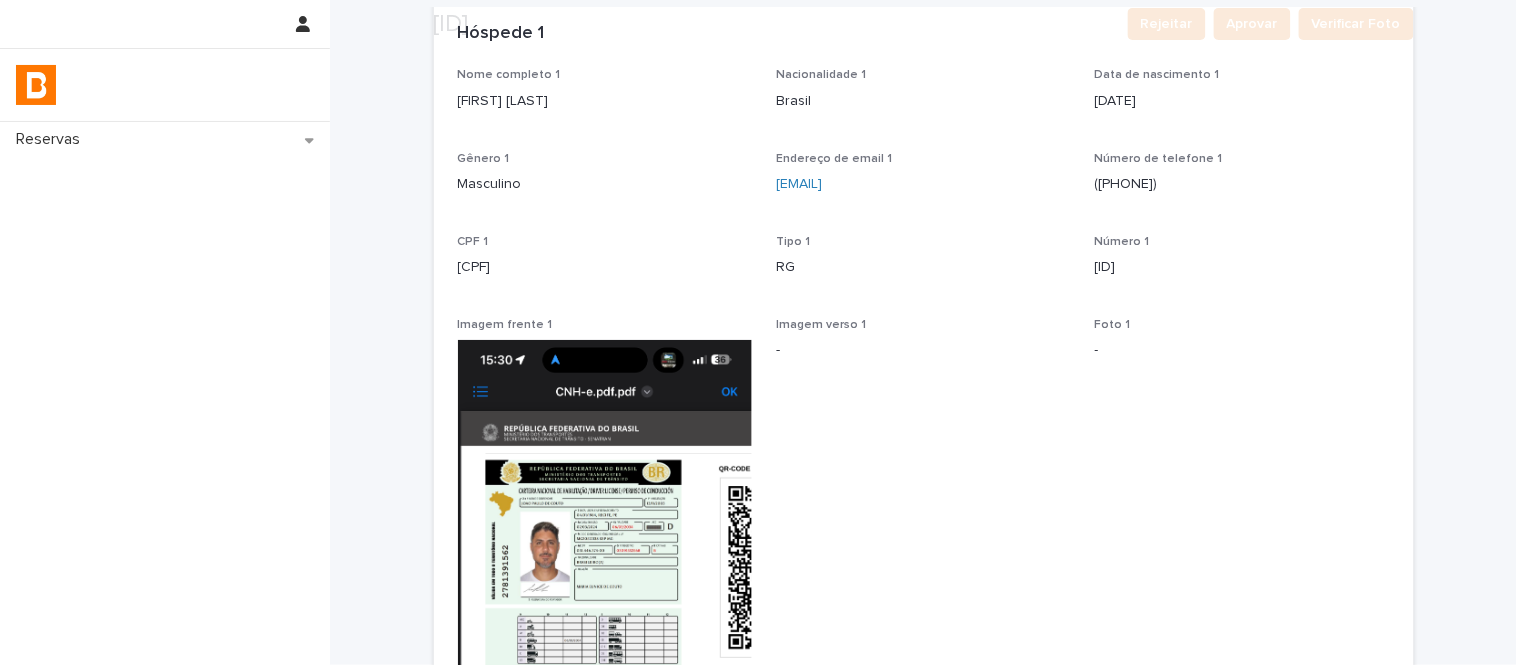 scroll, scrollTop: 222, scrollLeft: 0, axis: vertical 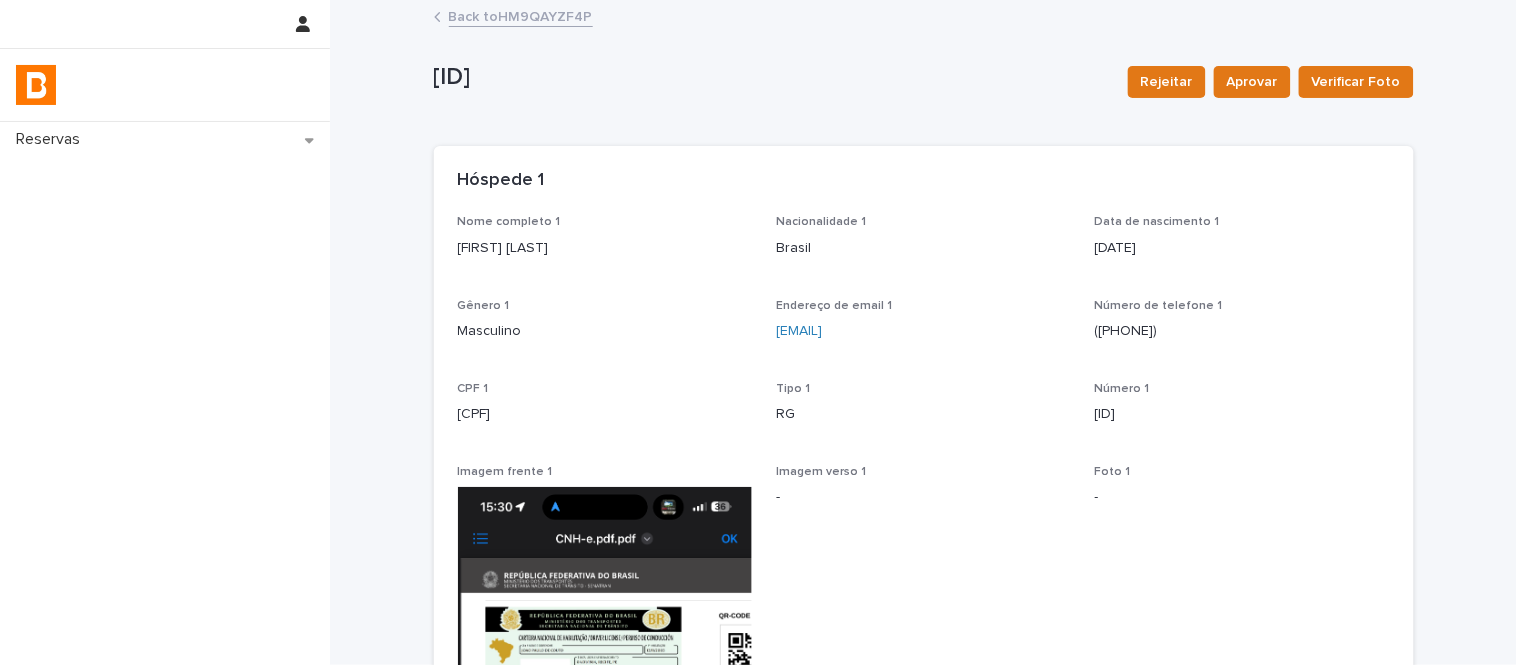 click on "João Paulo de Couto" at bounding box center (605, 248) 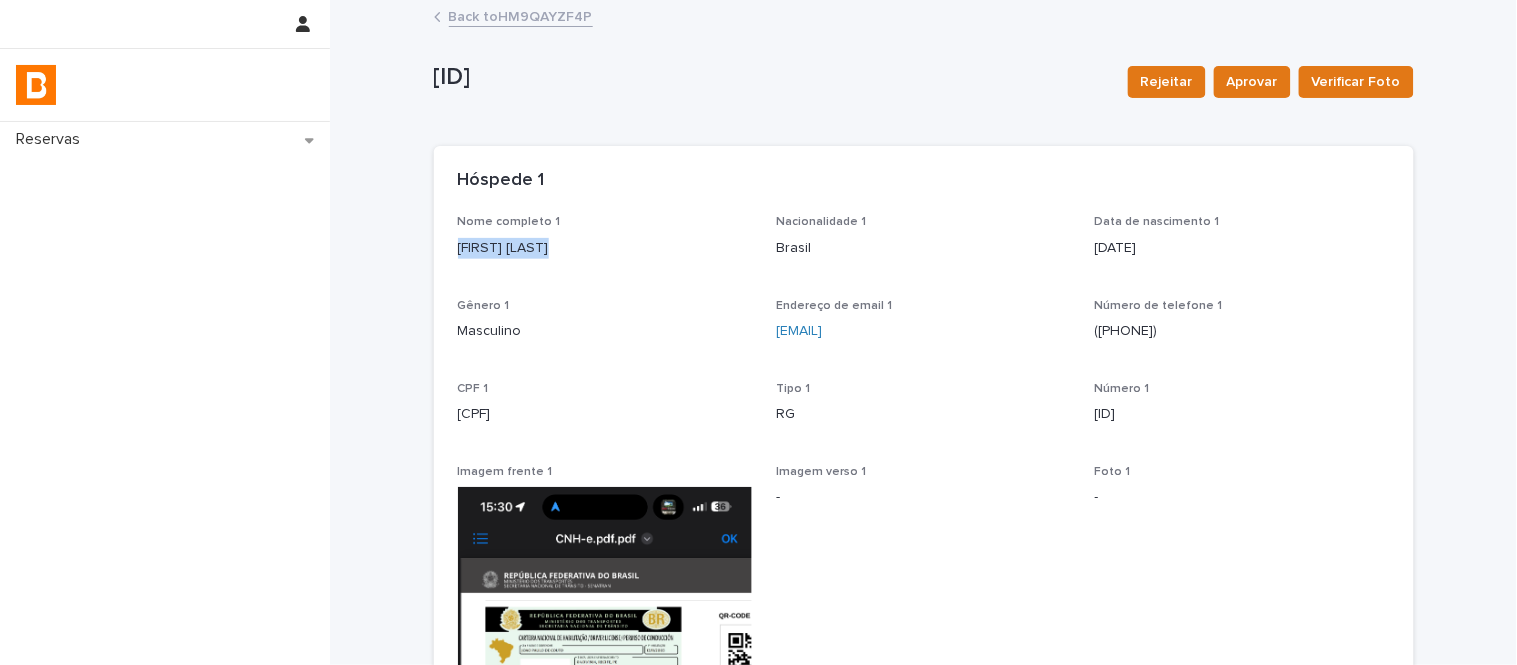 click on "João Paulo de Couto" at bounding box center (605, 248) 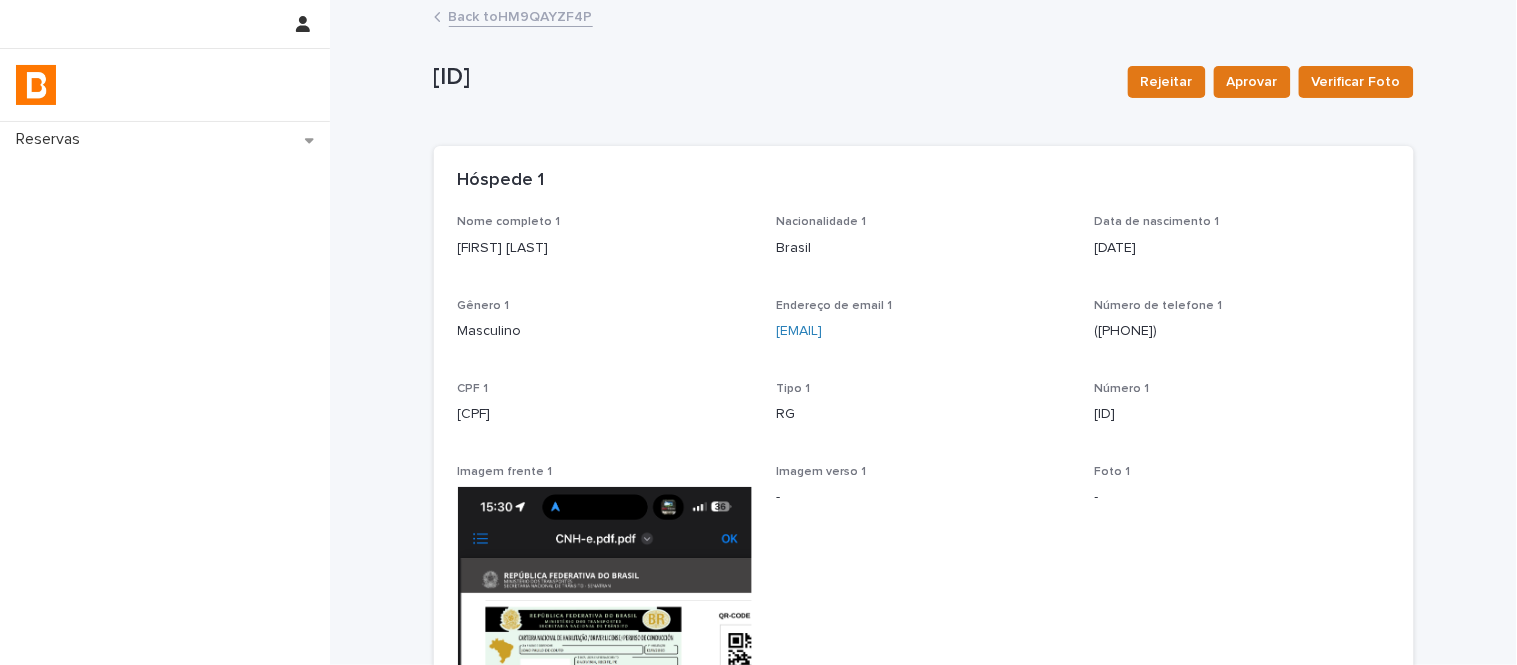 click on "051.446.374-00" at bounding box center (605, 414) 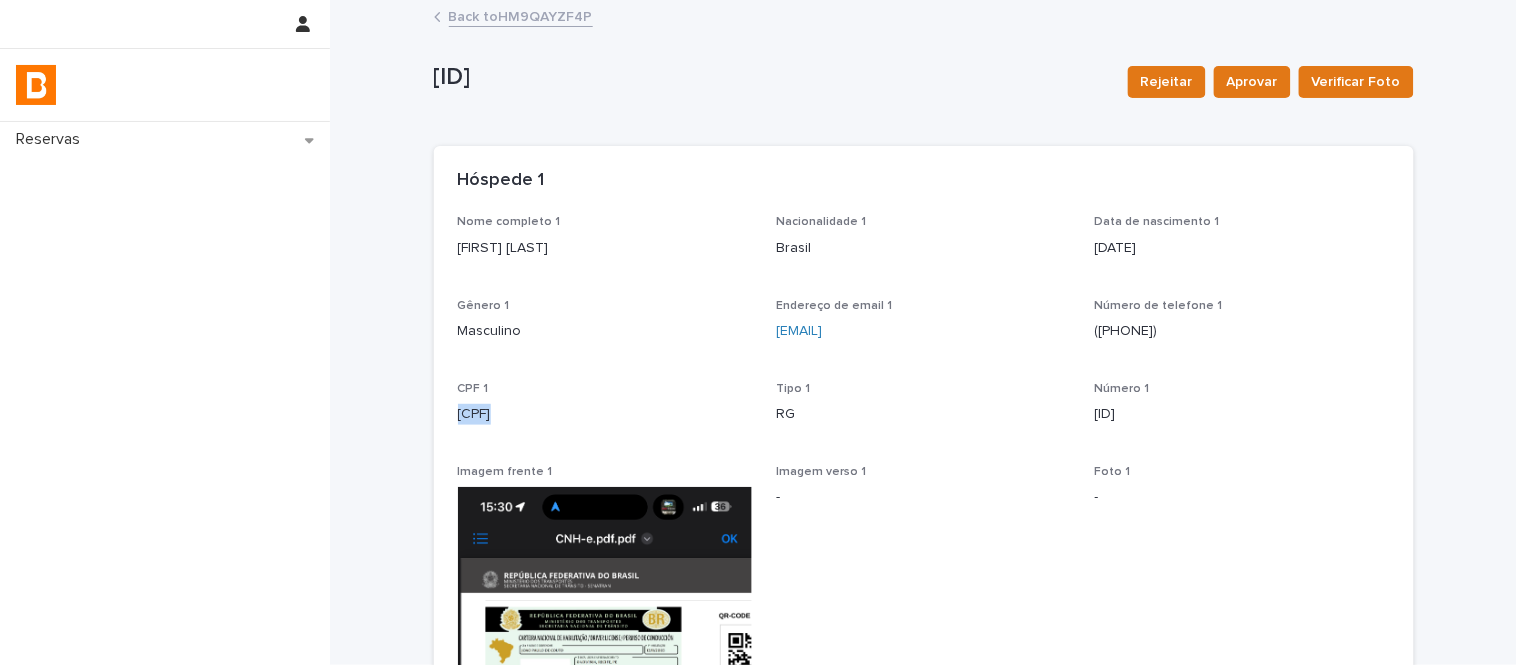 click on "051.446.374-00" at bounding box center [605, 414] 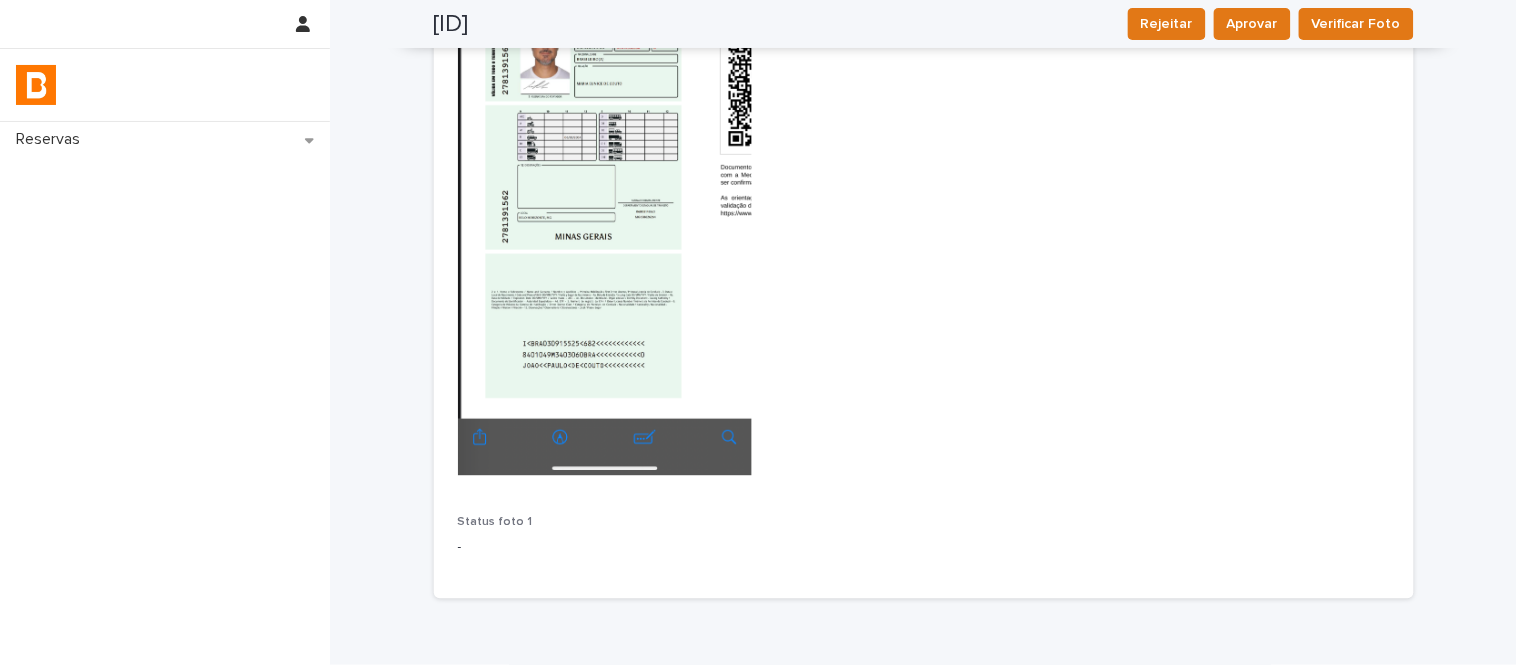 scroll, scrollTop: 756, scrollLeft: 0, axis: vertical 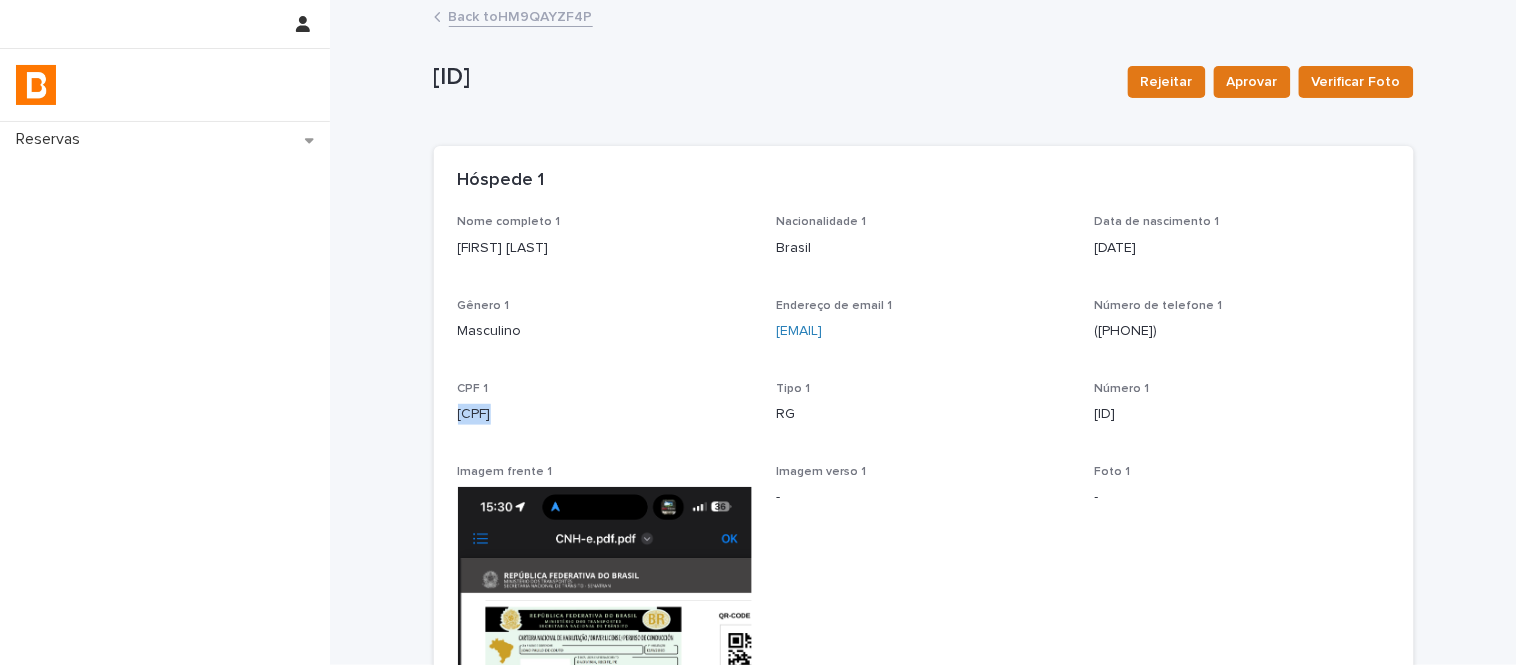 click on "Back to  HM9QAYZF4P" at bounding box center (521, 15) 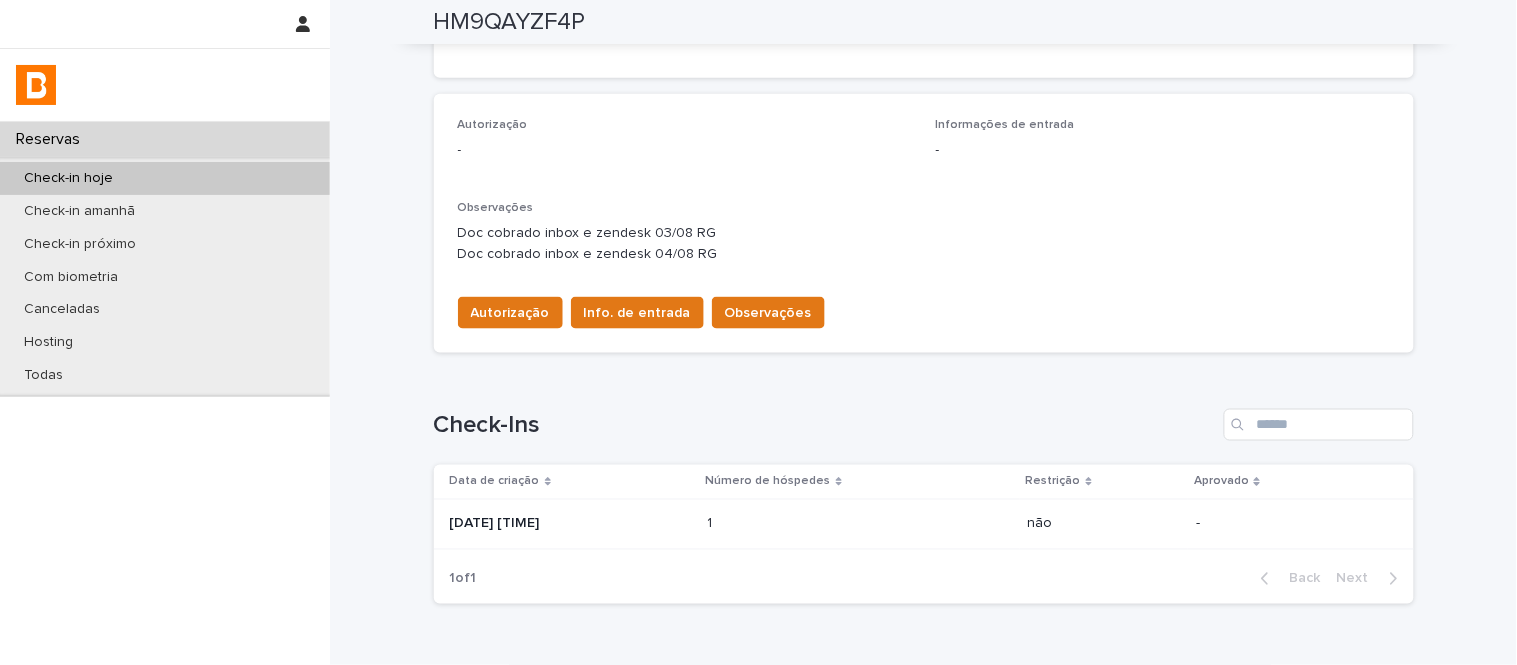 scroll, scrollTop: 564, scrollLeft: 0, axis: vertical 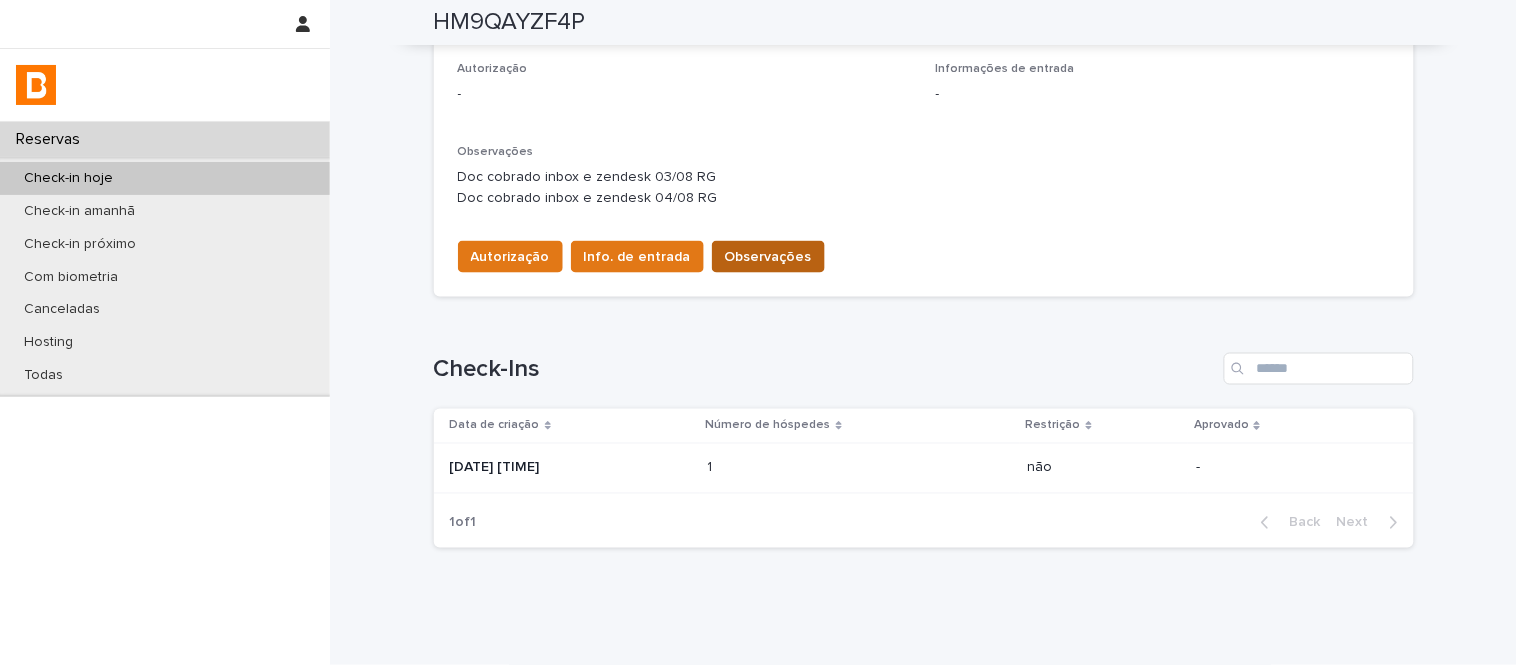 click on "Observações" at bounding box center [768, 257] 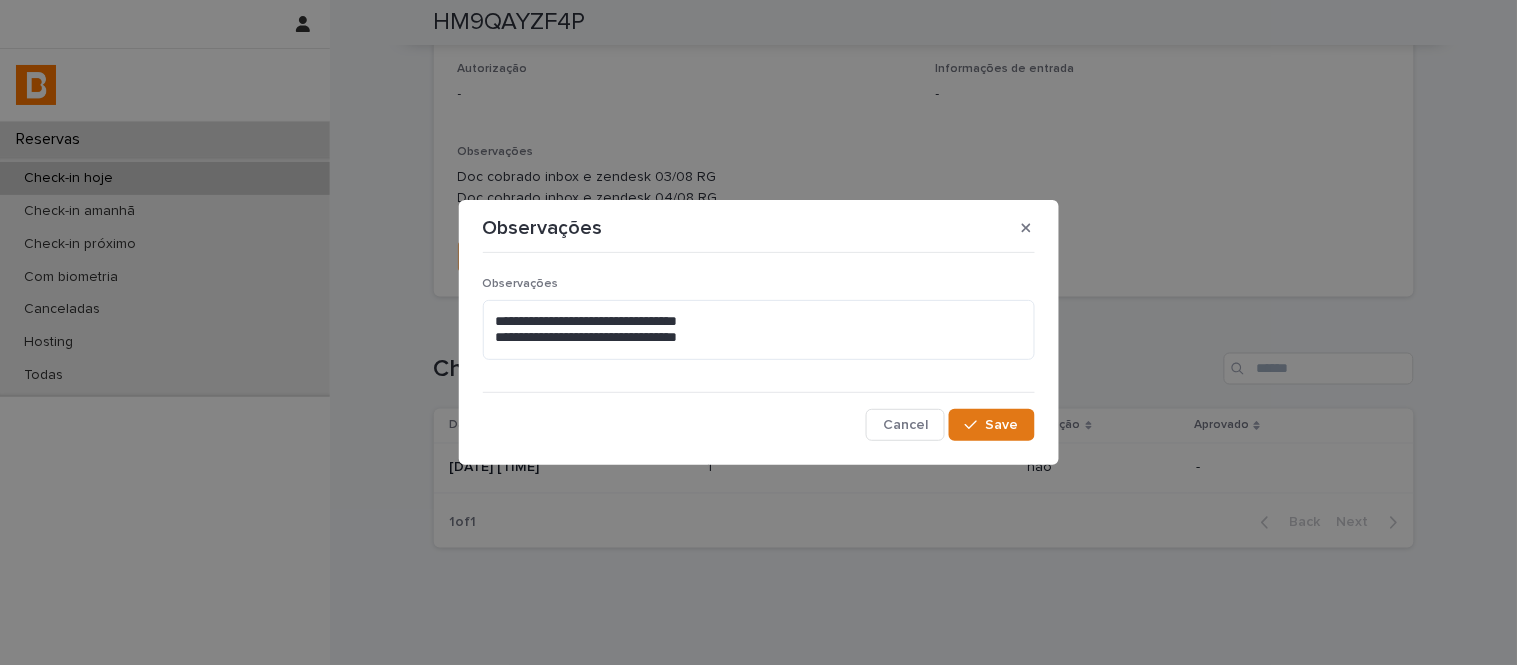 click on "**********" at bounding box center [759, 351] 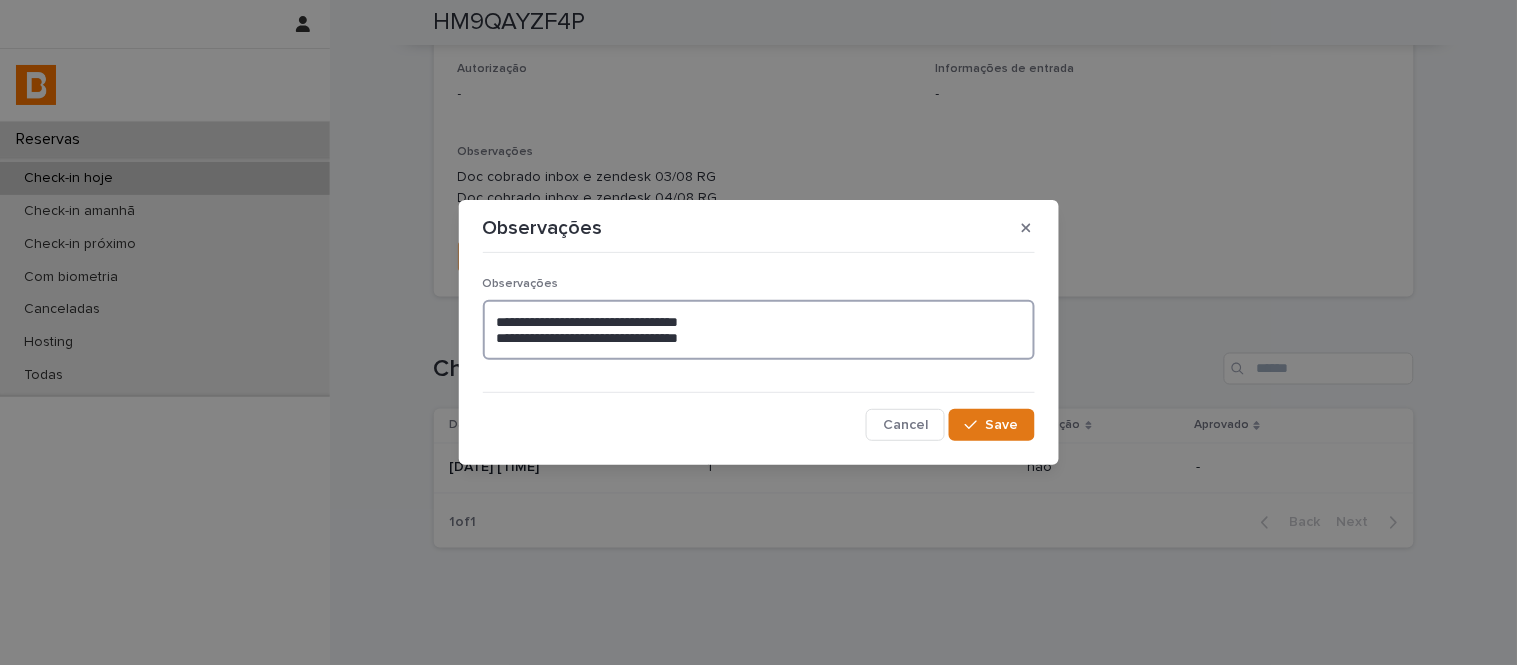 click on "**********" at bounding box center [759, 330] 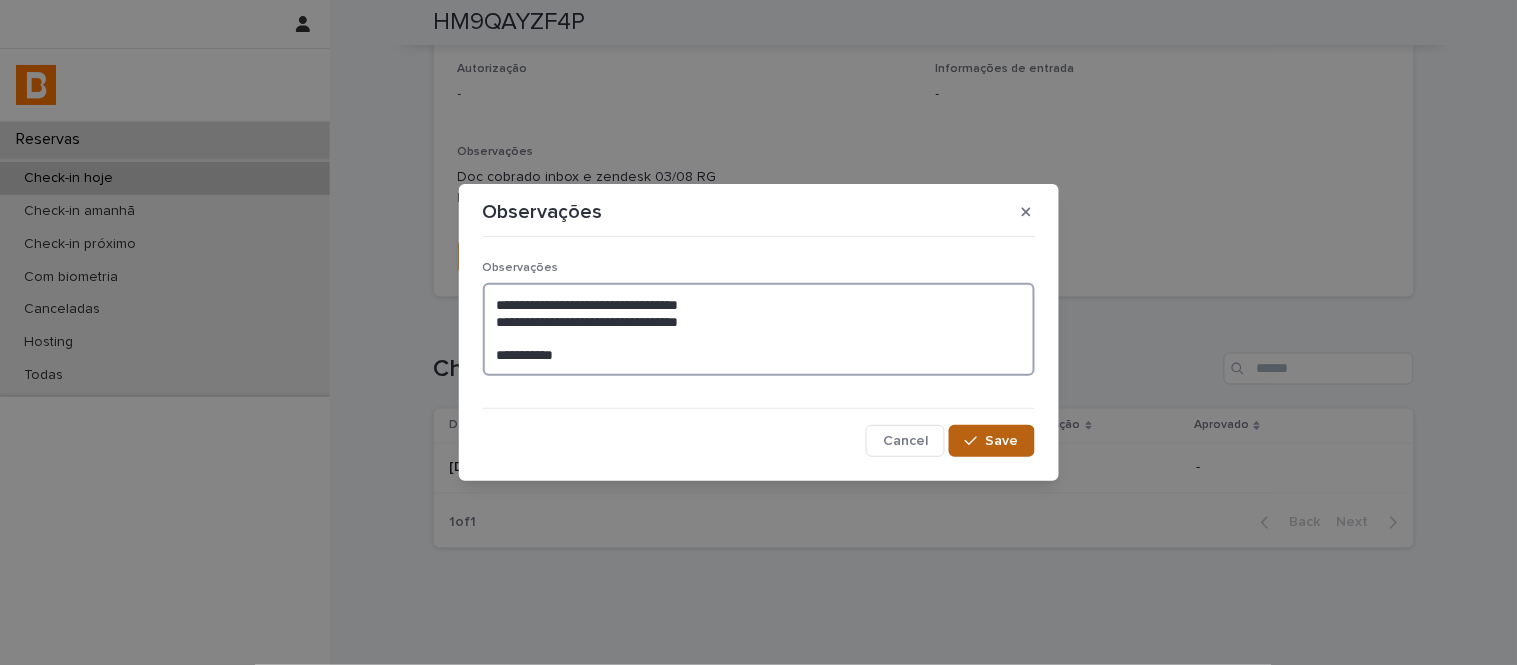 type on "**********" 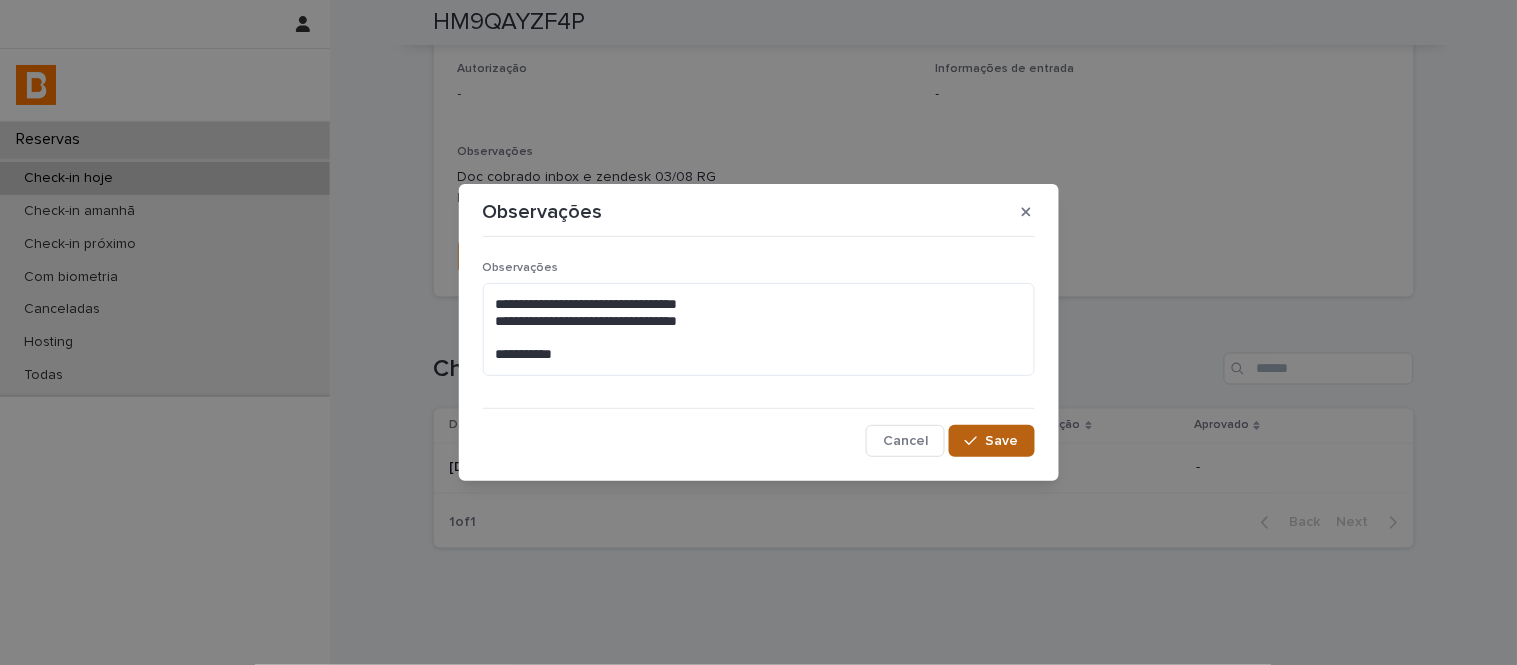 click on "Save" at bounding box center (1002, 441) 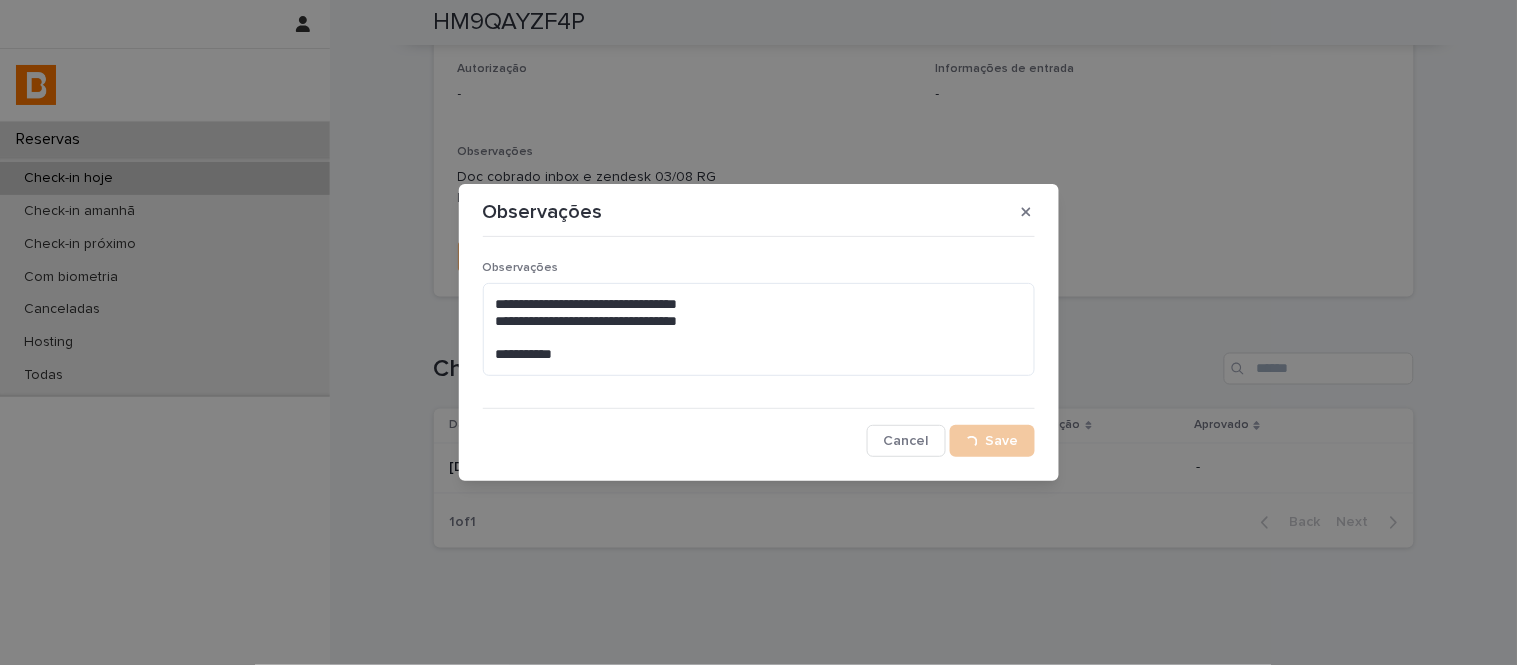 scroll, scrollTop: 584, scrollLeft: 0, axis: vertical 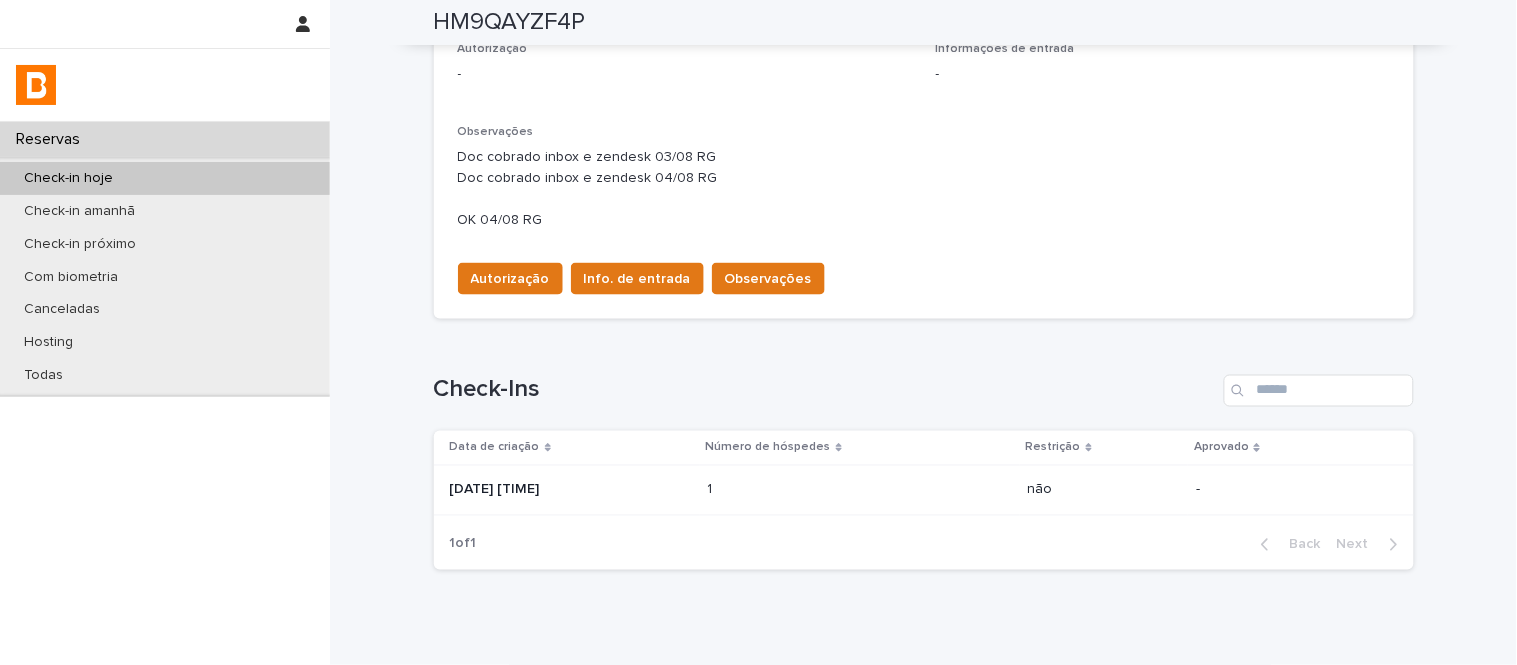 click on "Autorização Info. de entrada Observações" at bounding box center [924, 275] 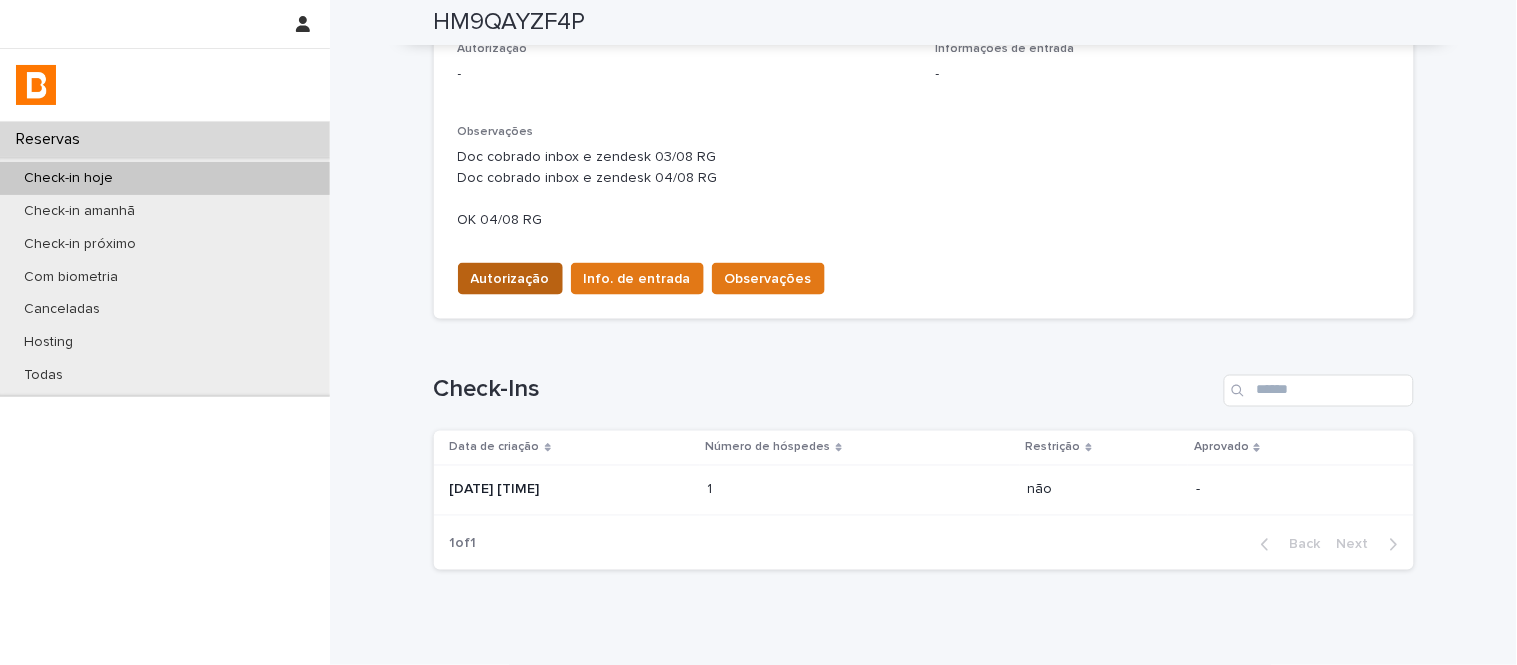 click on "Autorização" at bounding box center [510, 279] 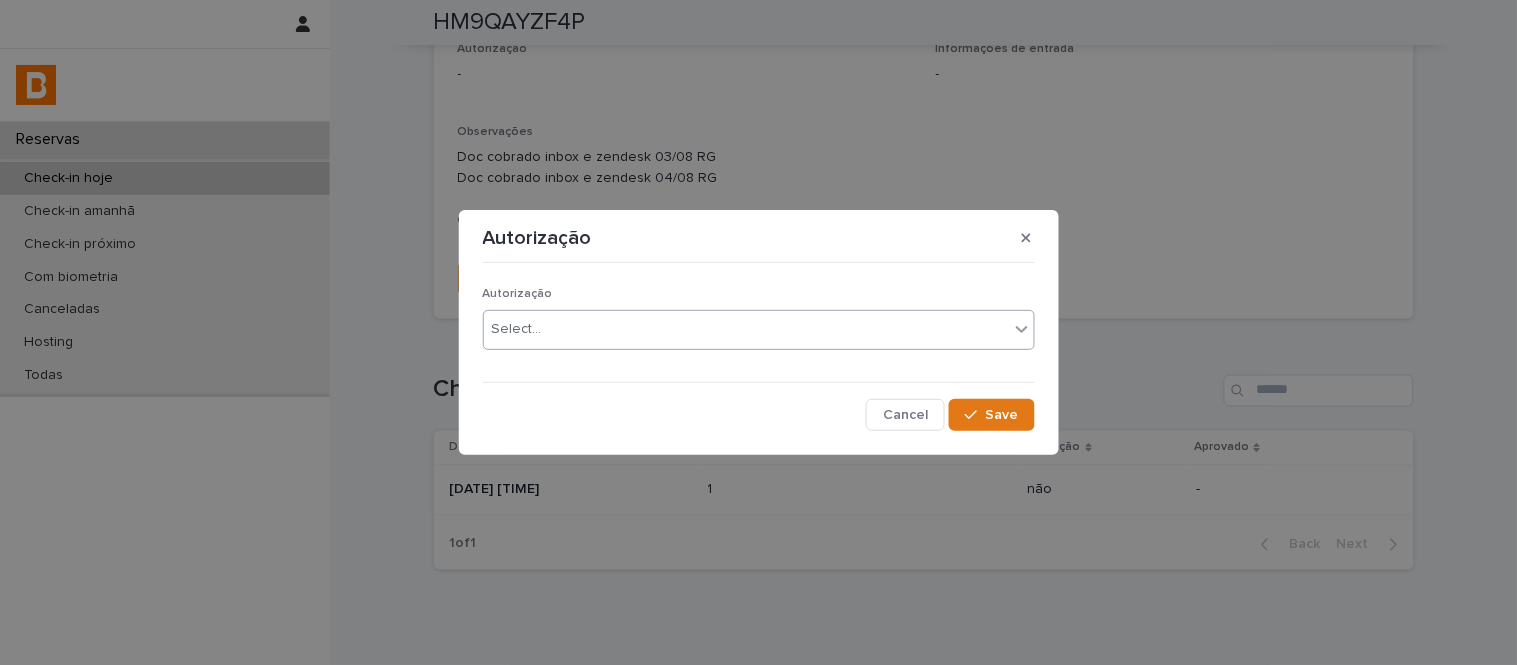drag, startPoint x: 524, startPoint y: 300, endPoint x: 534, endPoint y: 320, distance: 22.36068 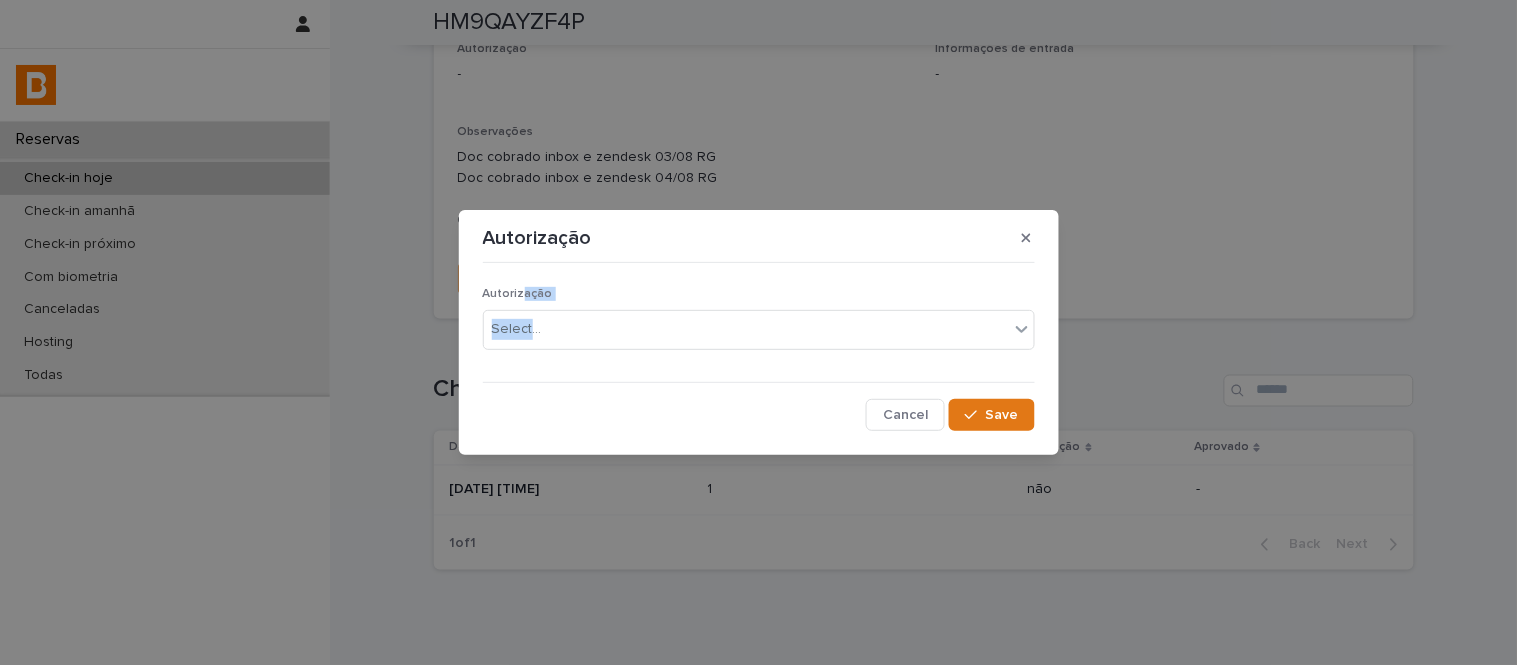 click at bounding box center (758, 665) 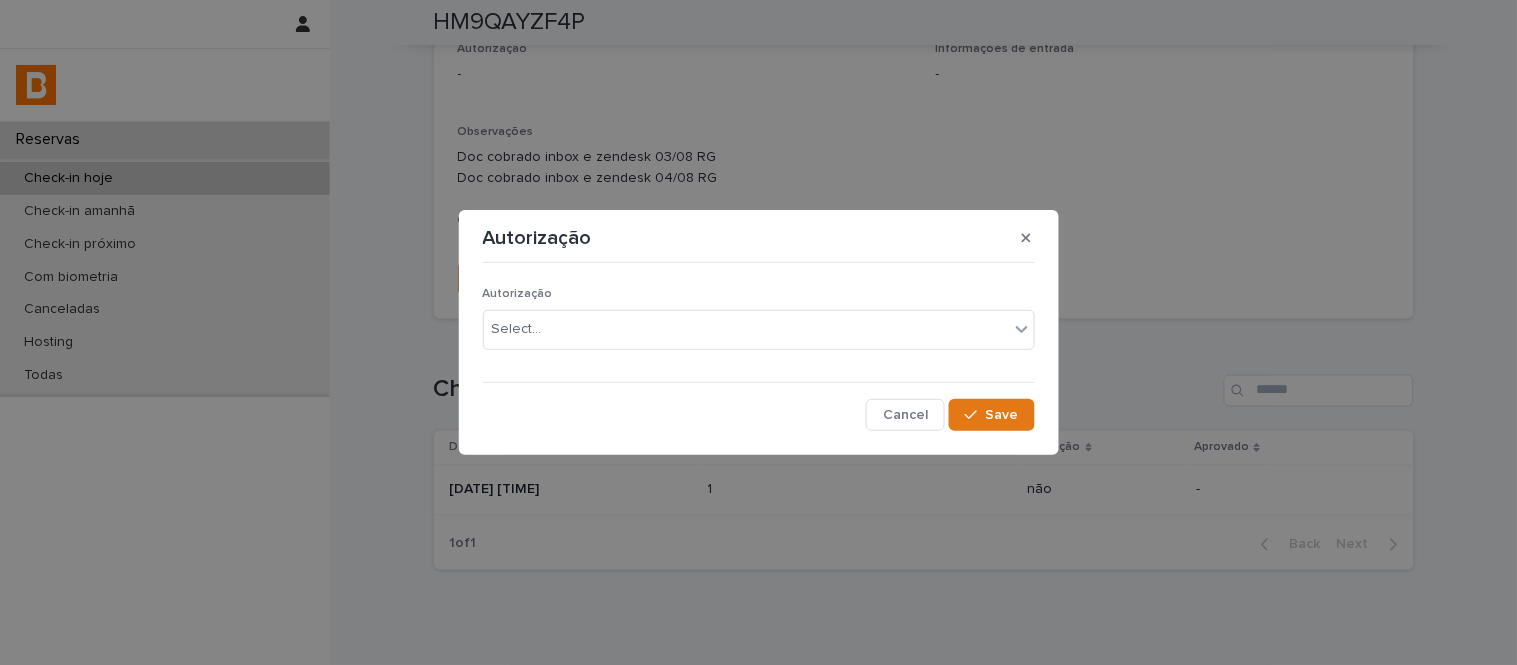 click on "Autorização Select..." at bounding box center [759, 326] 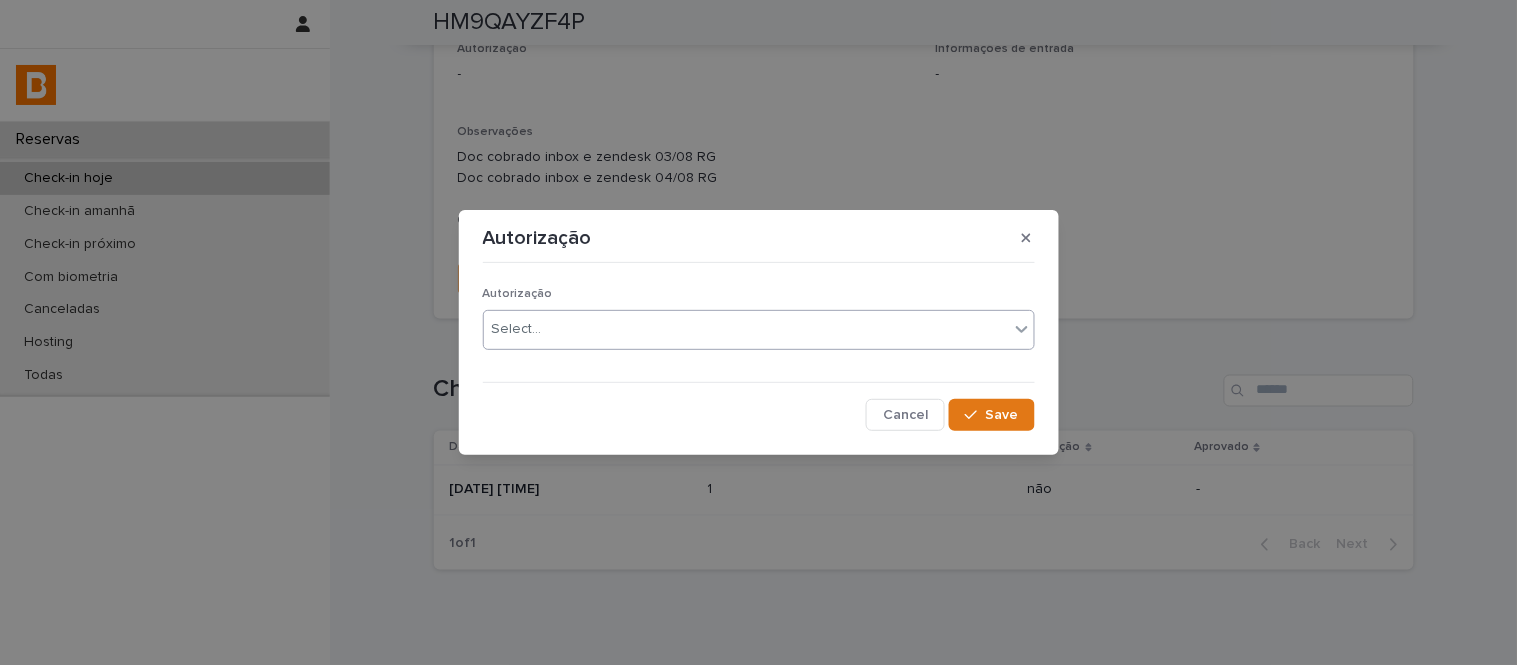 click on "Select..." at bounding box center [746, 329] 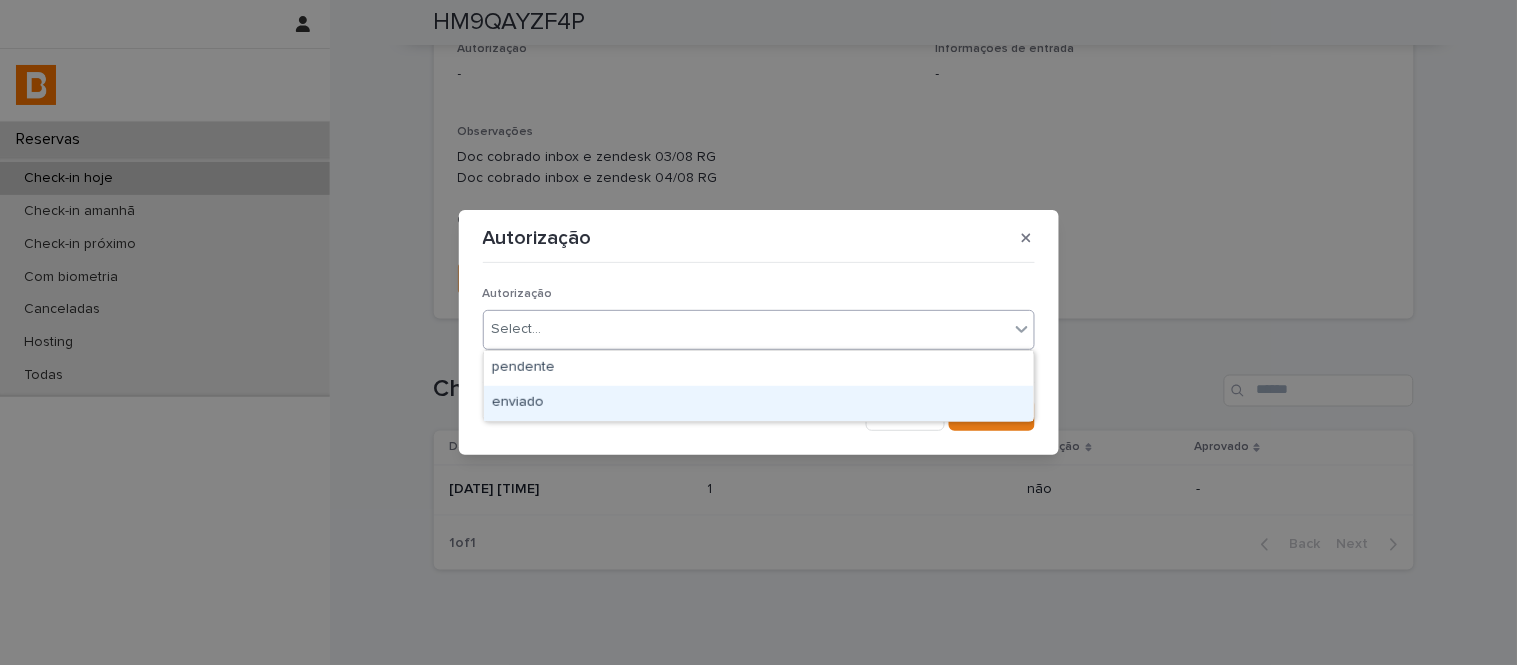 click on "enviado" at bounding box center (759, 403) 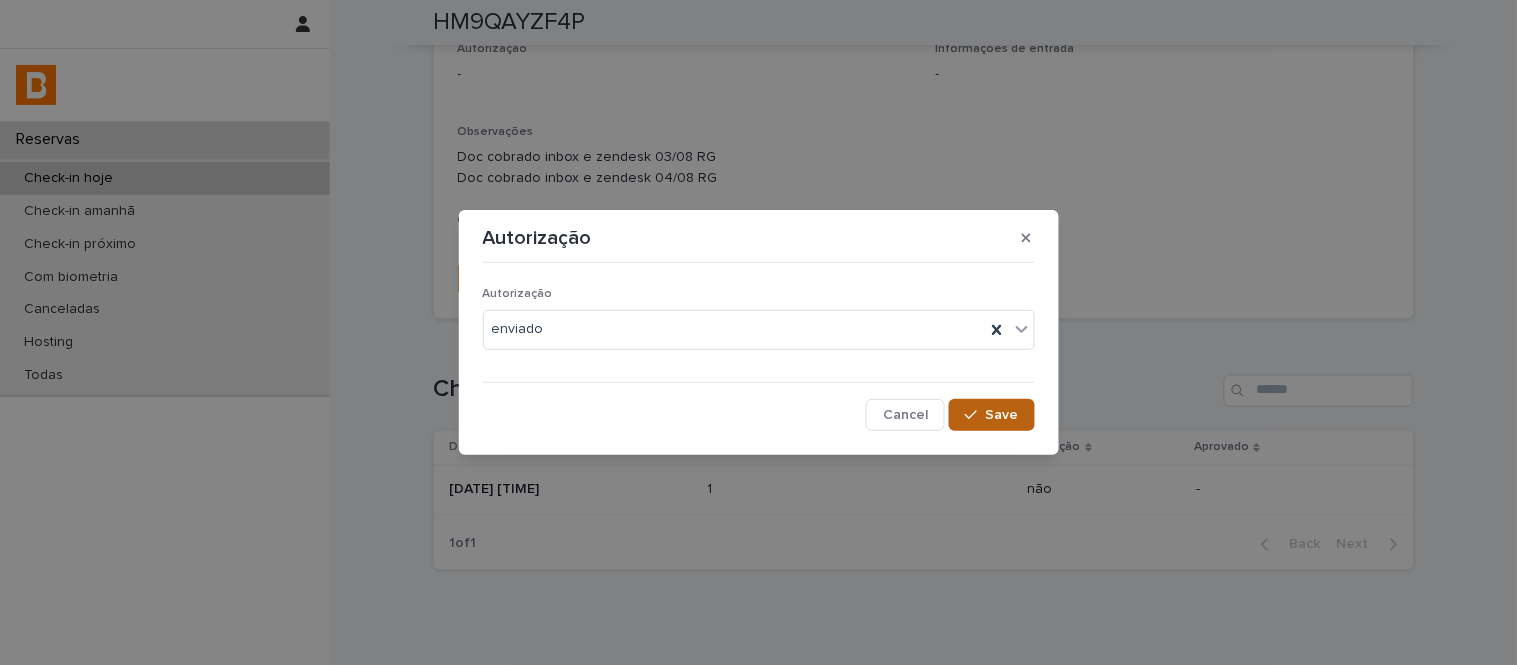 click on "Save" at bounding box center (991, 415) 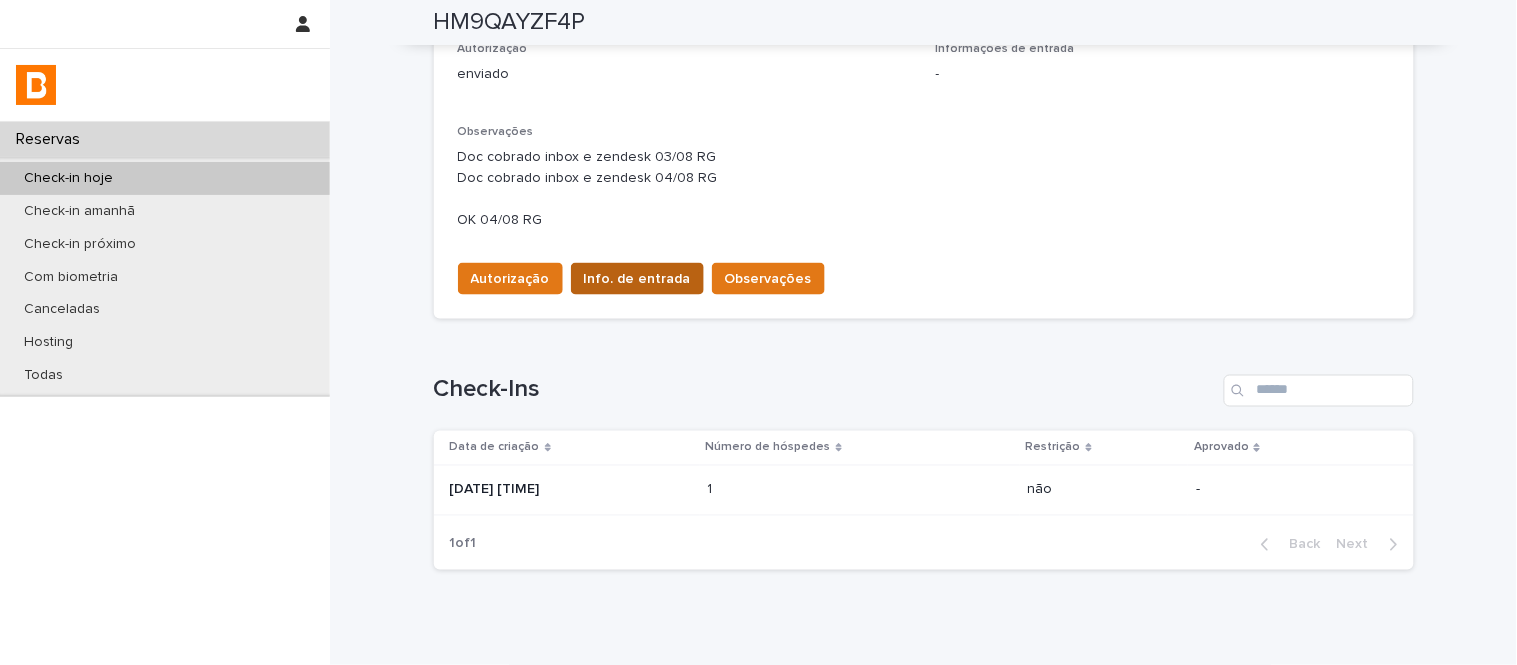 type 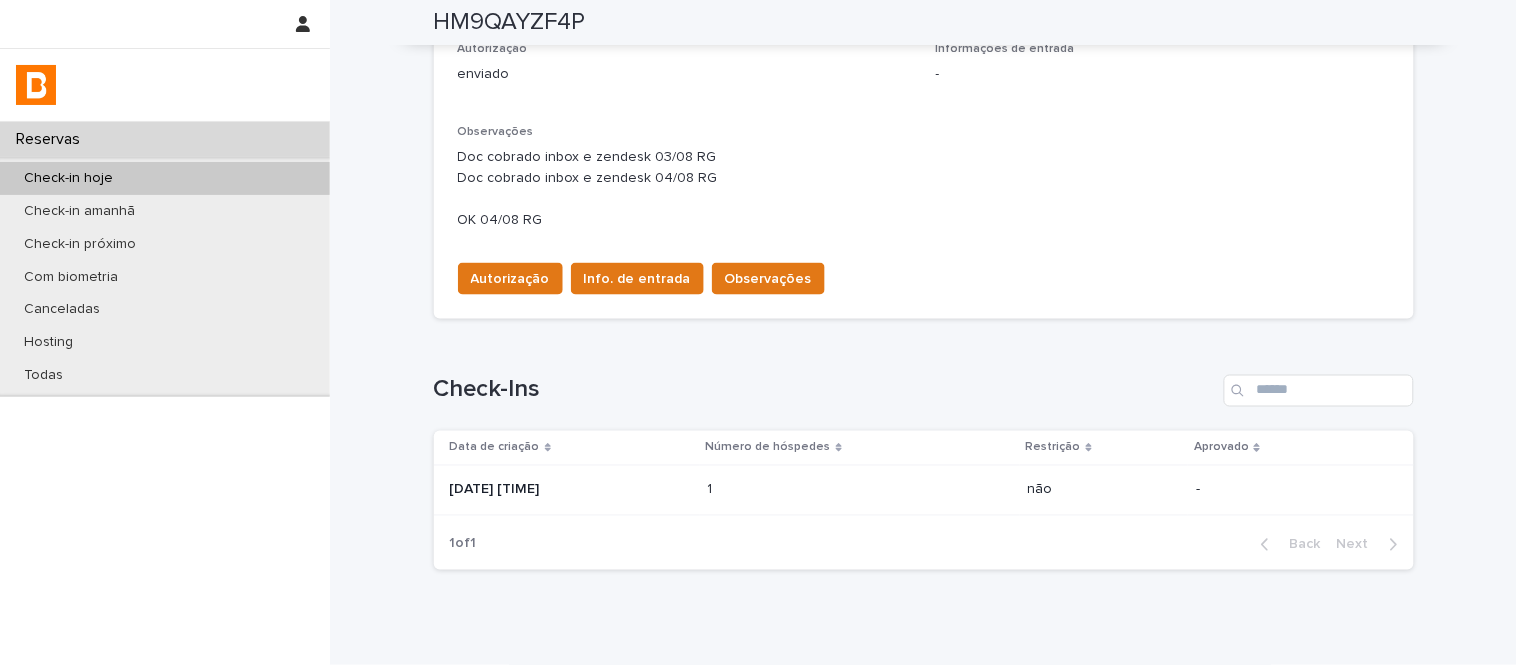 click on "Autorização Info. de entrada Observações" at bounding box center (924, 275) 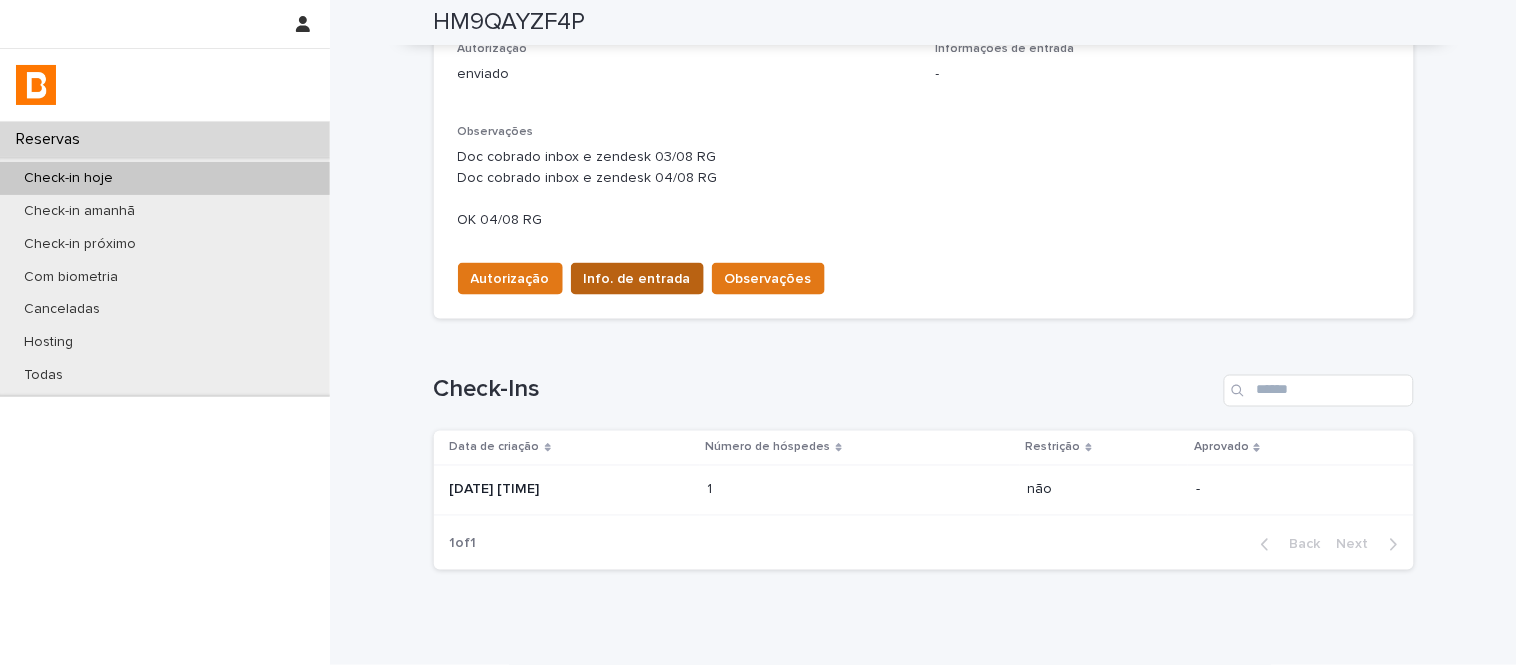 click on "Info. de entrada" at bounding box center [637, 279] 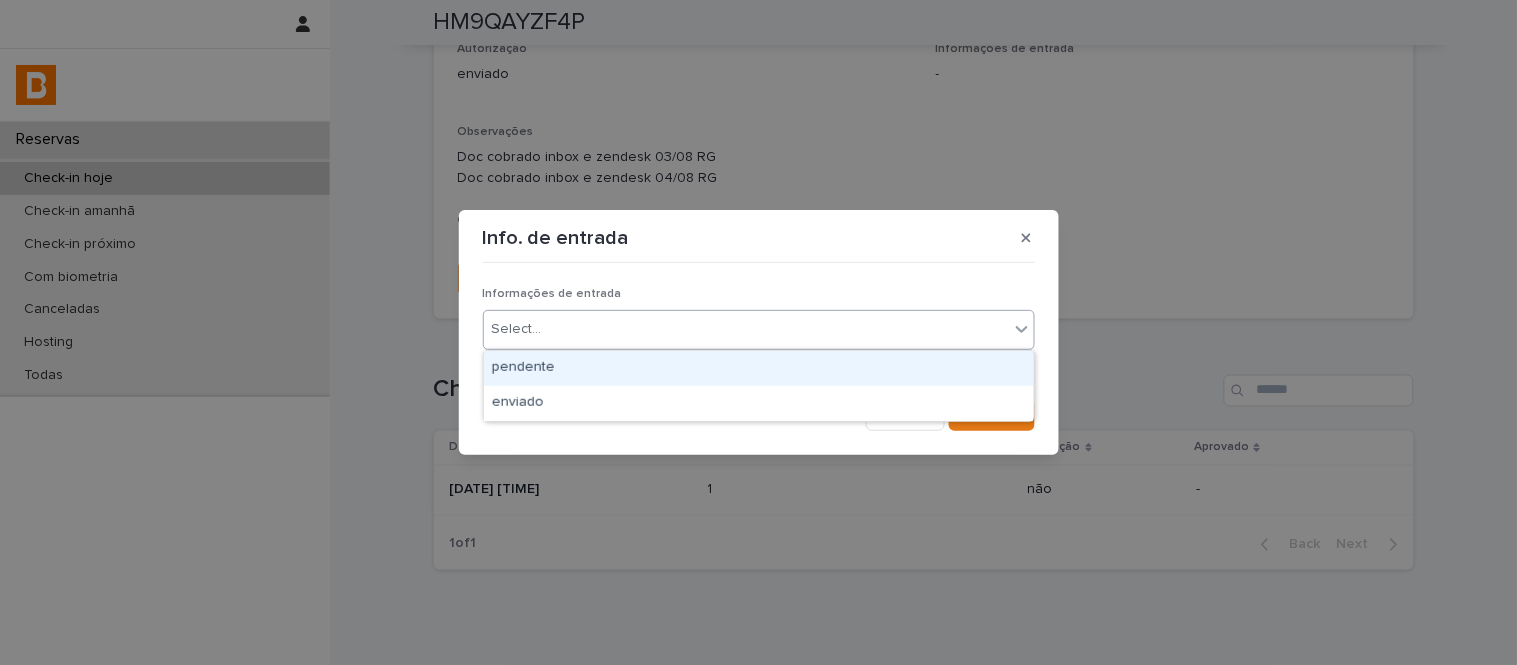 click on "Select..." at bounding box center (746, 329) 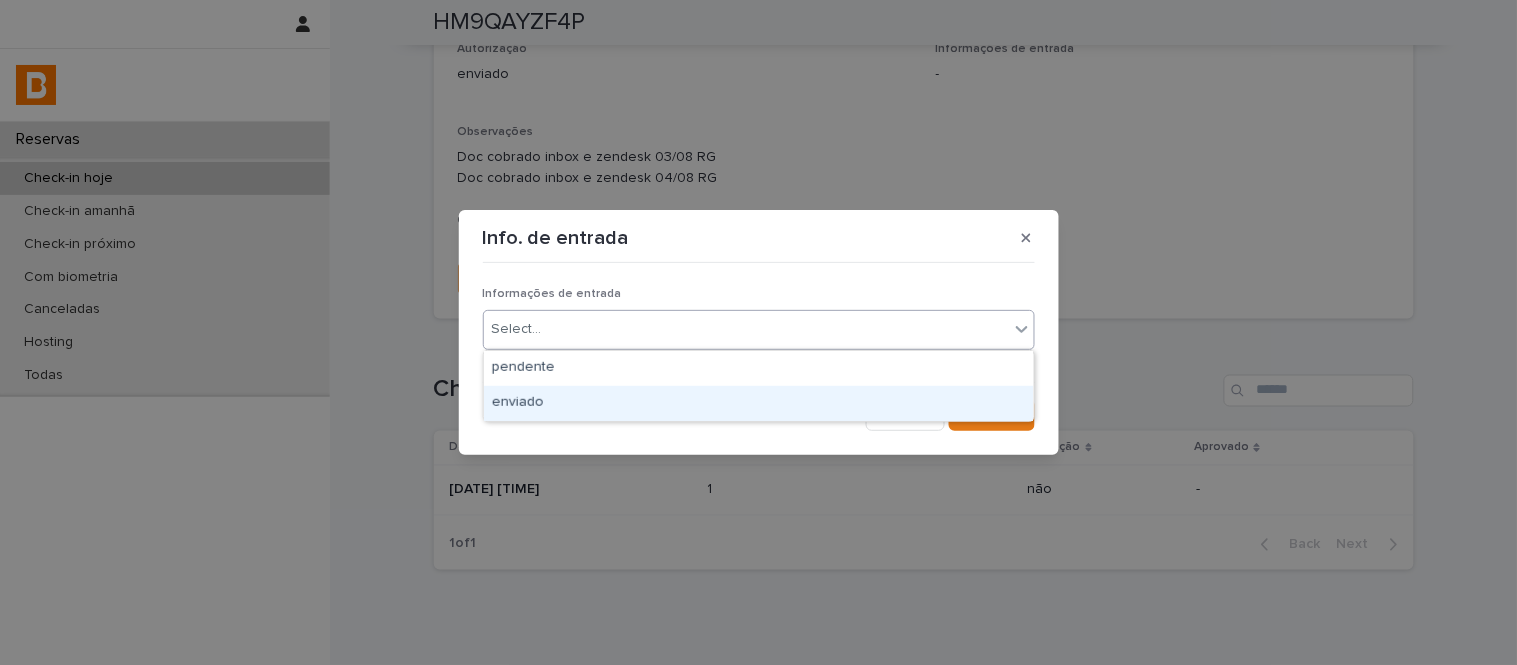 click on "enviado" at bounding box center [759, 403] 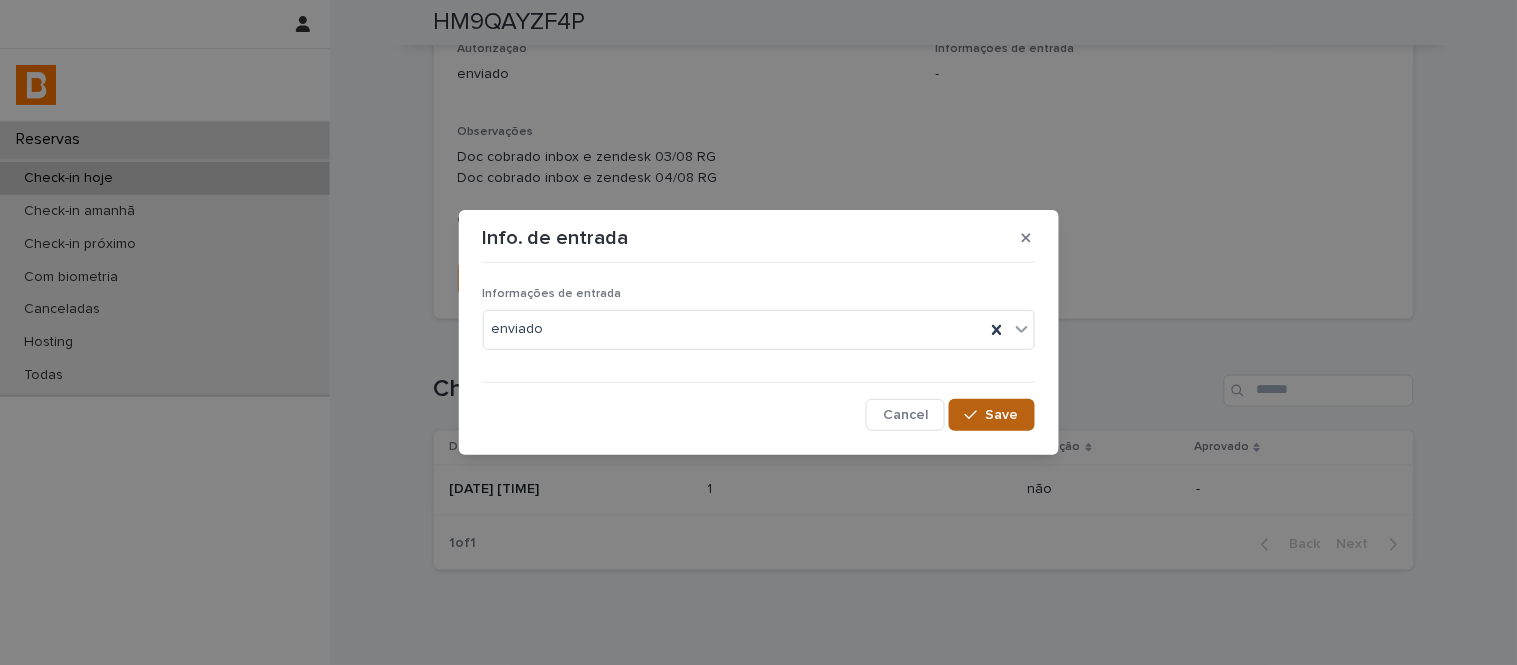 click on "Save" at bounding box center [1002, 415] 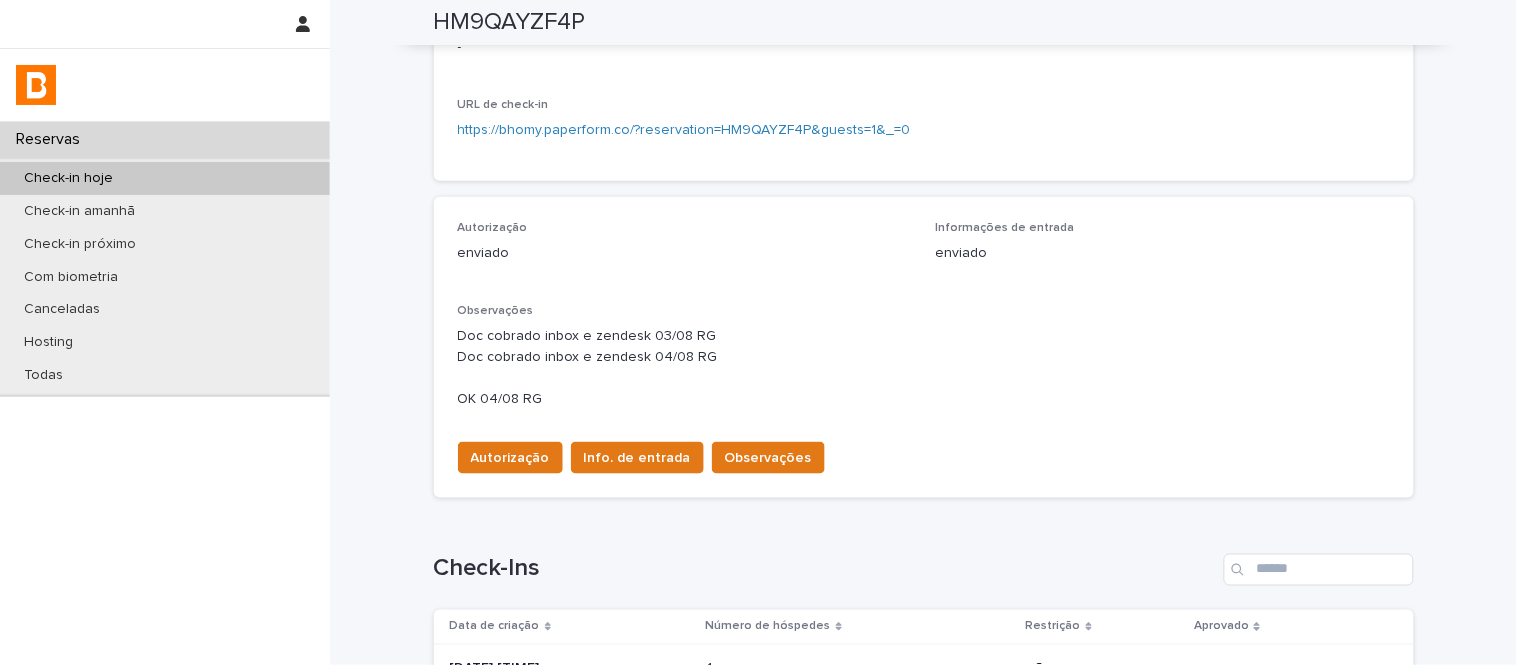scroll, scrollTop: 0, scrollLeft: 0, axis: both 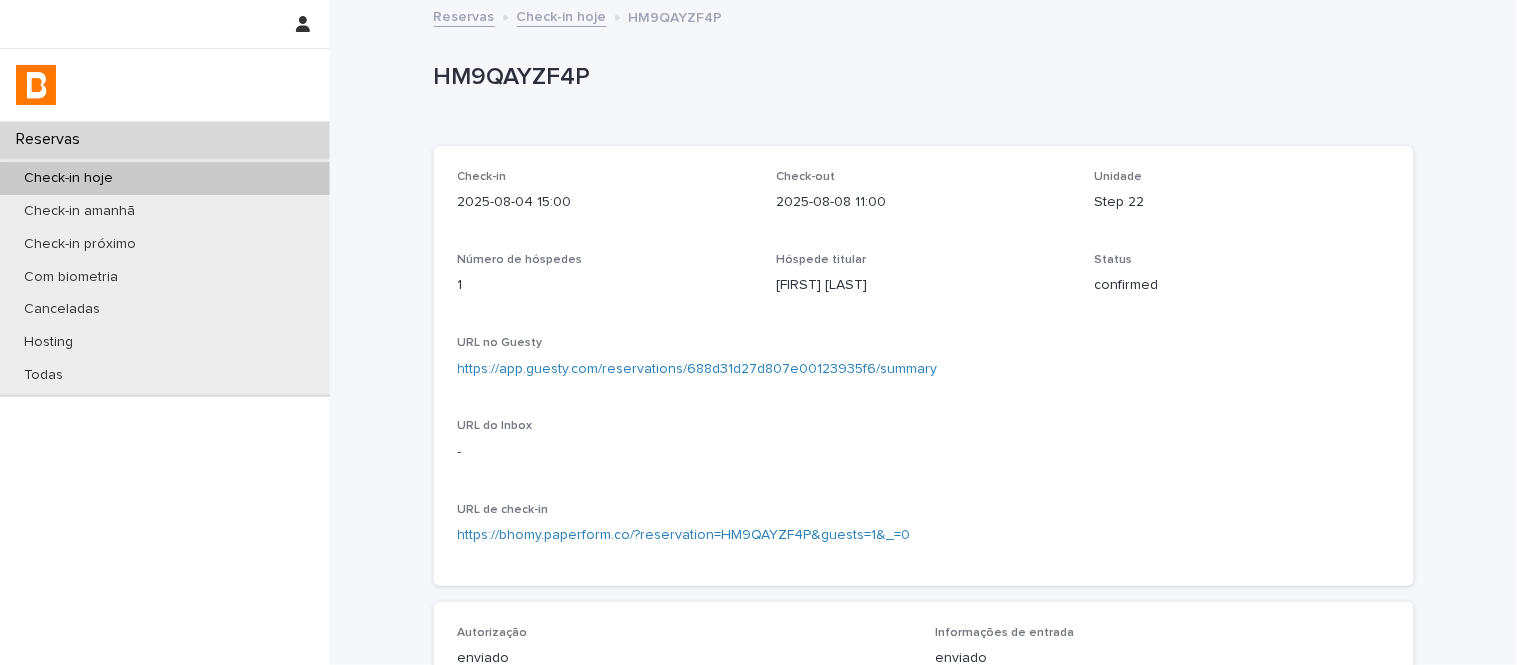 click on "Reservas Check-in hoje HM9QAYZF4P" at bounding box center (924, 18) 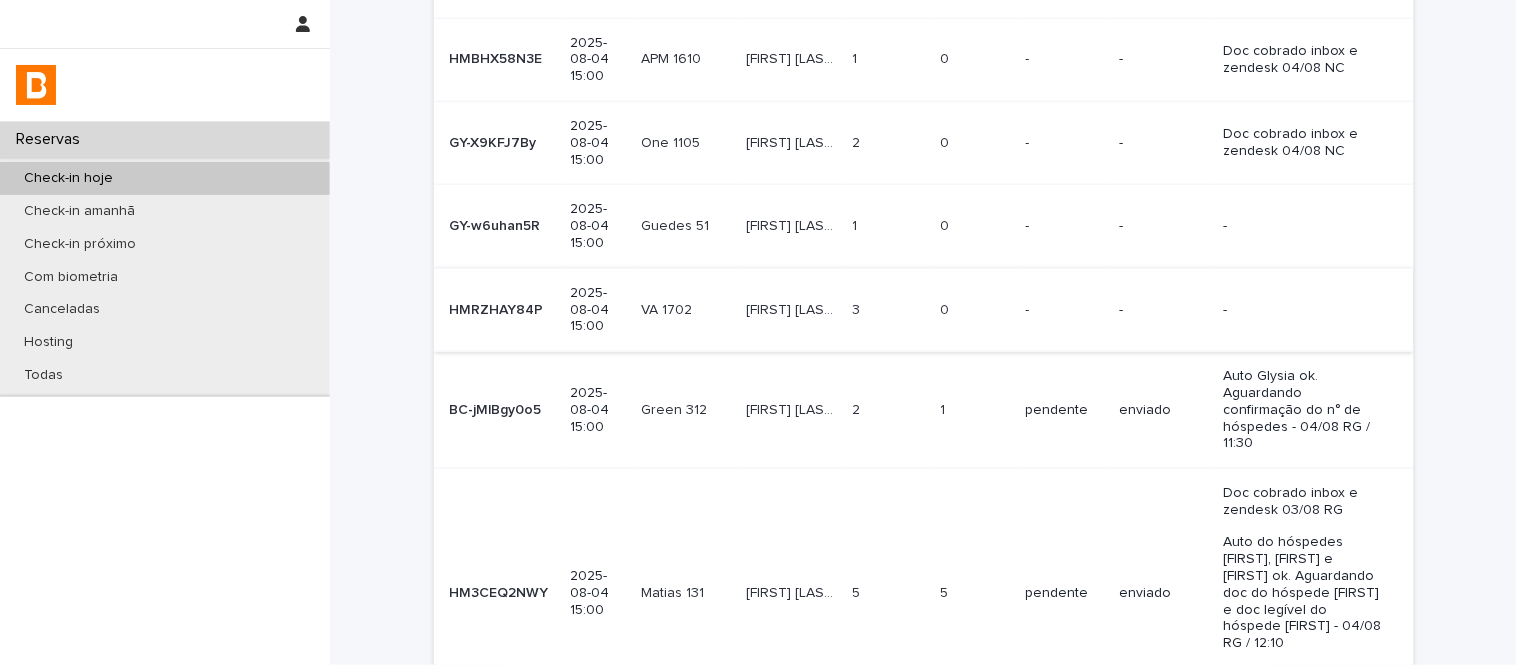 scroll, scrollTop: 555, scrollLeft: 0, axis: vertical 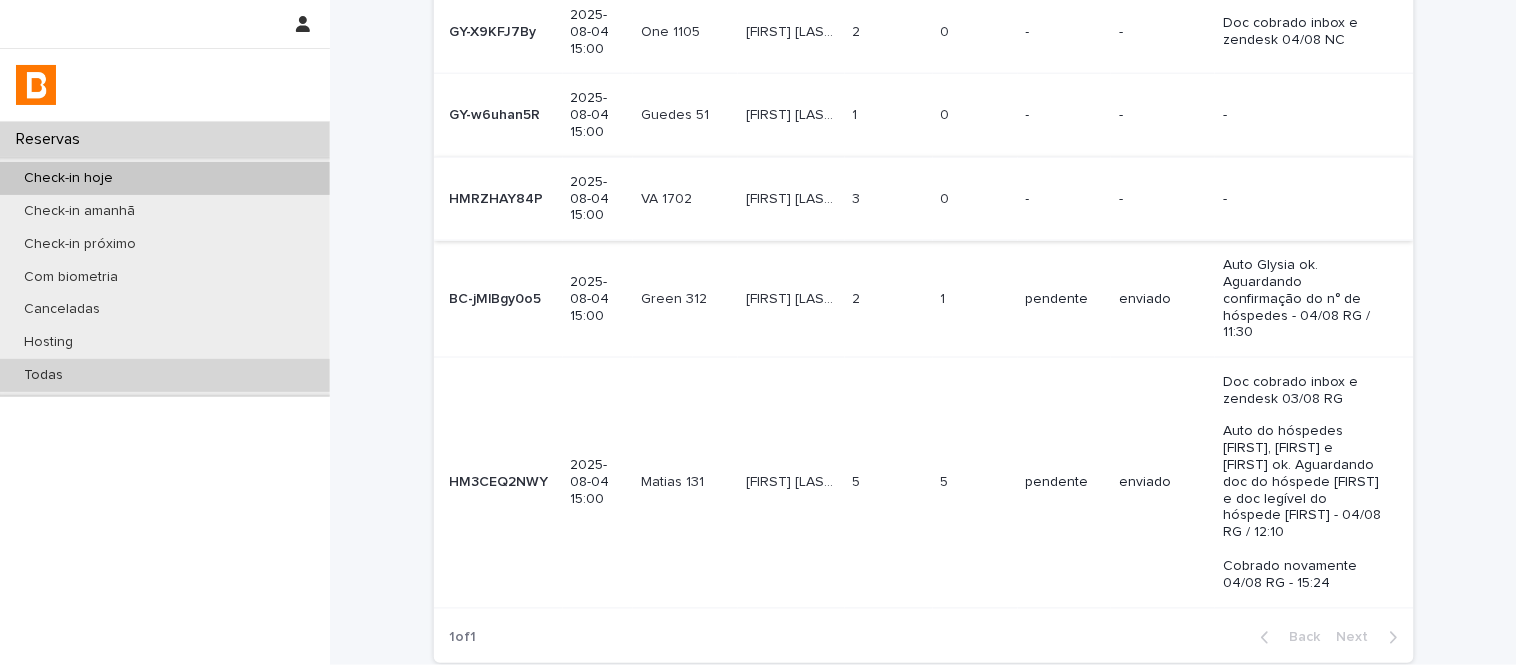 click on "Todas" at bounding box center [165, 375] 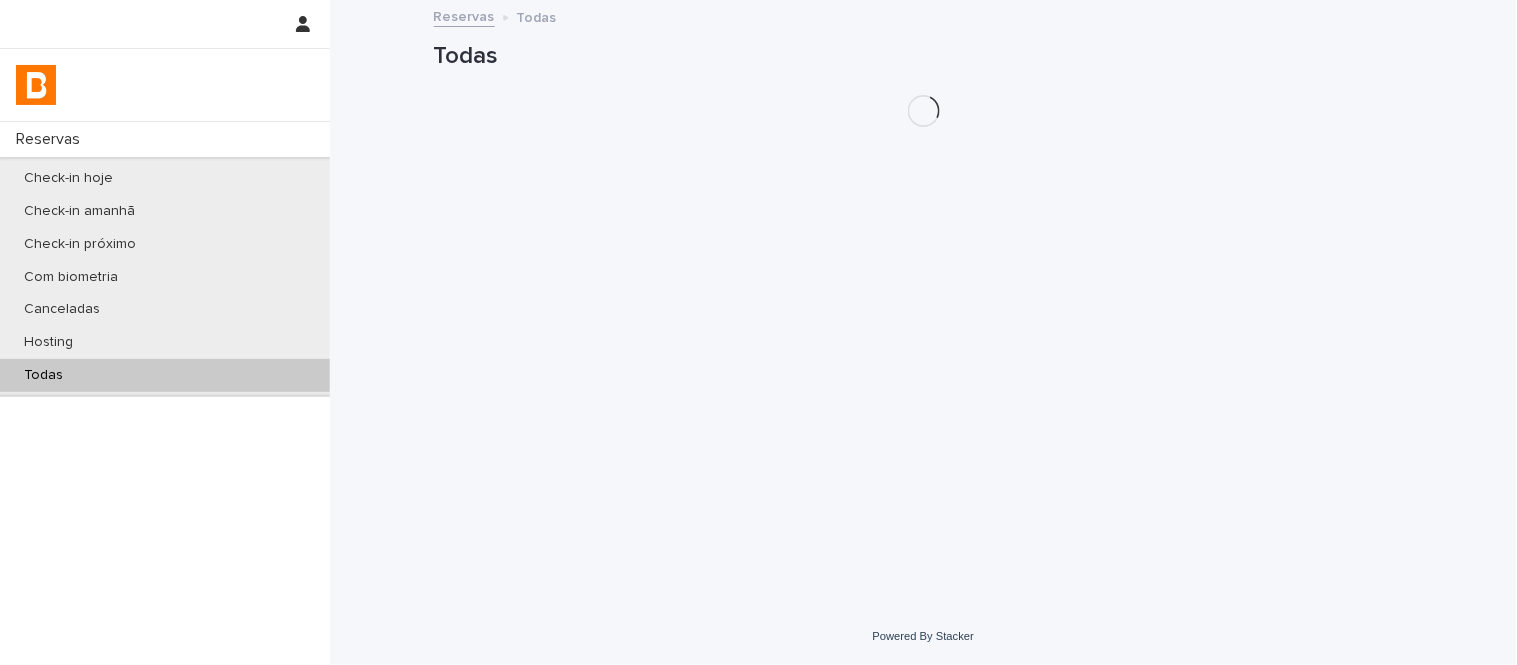 scroll, scrollTop: 0, scrollLeft: 0, axis: both 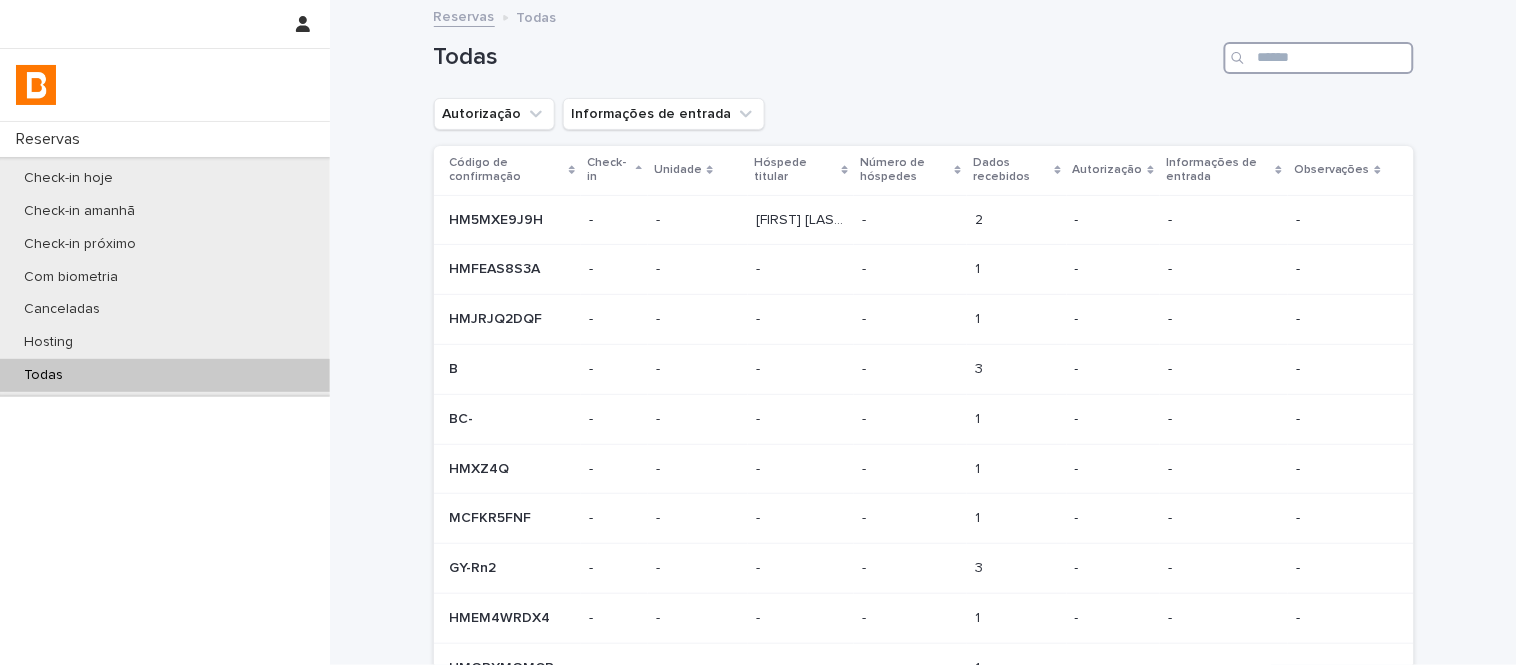 click at bounding box center (1319, 58) 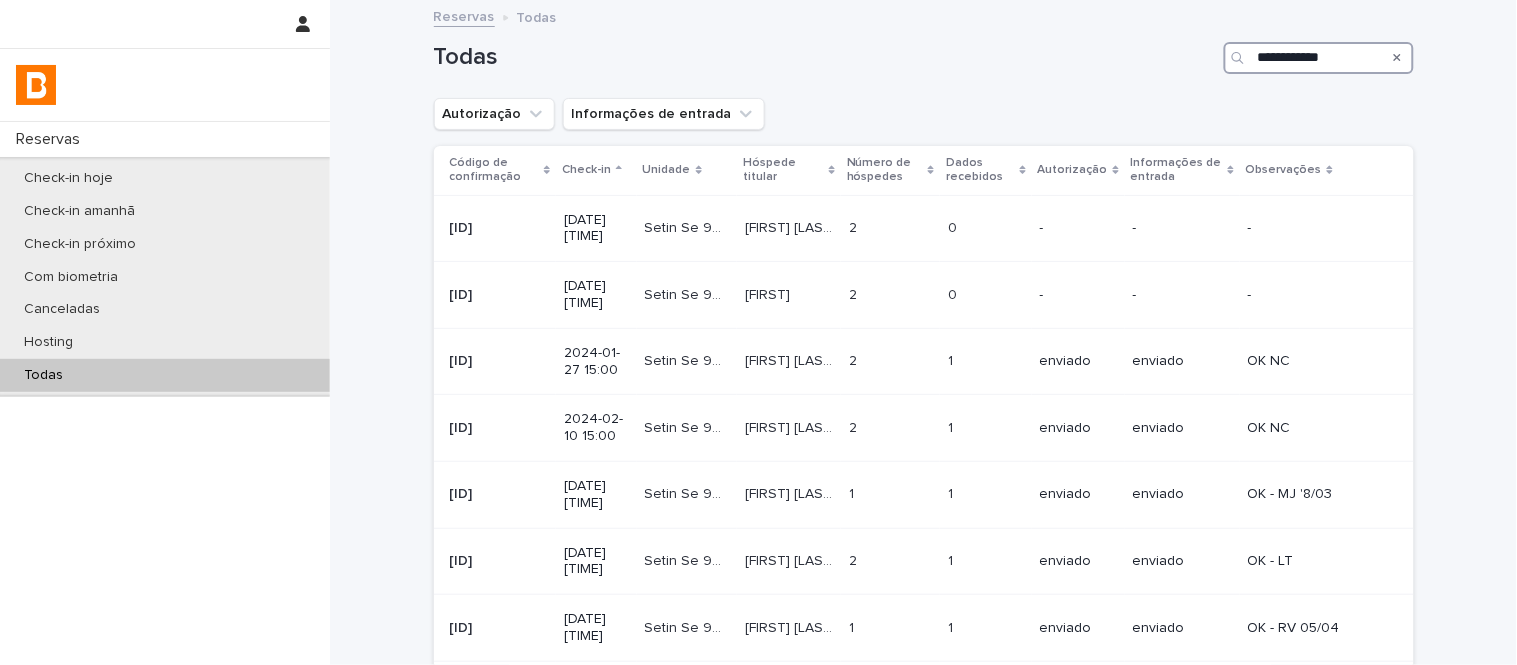 drag, startPoint x: 1328, startPoint y: 54, endPoint x: 1191, endPoint y: 54, distance: 137 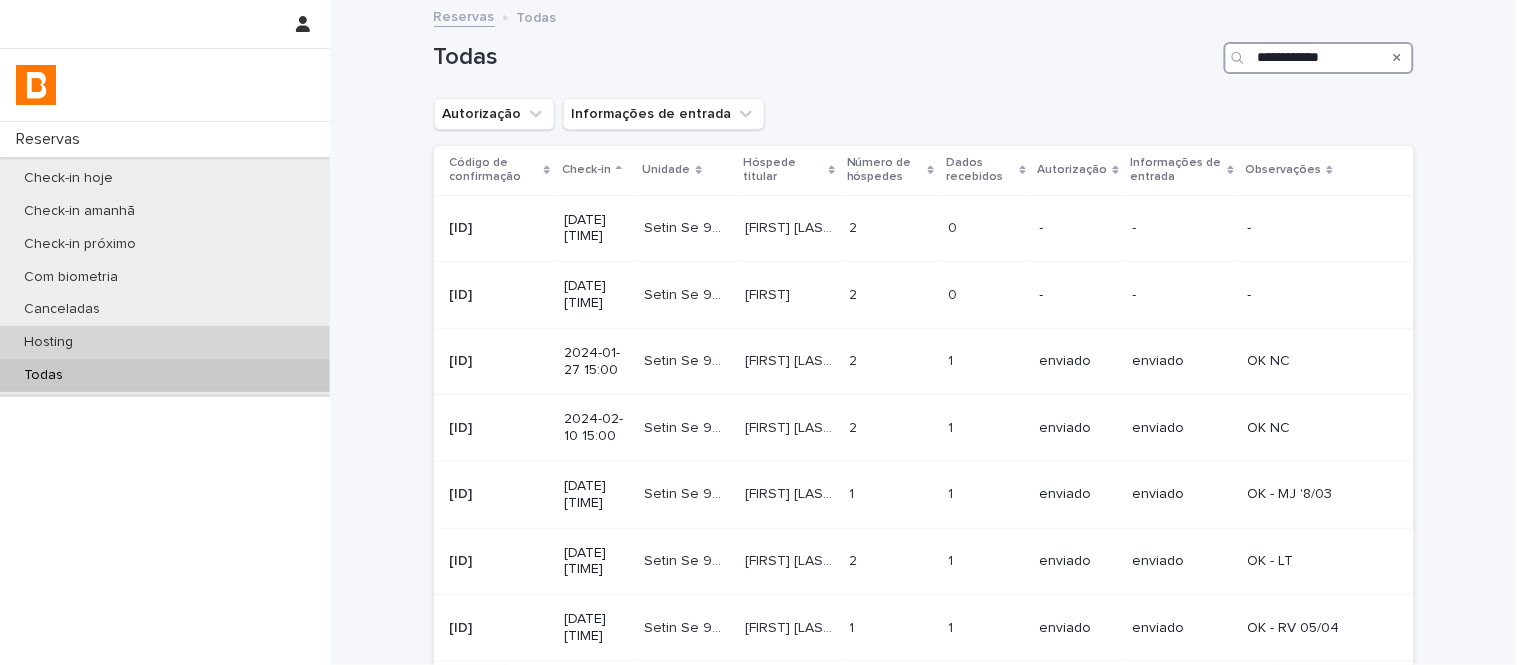 type on "**********" 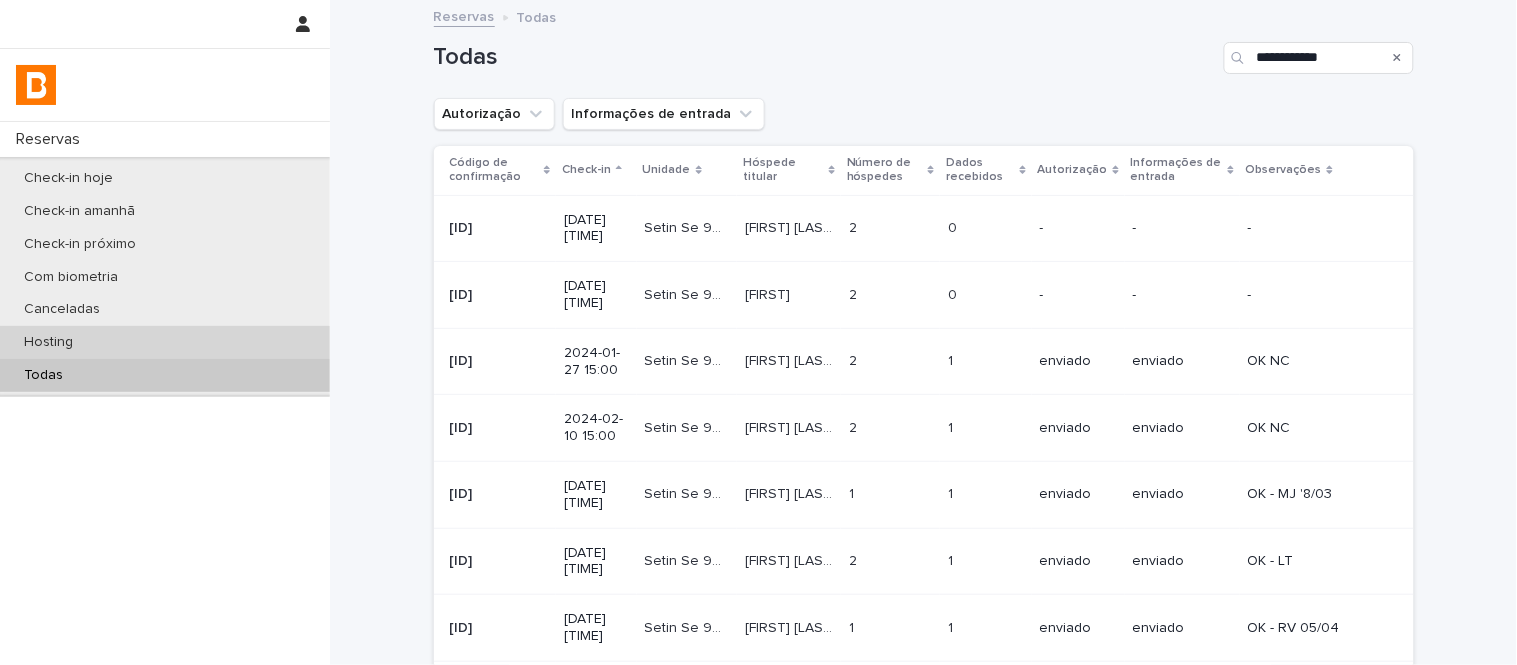 click on "Hosting" at bounding box center (165, 342) 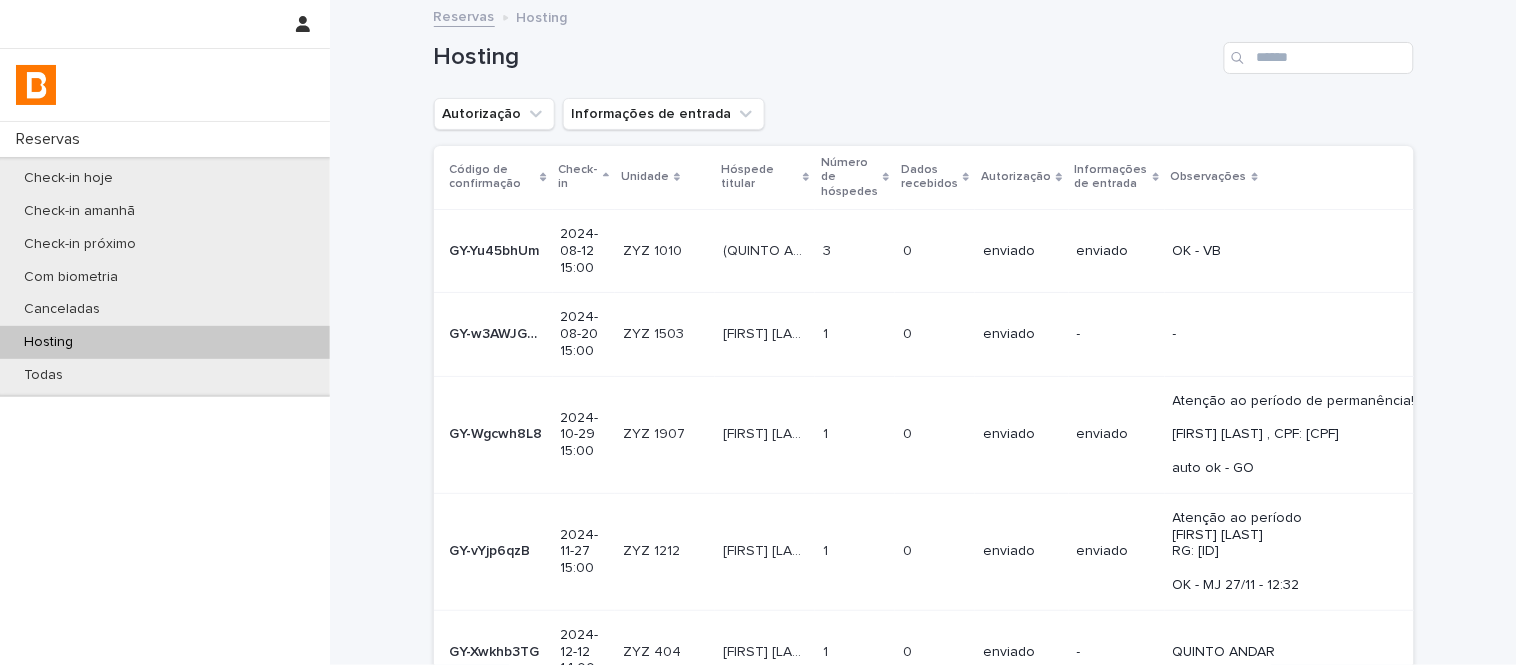 click at bounding box center [1319, 58] 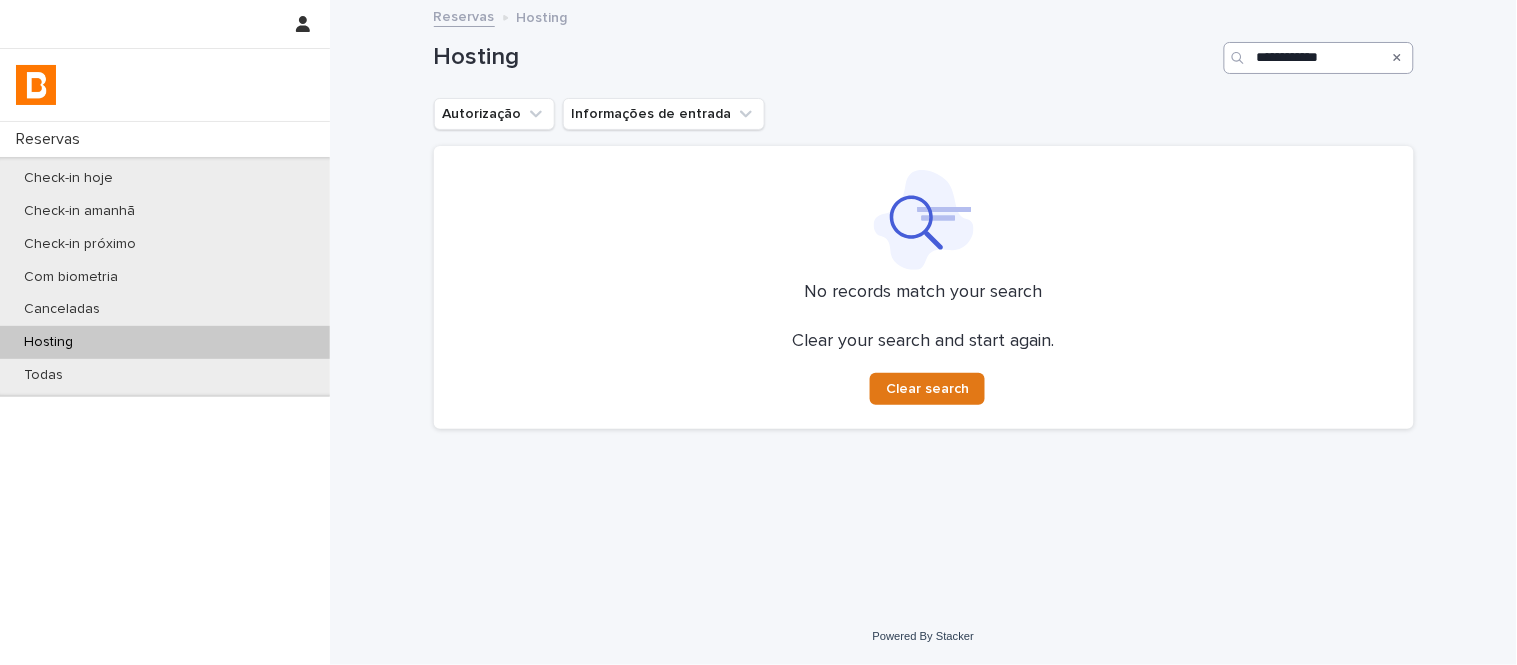 click on "**********" at bounding box center (1319, 58) 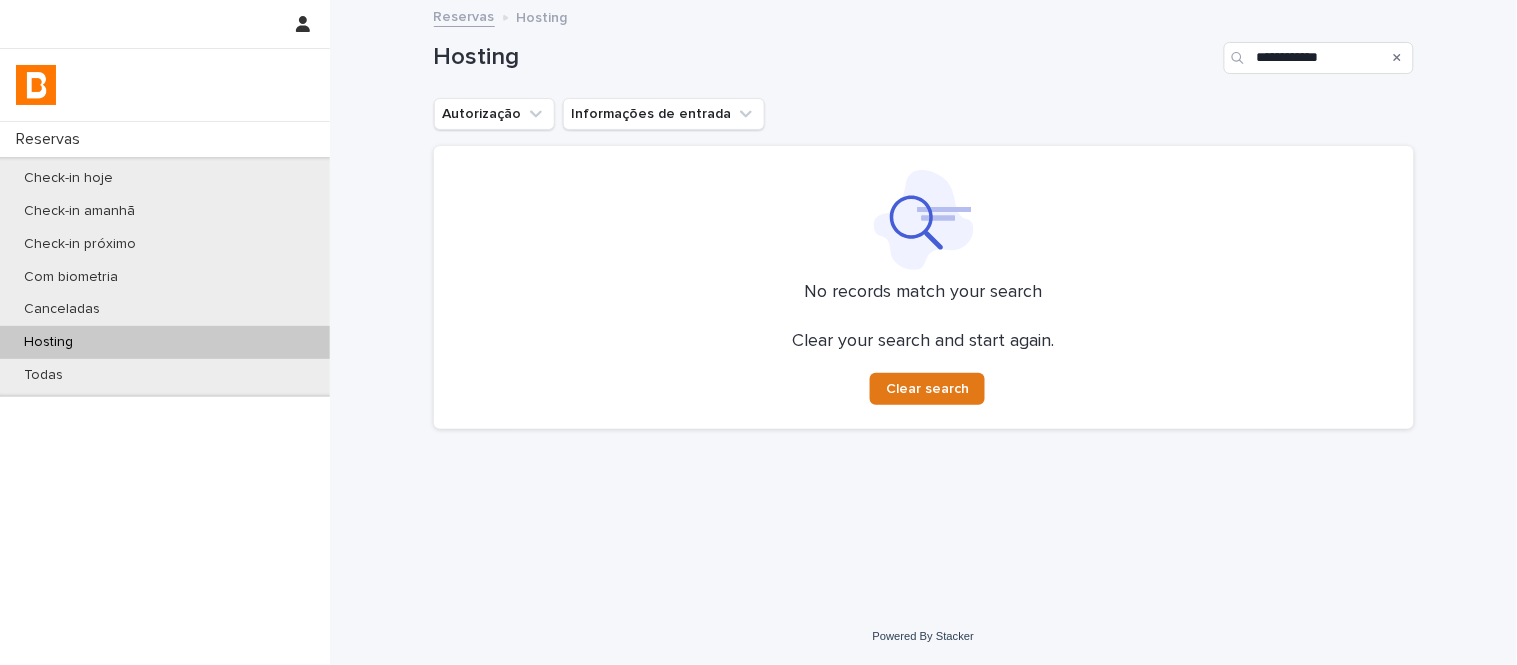 type on "**********" 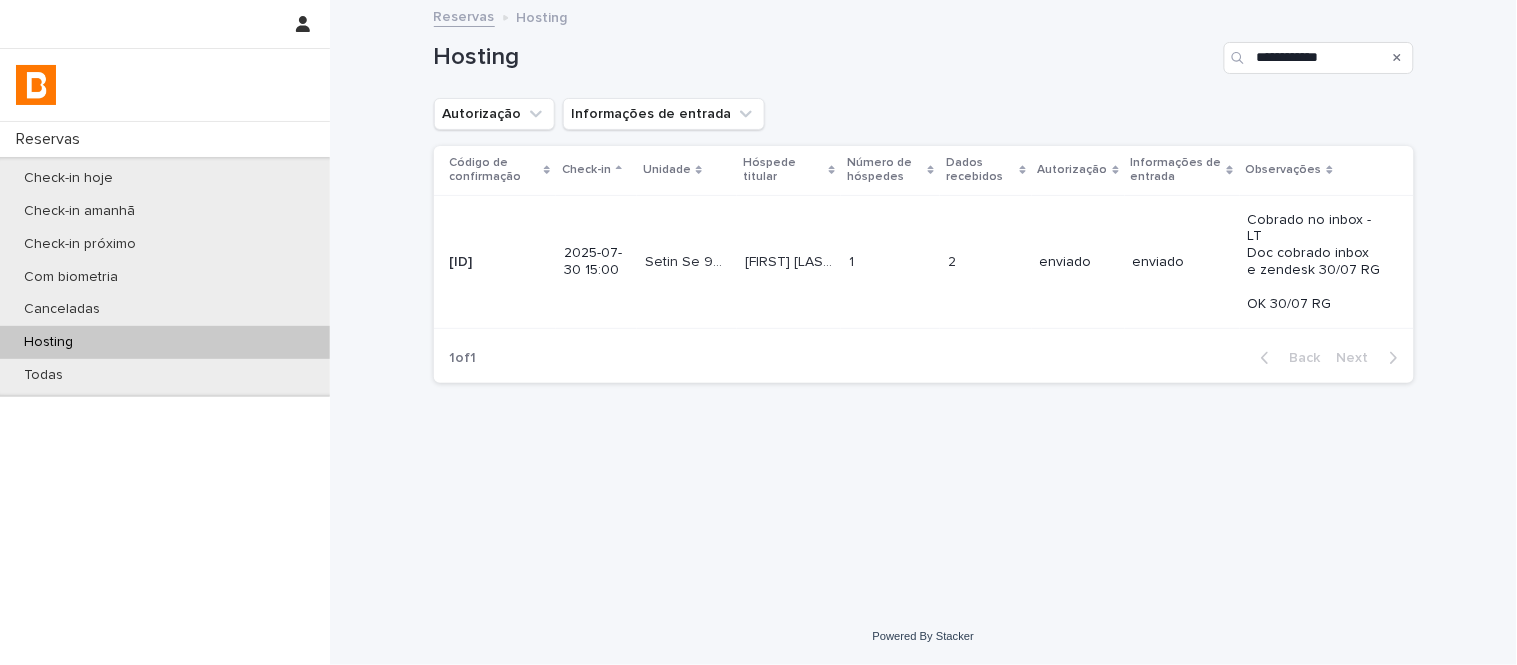 click on "**********" at bounding box center [924, 50] 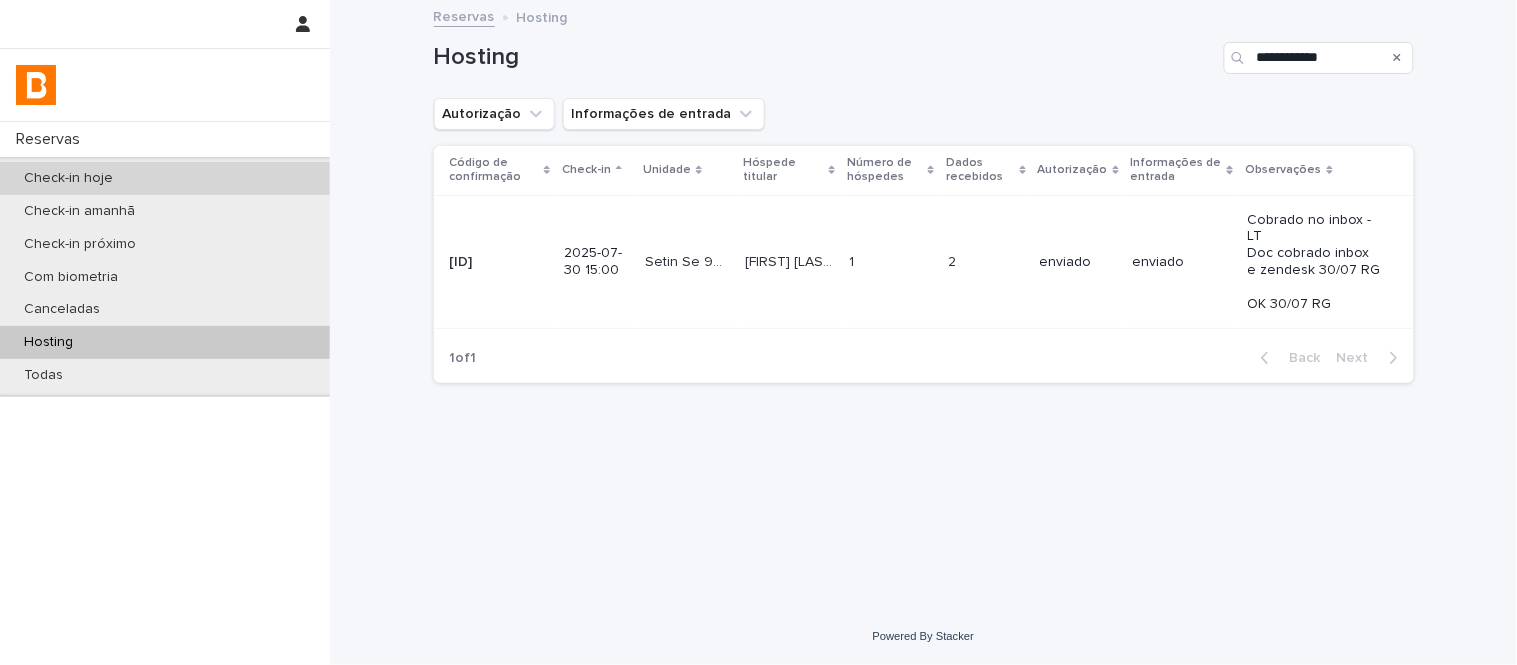 click on "Check-in hoje" at bounding box center [165, 178] 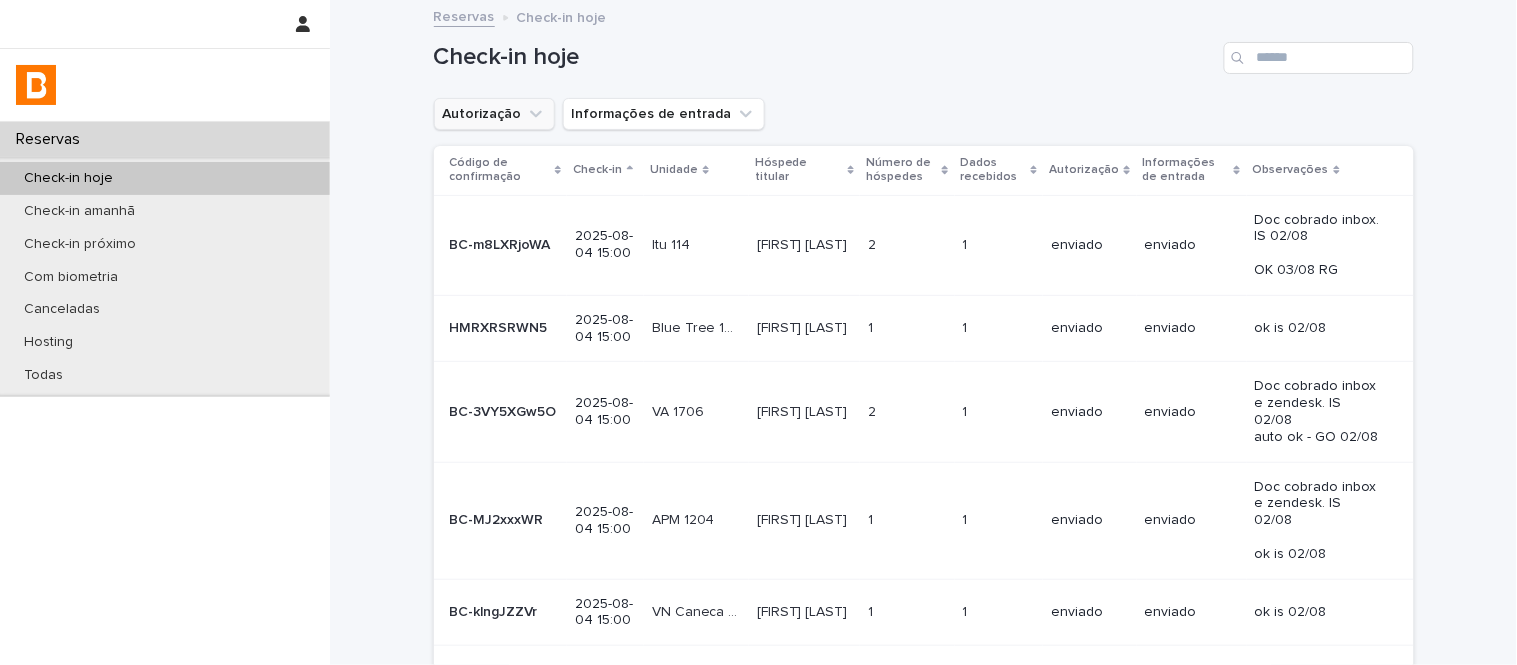 click on "Autorização" at bounding box center [494, 114] 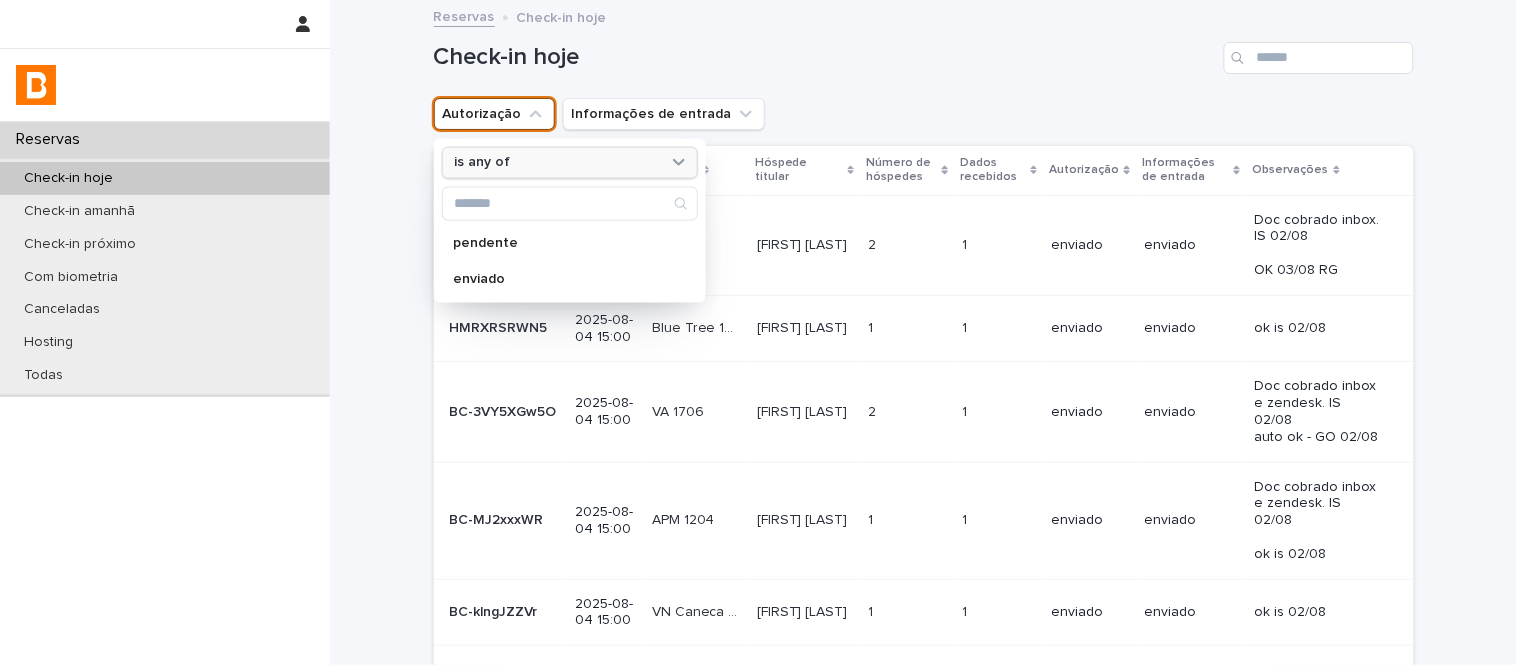 click on "is any of" at bounding box center [557, 162] 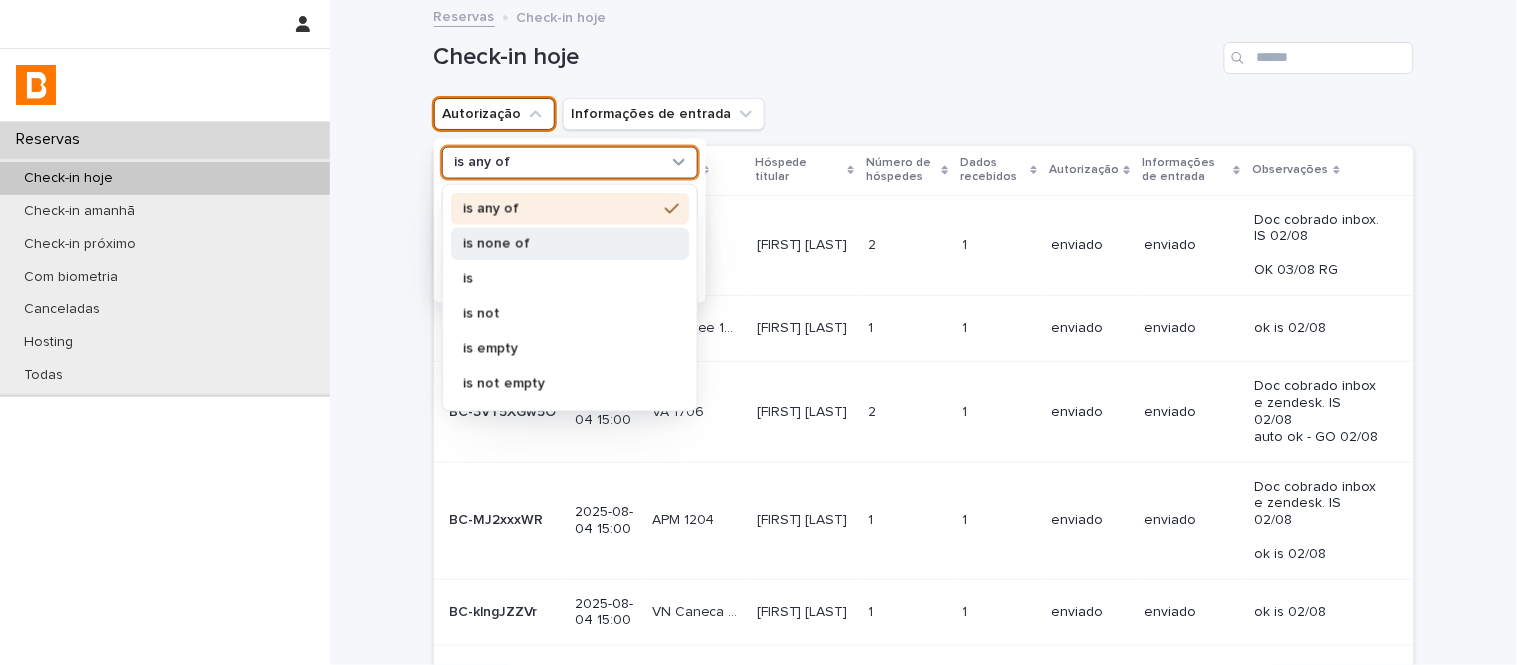 click on "is none of" at bounding box center [560, 243] 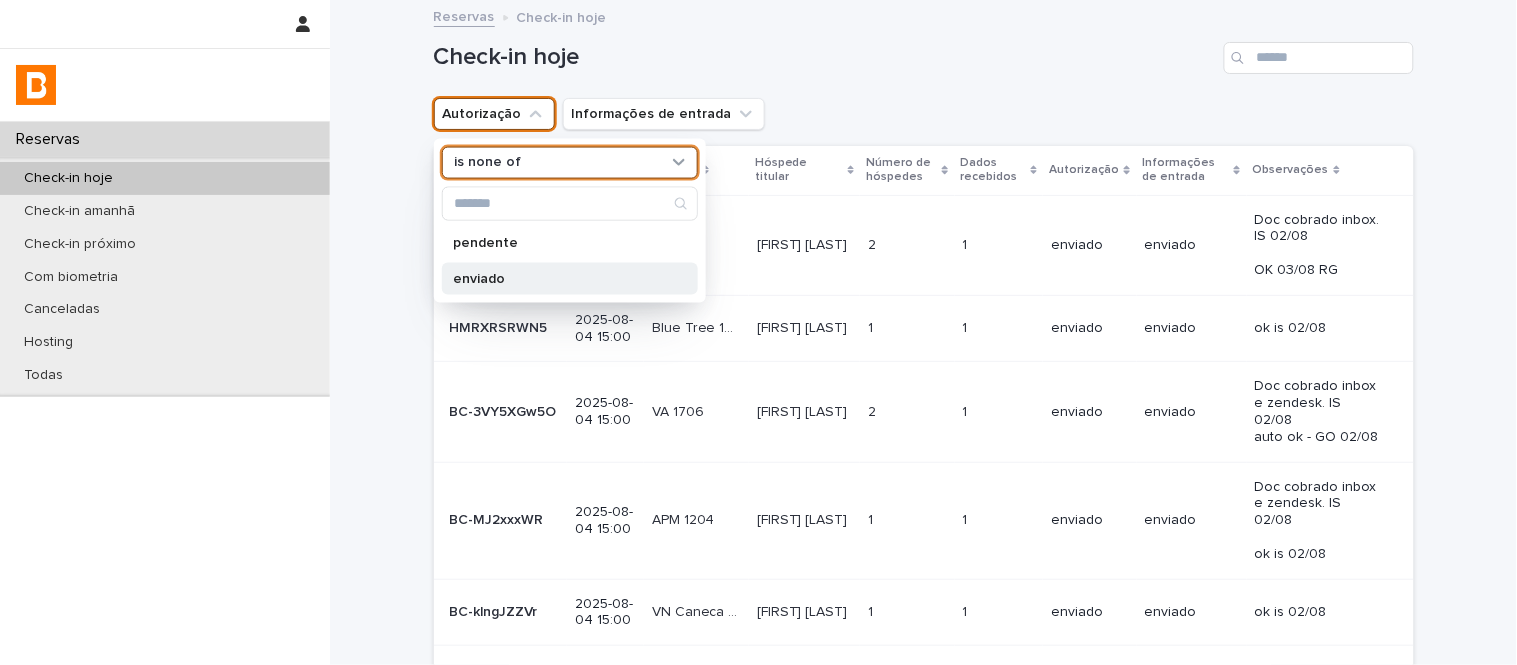click on "enviado" at bounding box center (560, 278) 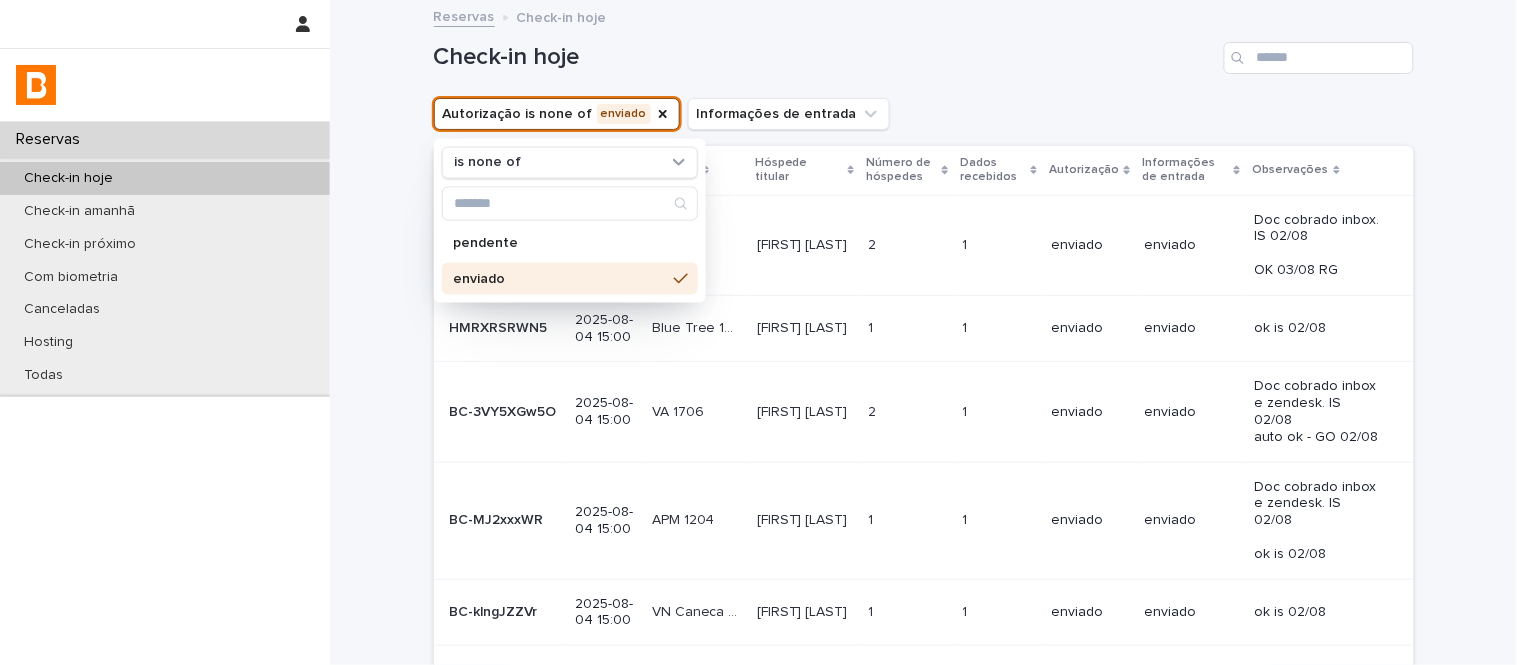 click on "Check-in hoje" at bounding box center [825, 57] 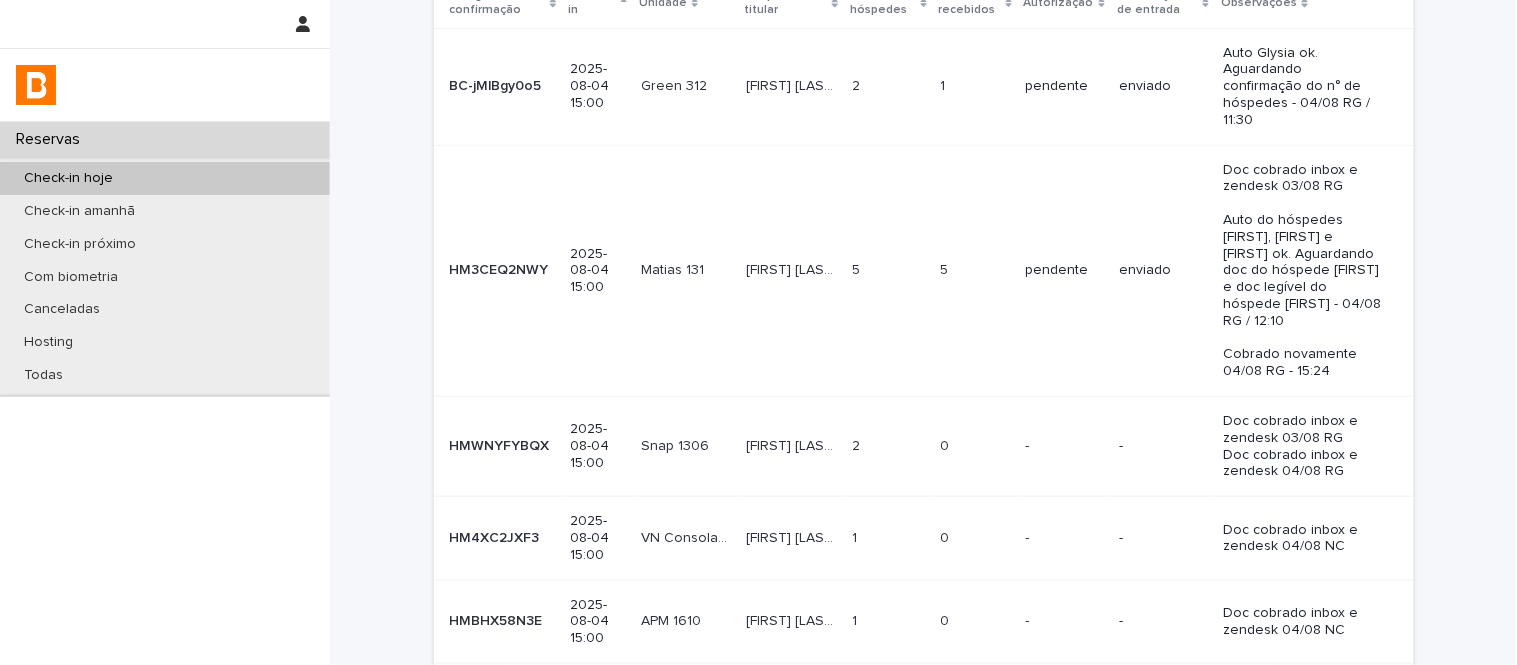 scroll, scrollTop: 157, scrollLeft: 0, axis: vertical 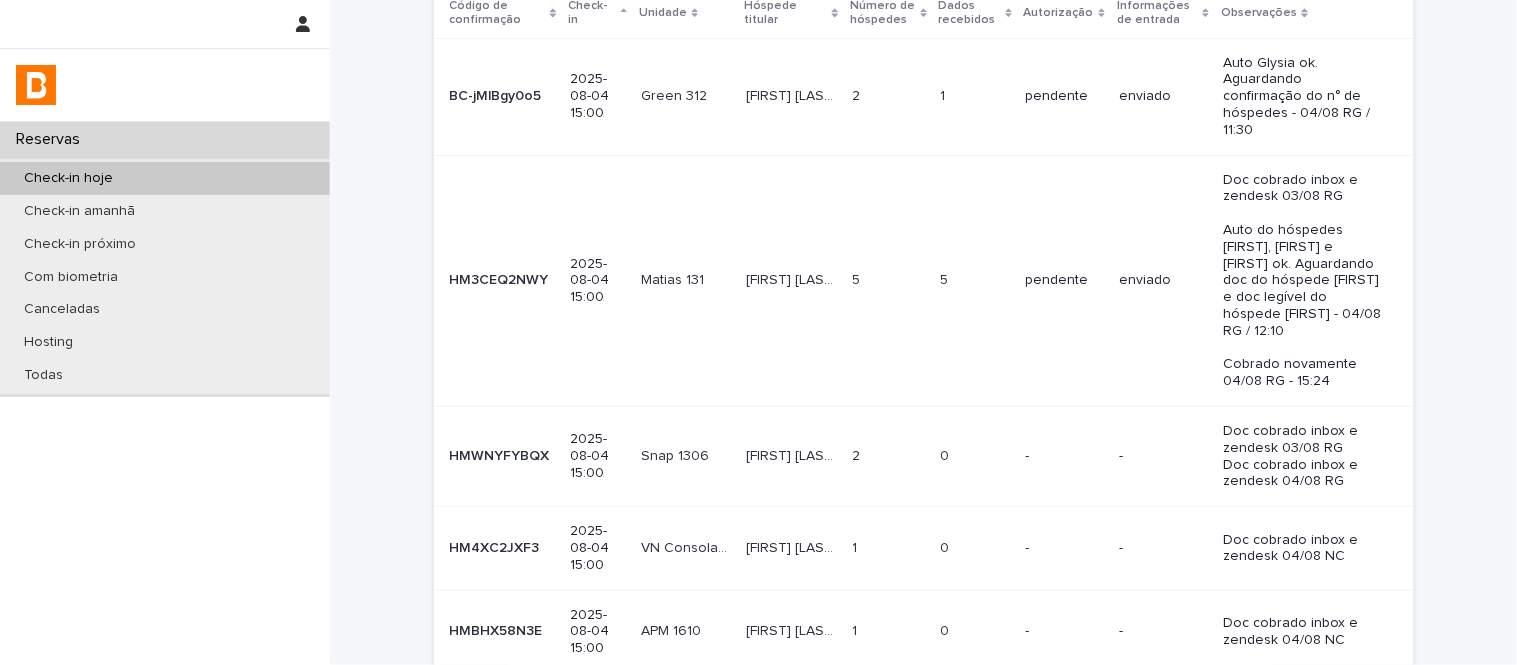 click 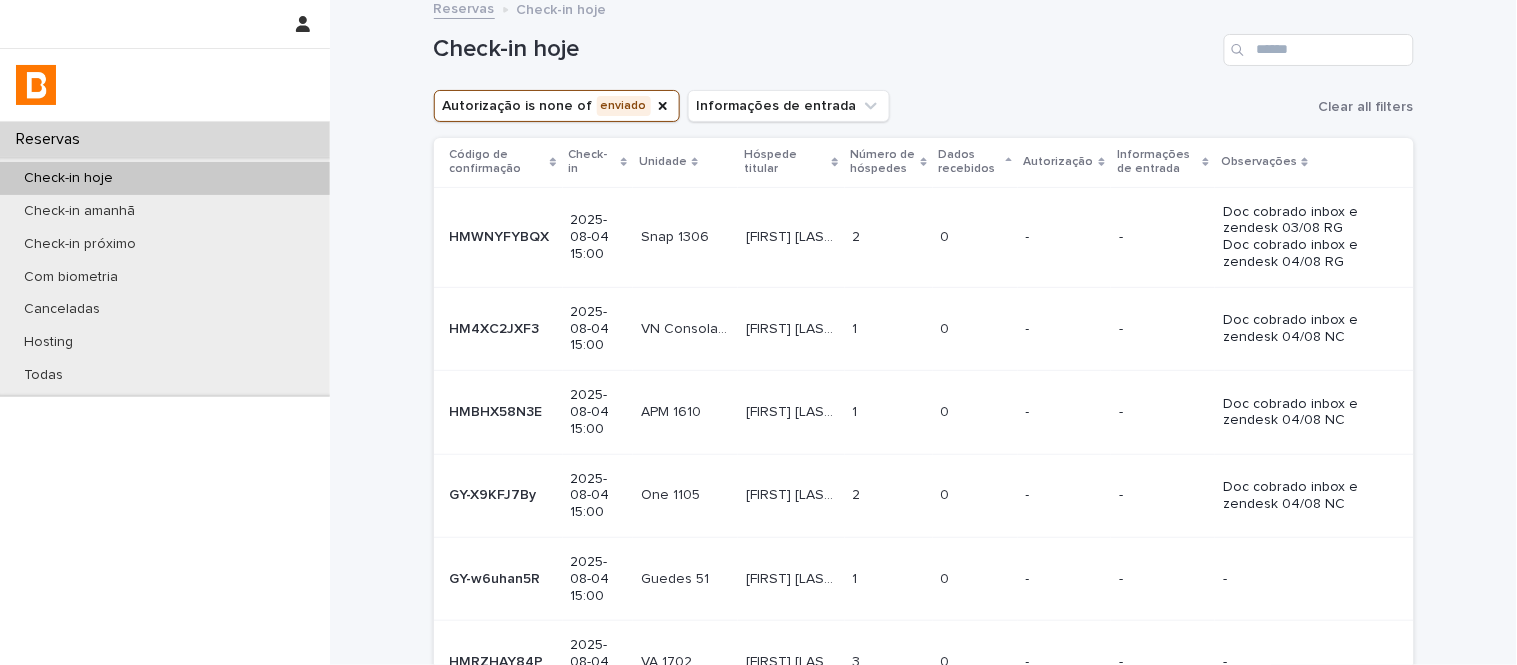 scroll, scrollTop: 0, scrollLeft: 0, axis: both 